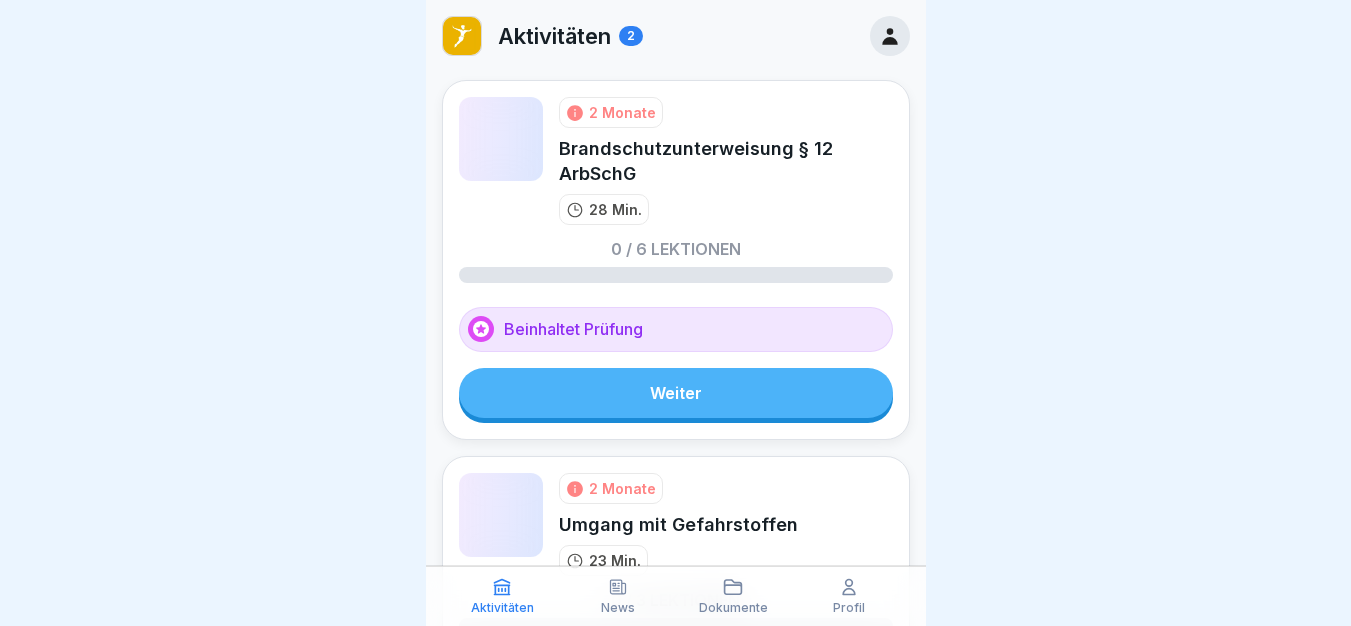 scroll, scrollTop: 0, scrollLeft: 0, axis: both 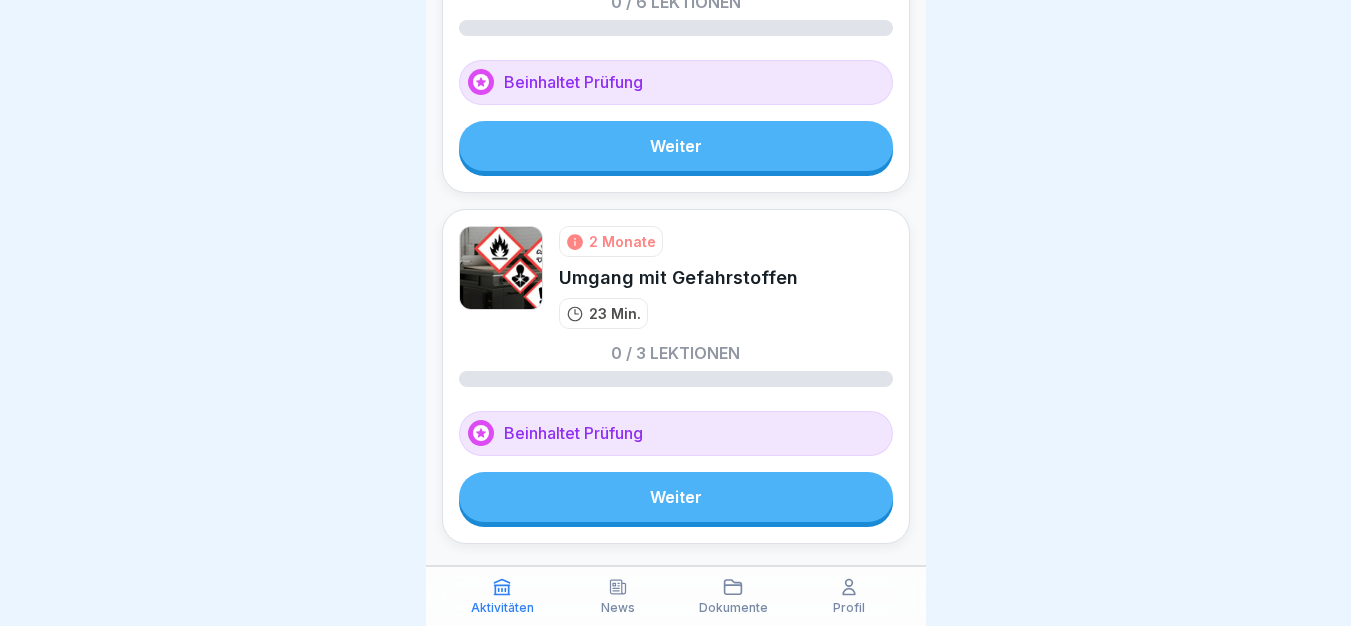 click on "Weiter" at bounding box center (676, 497) 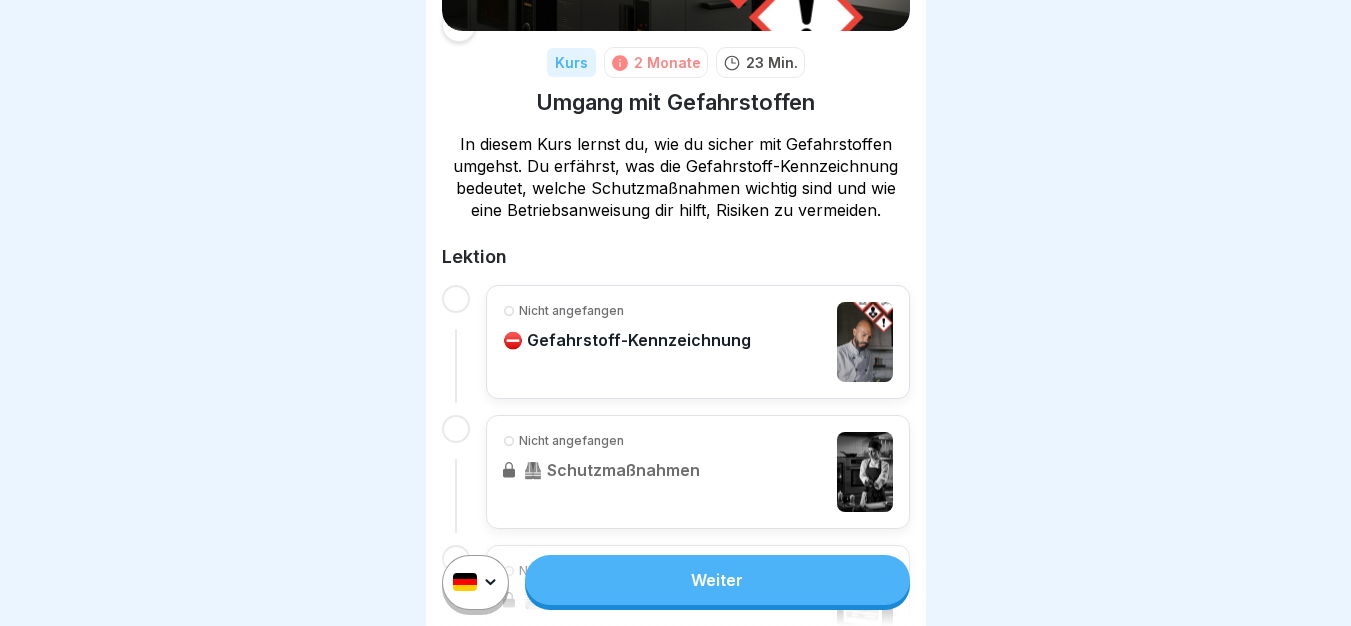 scroll, scrollTop: 0, scrollLeft: 0, axis: both 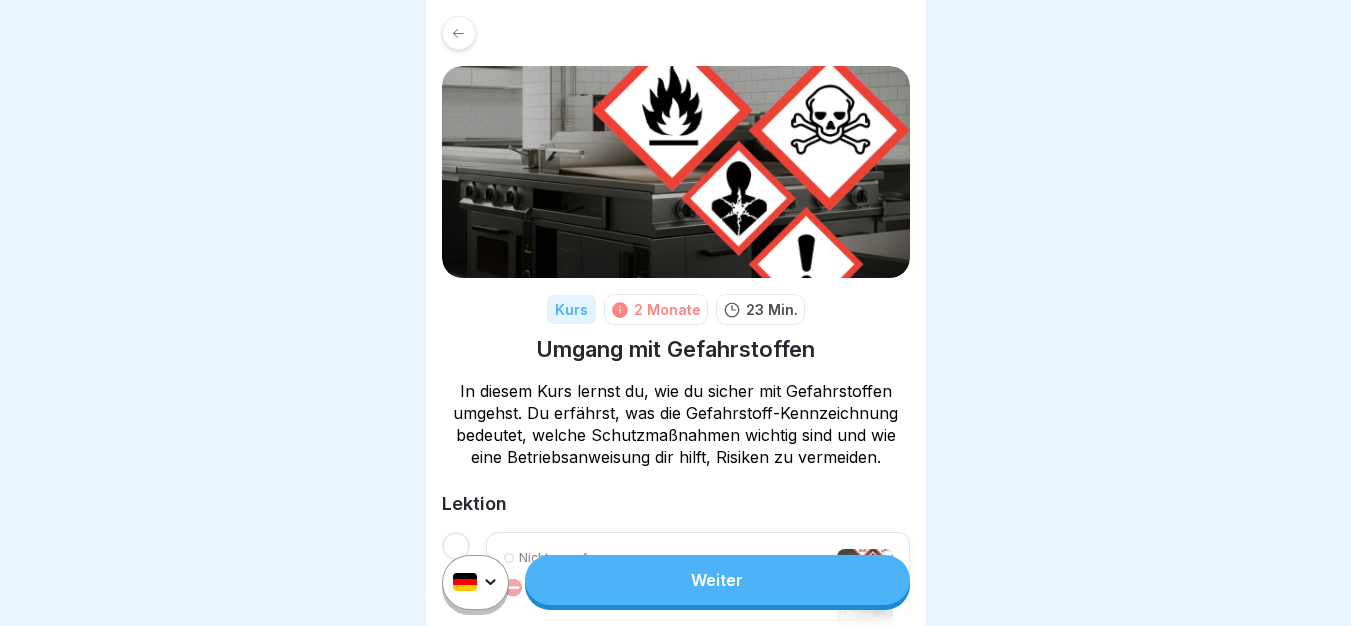 click on "Weiter" at bounding box center (717, 580) 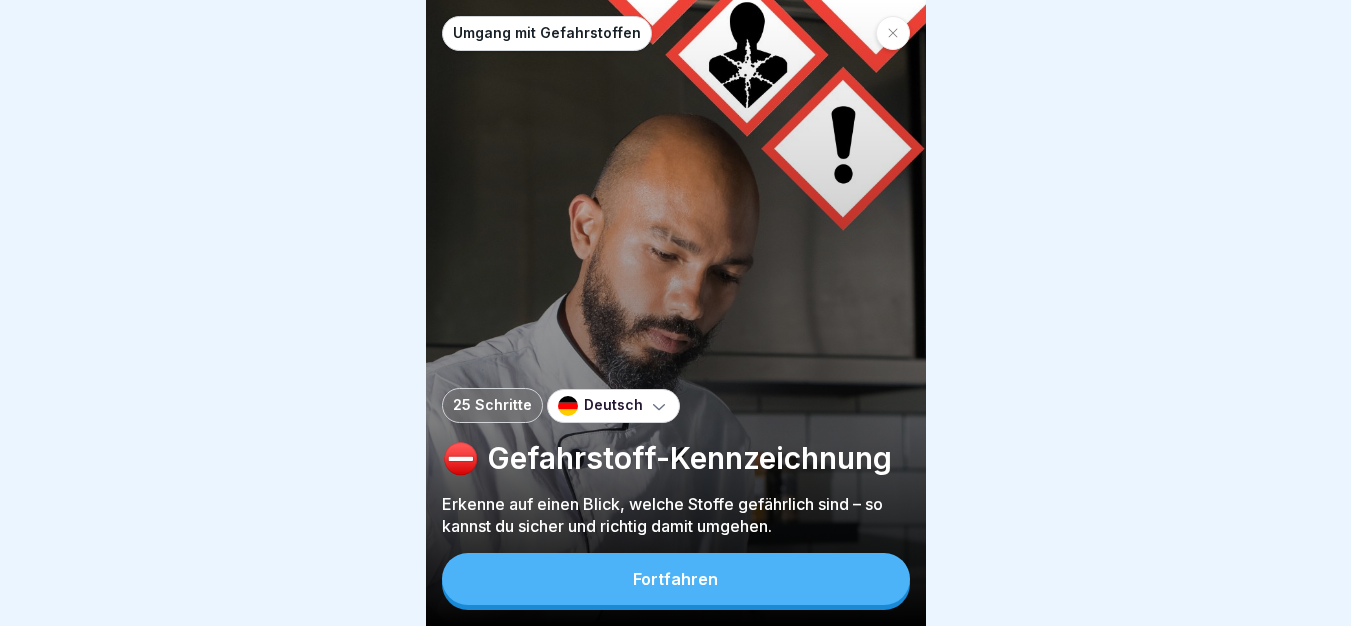 click on "Fortfahren" at bounding box center (676, 579) 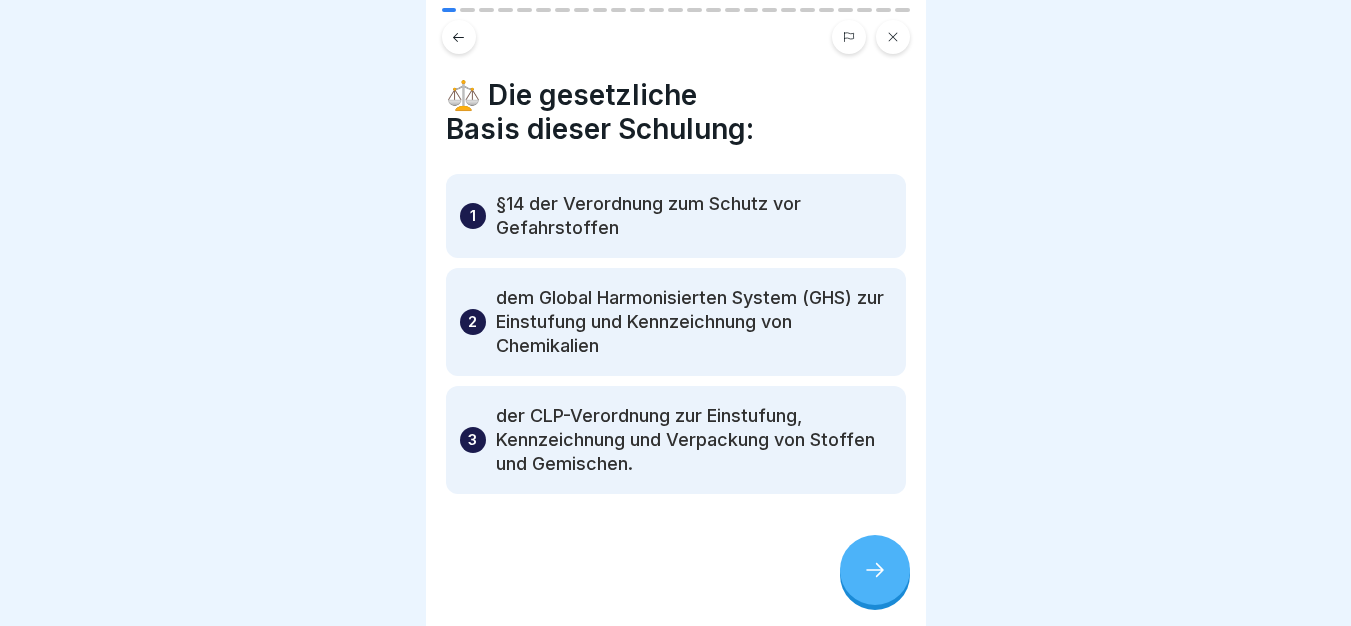 click 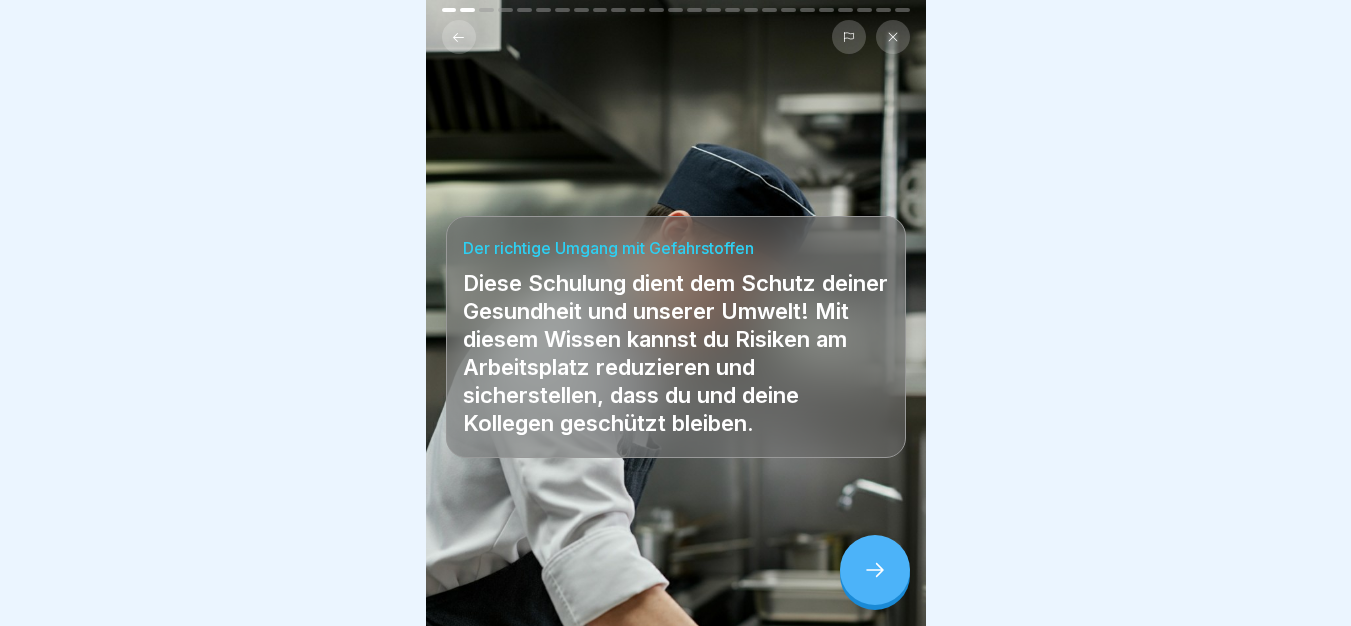 click at bounding box center (875, 570) 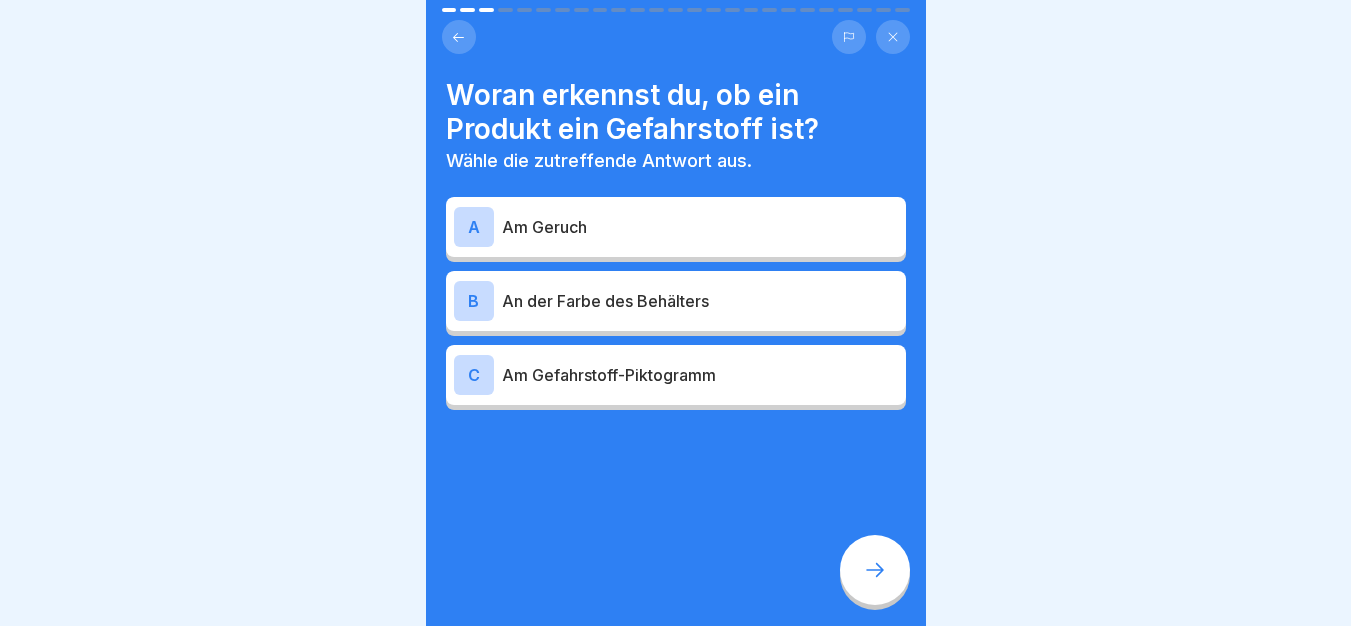click 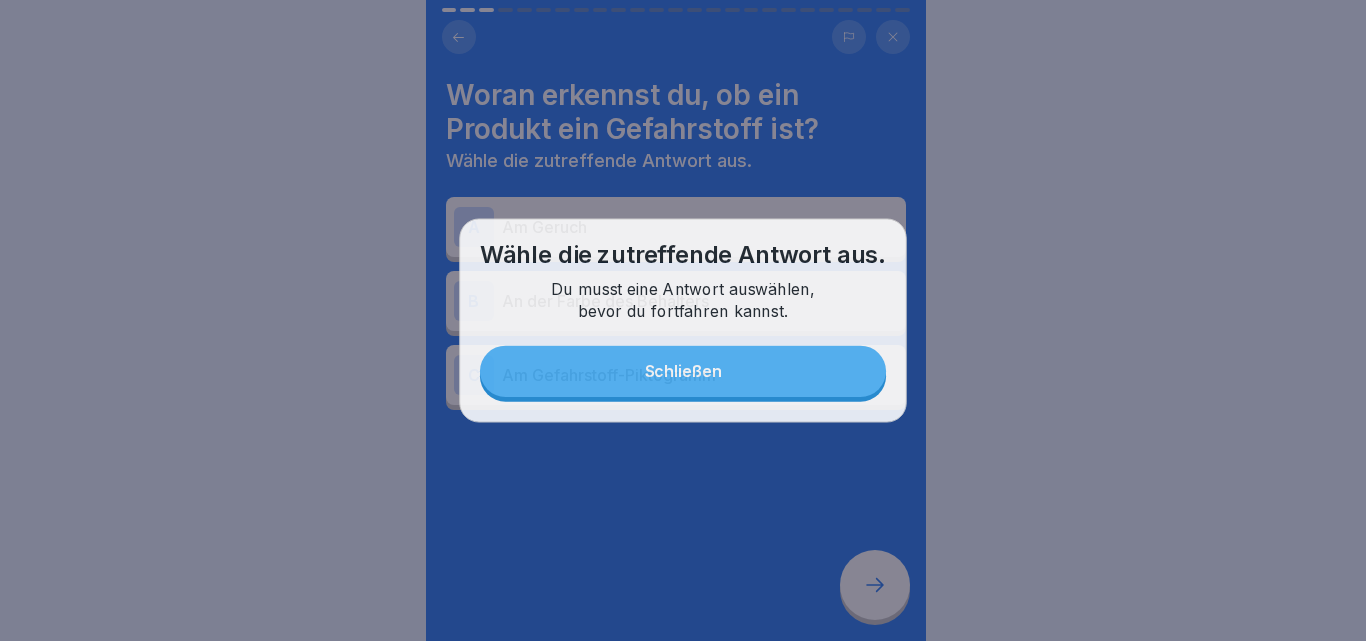 click at bounding box center (683, 320) 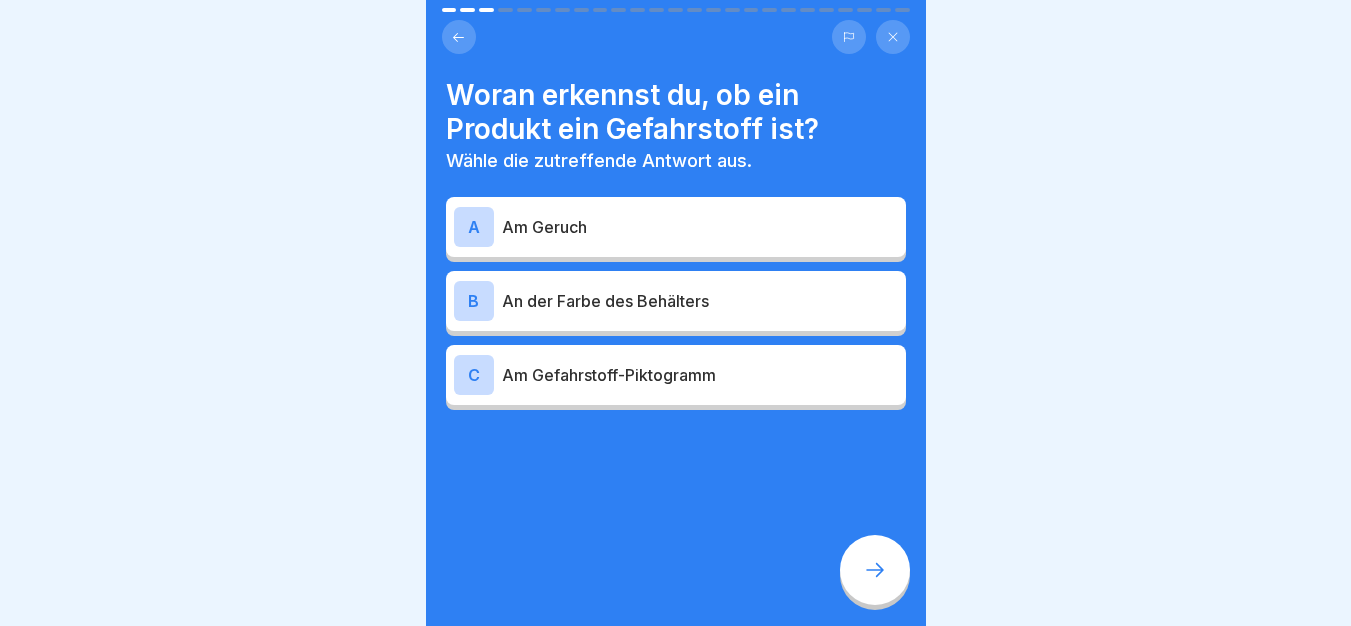 click on "C Am Gefahrstoff-Piktogramm" at bounding box center [676, 375] 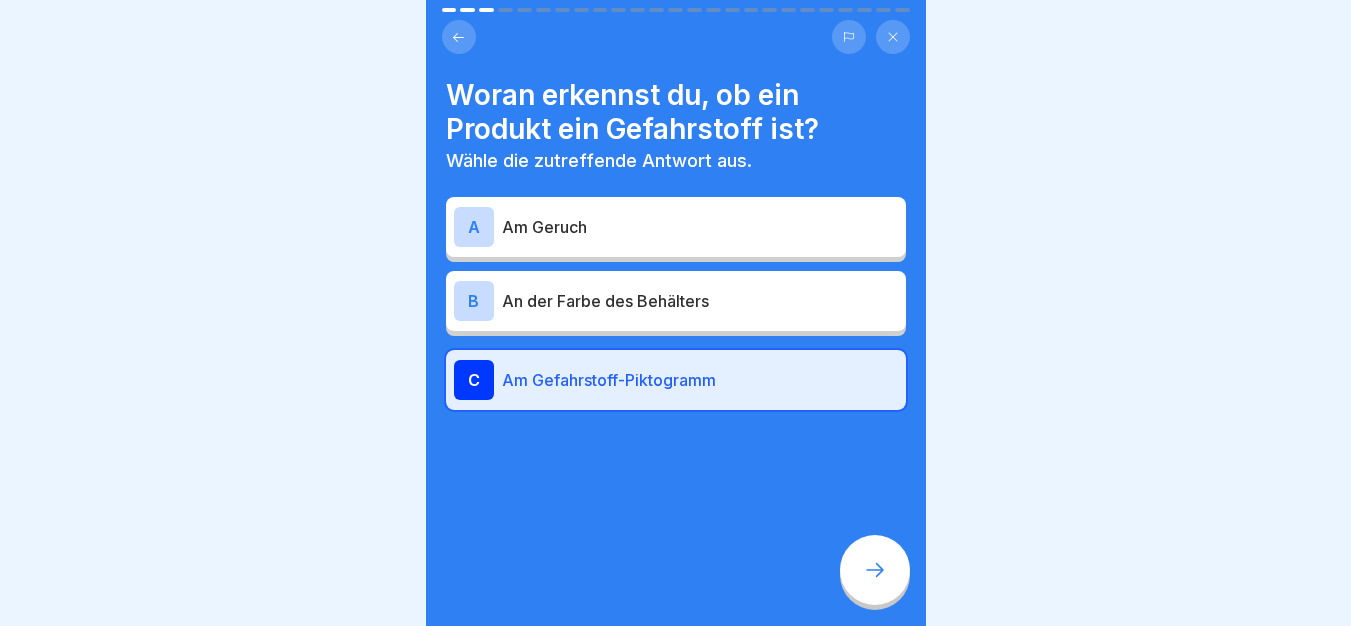 click at bounding box center (875, 570) 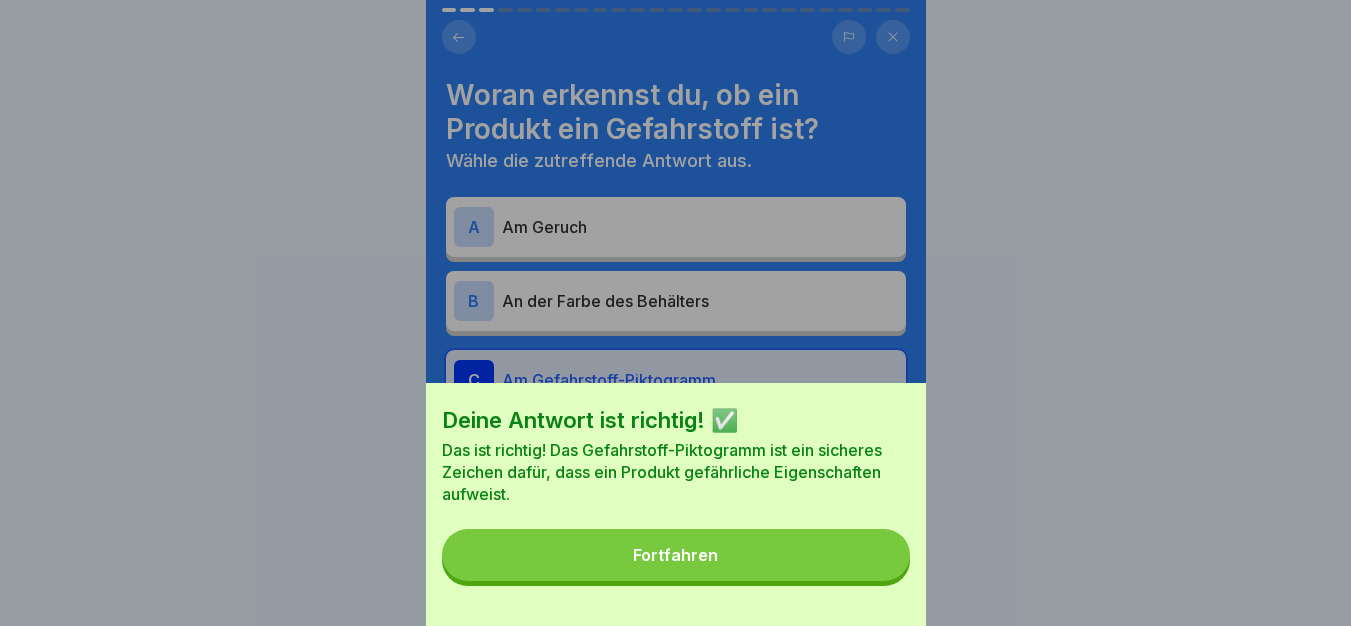 click on "Deine Antwort ist richtig!
✅ Das ist richtig! Das Gefahrstoff-Piktogramm ist ein sicheres Zeichen dafür, dass ein Produkt gefährliche Eigenschaften aufweist.   Fortfahren" at bounding box center [676, 504] 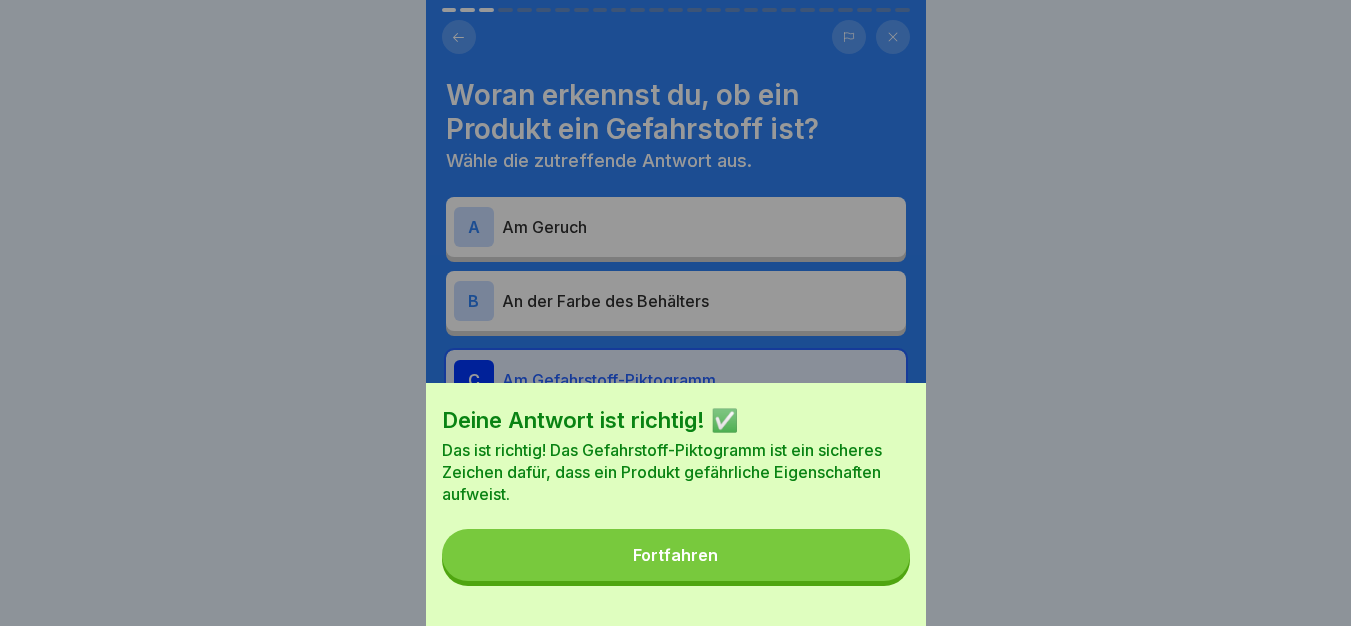 click on "Fortfahren" at bounding box center (676, 555) 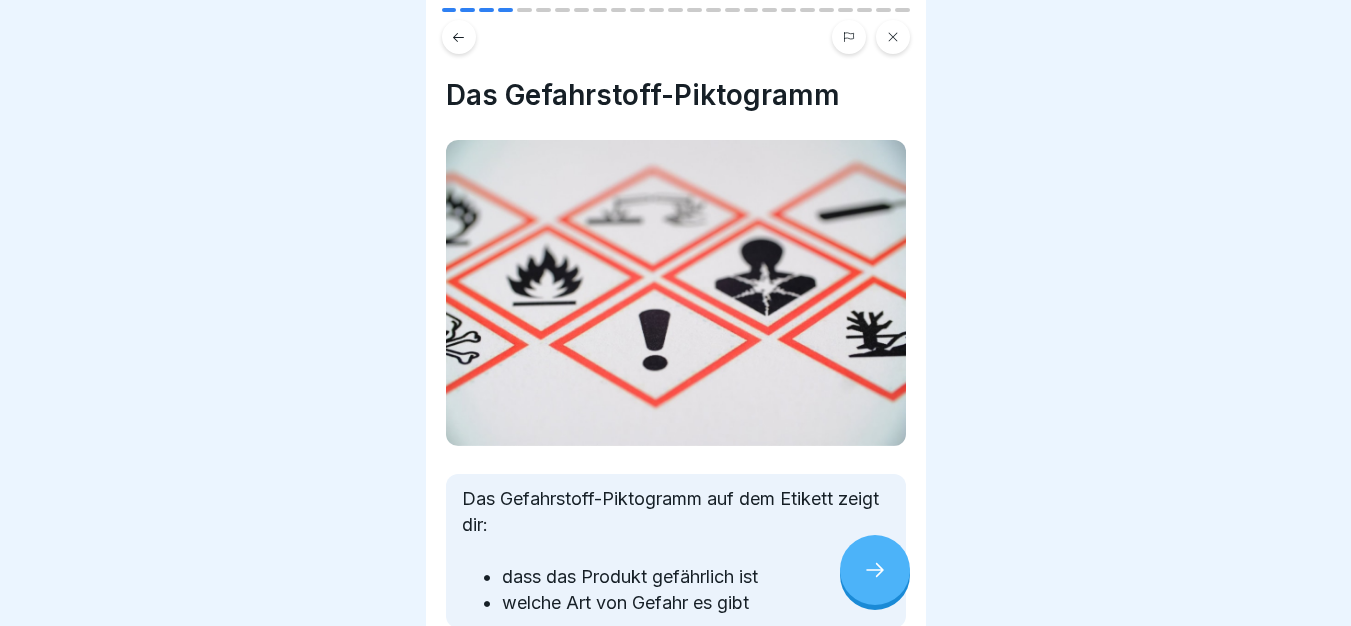 click 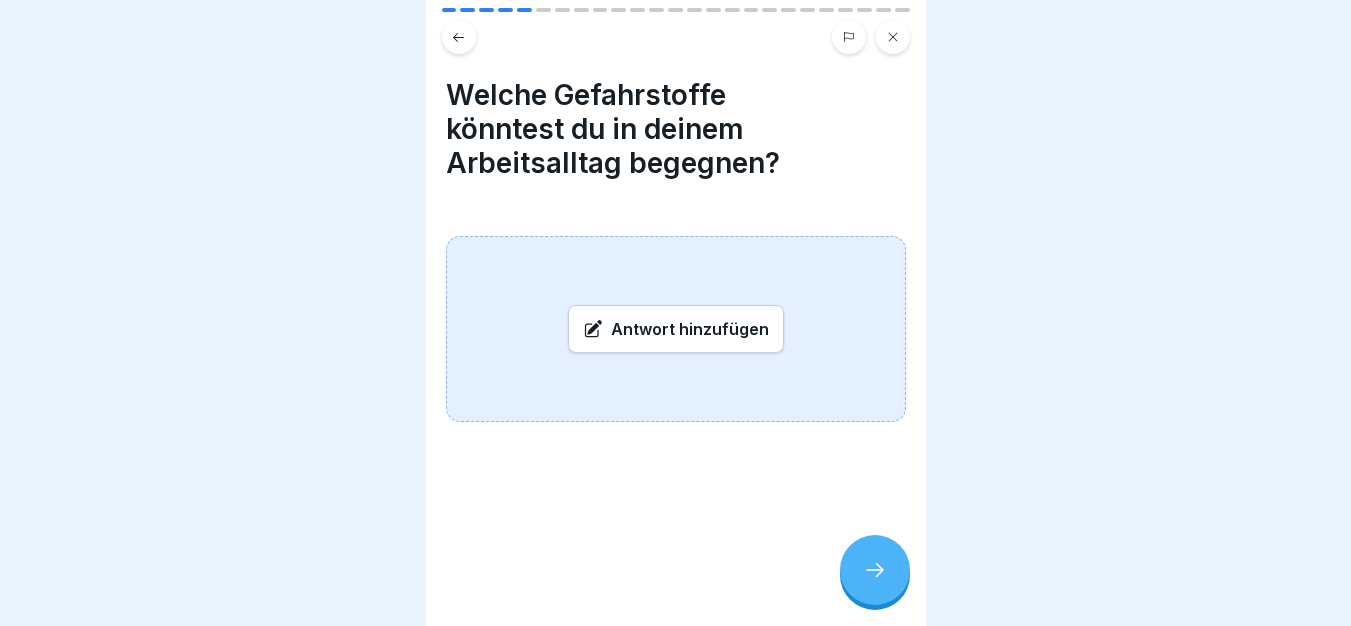 scroll, scrollTop: 15, scrollLeft: 0, axis: vertical 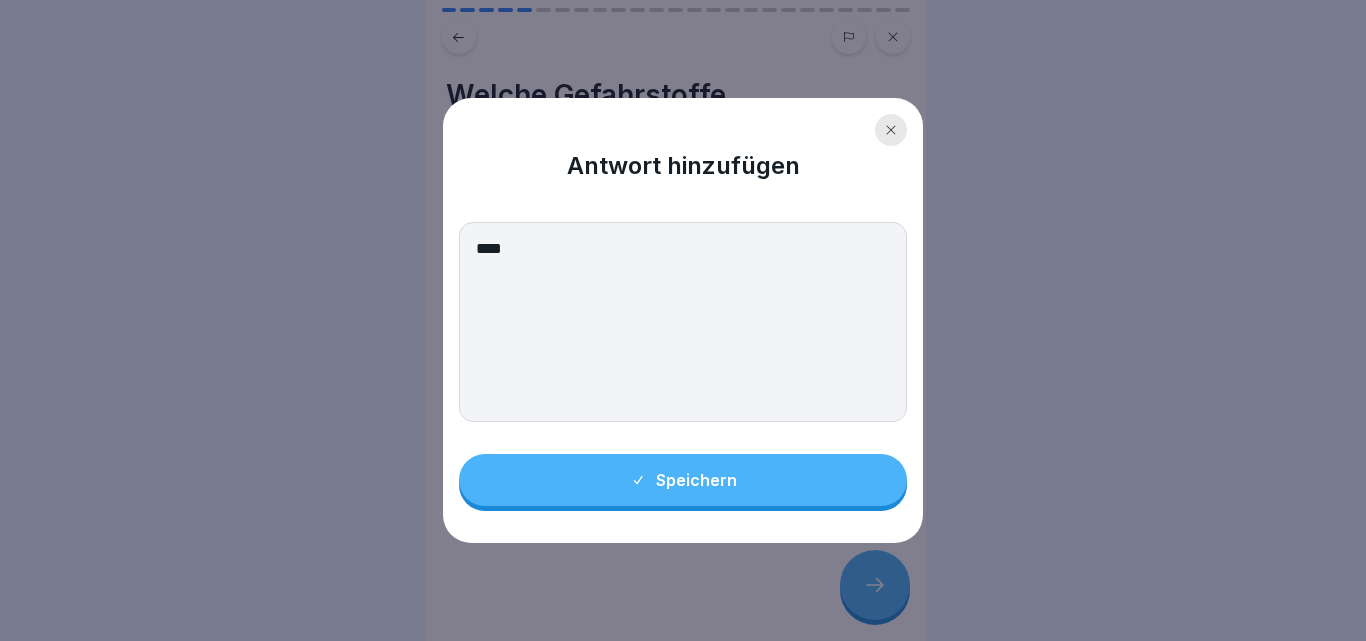type on "****" 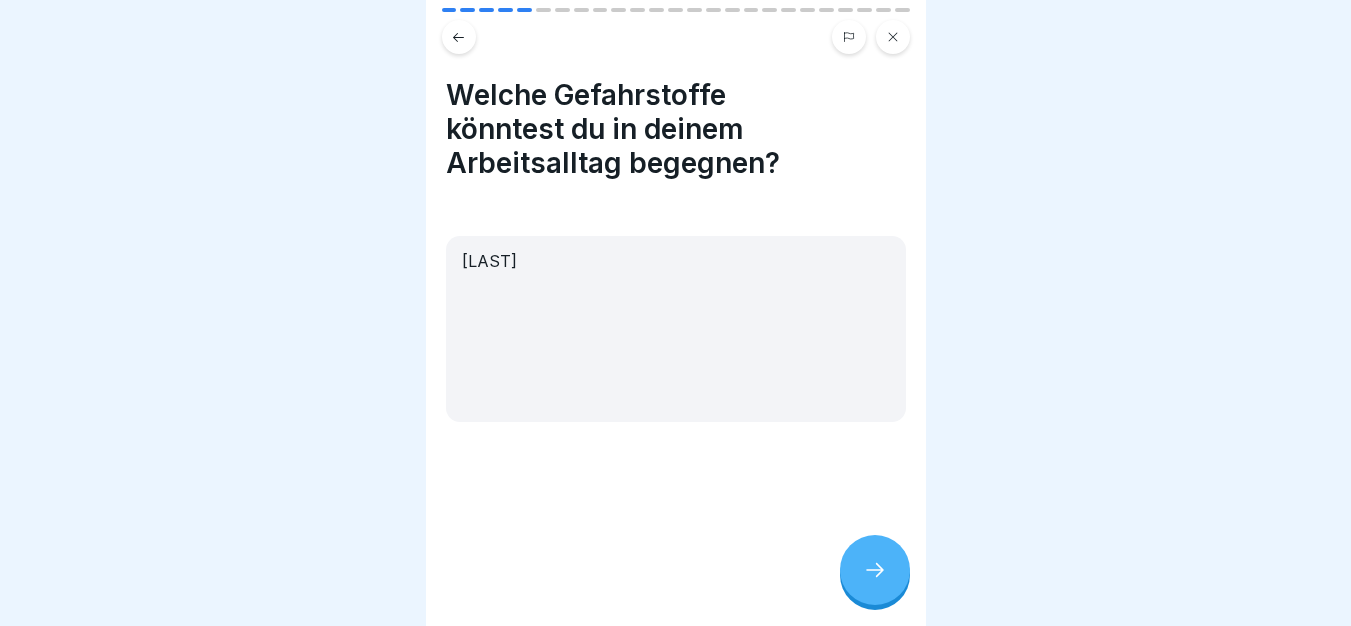 click at bounding box center [875, 570] 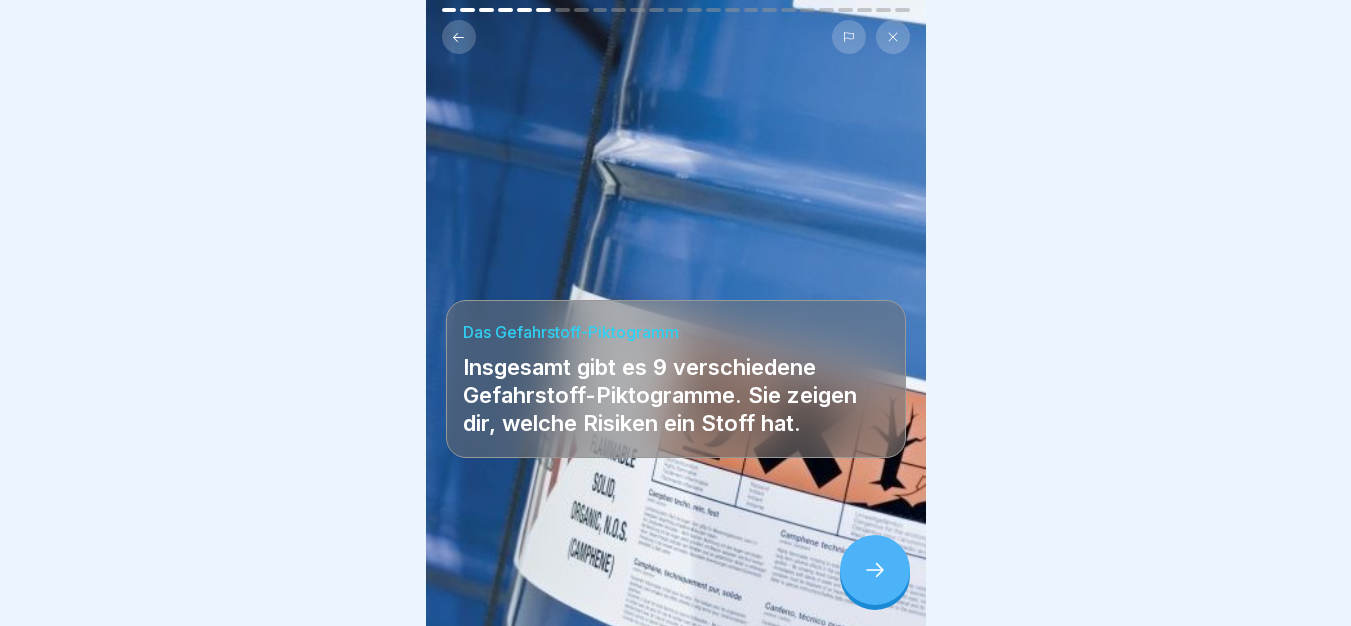click at bounding box center (875, 570) 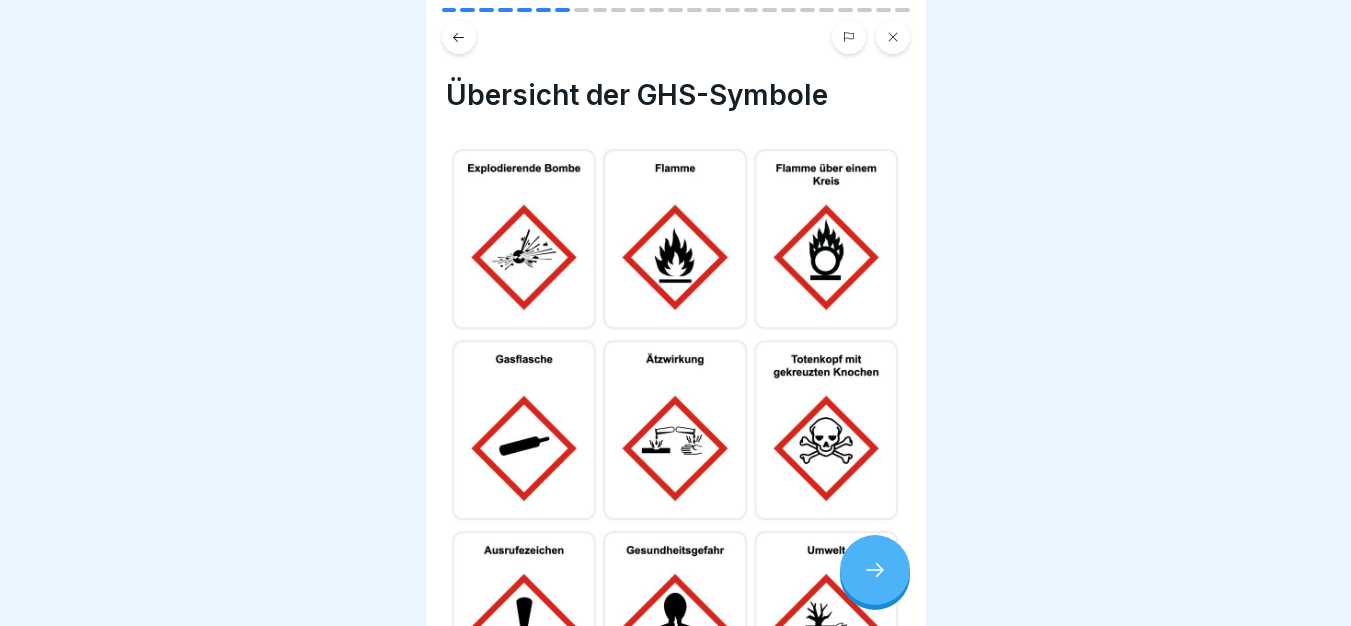 click at bounding box center (875, 570) 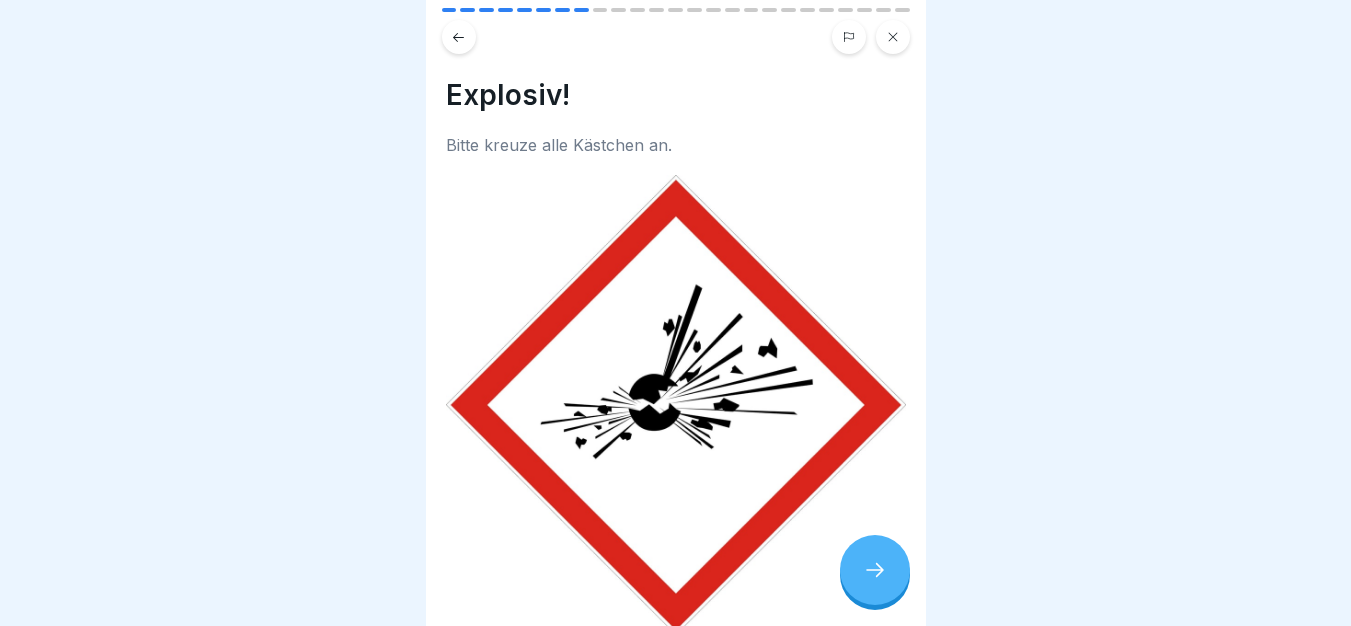 click at bounding box center [875, 570] 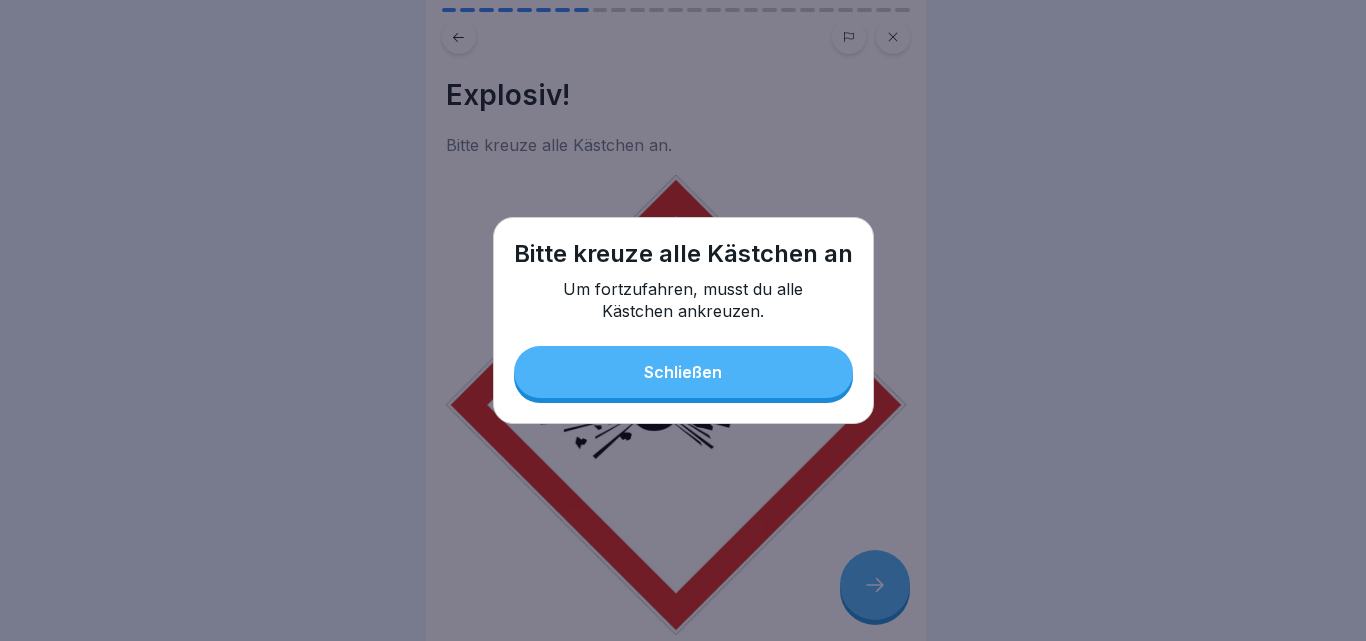 click on "Bitte kreuze alle Kästchen an Um fortzufahren, musst du alle Kästchen ankreuzen. Schließen" at bounding box center (683, 320) 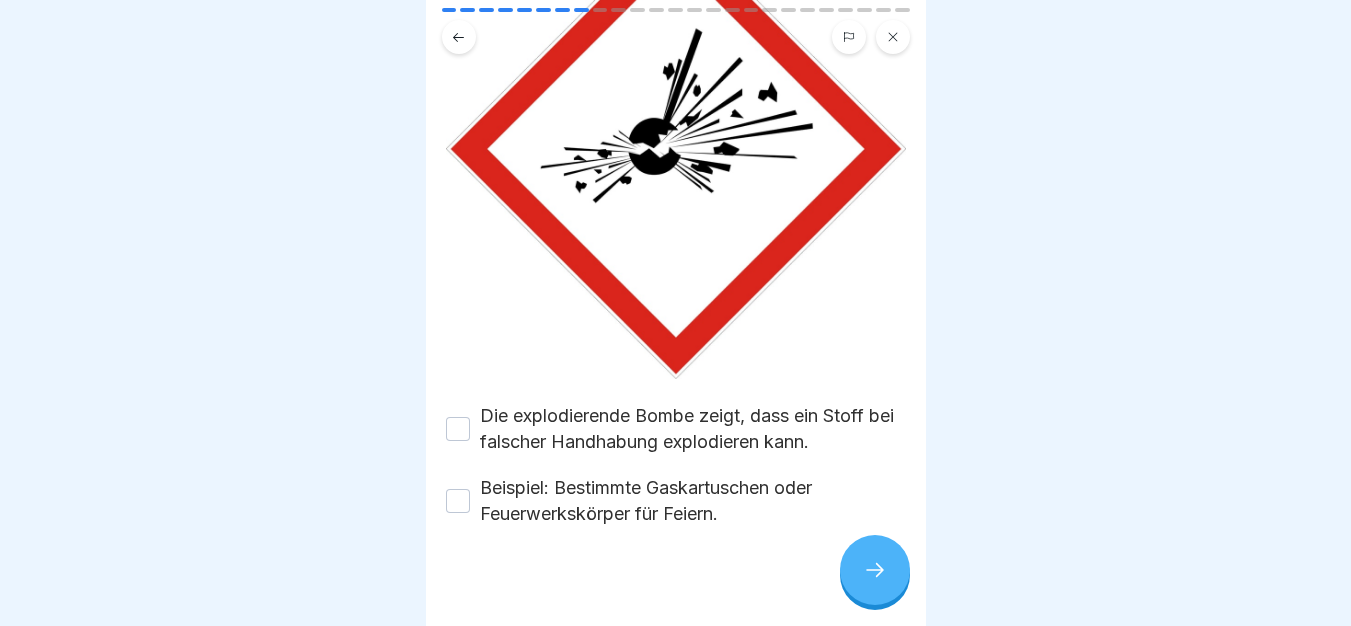 scroll, scrollTop: 262, scrollLeft: 0, axis: vertical 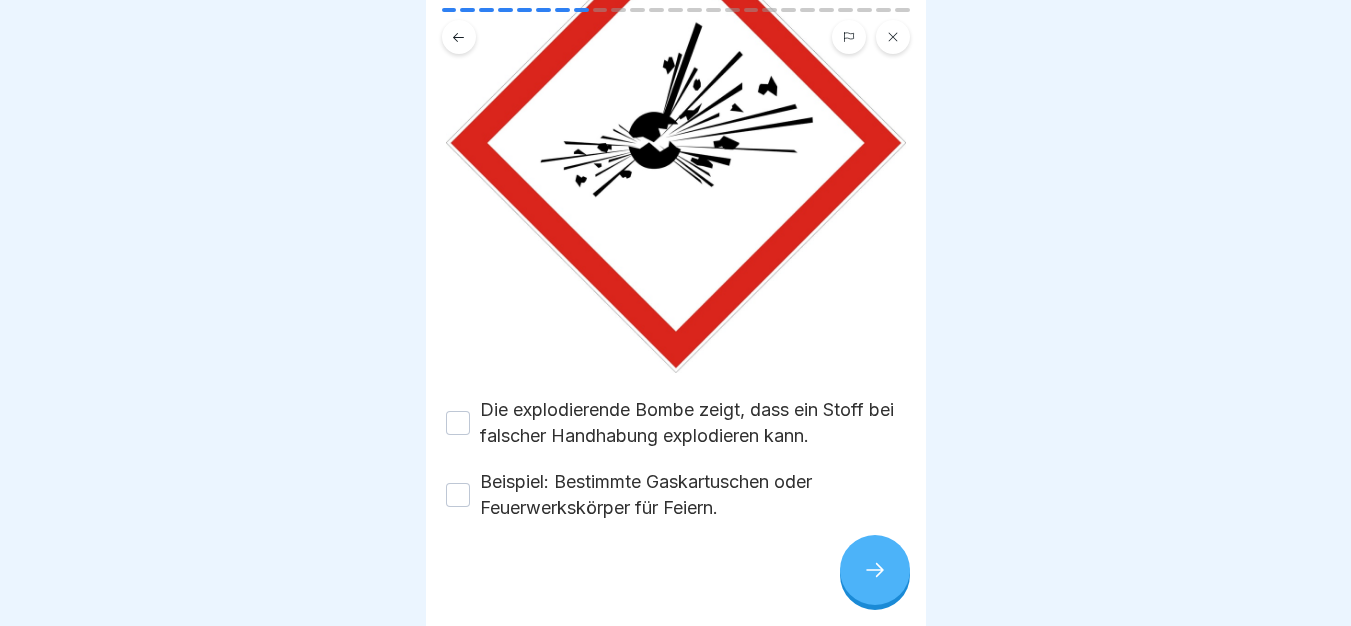 click on "Die explodierende Bombe zeigt, dass ein Stoff bei falscher Handhabung explodieren kann." at bounding box center (693, 423) 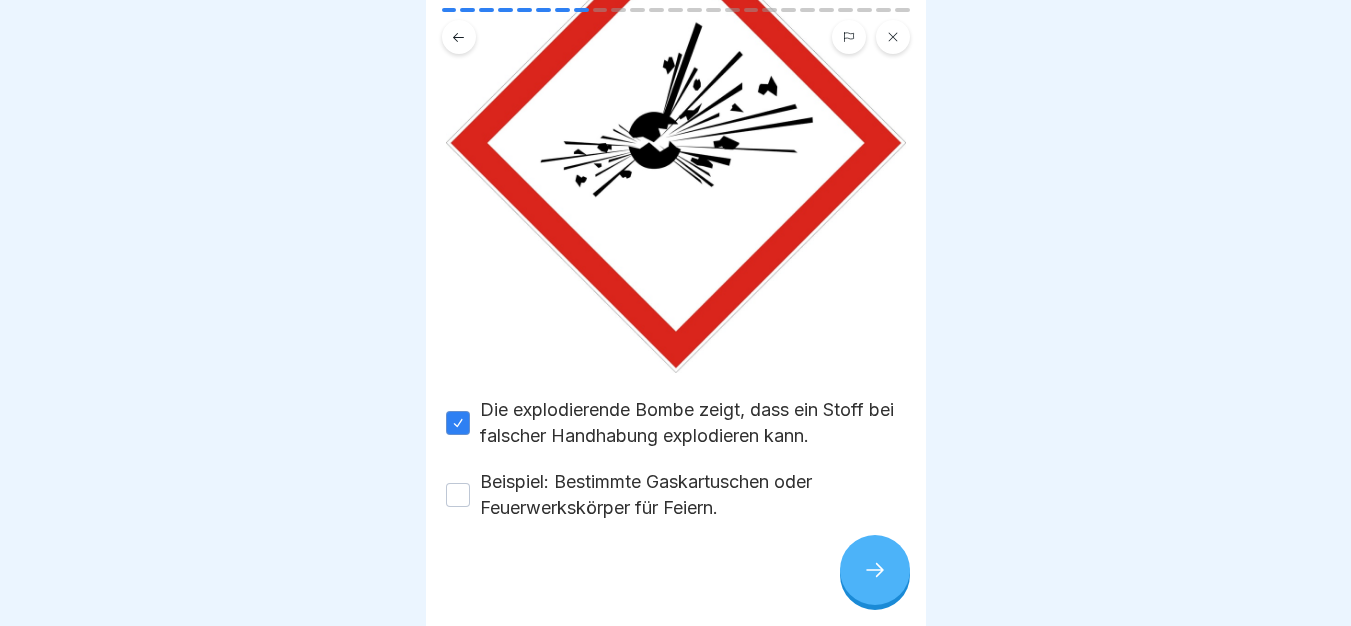 click on "Beispiel: Bestimmte Gaskartuschen oder Feuerwerkskörper für Feiern." at bounding box center [693, 495] 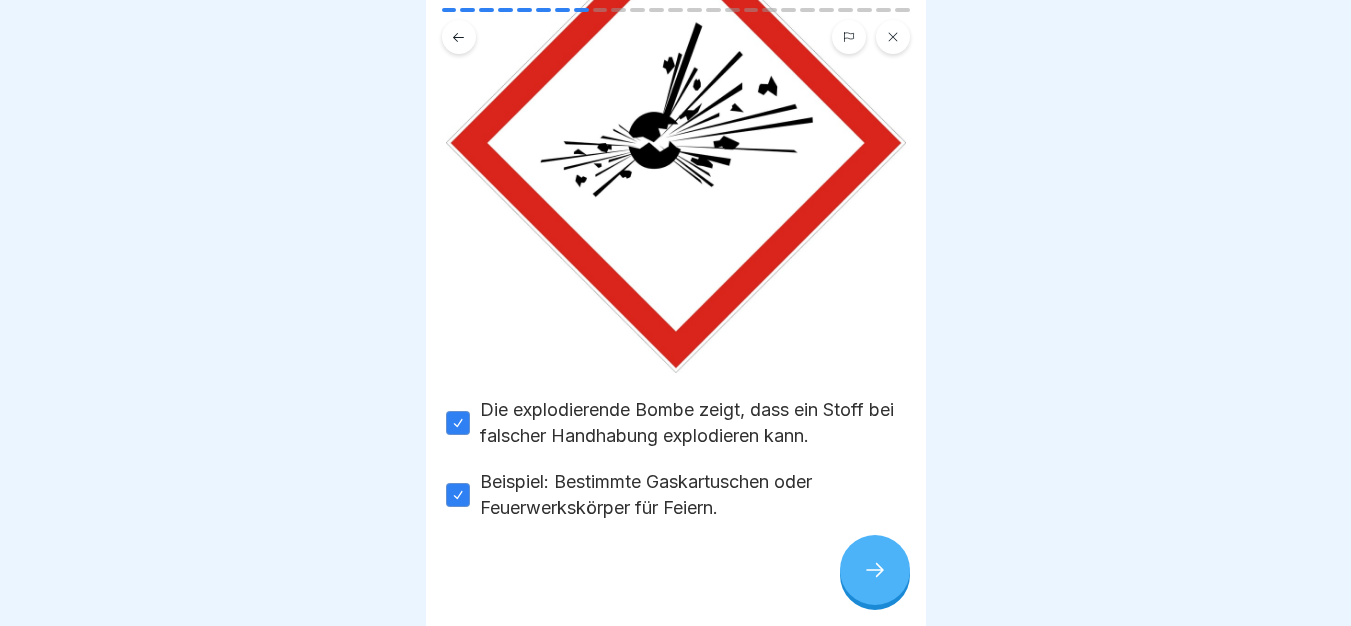 click at bounding box center (875, 570) 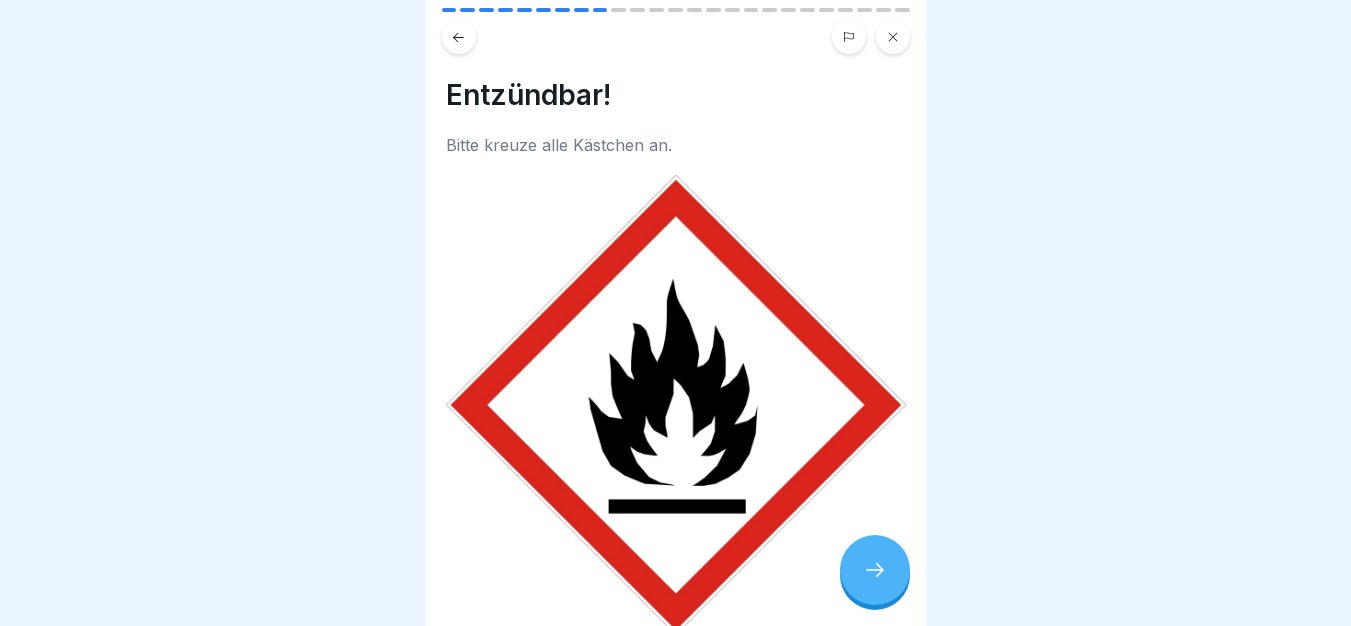 click at bounding box center (875, 570) 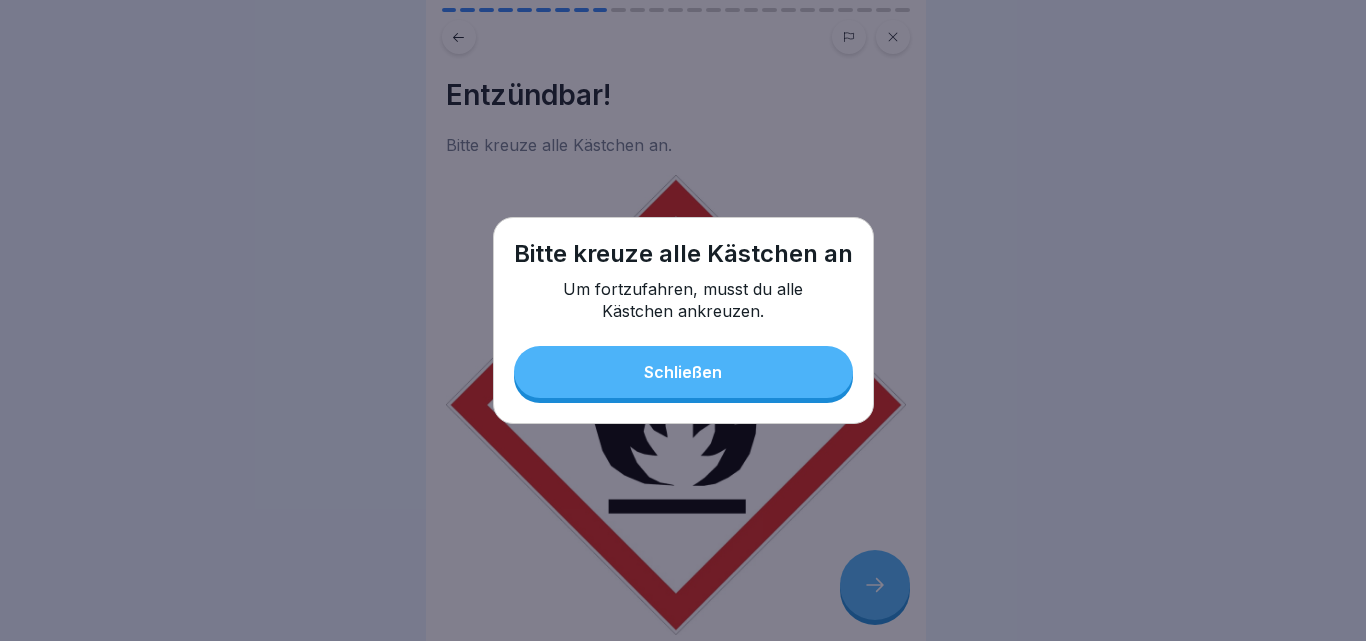 click on "Schließen" at bounding box center [683, 372] 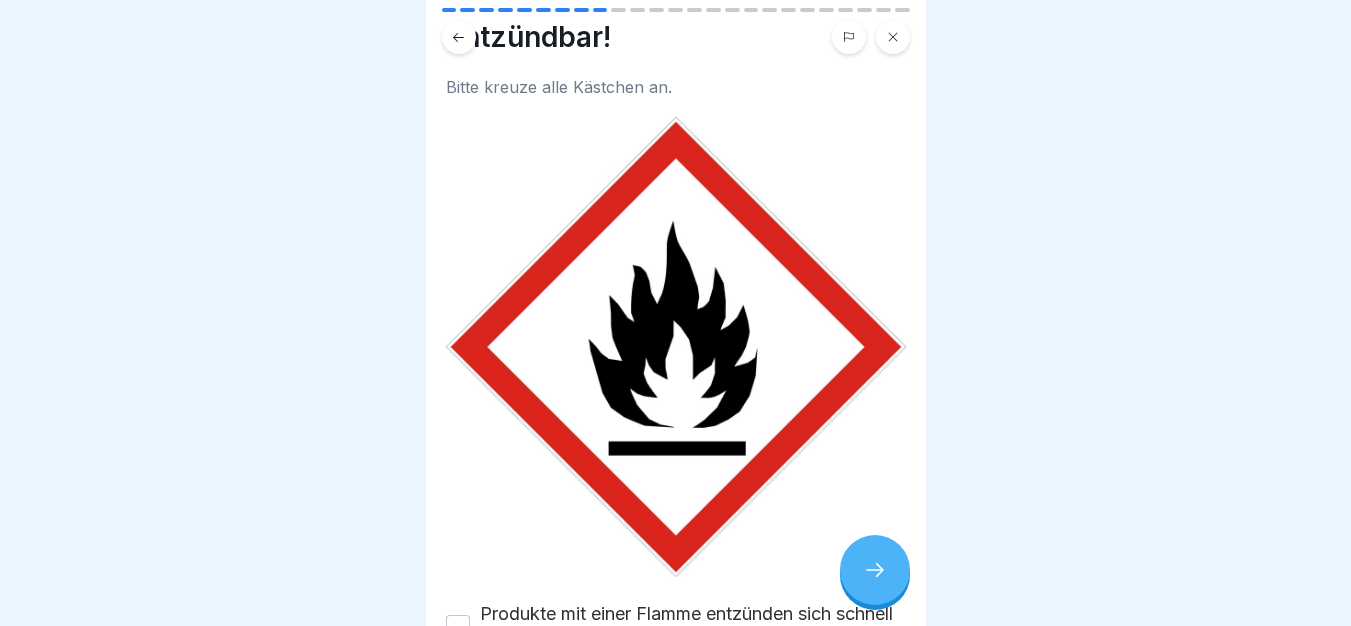 scroll, scrollTop: 288, scrollLeft: 0, axis: vertical 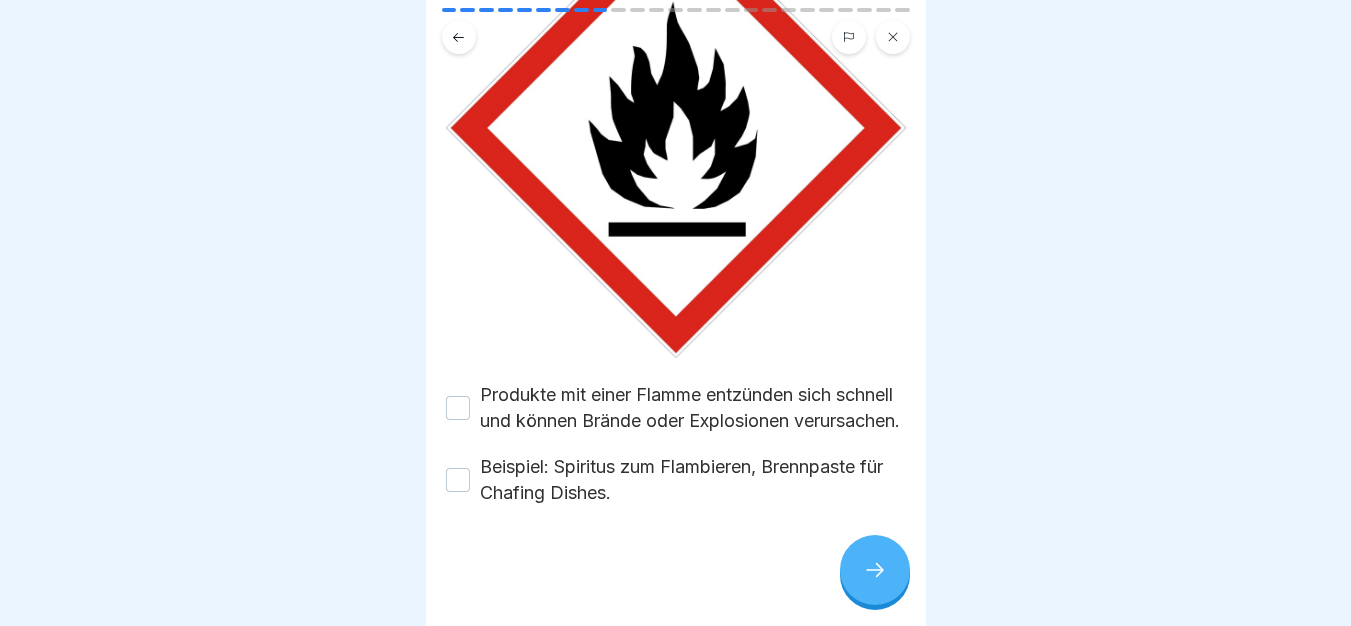 click on "Produkte mit einer Flamme entzünden sich schnell und können Brände oder Explosionen verursachen." at bounding box center [693, 408] 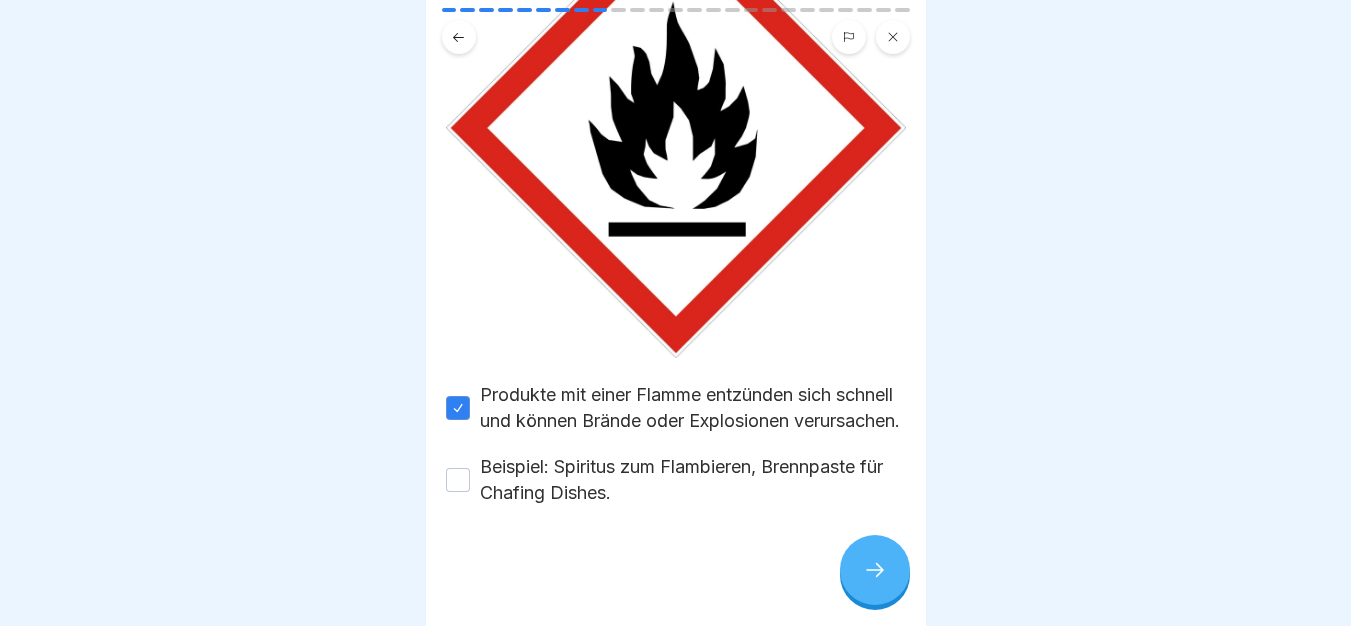 click on "Beispiel: Spiritus zum Flambieren, Brennpaste für Chafing Dishes." at bounding box center [693, 480] 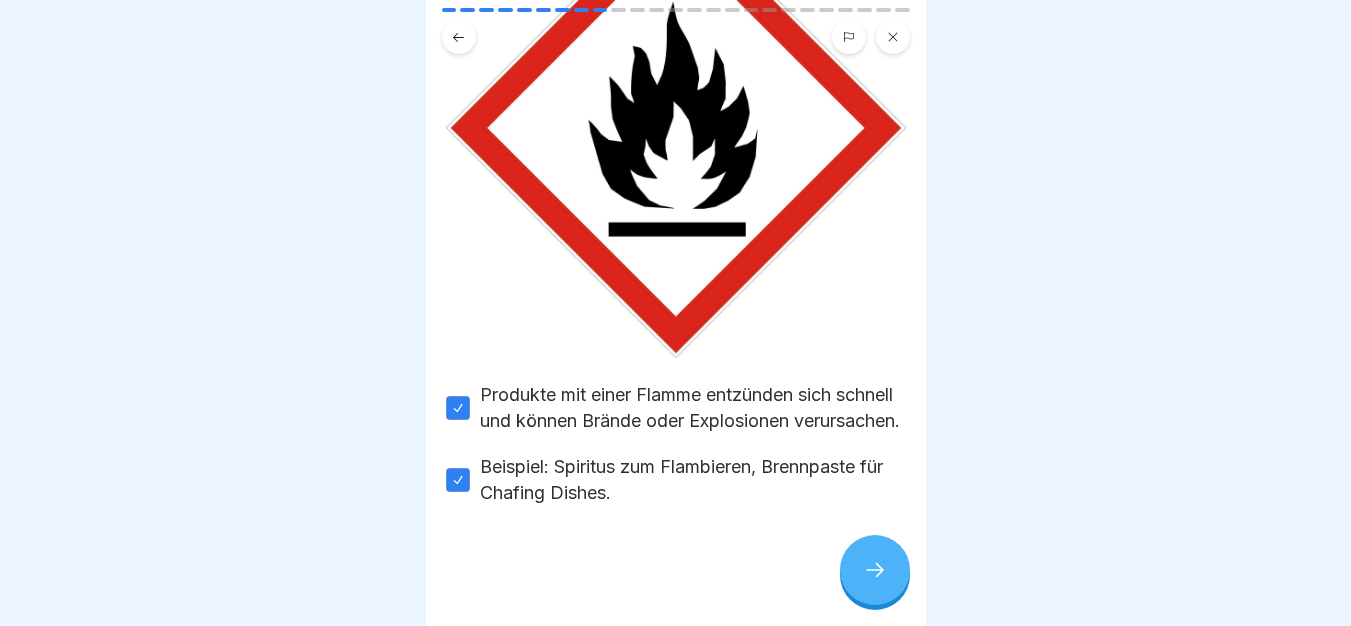 click at bounding box center (875, 570) 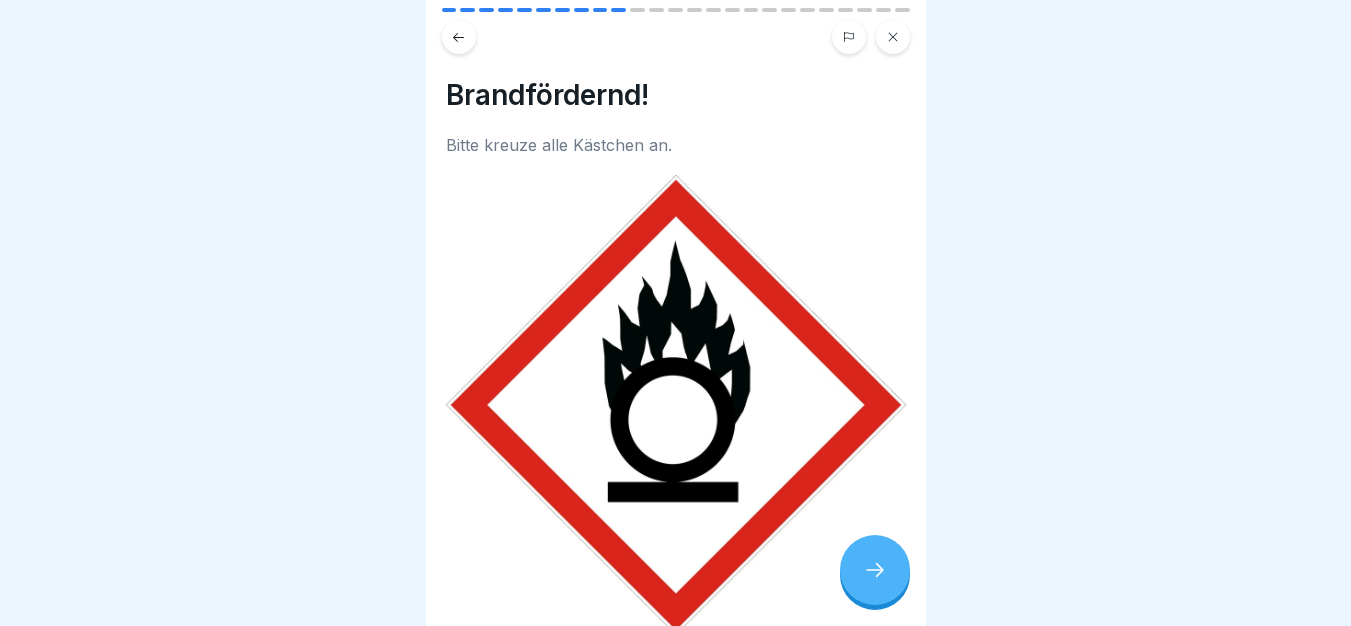 click at bounding box center (875, 570) 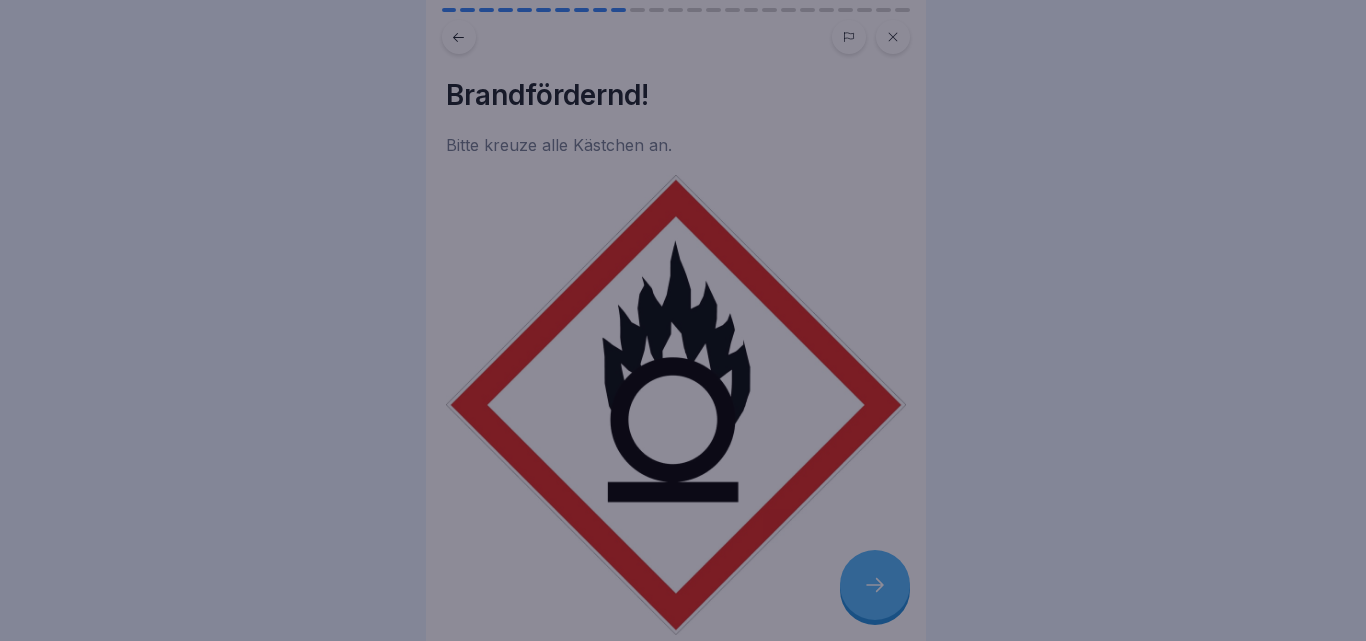 click at bounding box center (683, 320) 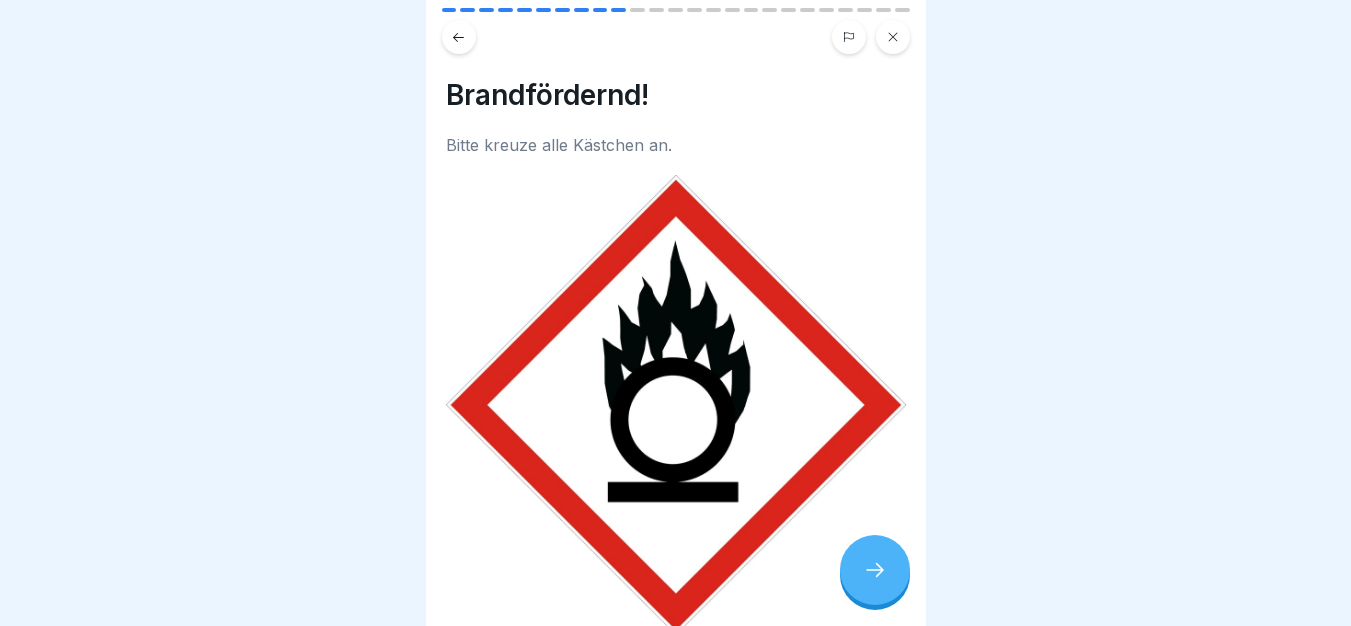 scroll, scrollTop: 288, scrollLeft: 0, axis: vertical 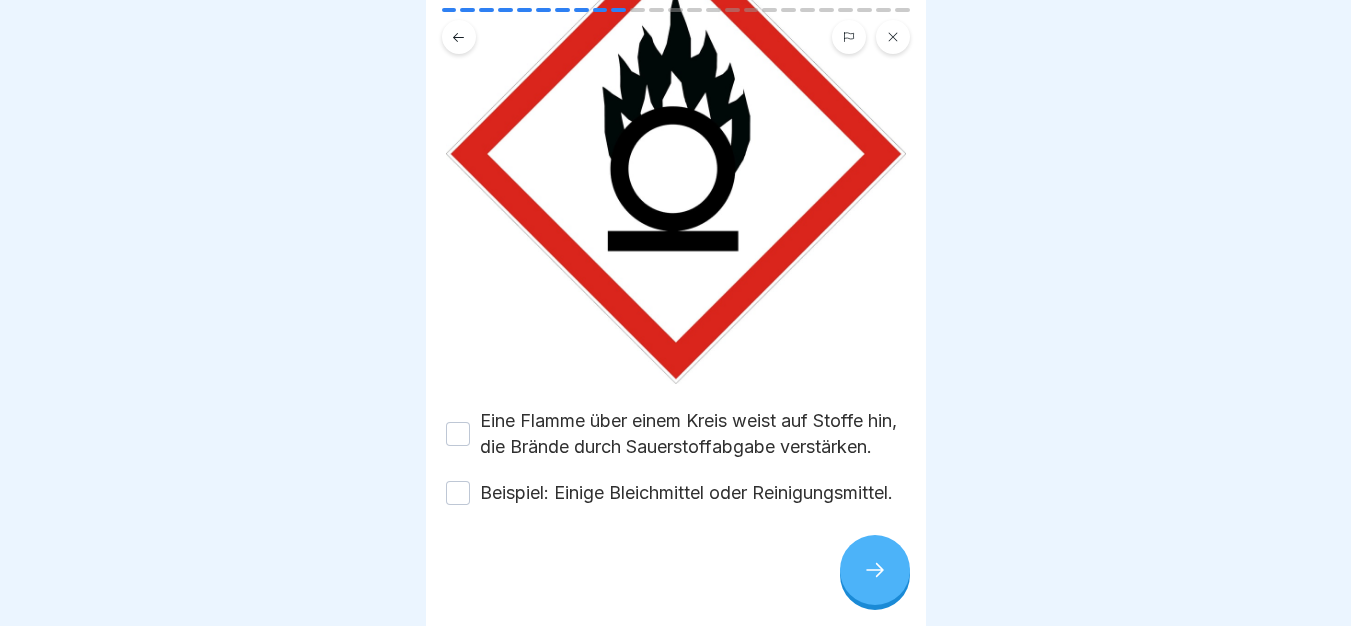 click on "Eine Flamme über einem Kreis weist auf Stoffe hin, die Brände durch Sauerstoffabgabe verstärken." at bounding box center [693, 434] 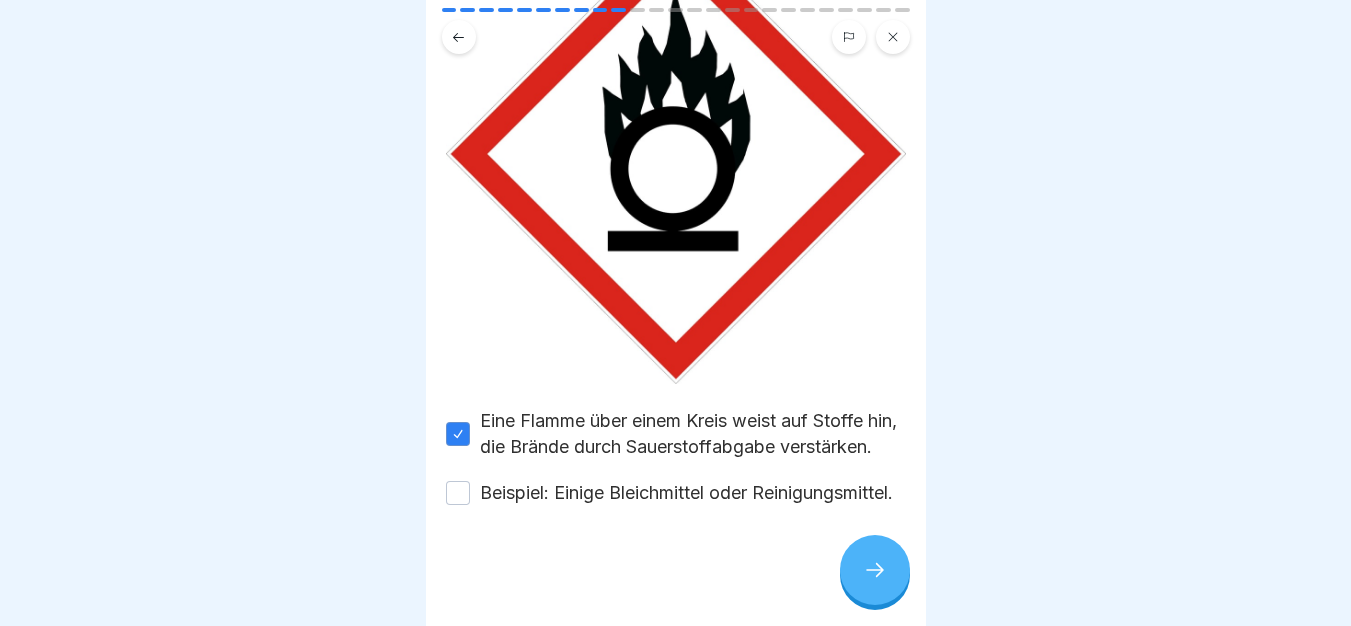 click on "Beispiel: Einige Bleichmittel oder Reinigungsmittel." at bounding box center (686, 493) 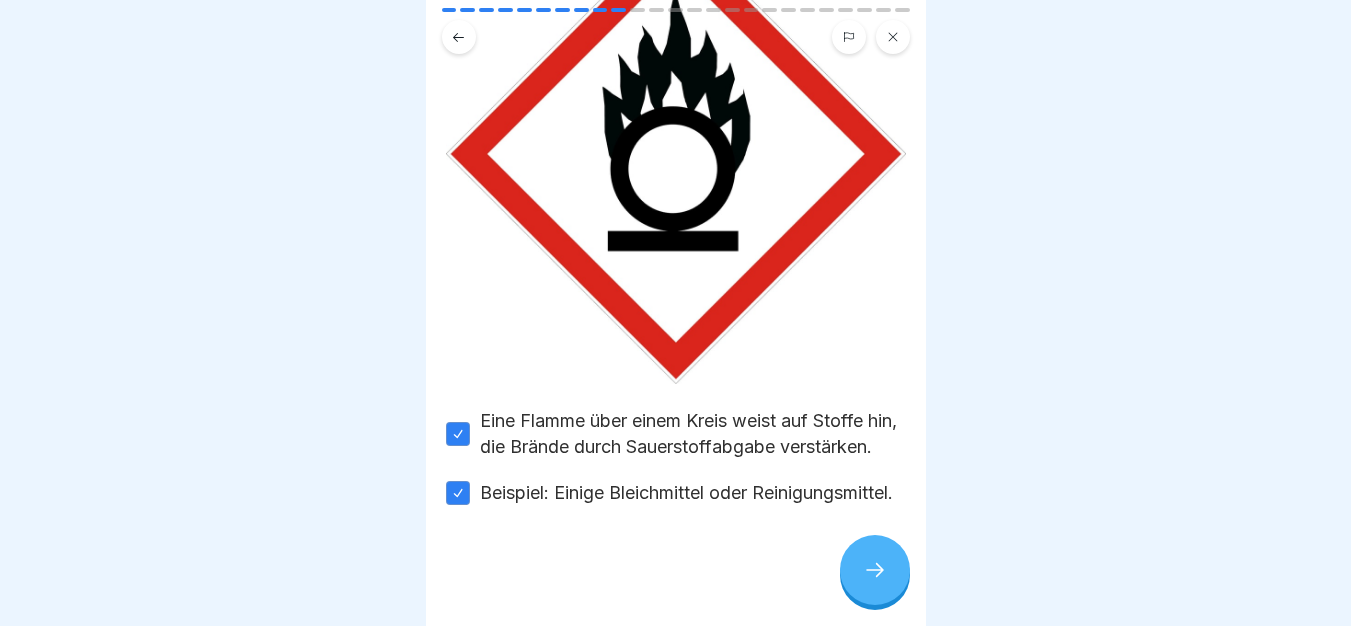 click at bounding box center (676, 566) 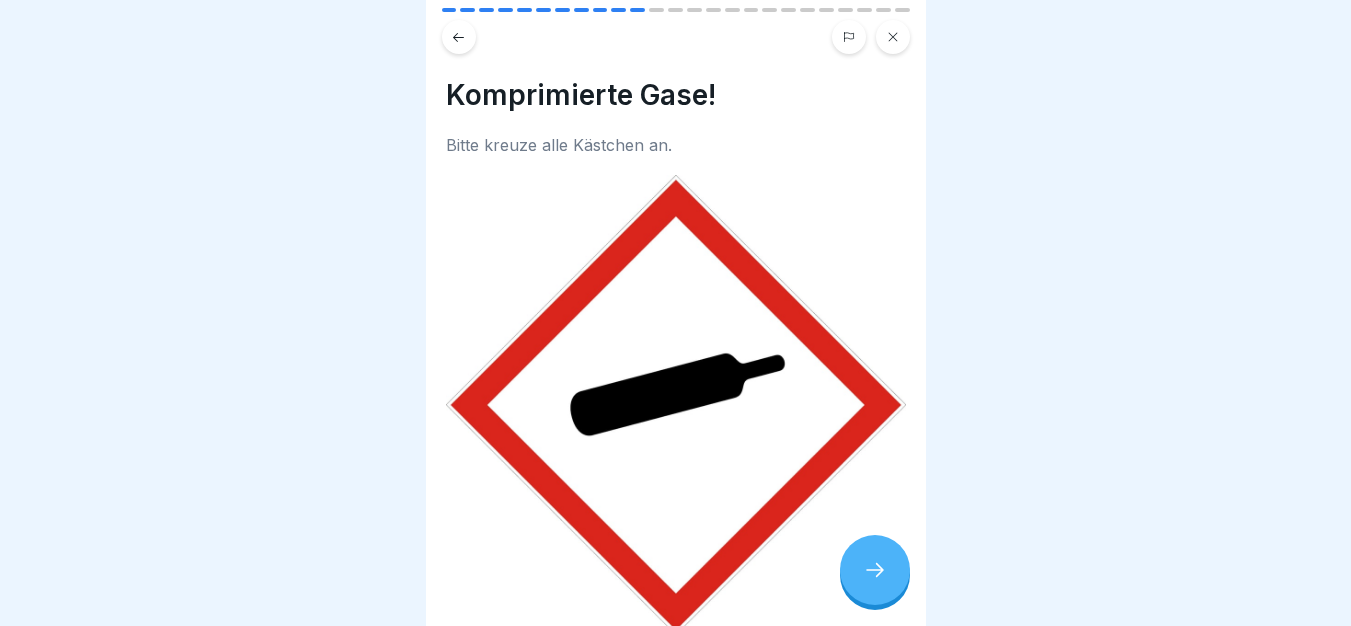 scroll, scrollTop: 288, scrollLeft: 0, axis: vertical 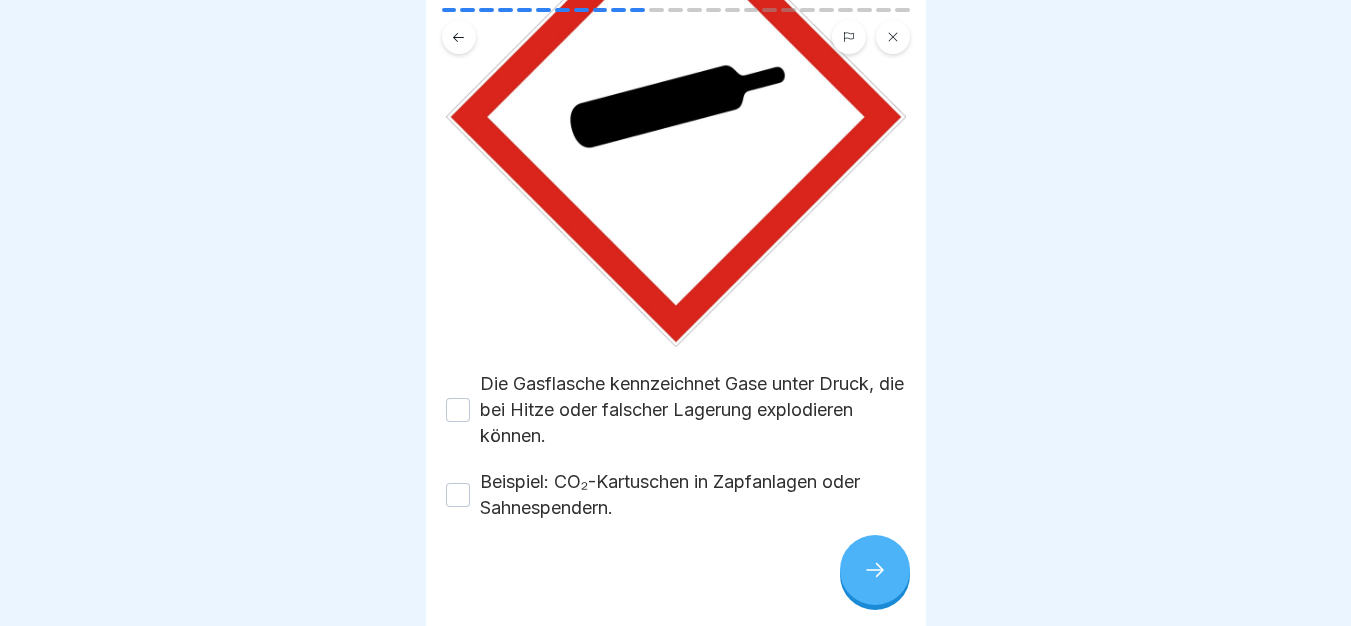 click on "Die Gasflasche kennzeichnet Gase unter Druck, die bei Hitze oder falscher Lagerung explodieren können." at bounding box center [693, 410] 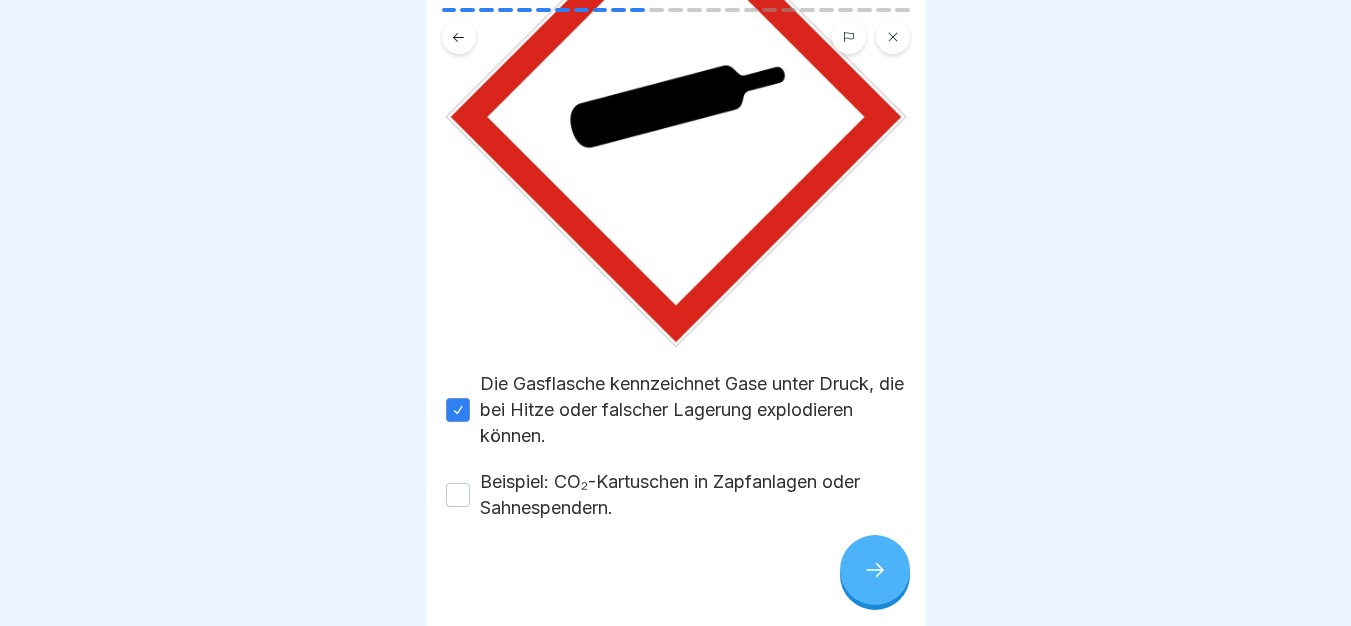 click on "Beispiel: CO₂-Kartuschen in Zapfanlagen oder Sahnespendern." at bounding box center [693, 495] 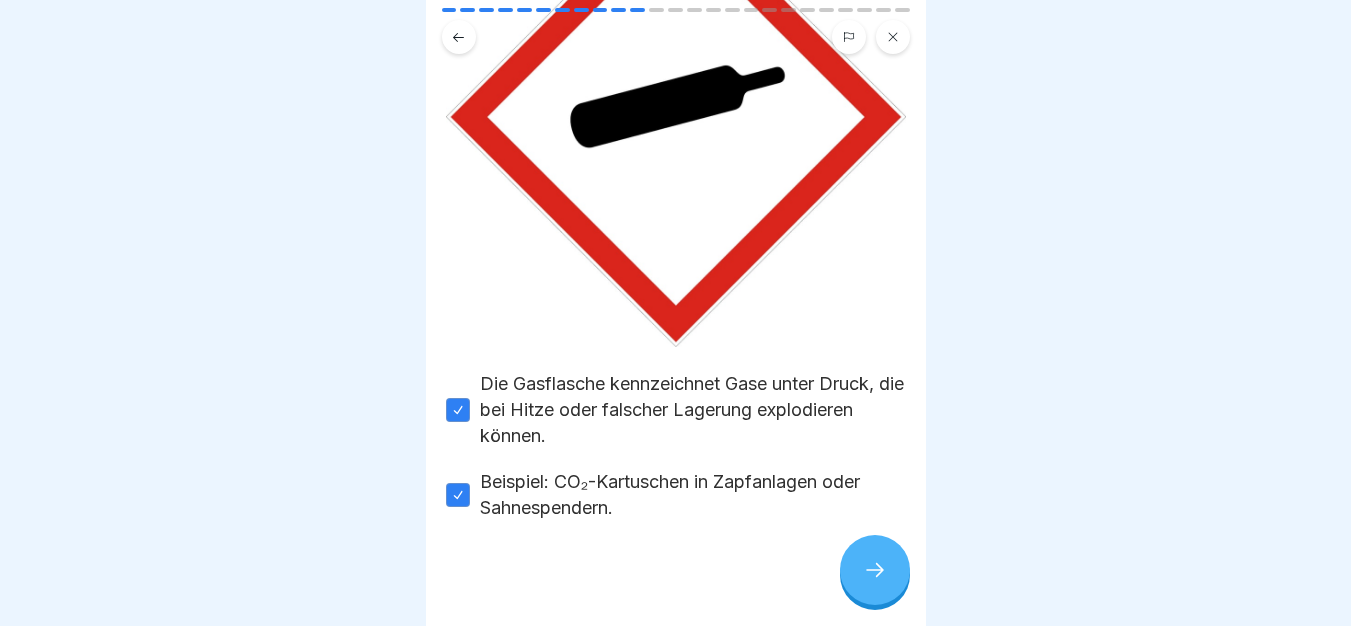click 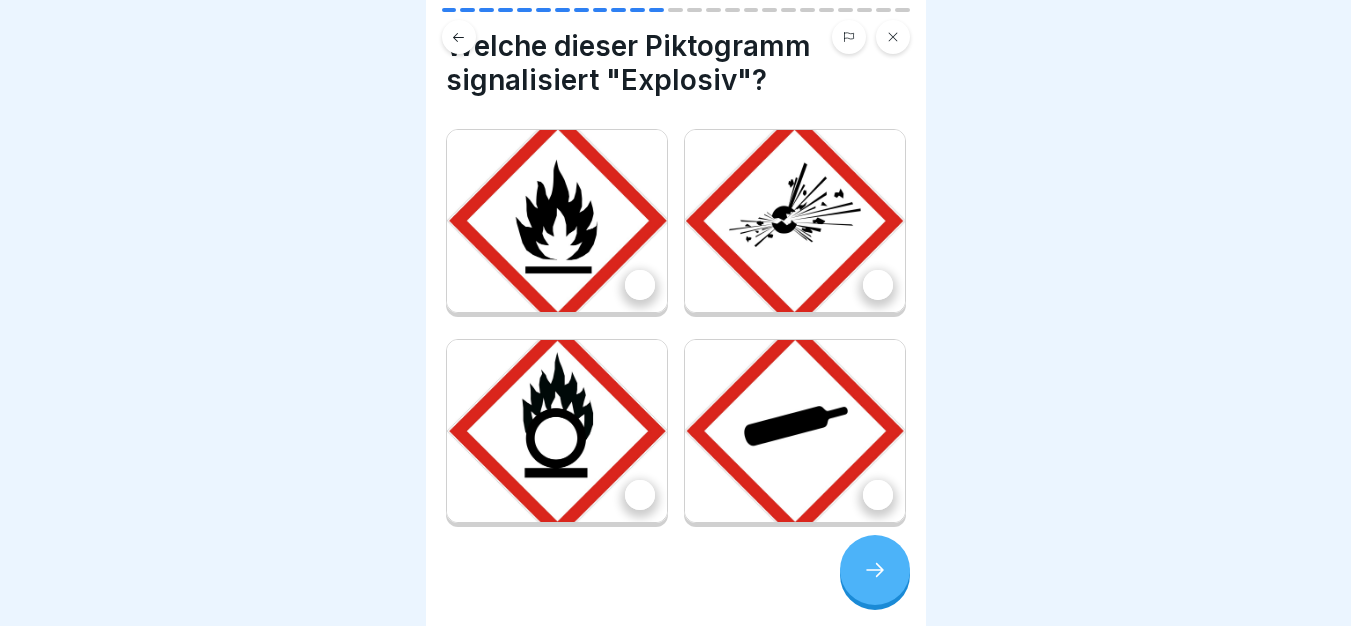 scroll, scrollTop: 76, scrollLeft: 0, axis: vertical 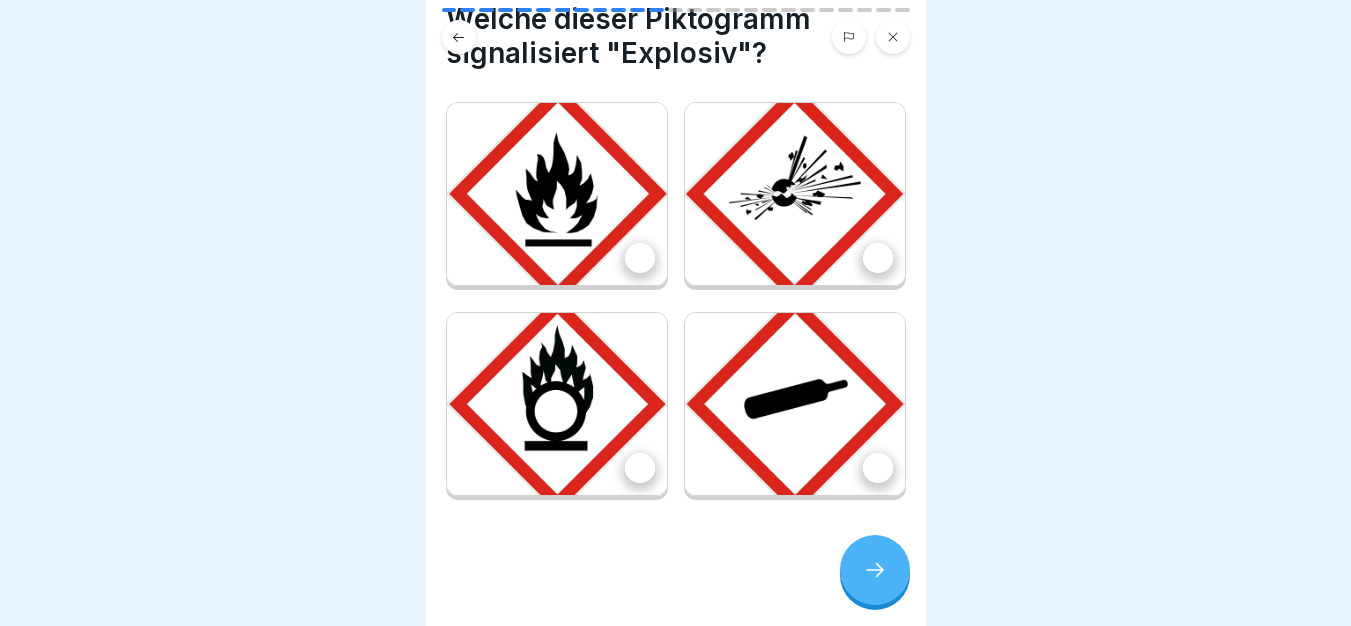 click at bounding box center (795, 194) 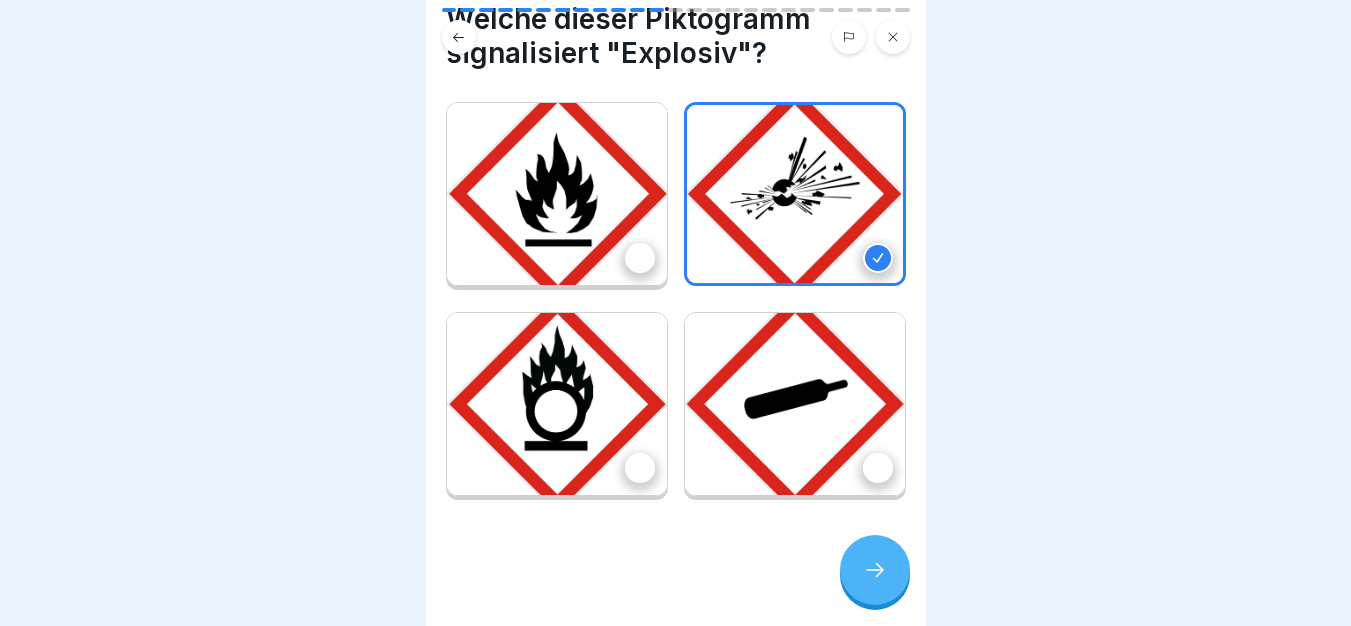 click 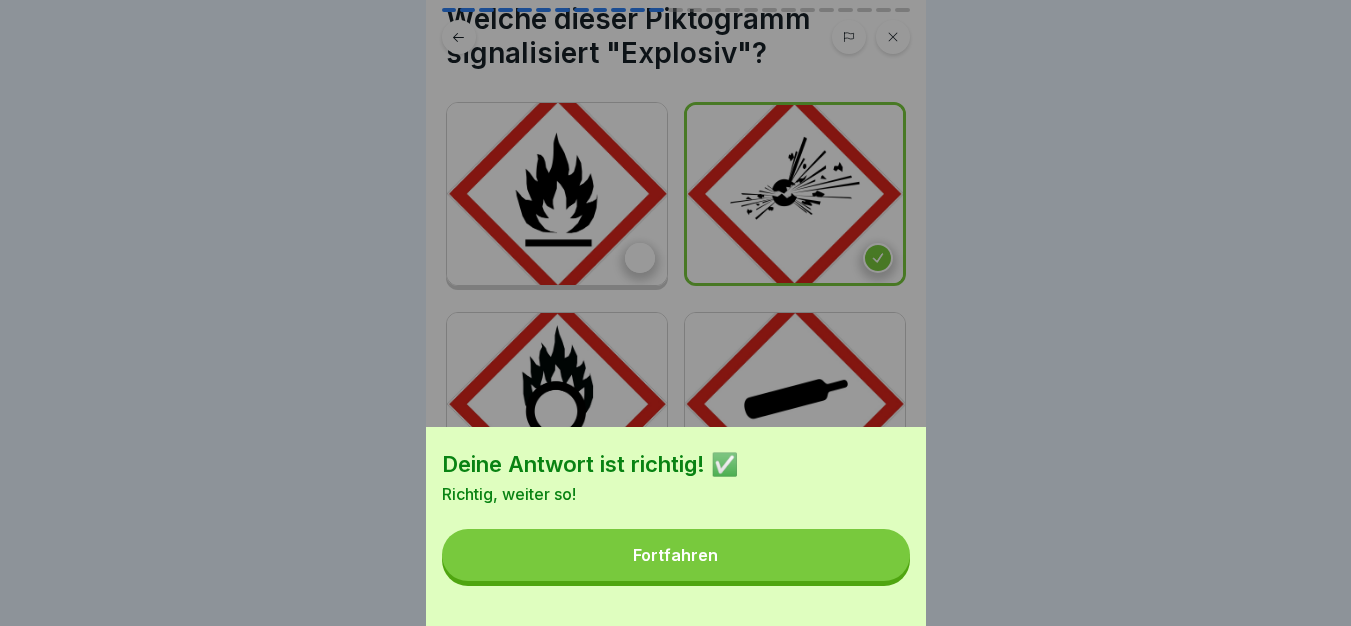 click on "Fortfahren" at bounding box center [676, 555] 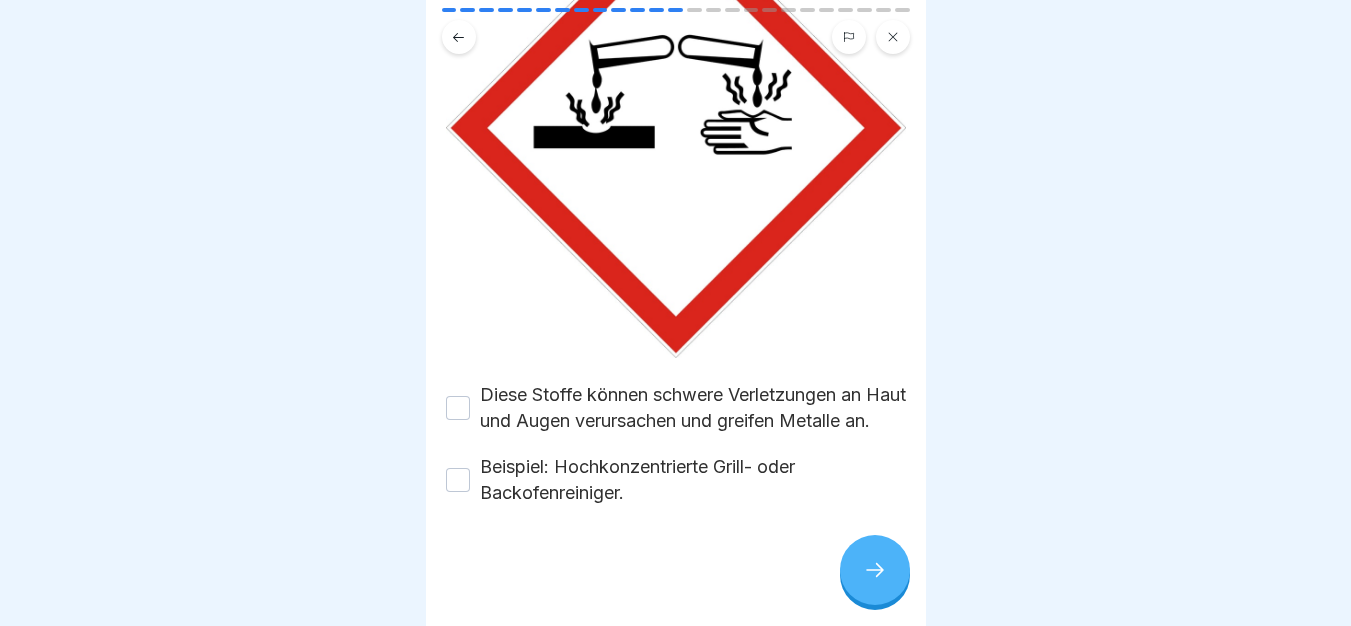 scroll, scrollTop: 288, scrollLeft: 0, axis: vertical 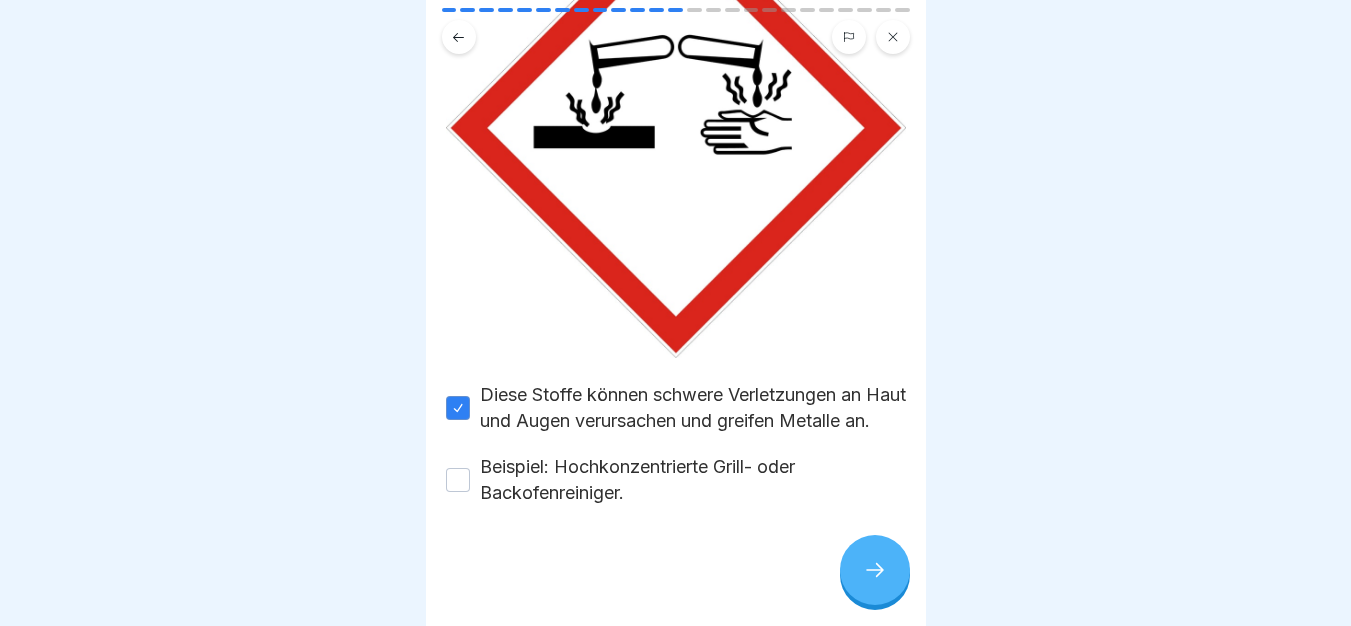 click on "Beispiel: Hochkonzentrierte Grill- oder Backofenreiniger." at bounding box center (693, 480) 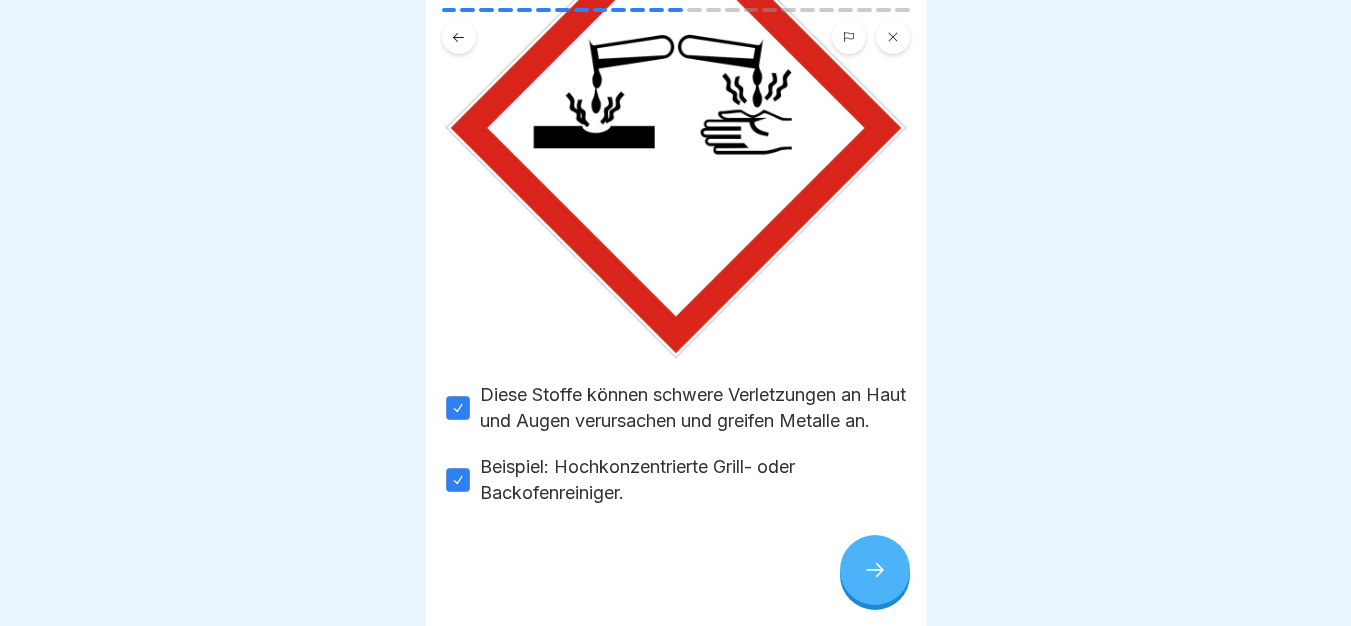 click at bounding box center [875, 570] 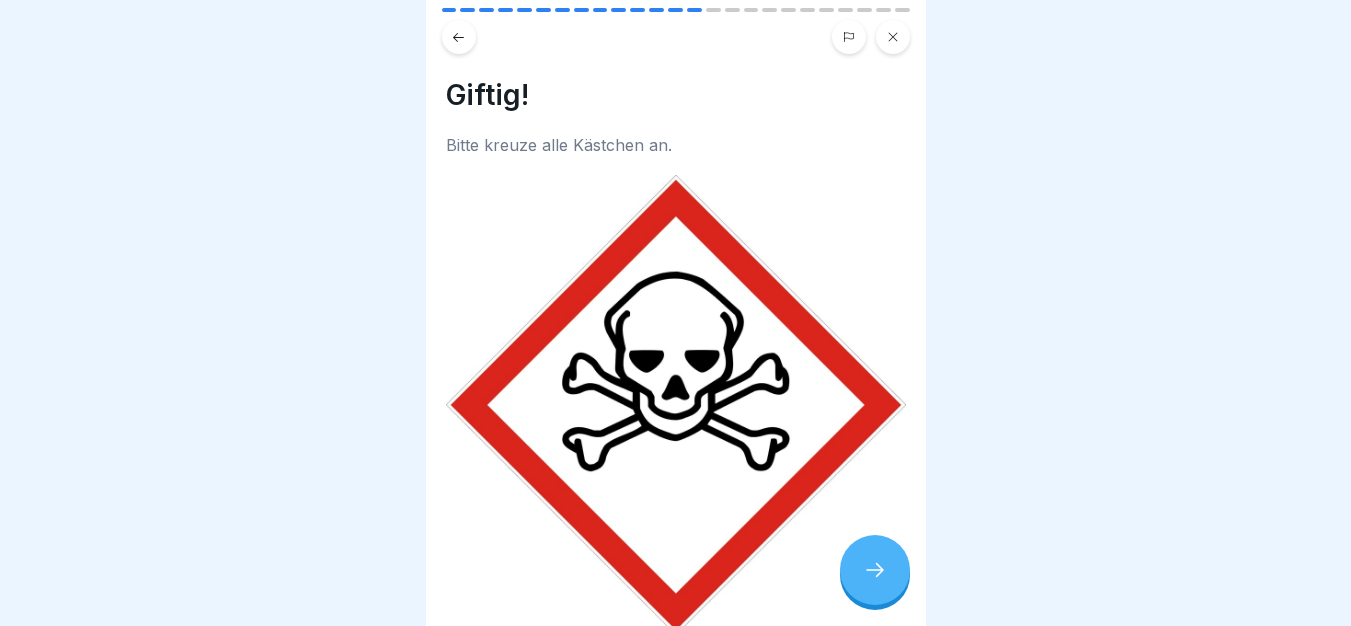 scroll, scrollTop: 236, scrollLeft: 0, axis: vertical 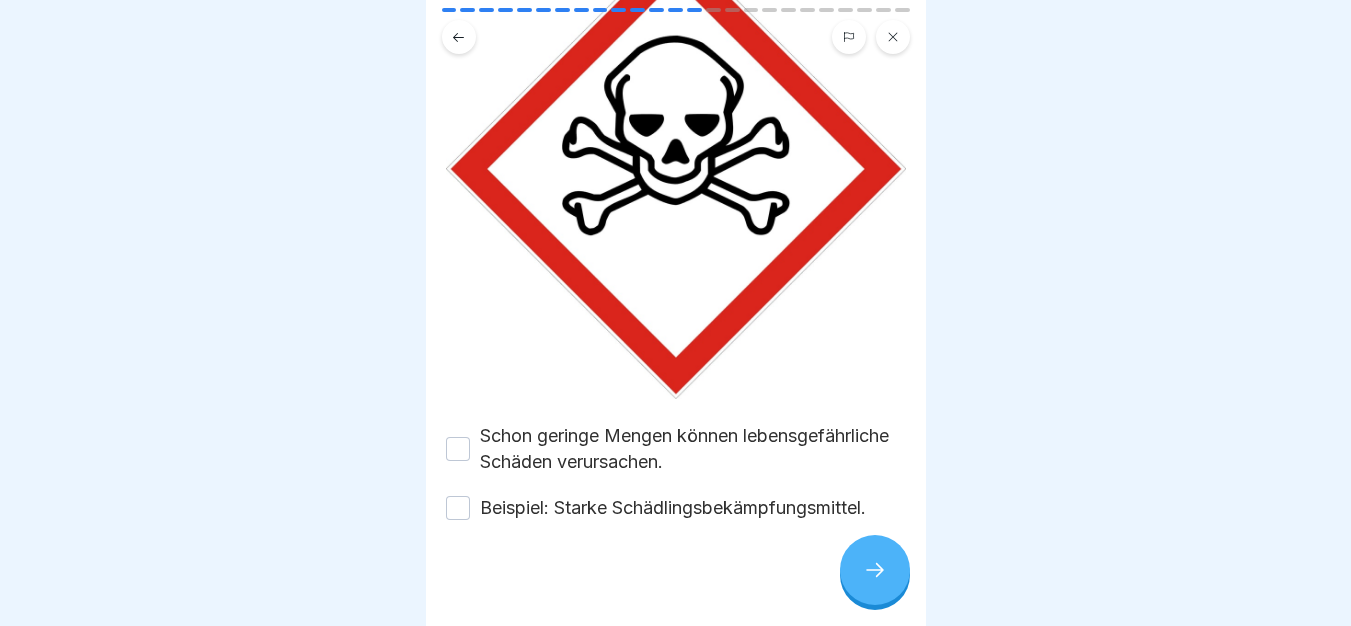 click on "Schon geringe Mengen können lebensgefährliche Schäden verursachen." at bounding box center (693, 449) 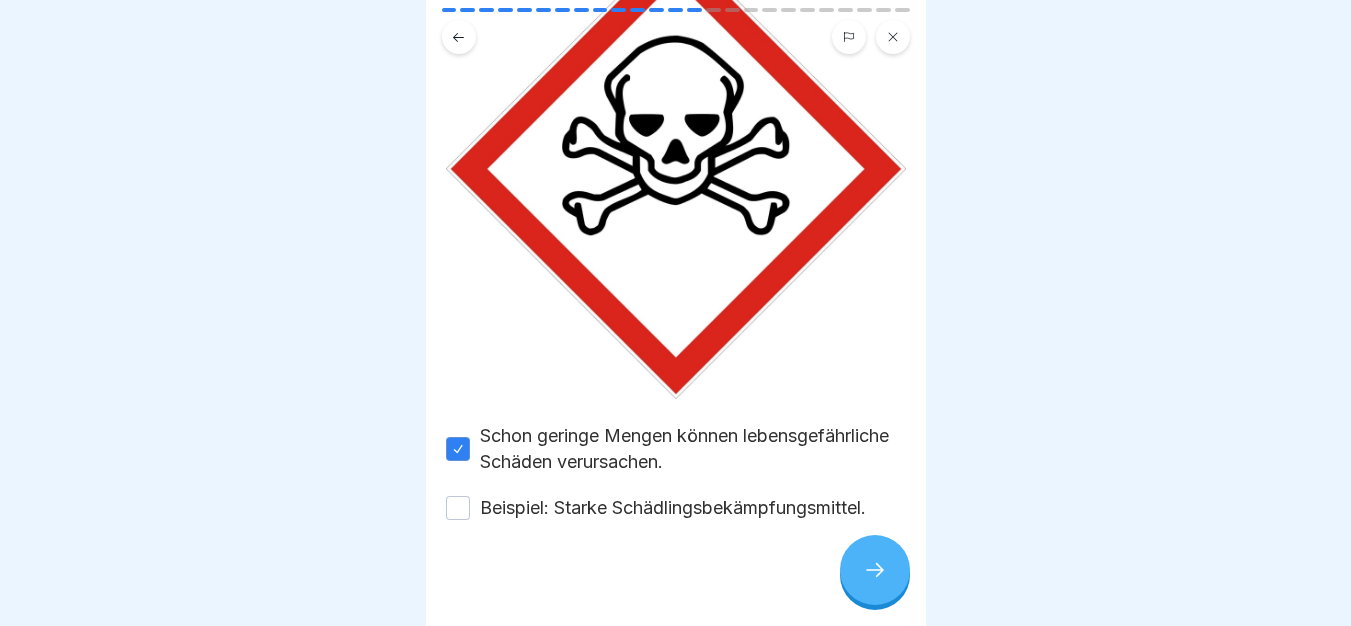 click on "Schon geringe Mengen können lebensgefährliche Schäden verursachen. Beispiel: Starke Schädlingsbekämpfungsmittel." at bounding box center (676, 472) 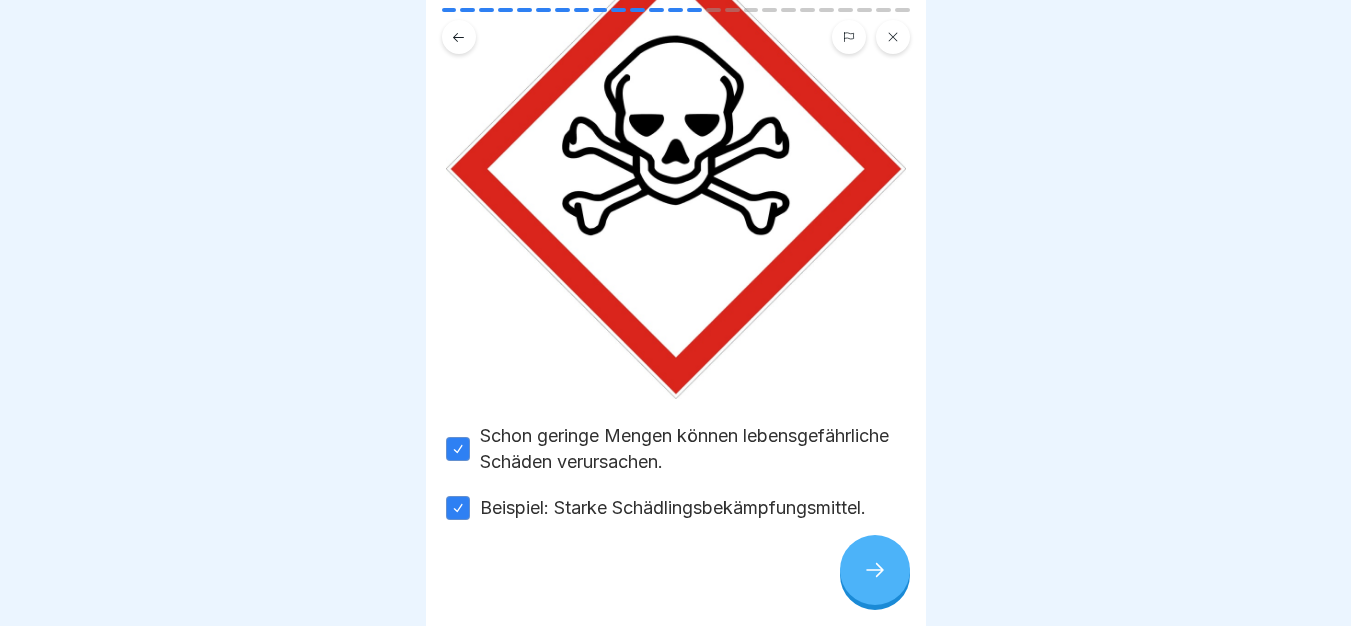 click at bounding box center (875, 570) 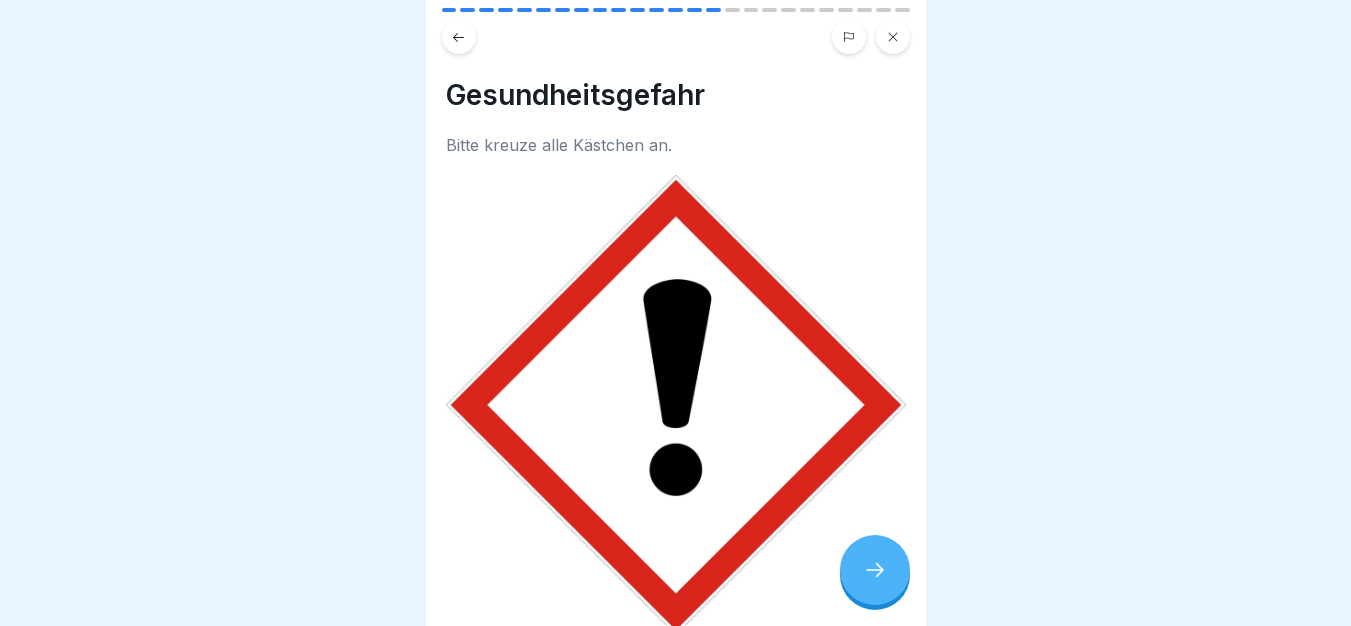 click at bounding box center (875, 570) 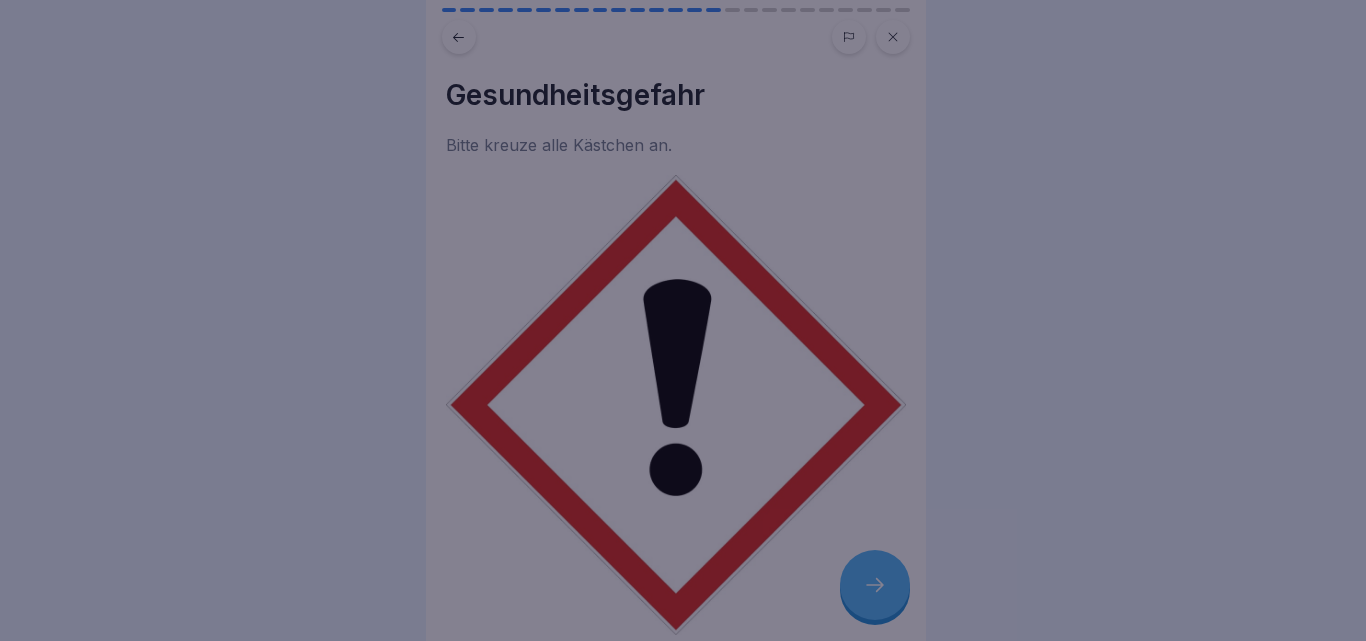 click at bounding box center (683, 320) 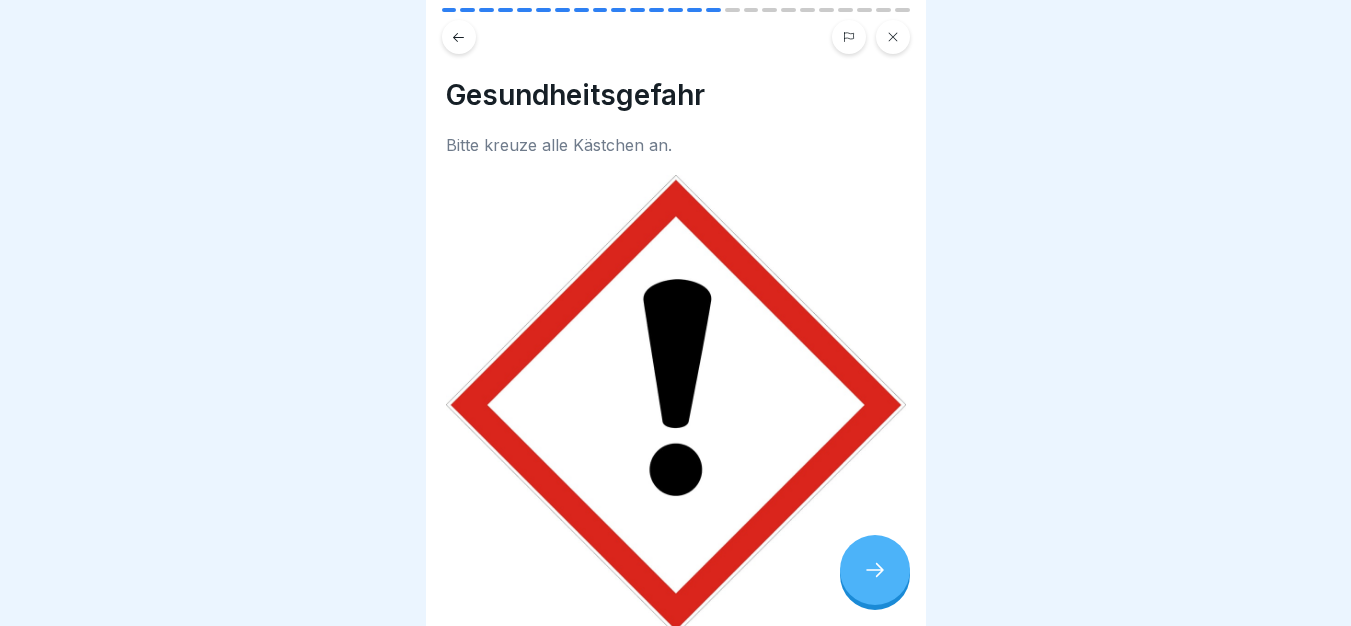 scroll, scrollTop: 288, scrollLeft: 0, axis: vertical 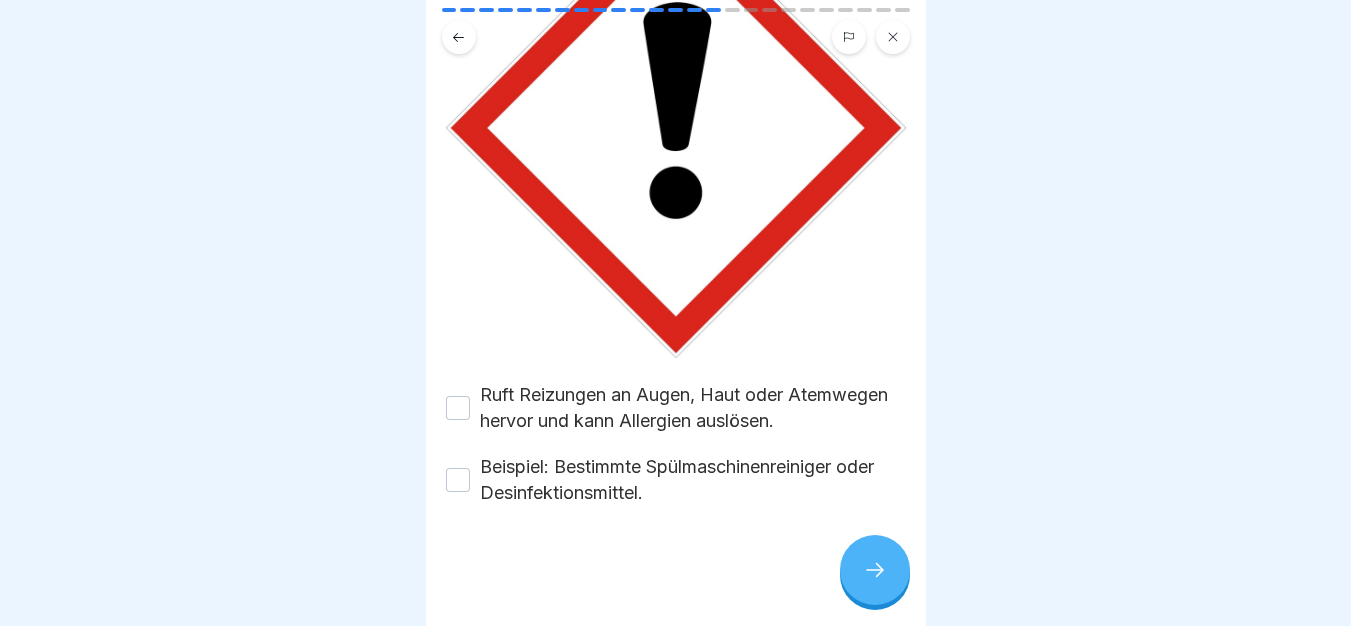 click on "Ruft Reizungen an Augen, Haut oder Atemwegen hervor und kann Allergien auslösen." at bounding box center (693, 408) 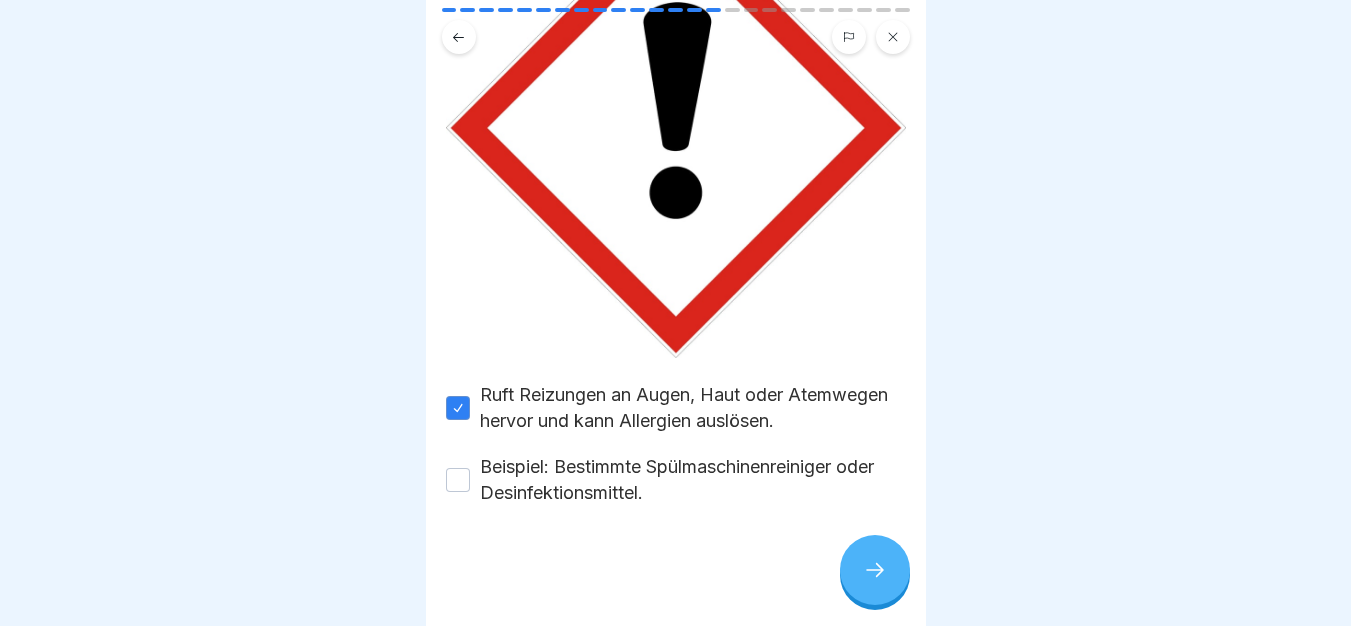 click on "Beispiel: Bestimmte Spülmaschinenreiniger oder Desinfektionsmittel." at bounding box center (693, 480) 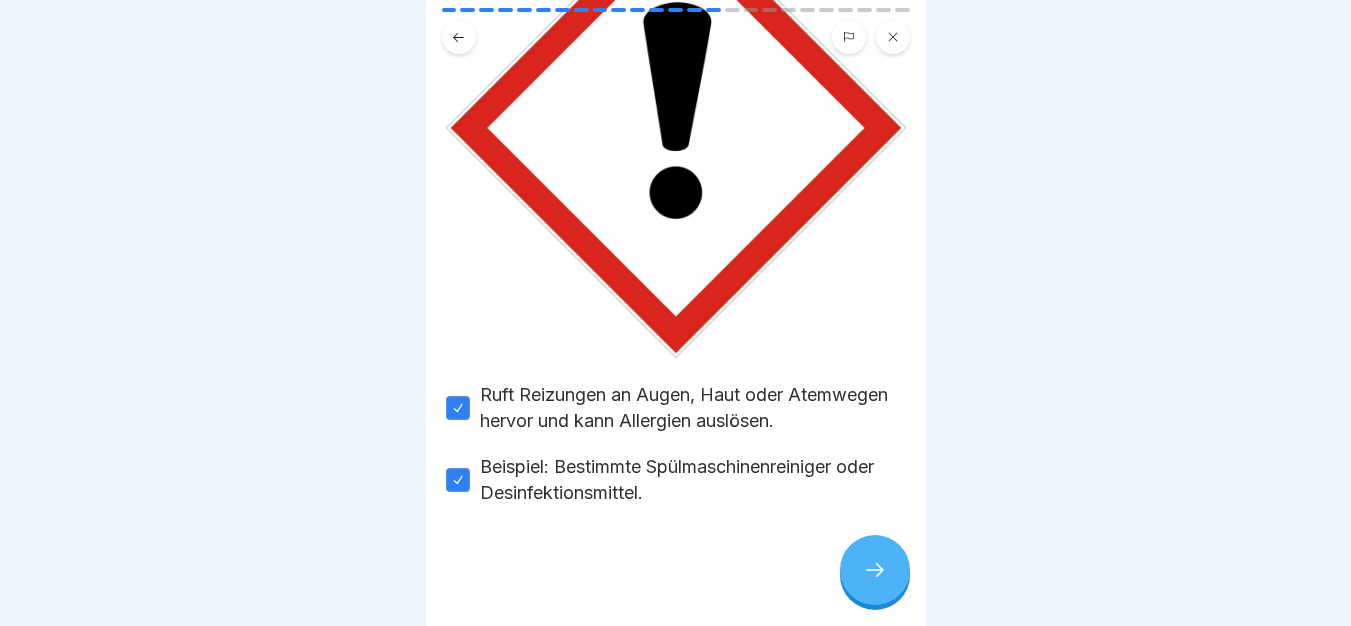 click at bounding box center [875, 570] 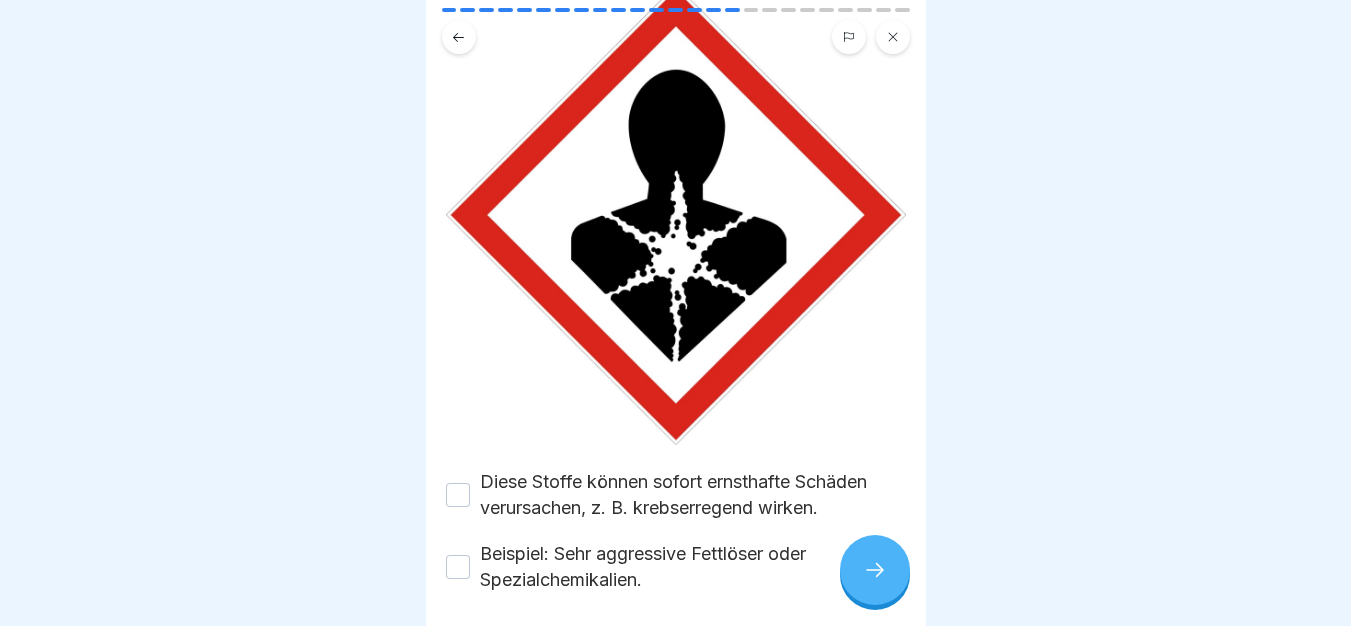 scroll, scrollTop: 262, scrollLeft: 0, axis: vertical 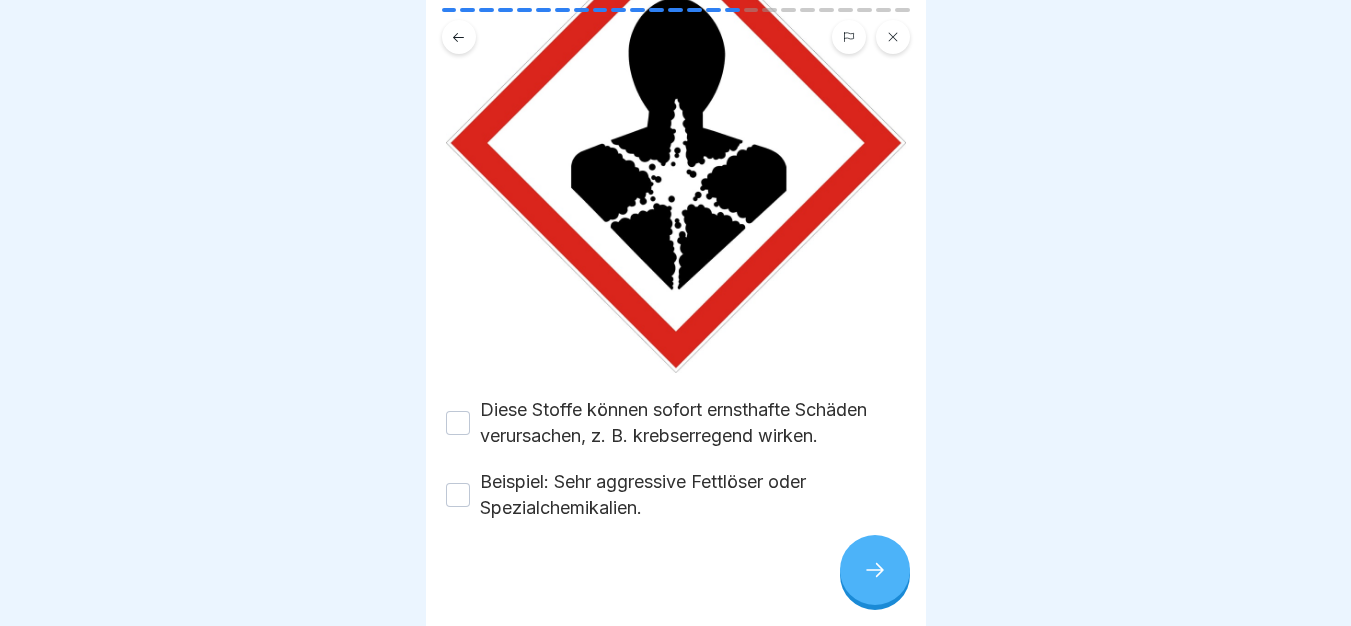 click on "Diese Stoffe können sofort ernsthafte Schäden verursachen, z. B. krebserregend wirken." at bounding box center (693, 423) 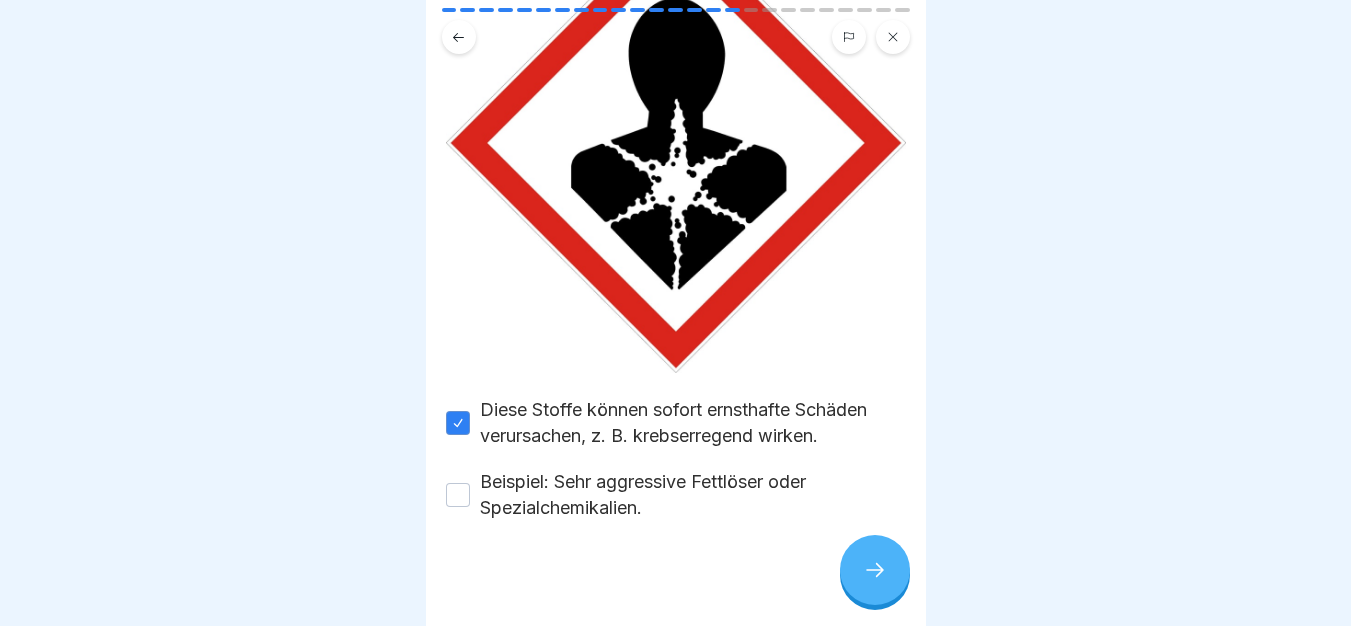 click on "Beispiel: Sehr aggressive Fettlöser oder Spezialchemikalien." at bounding box center (693, 495) 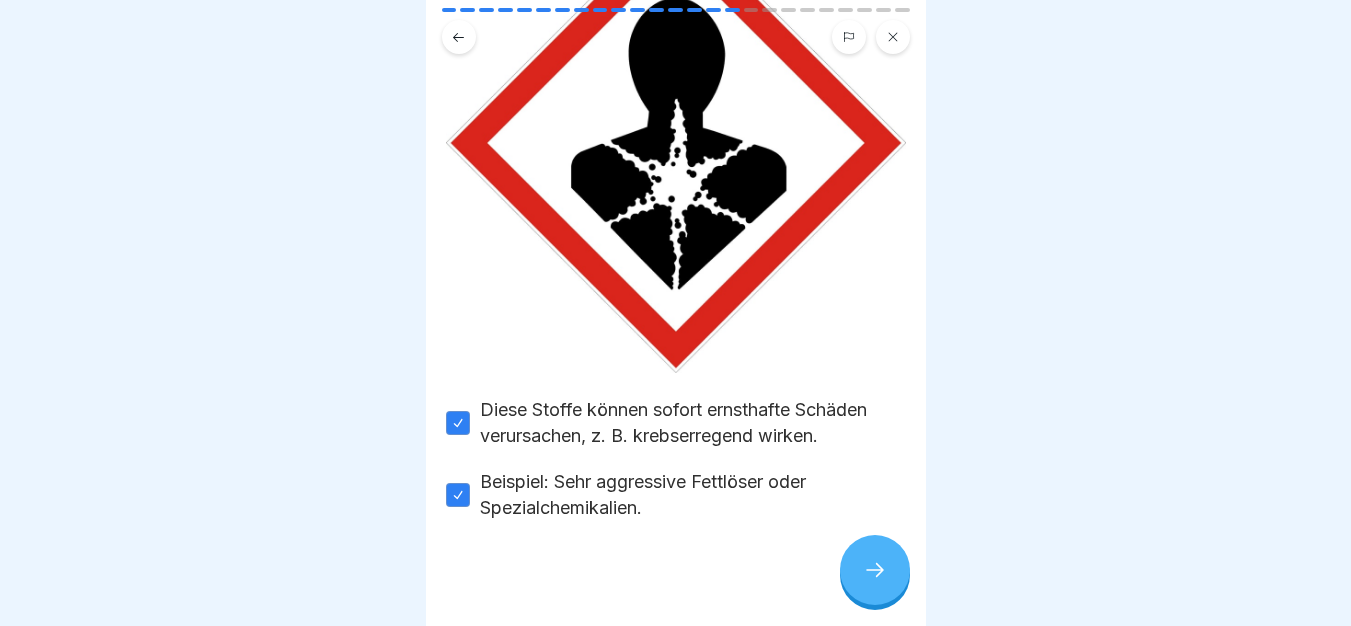 click at bounding box center (875, 570) 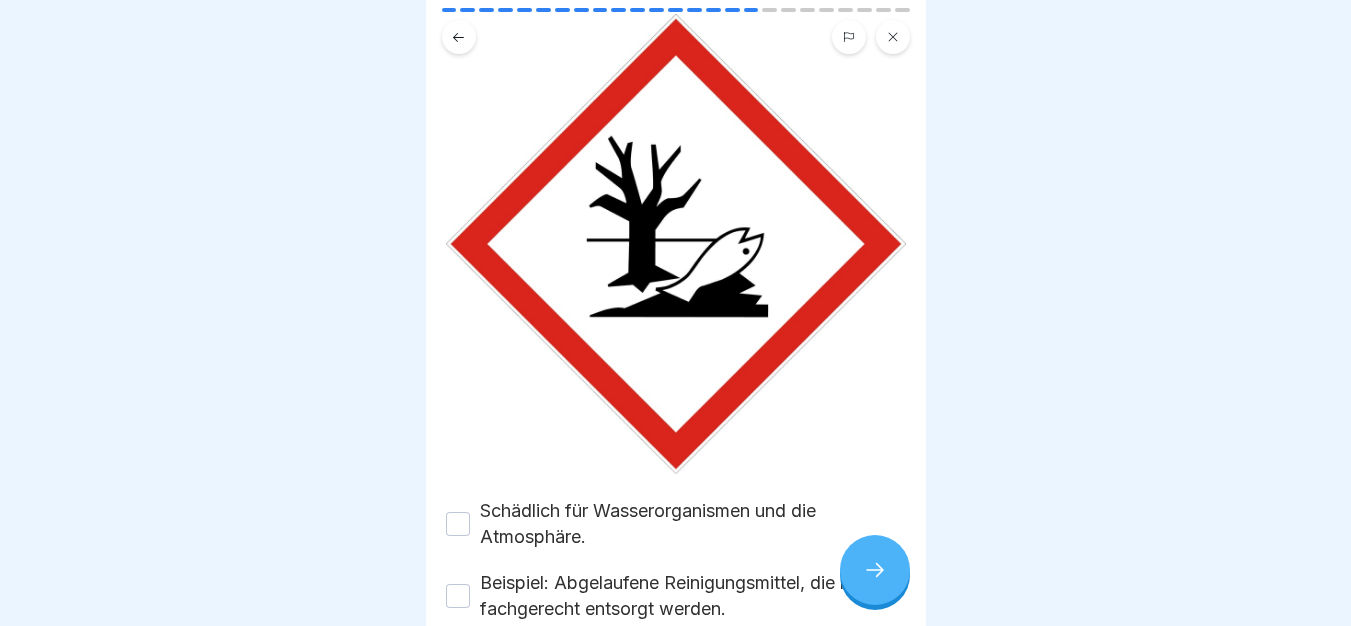 scroll, scrollTop: 262, scrollLeft: 0, axis: vertical 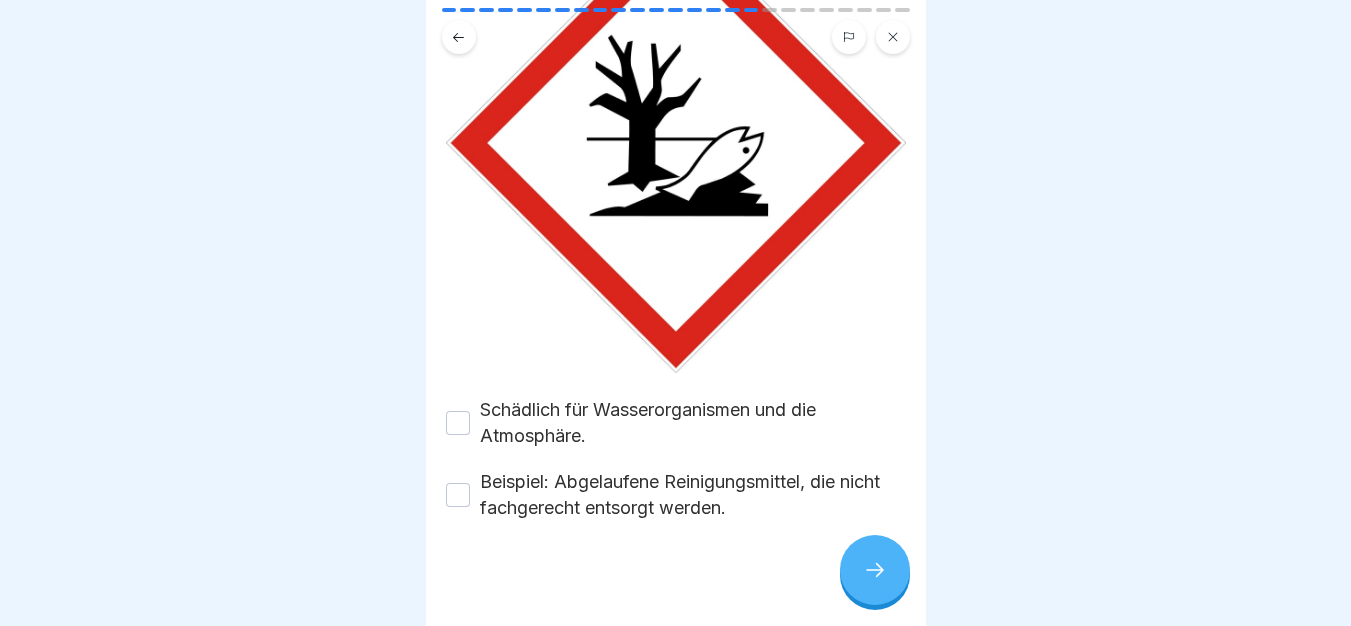 click on "Schädlich für Wasserorganismen und die Atmosphäre." at bounding box center [693, 423] 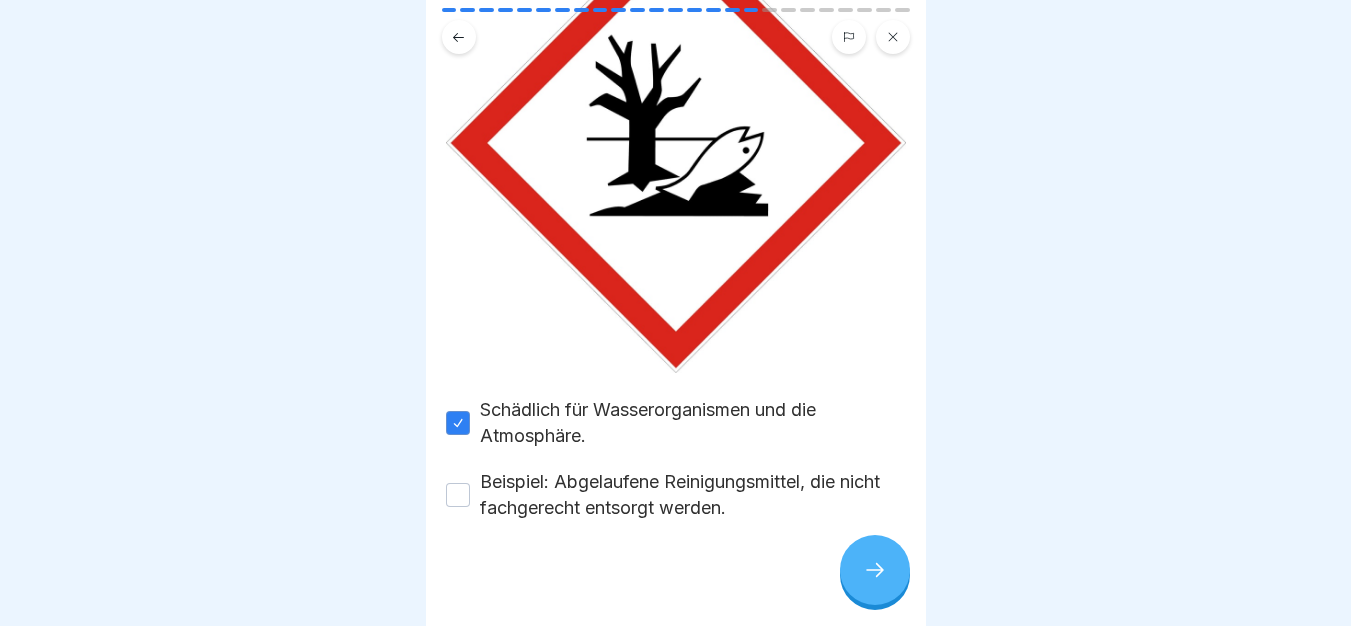 click on "Beispiel: Abgelaufene Reinigungsmittel, die nicht fachgerecht entsorgt werden." at bounding box center [693, 495] 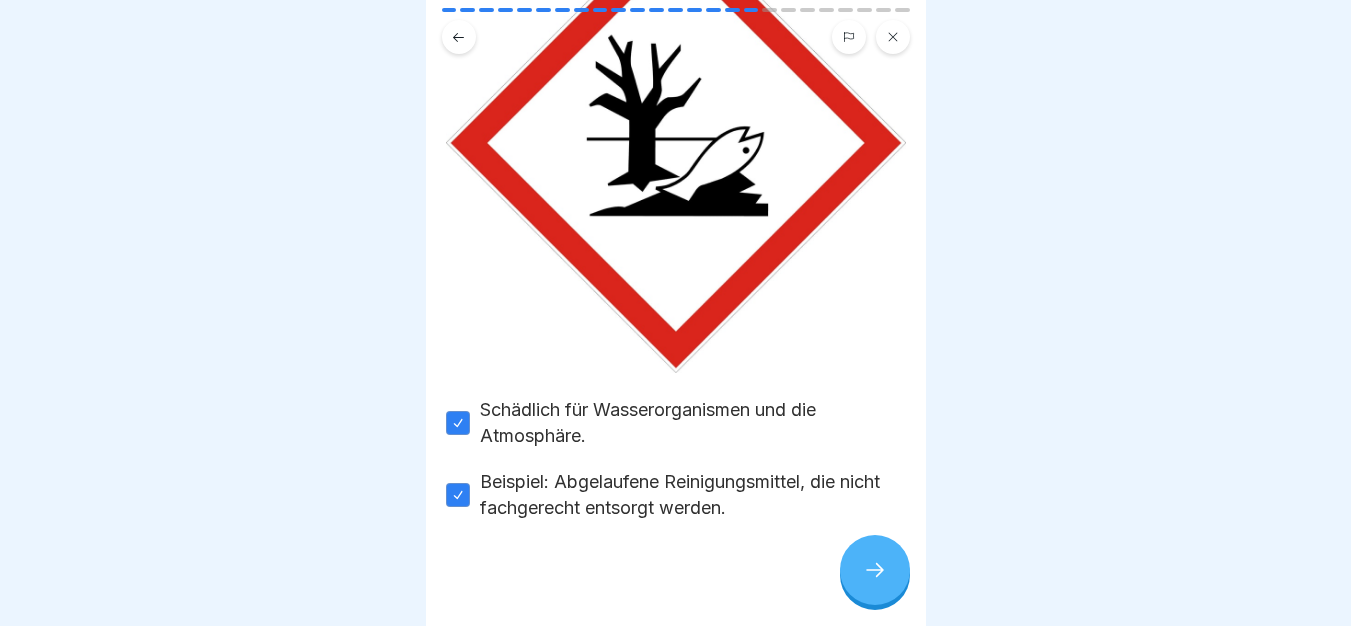 click at bounding box center (676, 581) 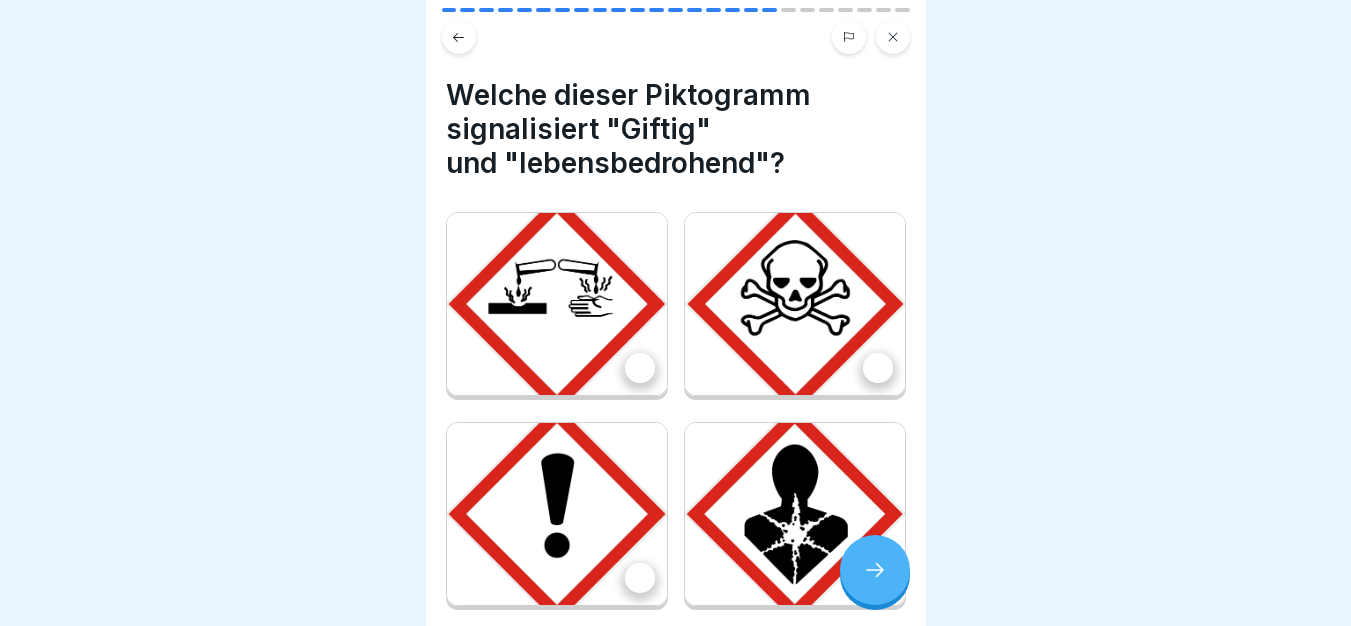 click at bounding box center (795, 304) 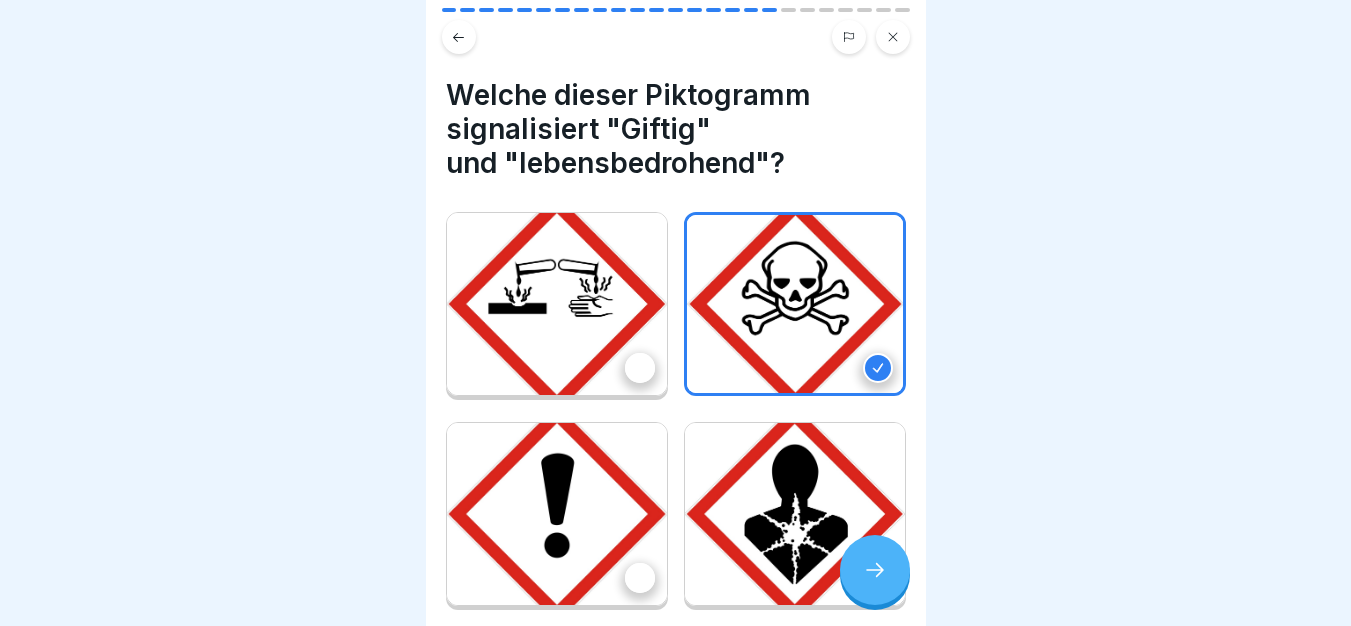 click at bounding box center (875, 570) 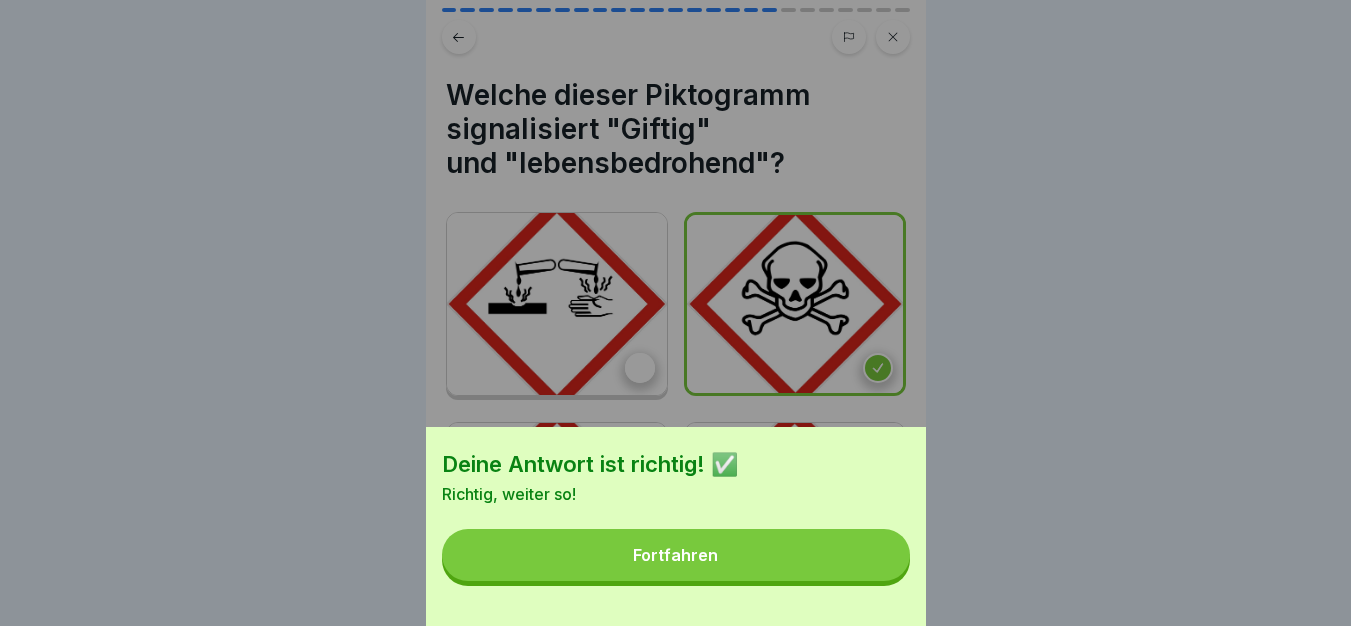 click on "Fortfahren" at bounding box center [676, 555] 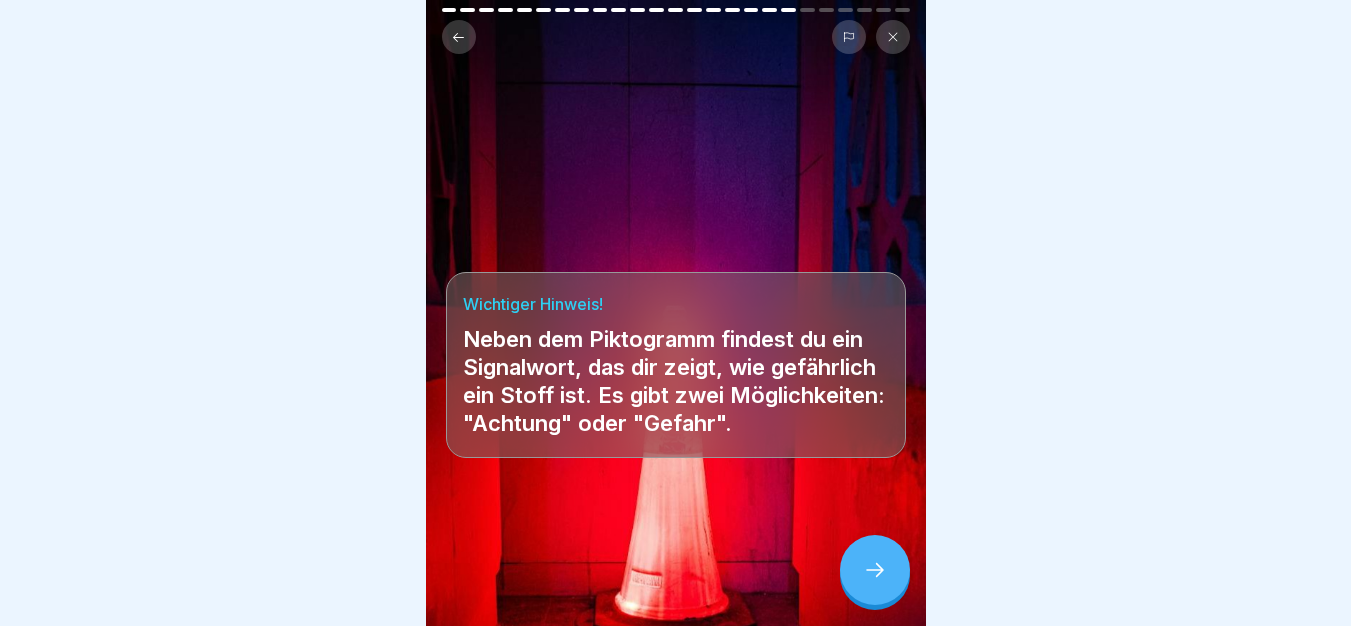scroll, scrollTop: 15, scrollLeft: 0, axis: vertical 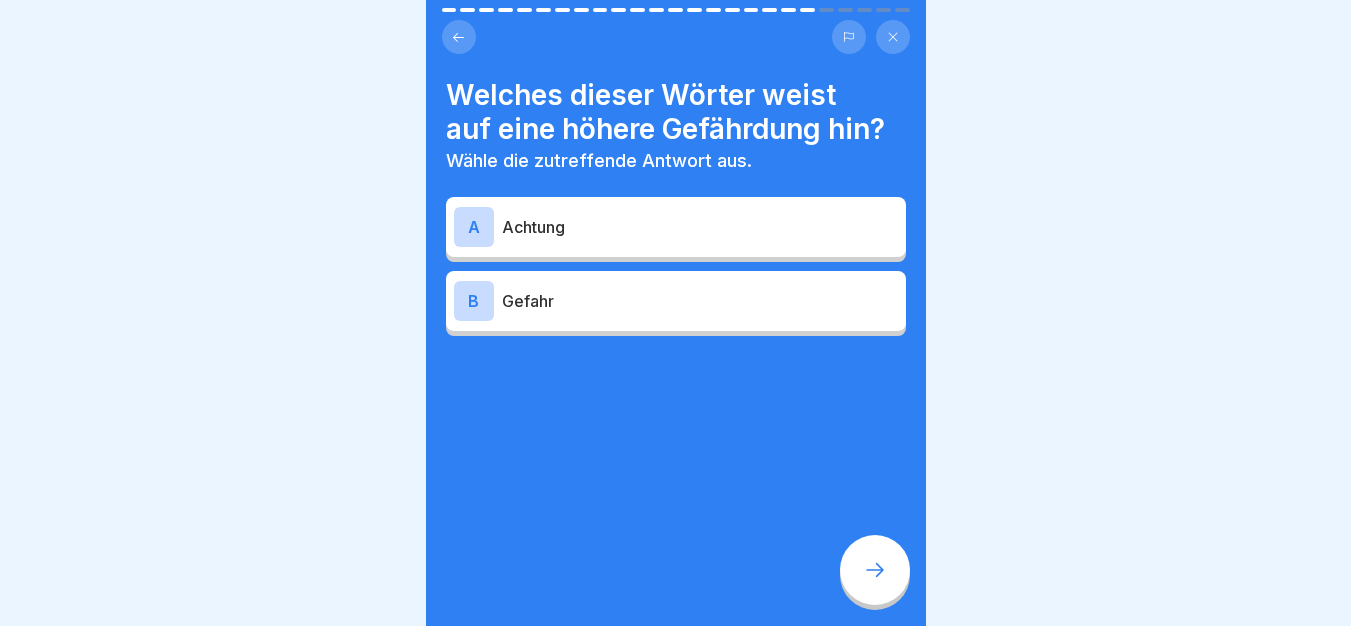 click 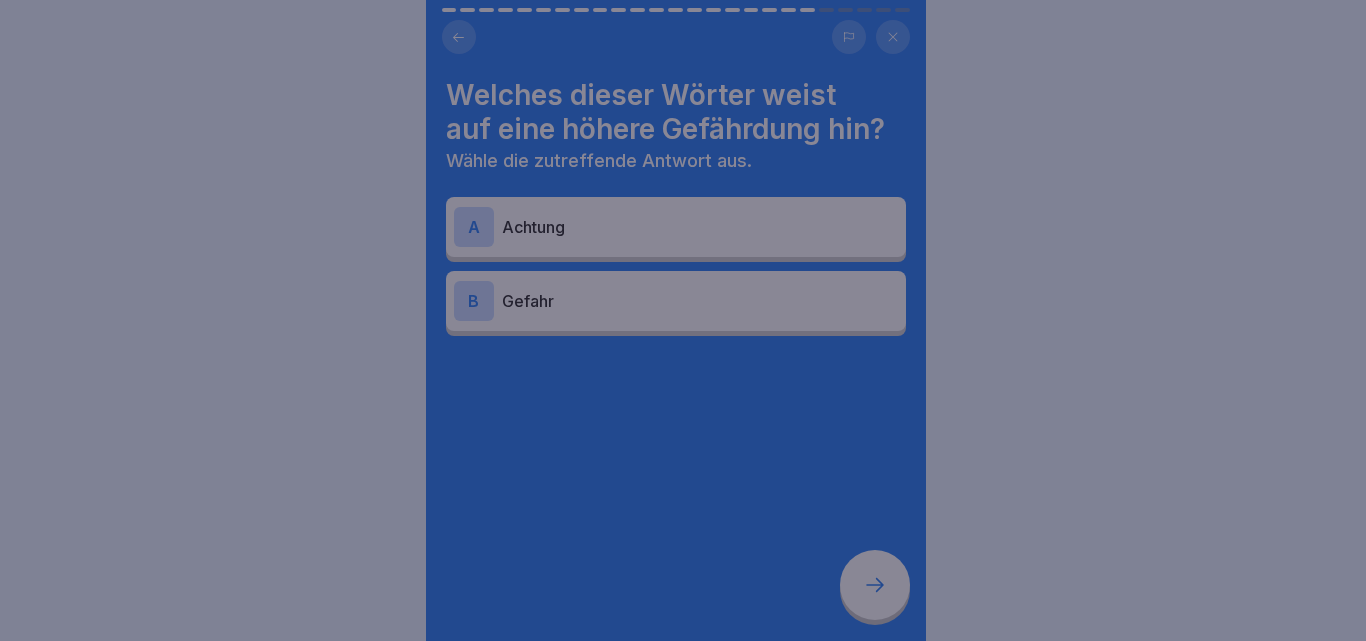 click at bounding box center (683, 320) 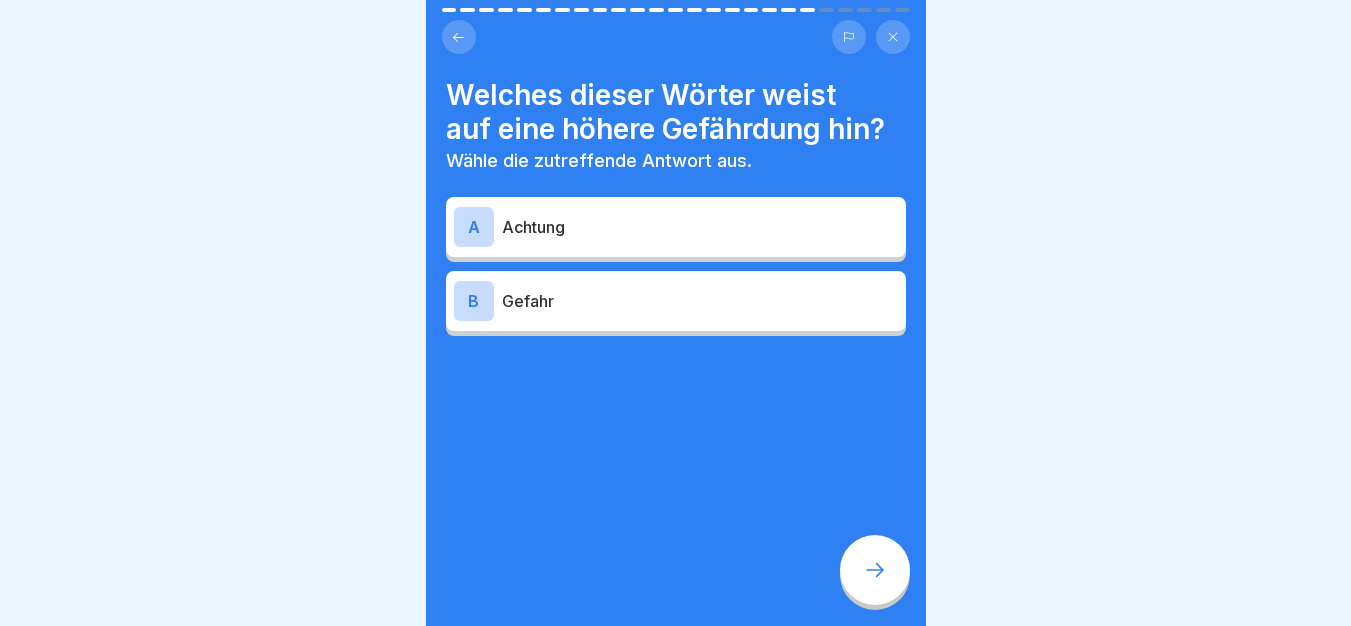 click on "Gefahr" at bounding box center [700, 301] 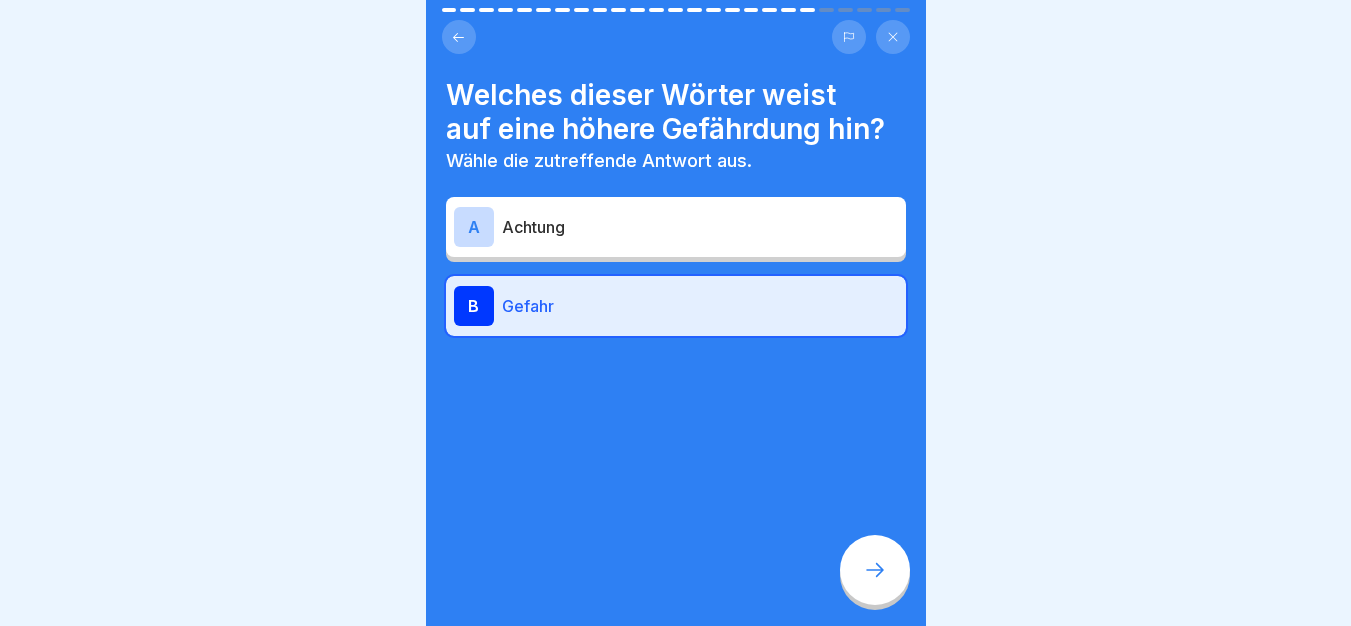 click 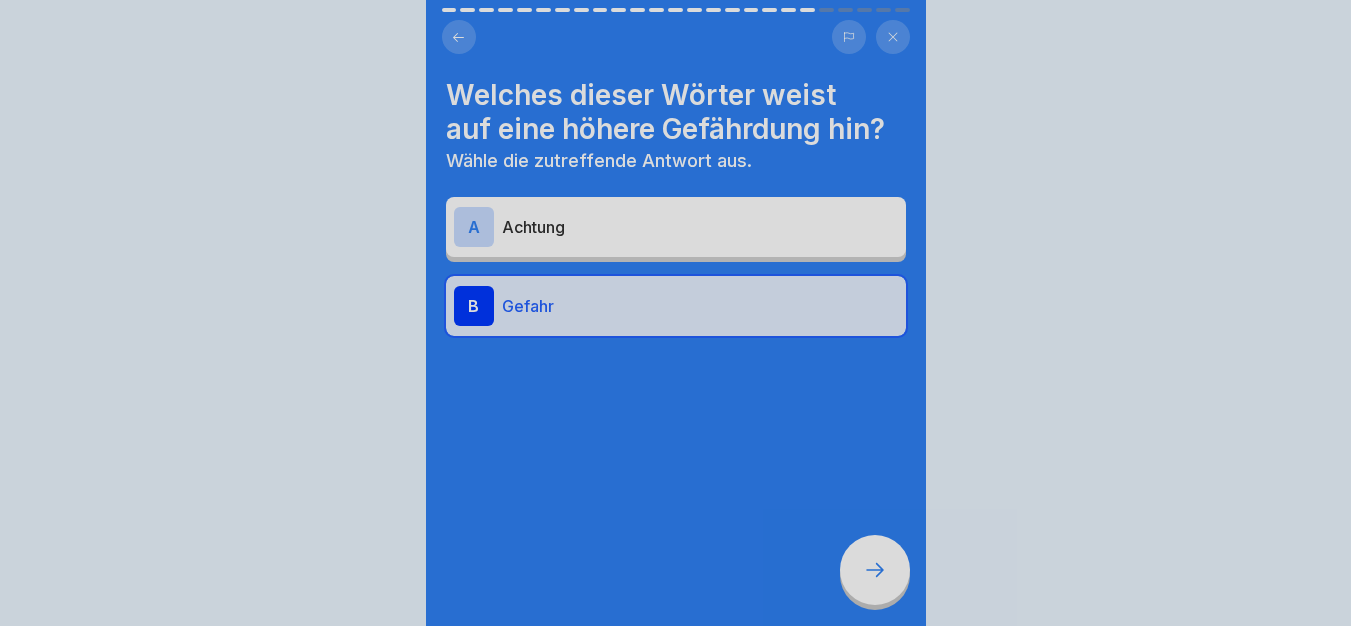 click on "Fortfahren" at bounding box center (676, 943) 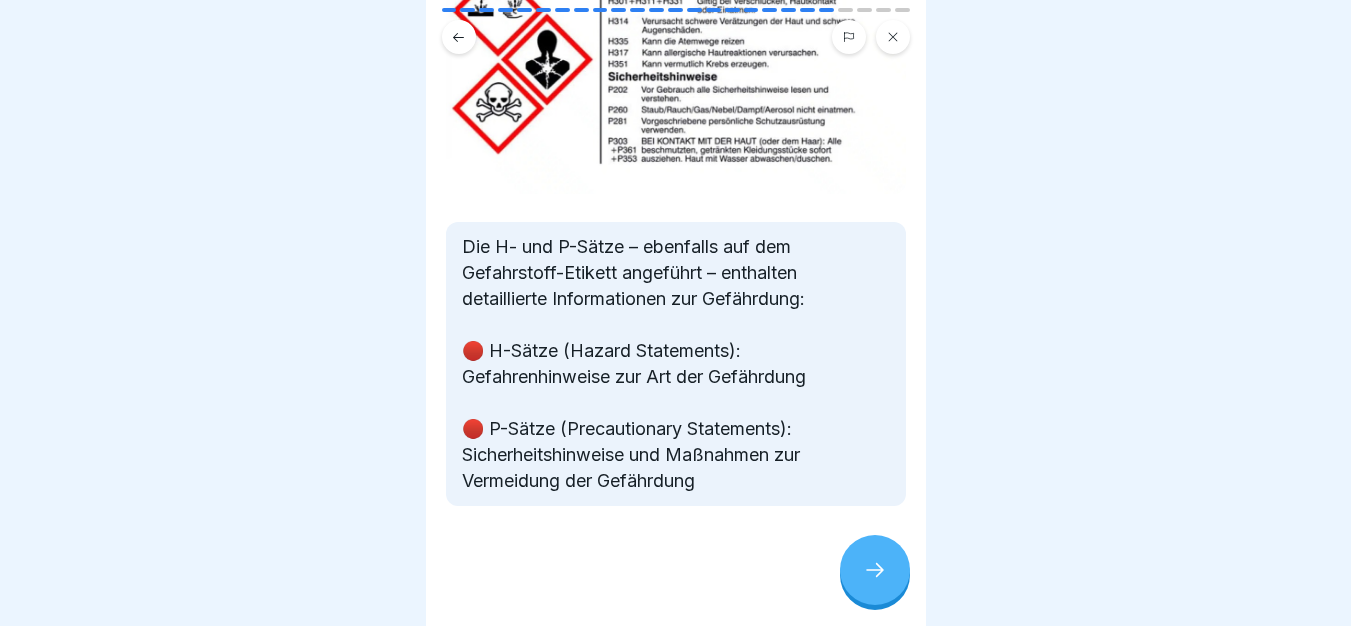 click at bounding box center [676, 566] 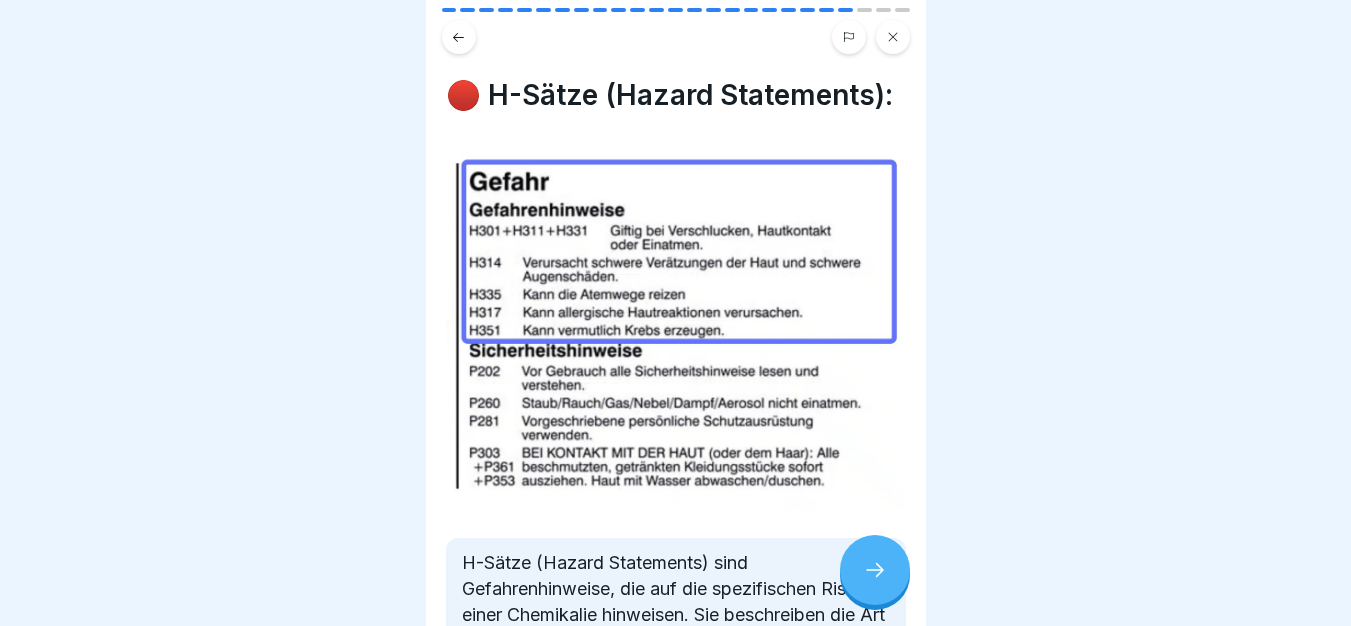 click 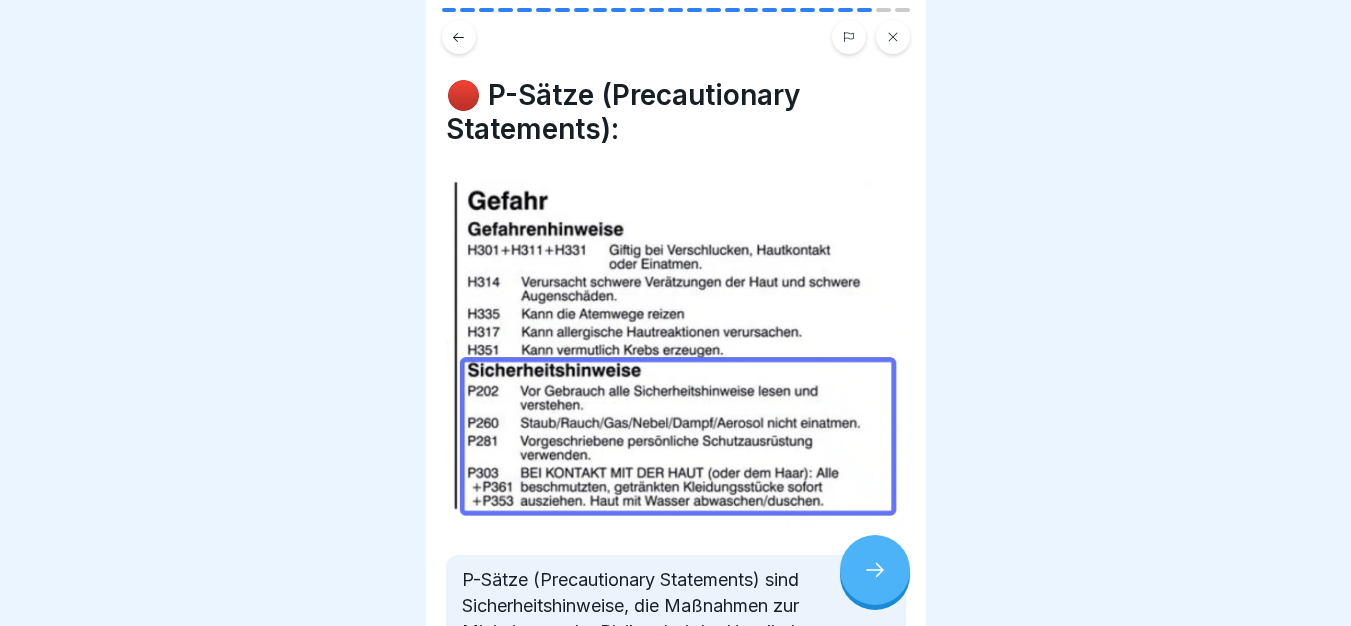 click 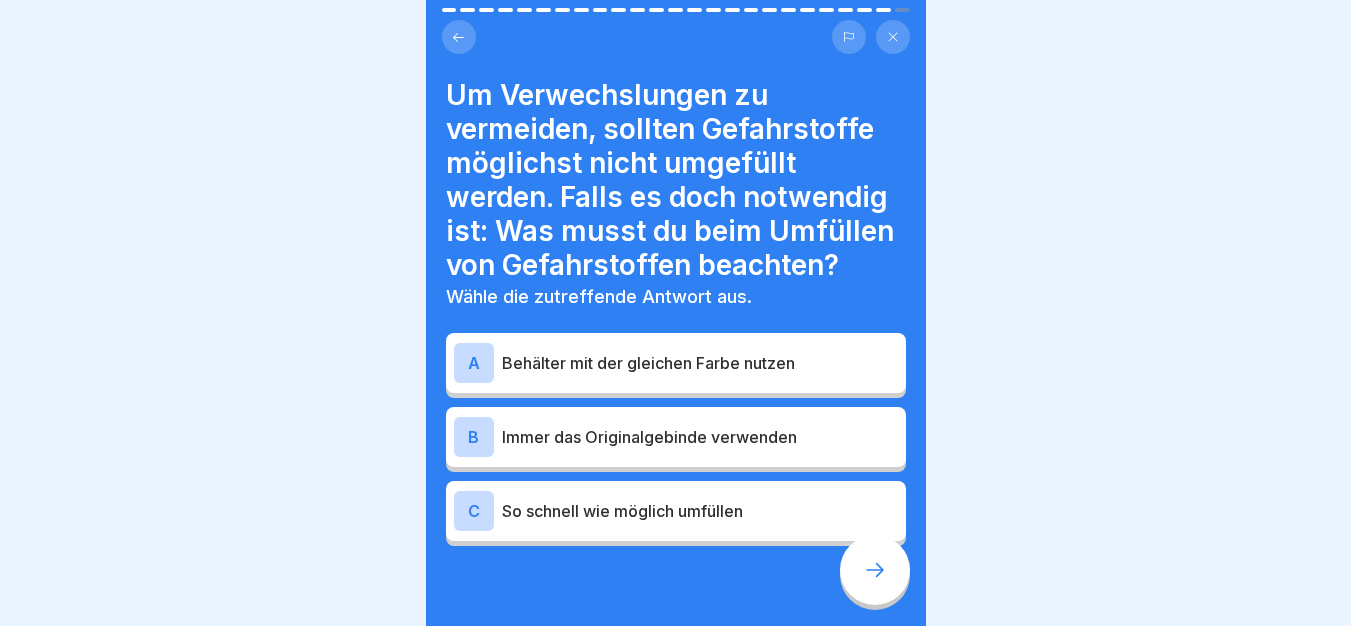 click on "Immer das Originalgebinde verwenden" at bounding box center (700, 437) 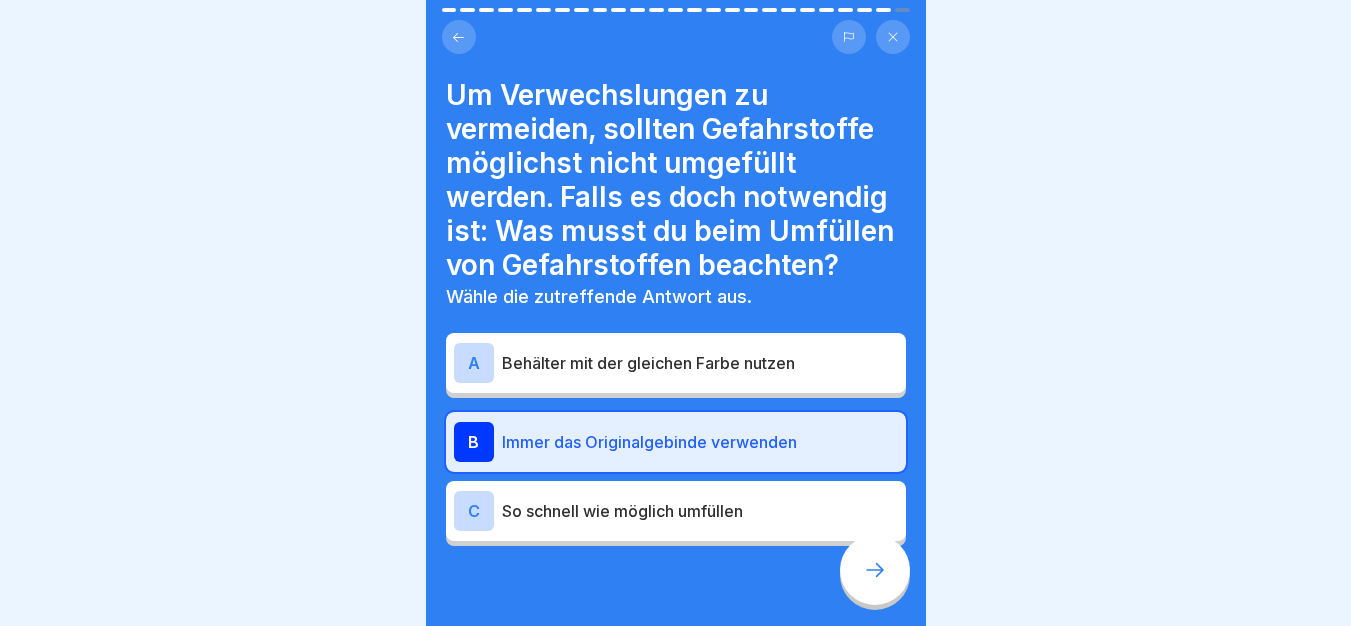 click 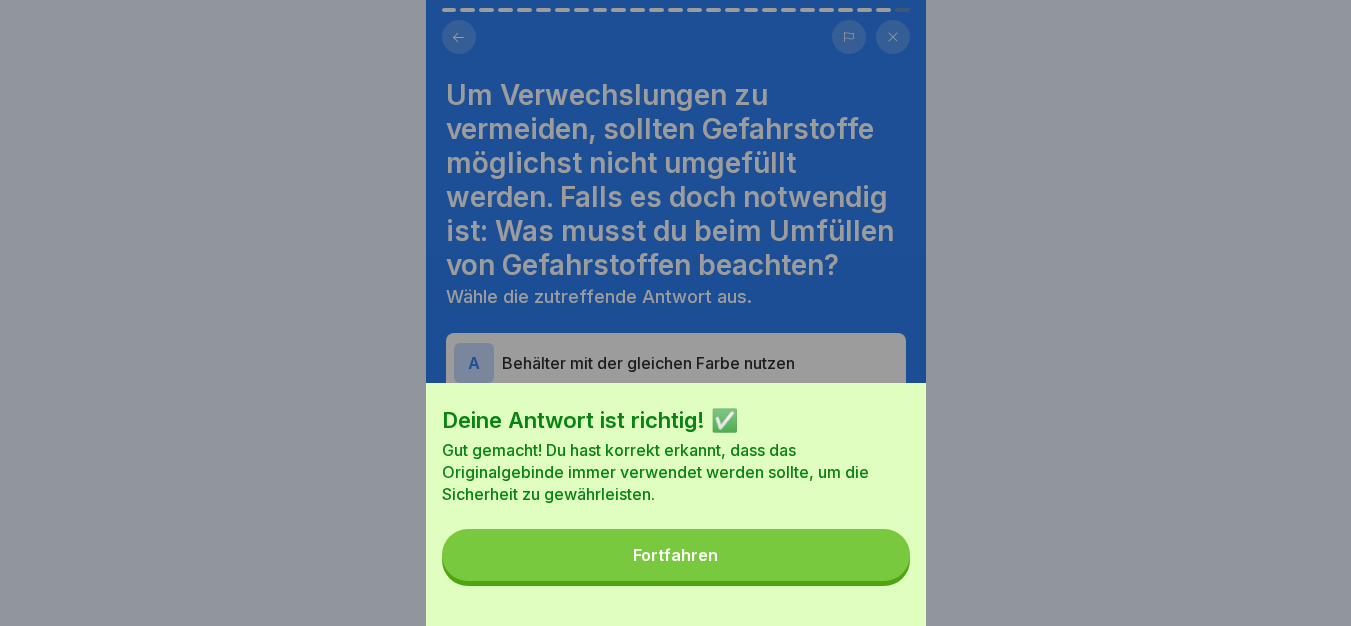 click on "Fortfahren" at bounding box center (676, 555) 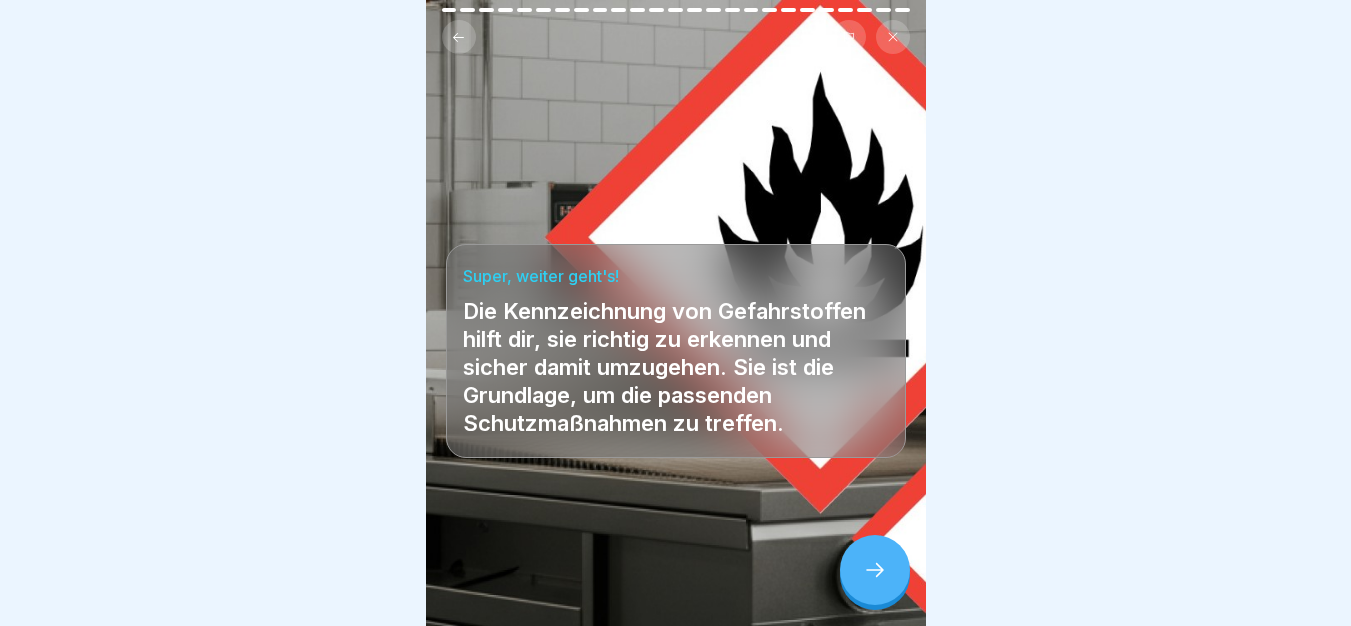 click 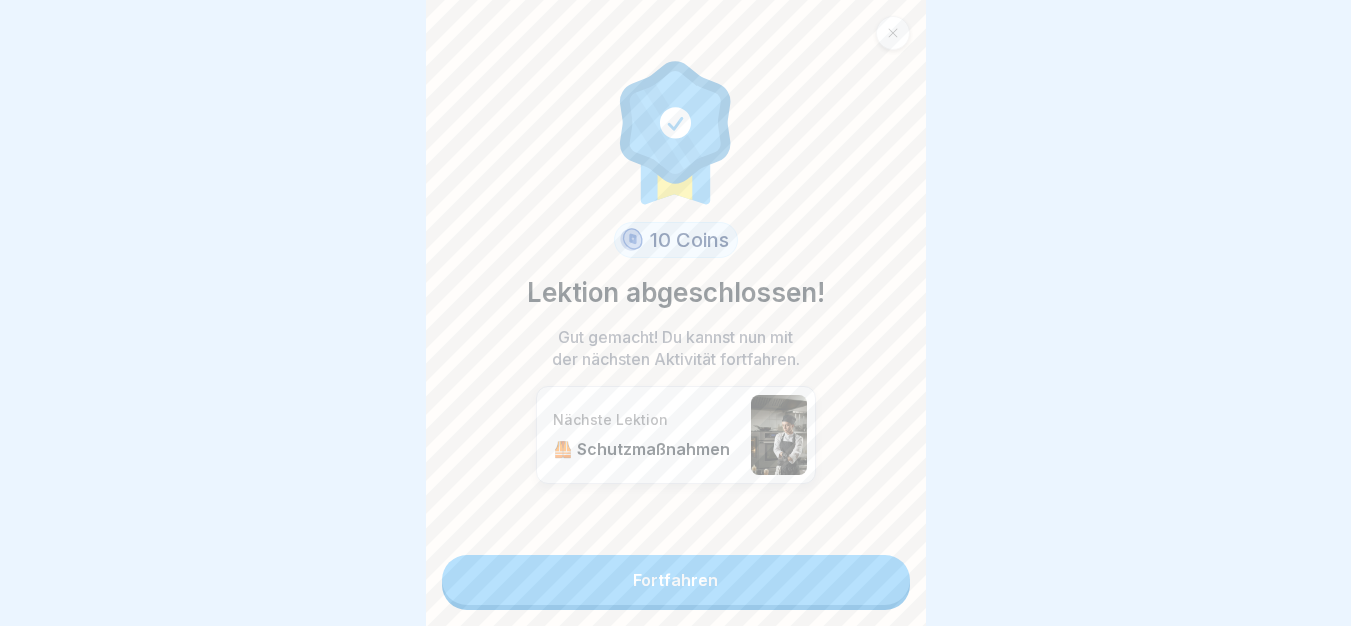 click on "Fortfahren" at bounding box center (676, 580) 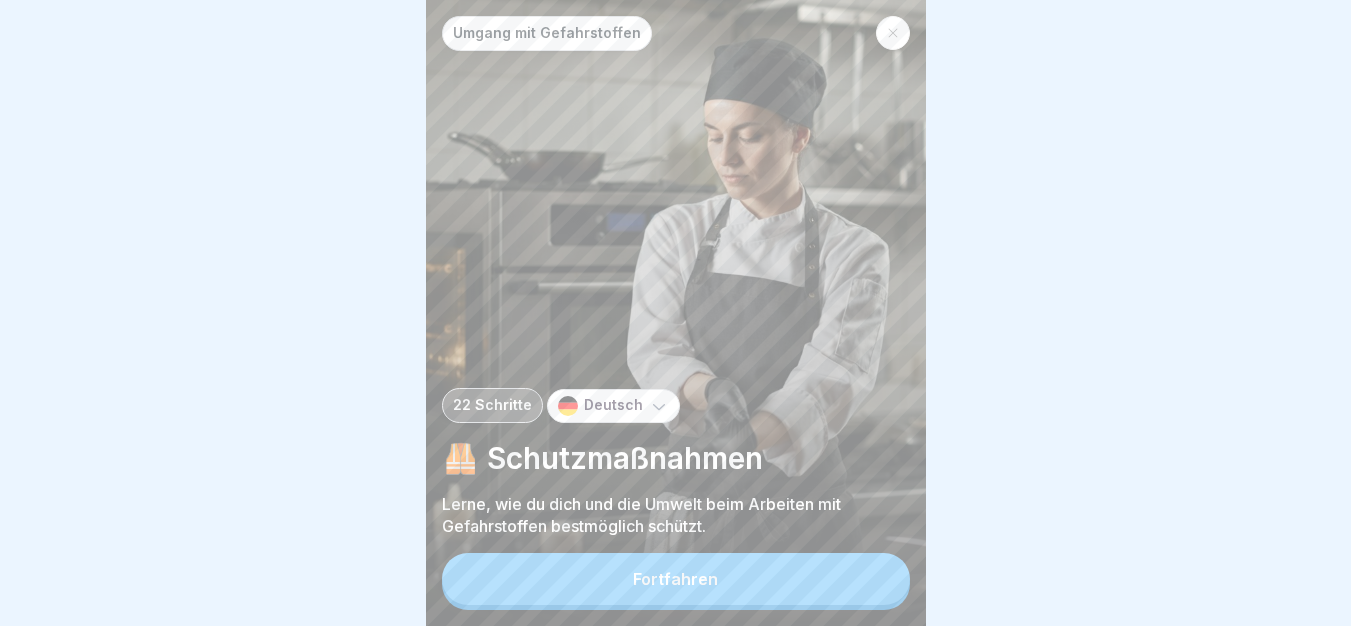 click on "Fortfahren" at bounding box center (676, 579) 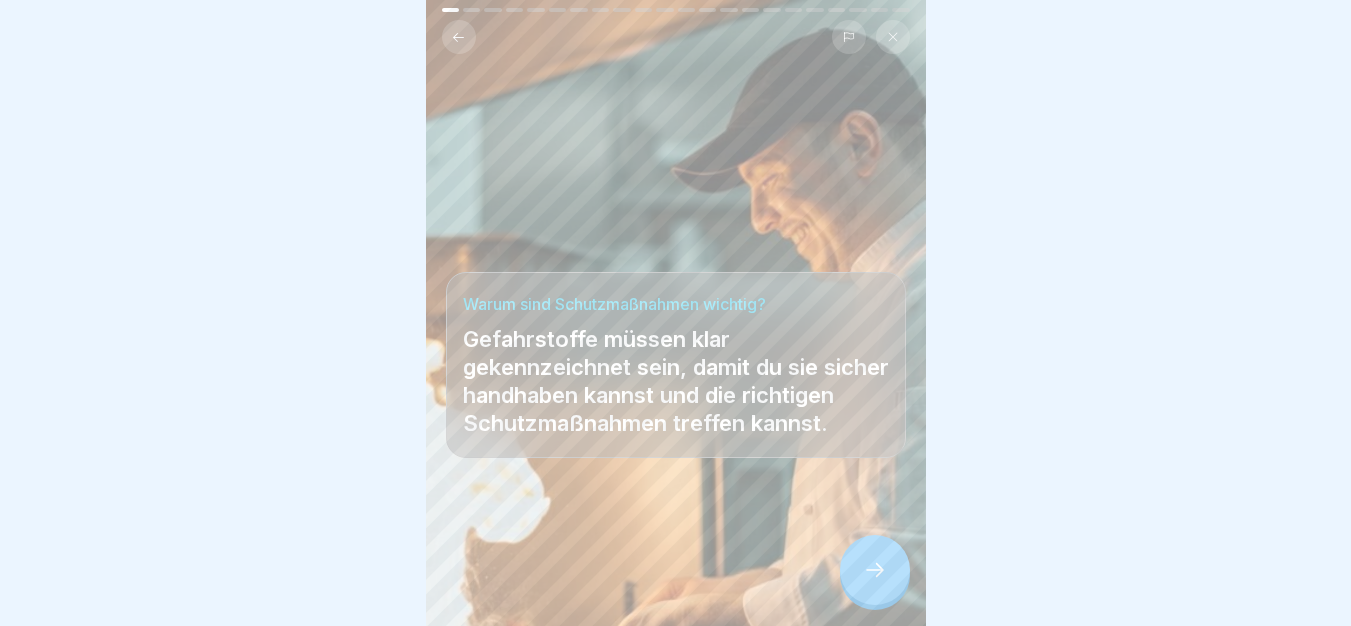 click at bounding box center (875, 570) 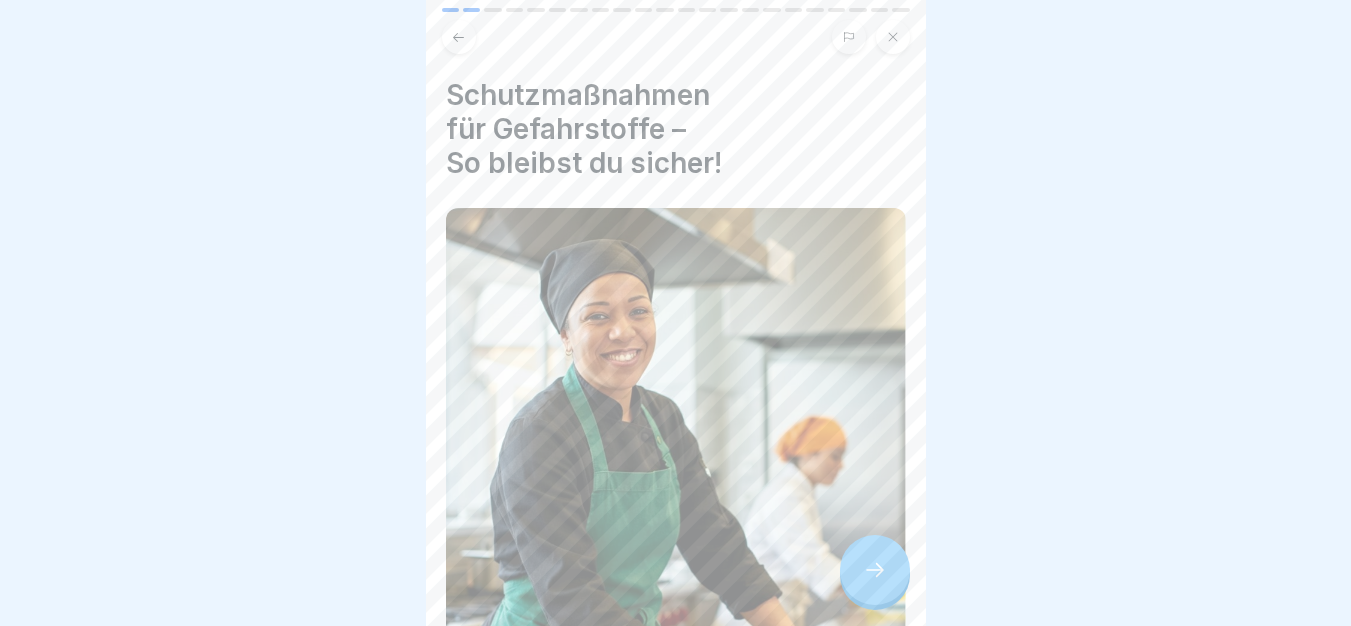 click at bounding box center (875, 570) 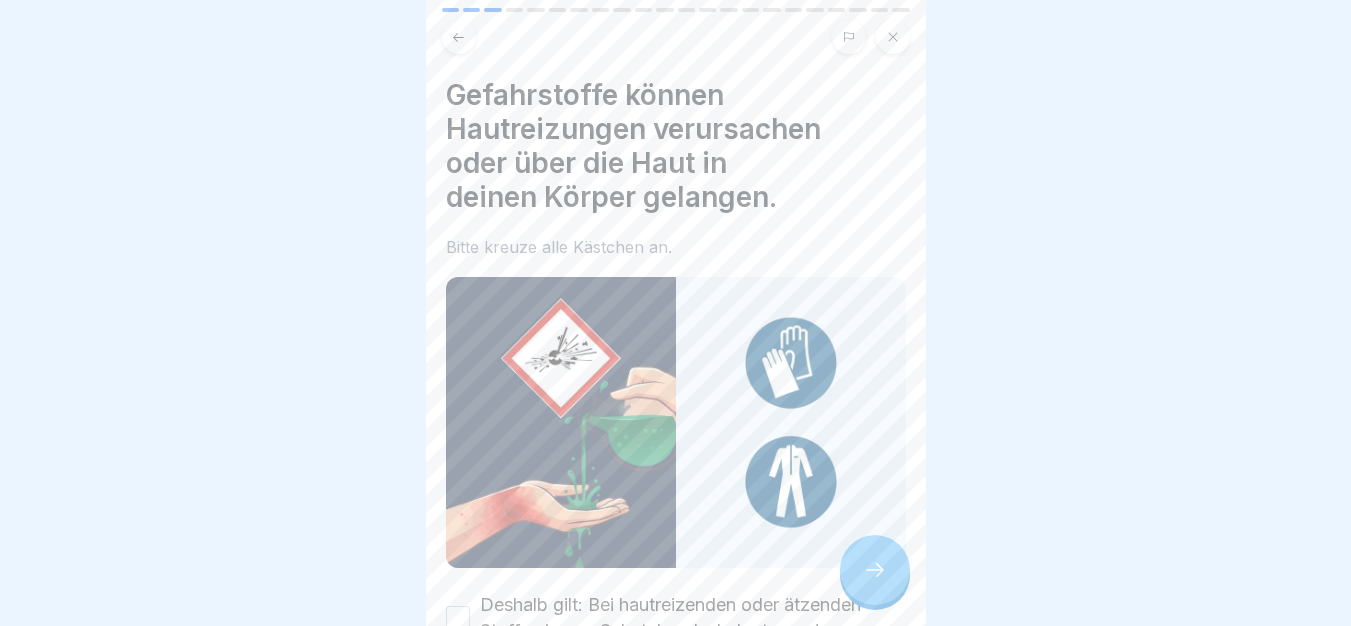 scroll, scrollTop: 200, scrollLeft: 0, axis: vertical 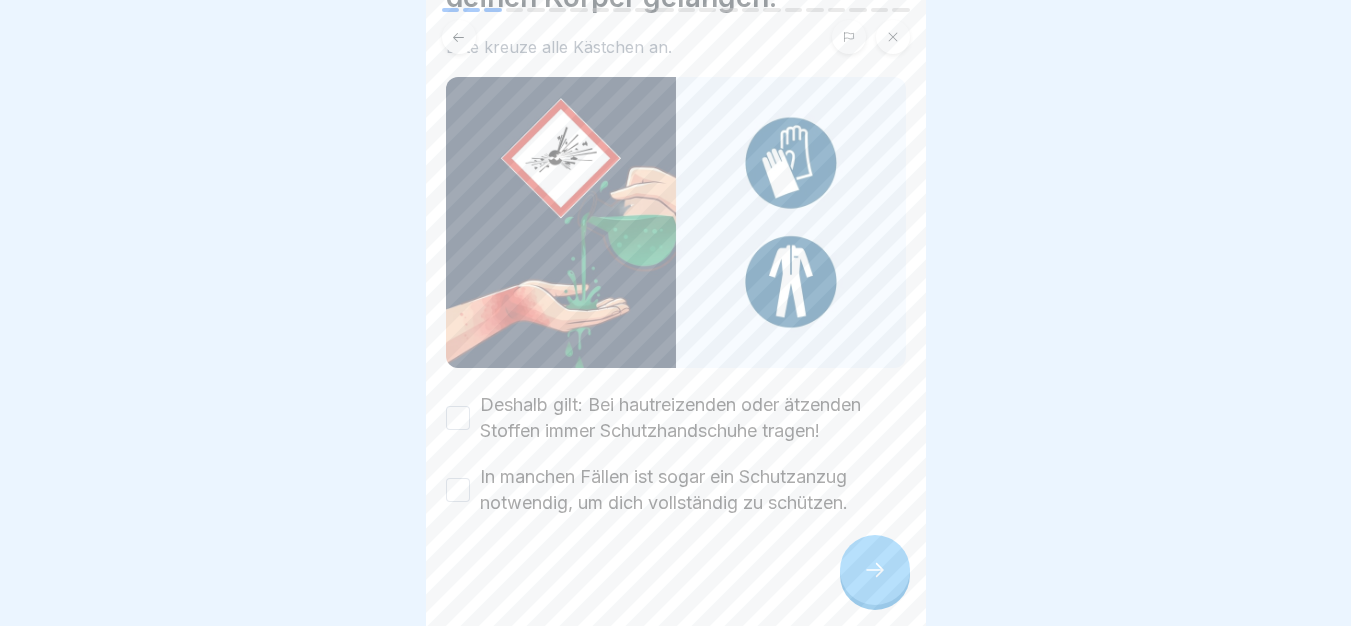 click on "Deshalb gilt: Bei hautreizenden oder ätzenden Stoffen immer Schutzhandschuhe tragen!" at bounding box center (693, 418) 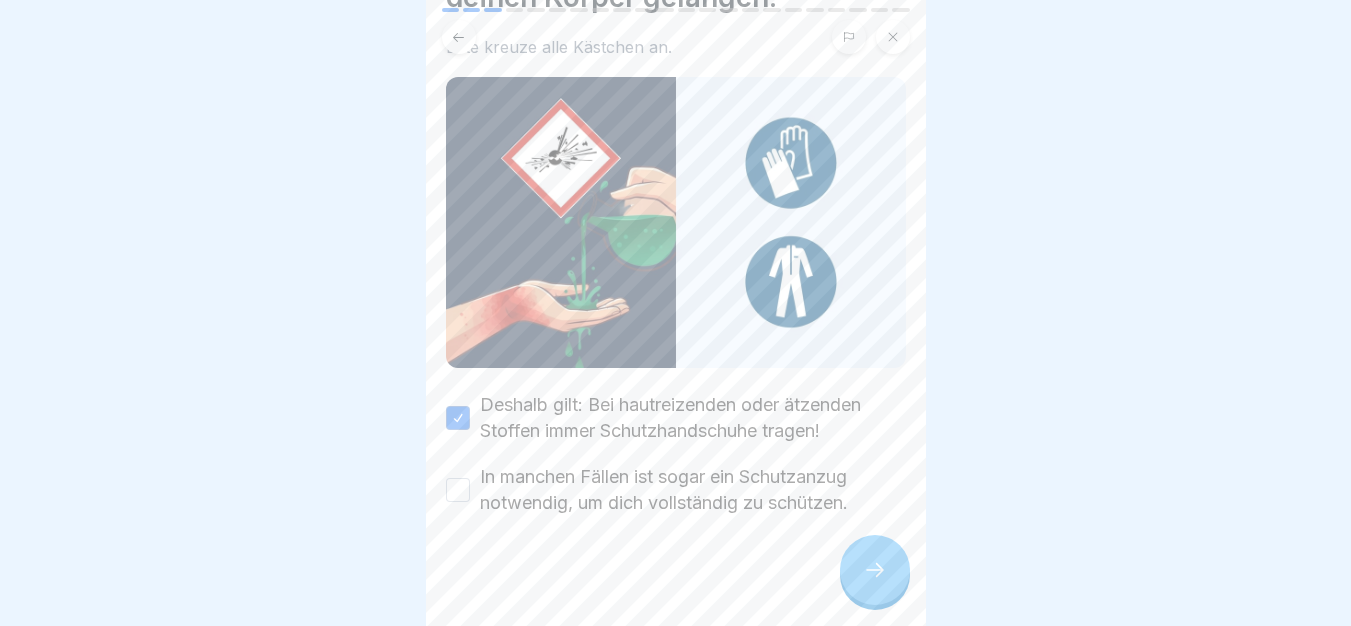 click on "In manchen Fällen ist sogar ein Schutzanzug notwendig, um dich vollständig zu schützen." at bounding box center (693, 490) 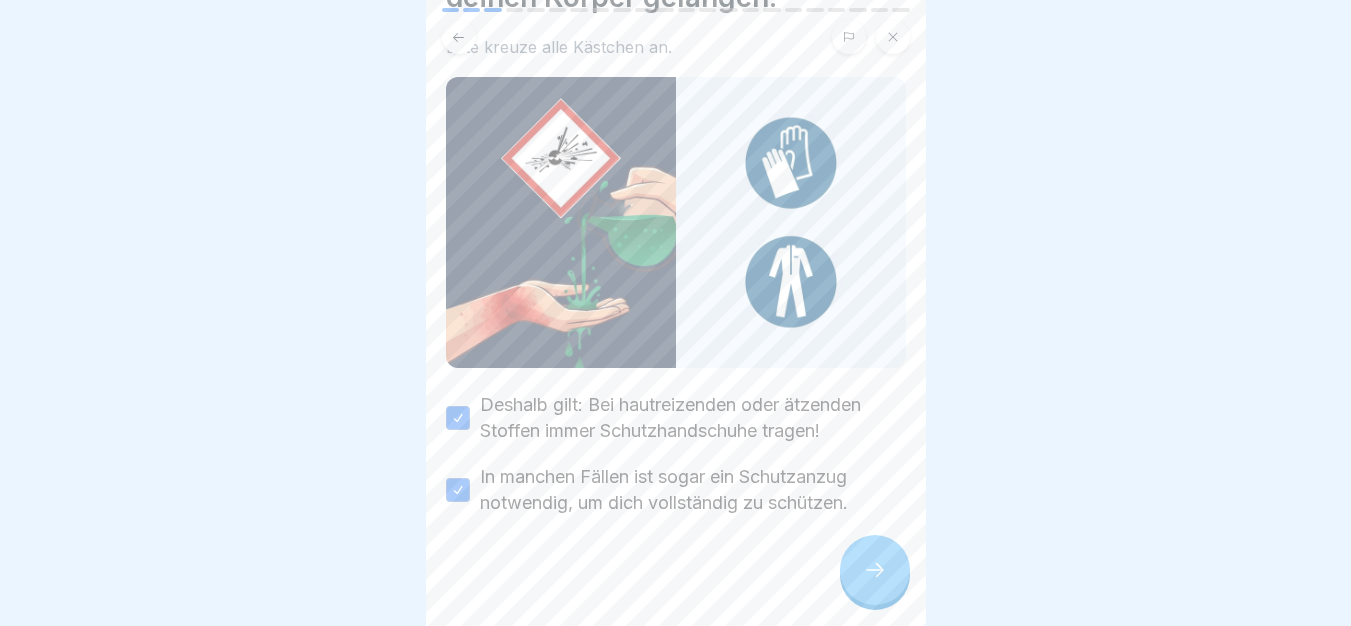 click 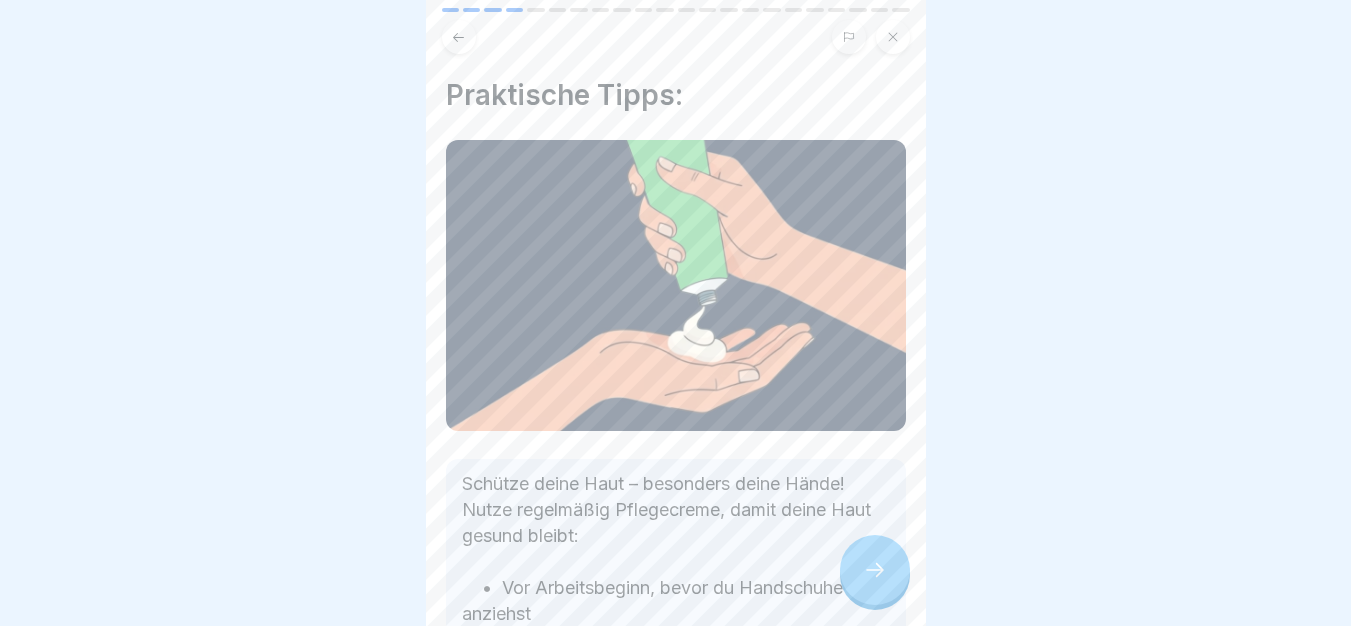 click 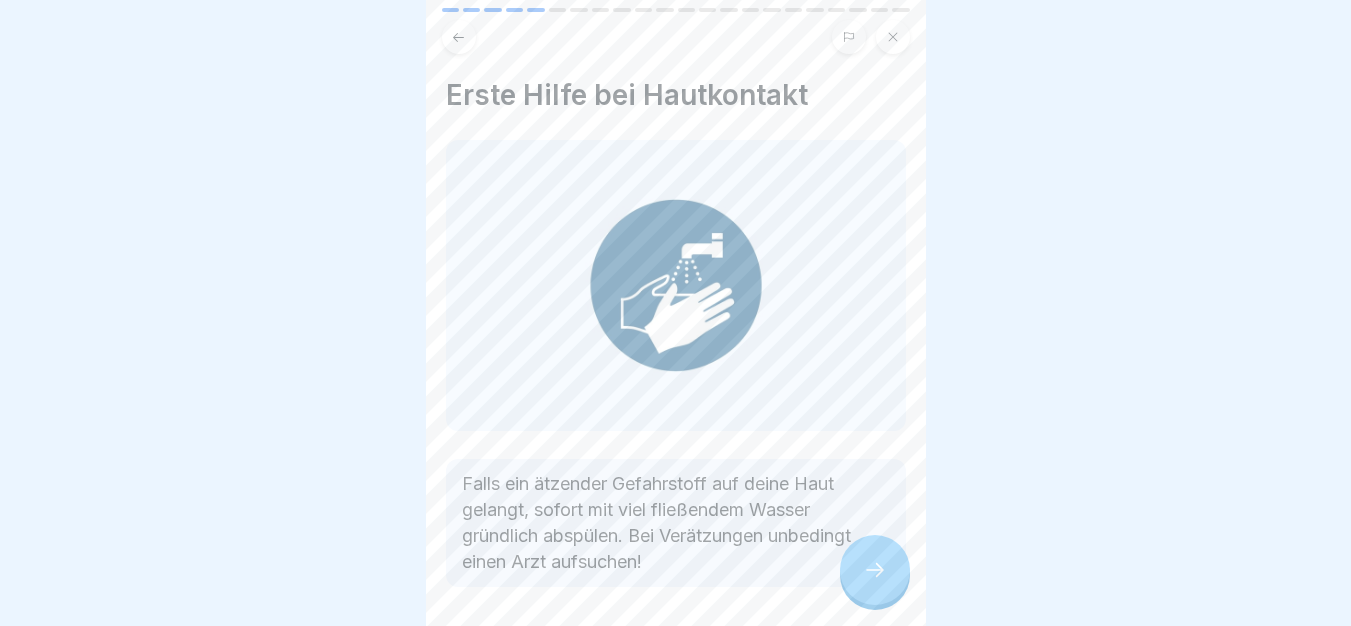 scroll, scrollTop: 71, scrollLeft: 0, axis: vertical 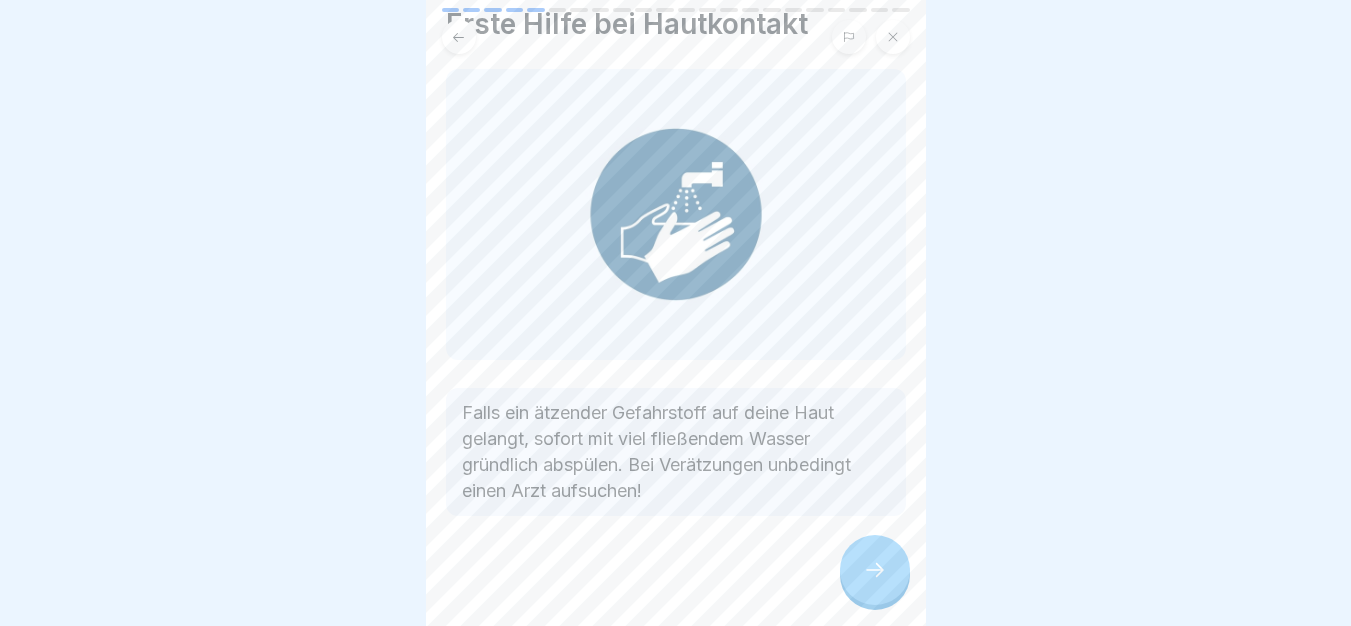 click on "Umgang mit Gefahrstoffen [NUMBER] Schritte Deutsch 🦺 Schutzmaßnahmen Lerne, wie du dich und die Umwelt beim Arbeiten mit Gefahrstoffen bestmöglich schützt. Fortfahren Warum sind Schutzmaßnahmen wichtig? Gefahrstoffe müssen klar gekennzeichnet sein, damit du sie sicher handhaben kannst und die richtigen Schutzmaßnahmen treffen kannst. Schutzmaßnahmen für Gefahrstoffe – So bleibst du sicher! Der richtige Umgang mit Gefahrstoffen ist entscheidend für deine Gesundheit. In diesem Abschnitt erfährst du, welche Gefahren bestehen und wie du dich optimal schützt. Gefahrstoffe können Hautreizungen verursachen oder über die Haut in deinen Körper gelangen. Bitte kreuze alle Kästchen an. Deshalb gilt: Bei hautreizenden oder ätzenden Stoffen immer Schutzhandschuhe tragen! In manchen Fällen ist sogar ein Schutzanzug notwendig, um dich vollständig zu schützen. Praktische Tipps: Erste Hilfe bei Hautkontakt Gefahrstoffe dürfen nicht in die Augen gelangen! Bitte kreuze alle Kästchen an. Praktische Tipps: A" at bounding box center [676, 313] 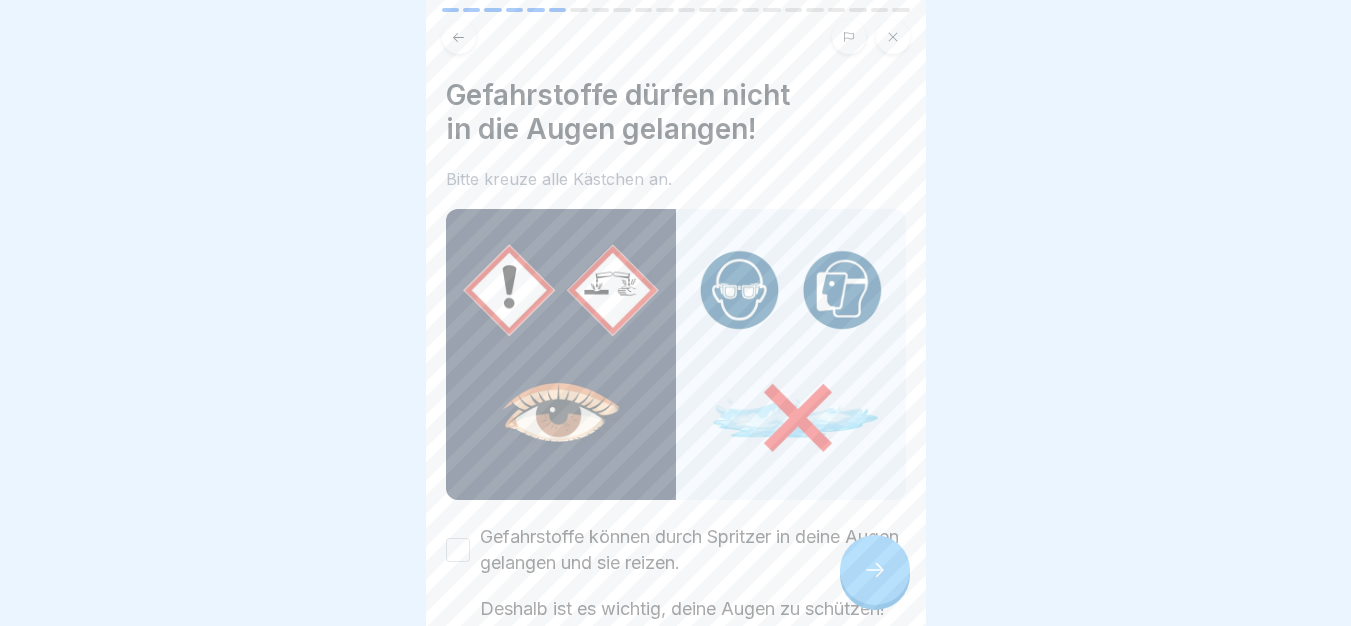 scroll, scrollTop: 282, scrollLeft: 0, axis: vertical 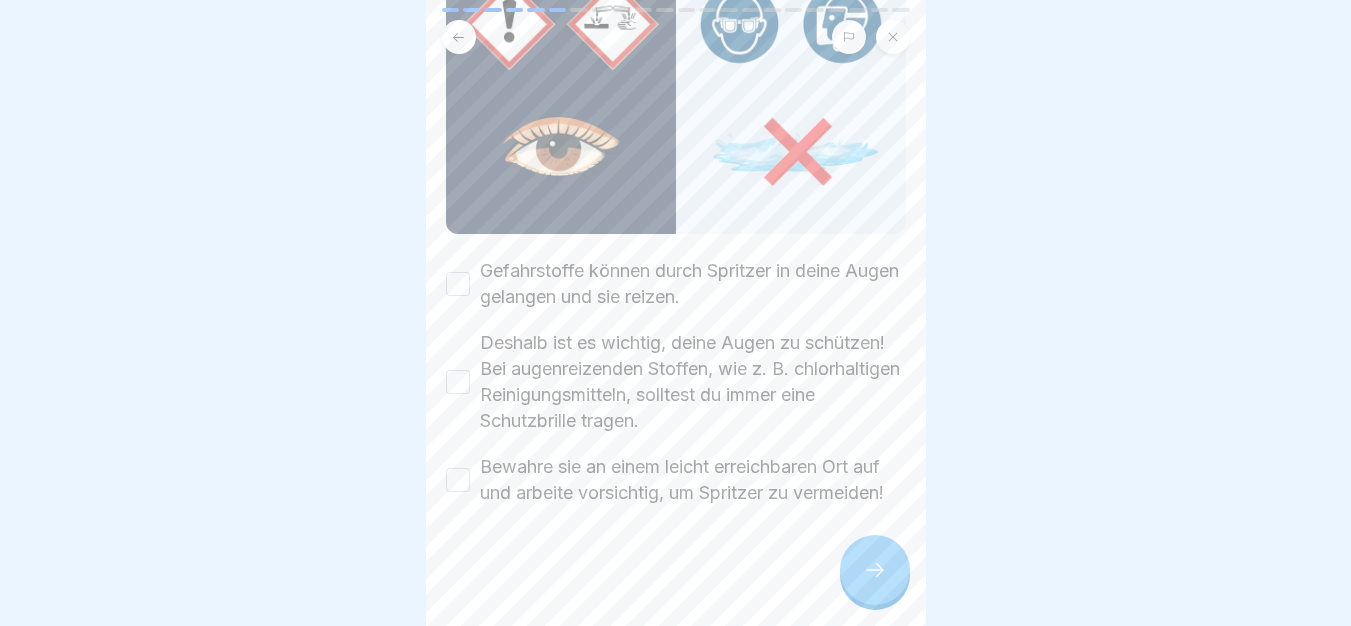 drag, startPoint x: 851, startPoint y: 562, endPoint x: 768, endPoint y: 490, distance: 109.877205 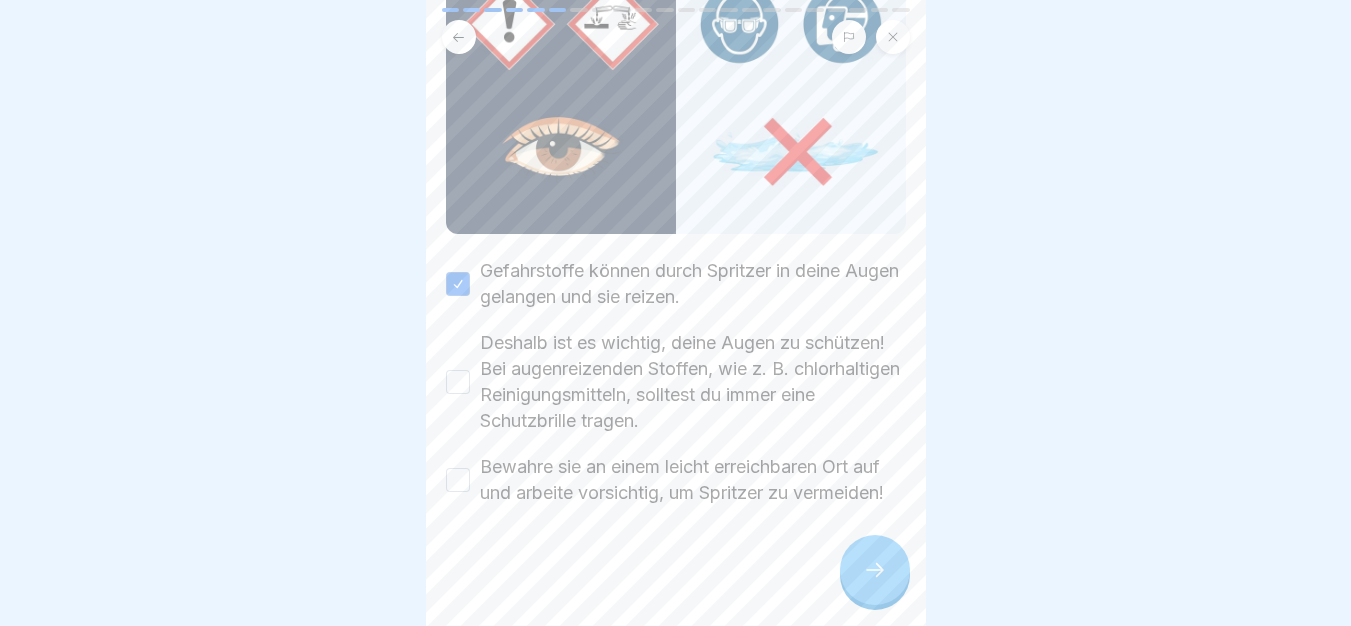 click on "Deshalb ist es wichtig, deine Augen zu schützen! Bei augenreizenden Stoffen, wie z. B. chlorhaltigen Reinigungsmitteln, solltest du immer eine Schutzbrille tragen." at bounding box center [693, 382] 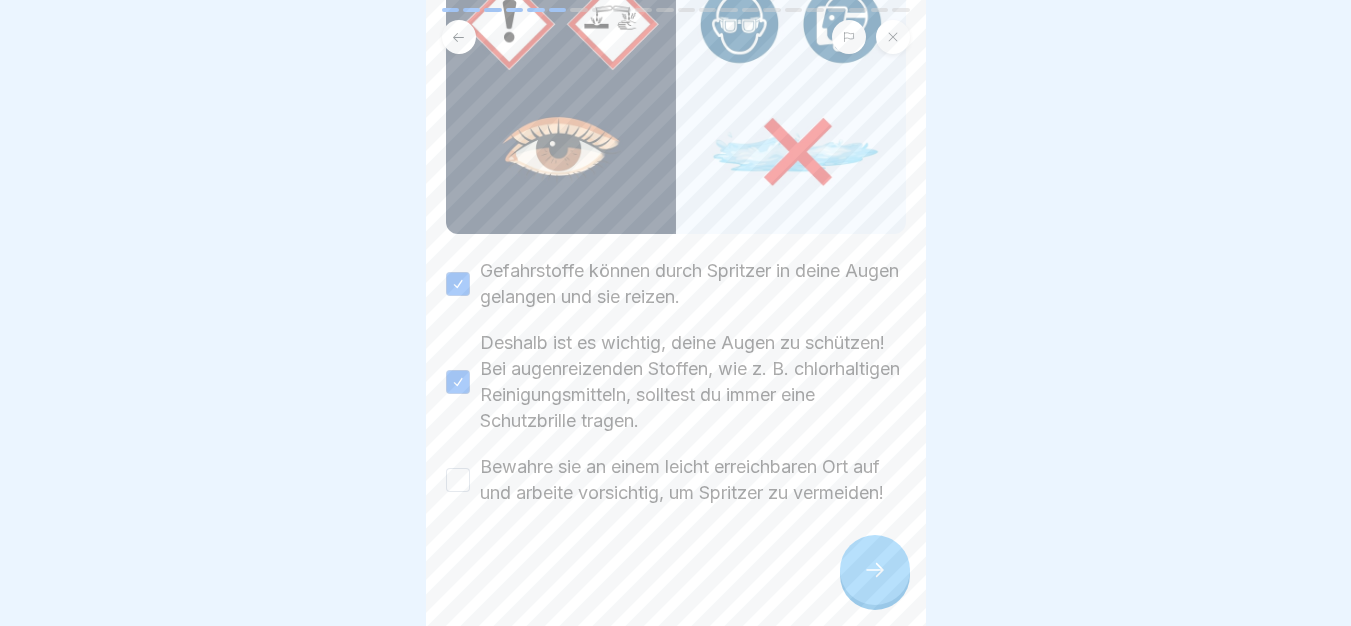 click on "Bewahre sie an einem leicht erreichbaren Ort auf und arbeite vorsichtig, um Spritzer zu vermeiden!" at bounding box center [693, 480] 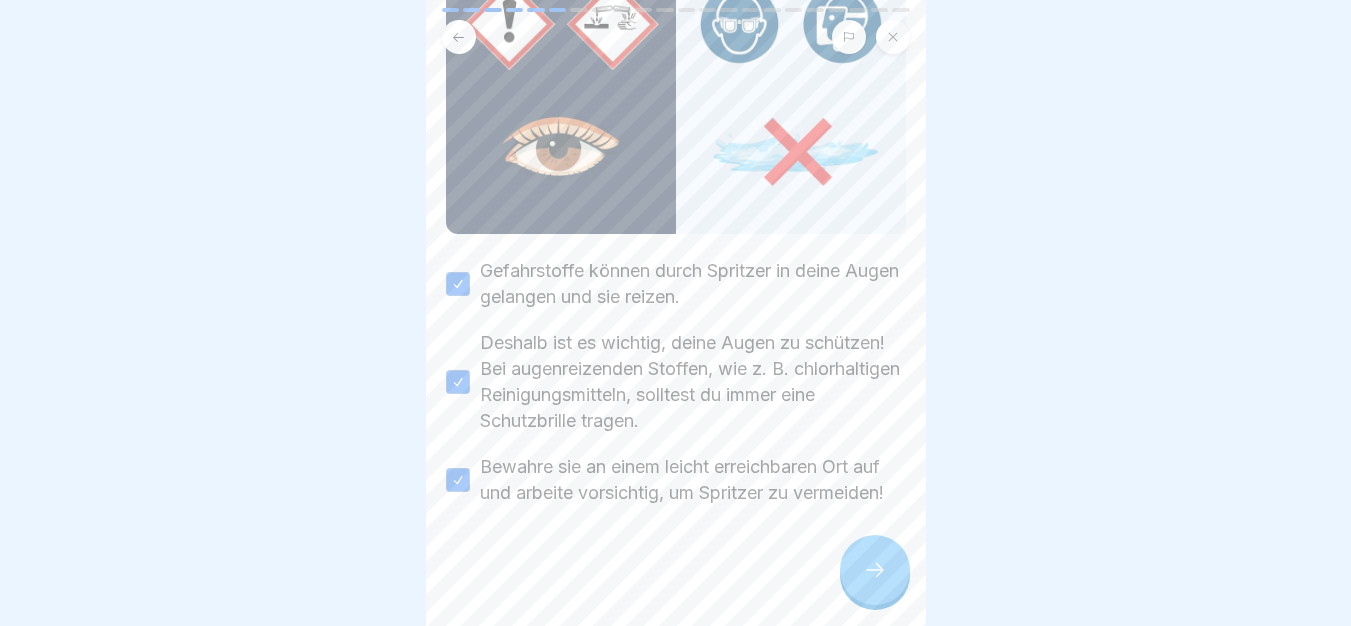 click at bounding box center (875, 570) 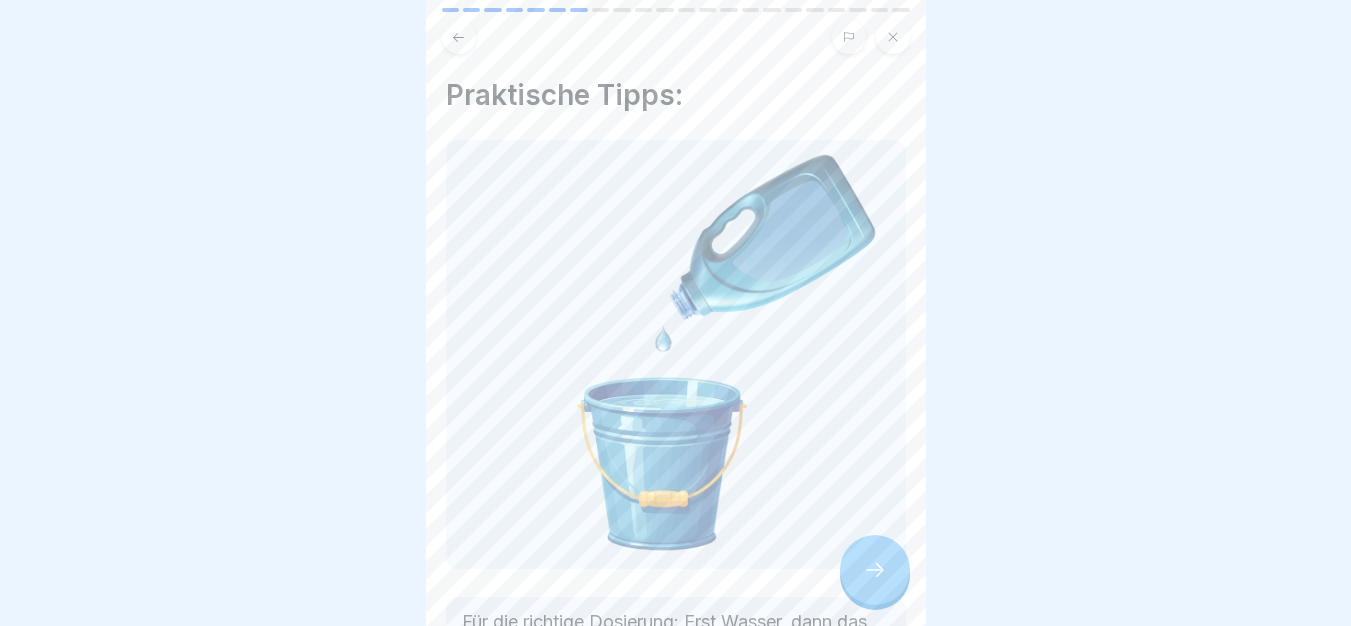 click at bounding box center [875, 570] 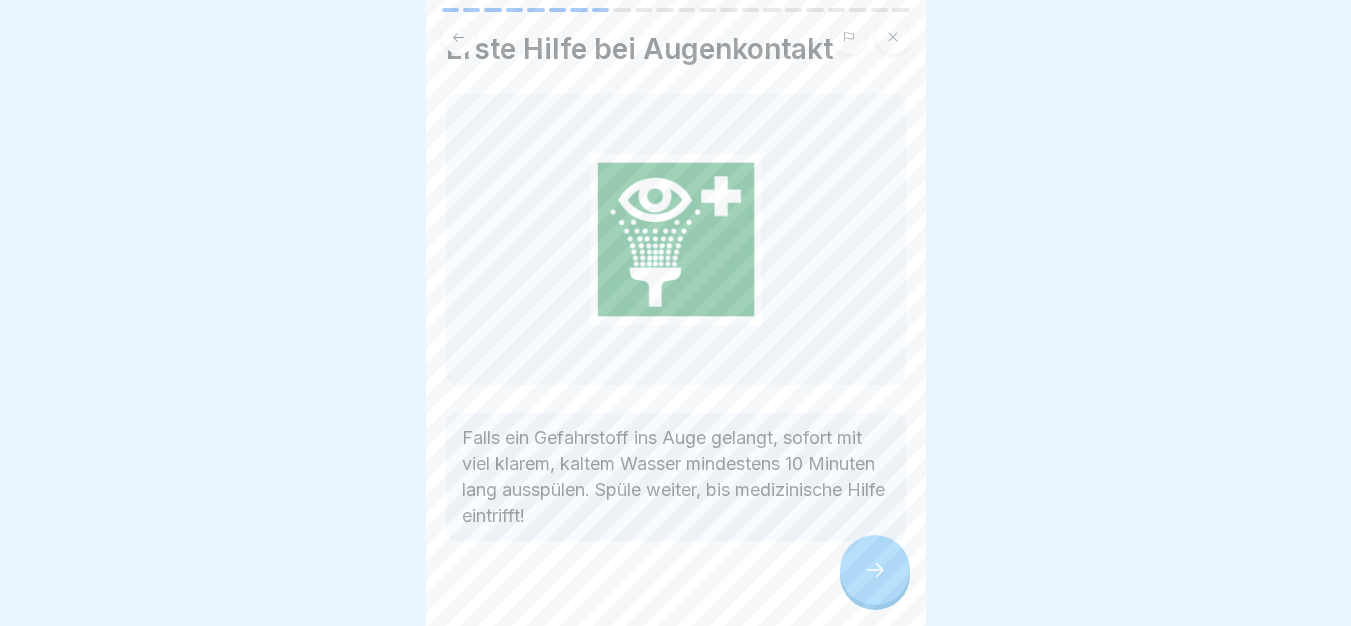 scroll, scrollTop: 71, scrollLeft: 0, axis: vertical 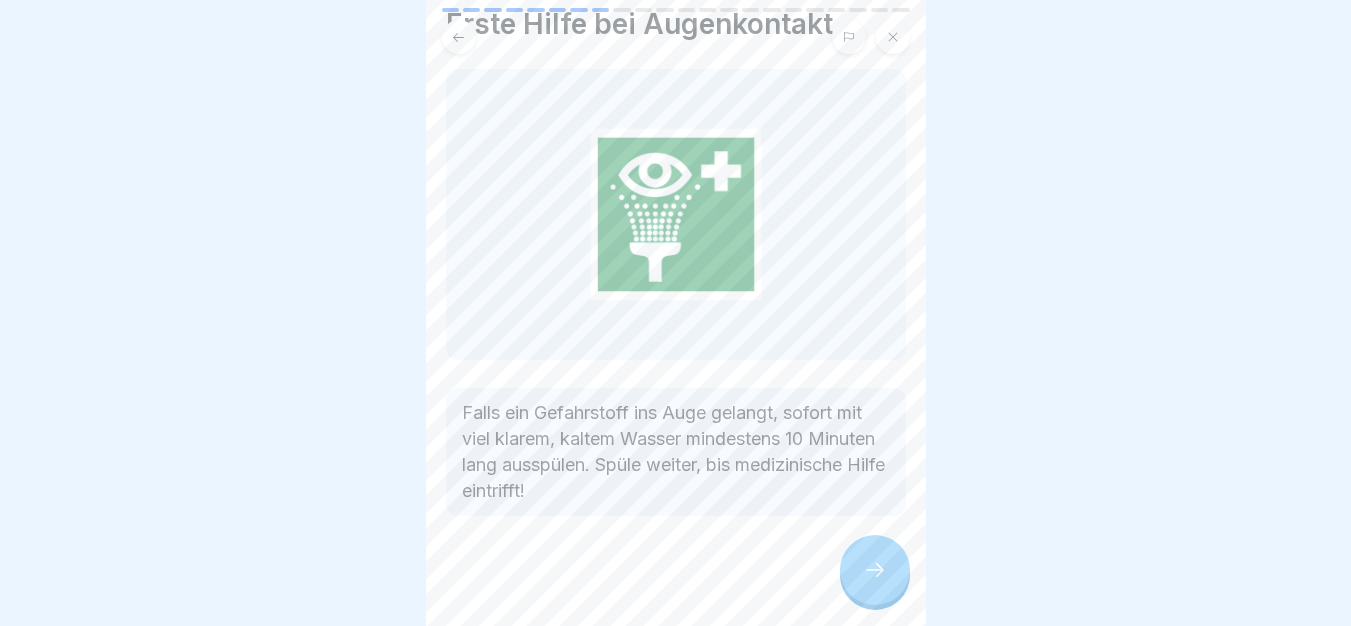 click at bounding box center (875, 570) 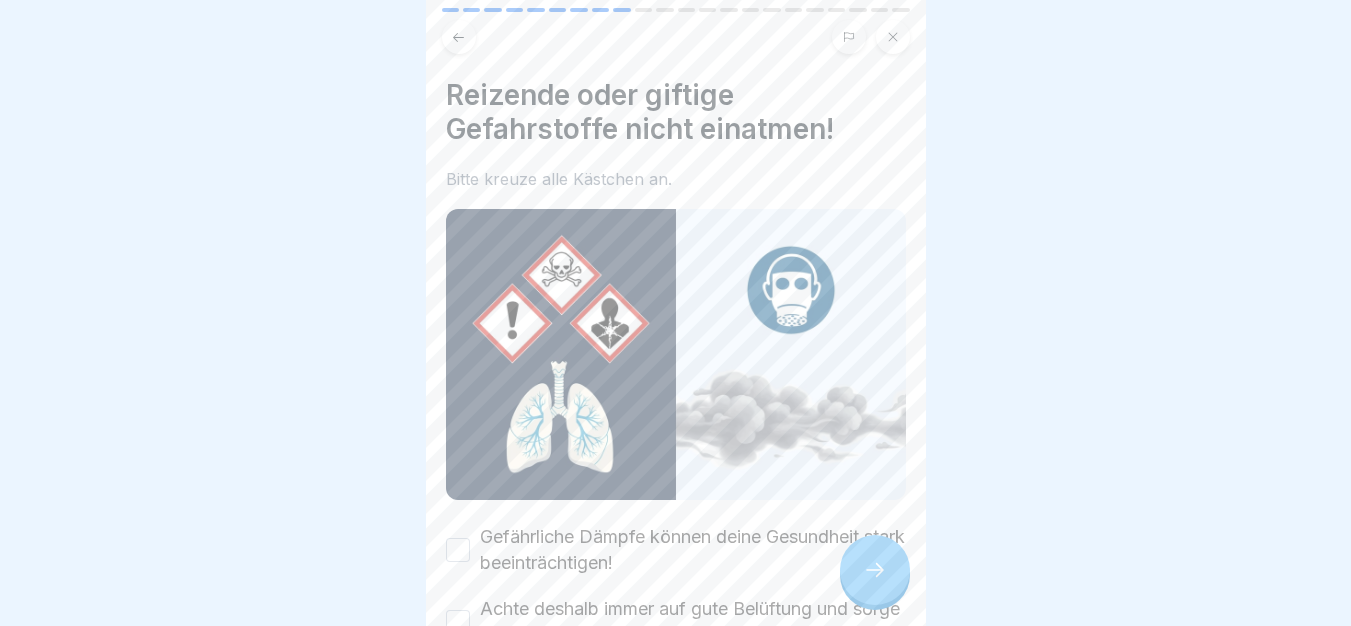 drag, startPoint x: 854, startPoint y: 565, endPoint x: 690, endPoint y: 546, distance: 165.09694 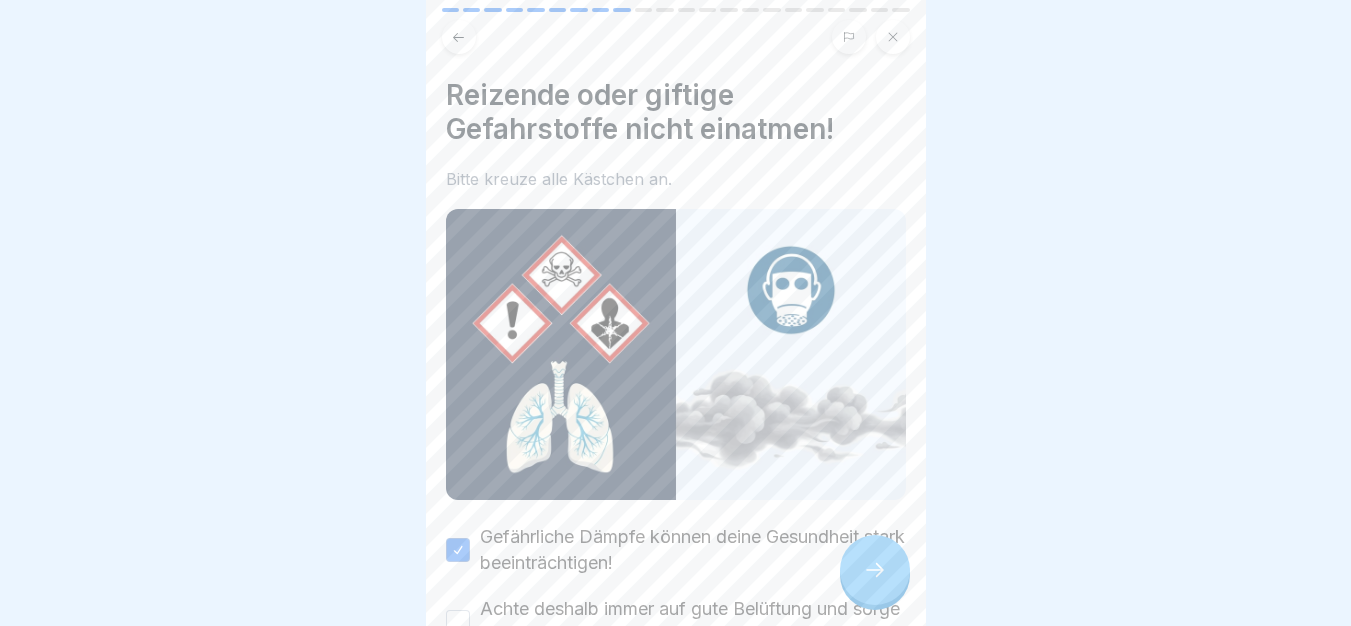click on "Achte deshalb immer auf gute Belüftung und sorge für ausreichend Frischluft." at bounding box center (693, 622) 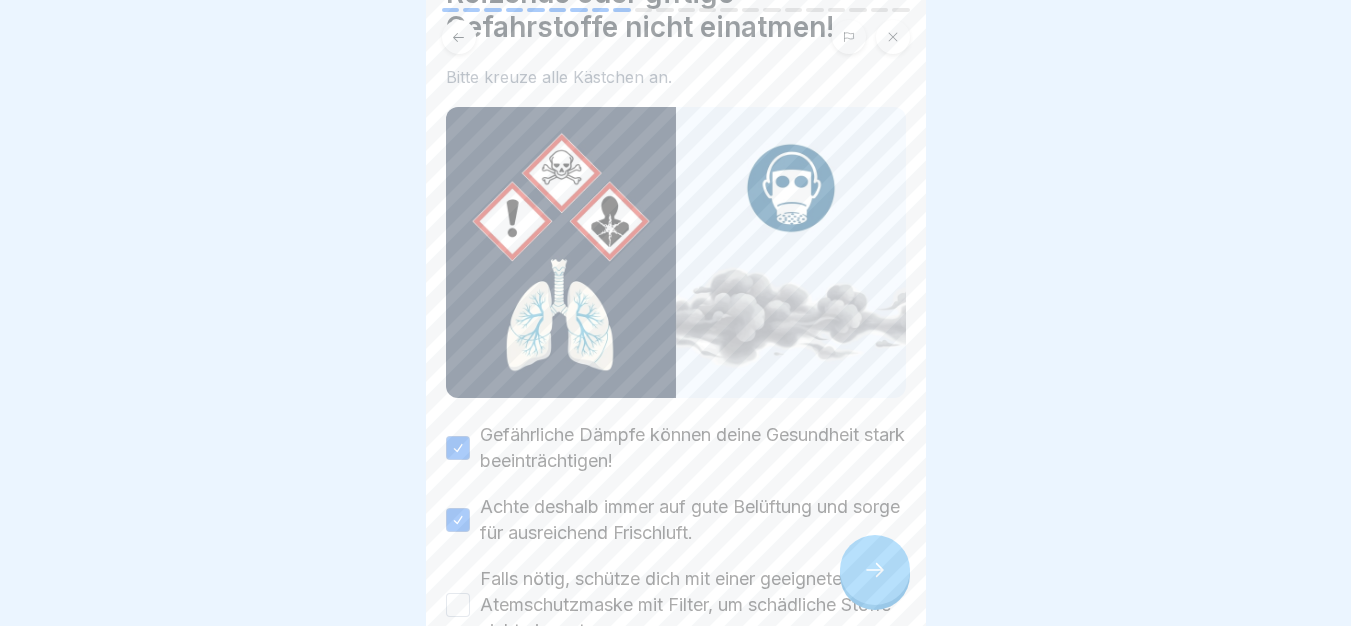 scroll, scrollTop: 230, scrollLeft: 0, axis: vertical 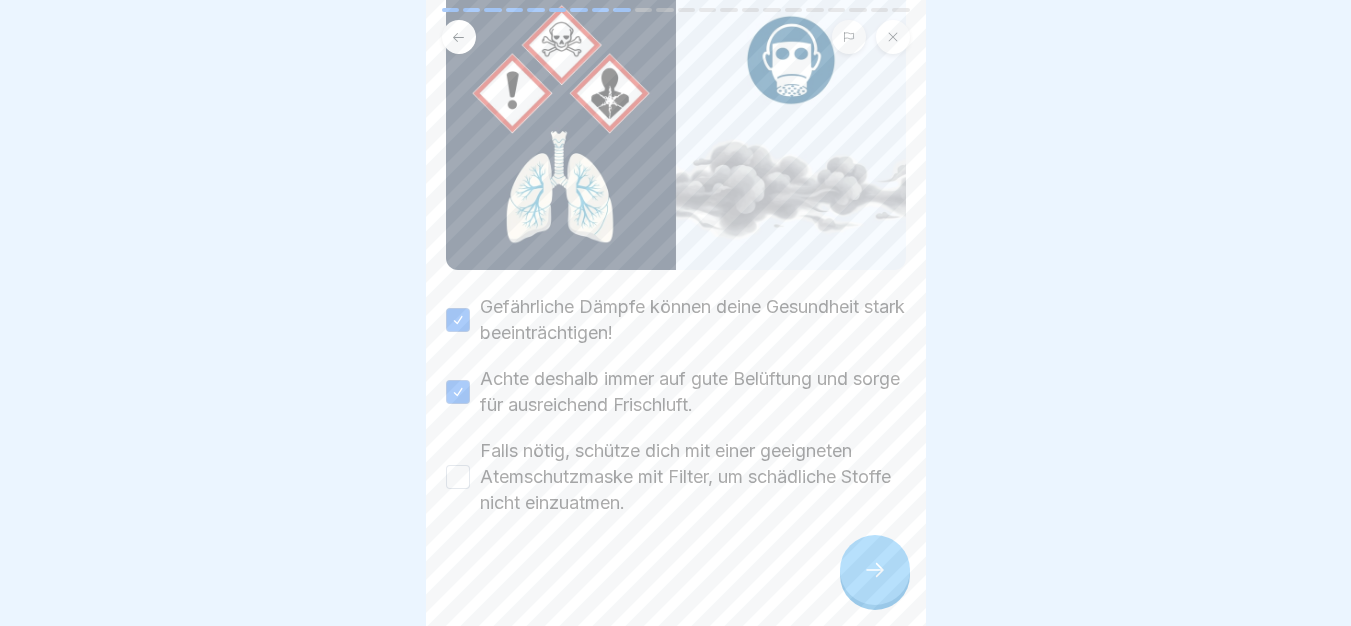 click on "Falls nötig, schütze dich mit einer geeigneten Atemschutzmaske mit Filter, um schädliche Stoffe nicht einzuatmen." at bounding box center [693, 477] 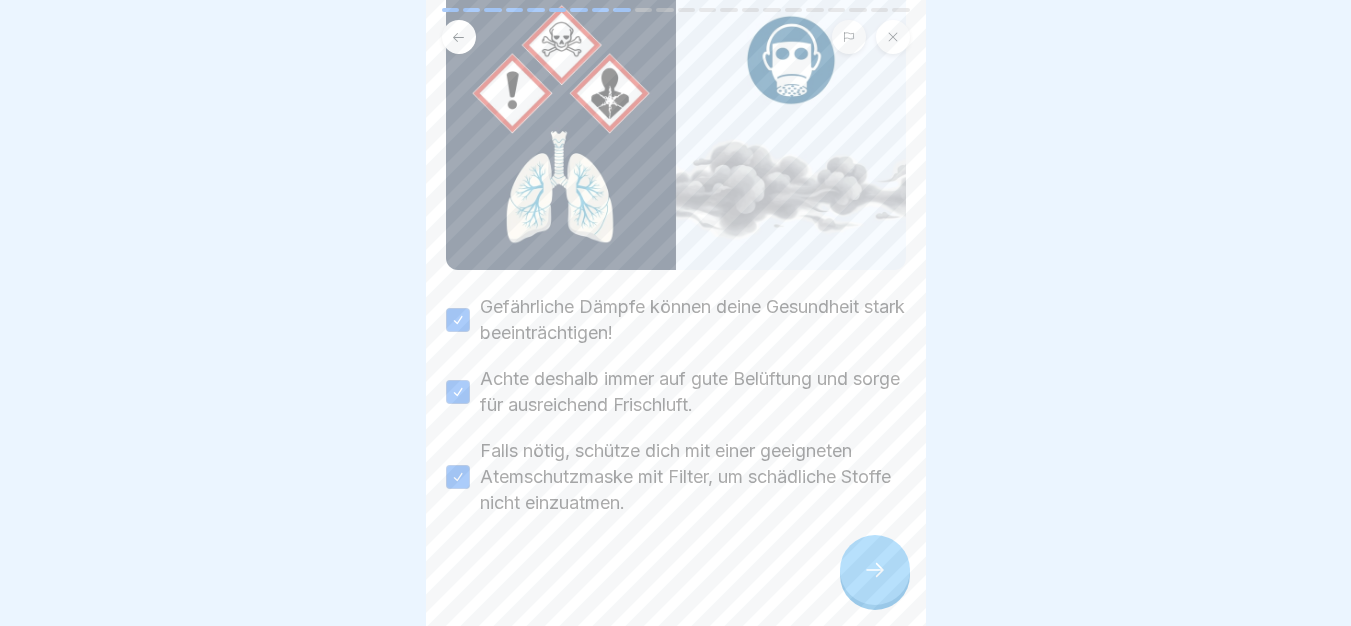 click at bounding box center (875, 570) 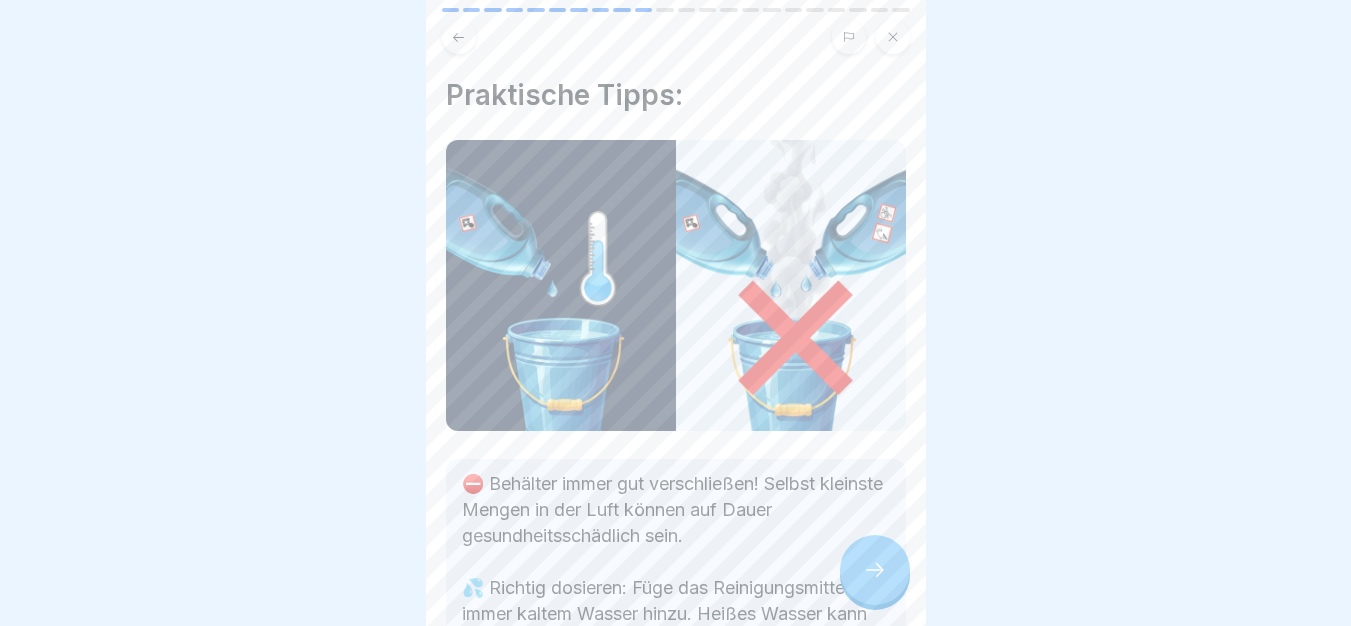 click at bounding box center (875, 570) 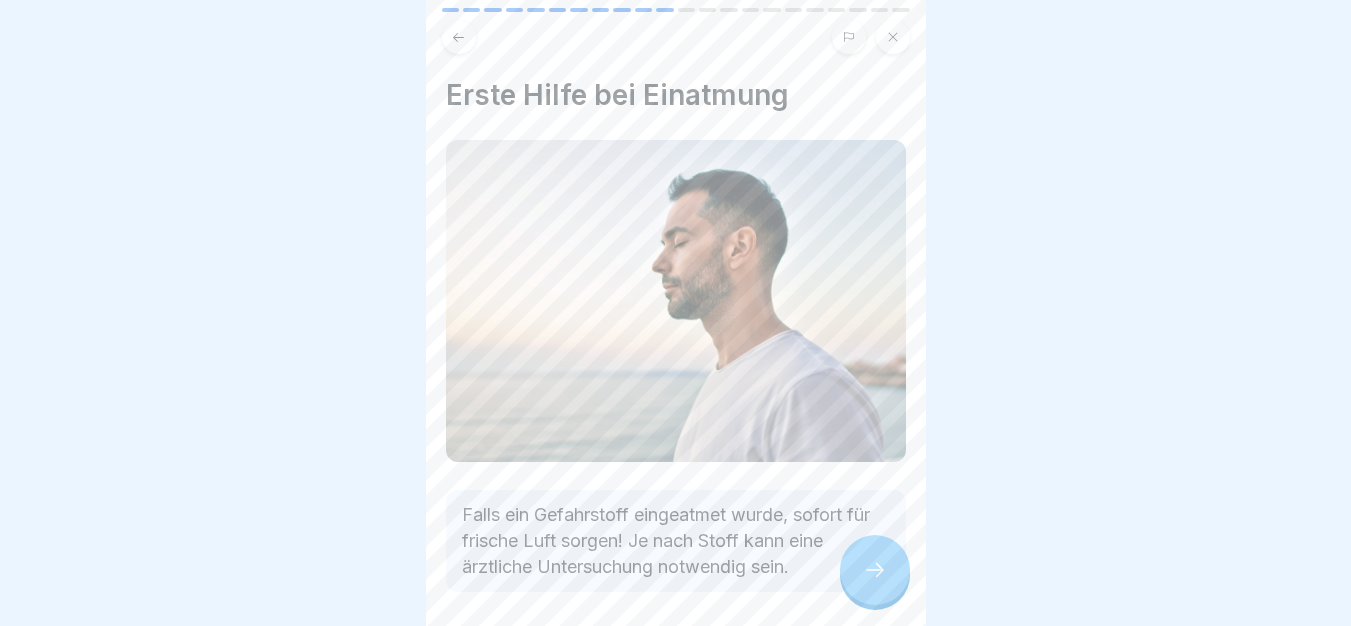 scroll, scrollTop: 76, scrollLeft: 0, axis: vertical 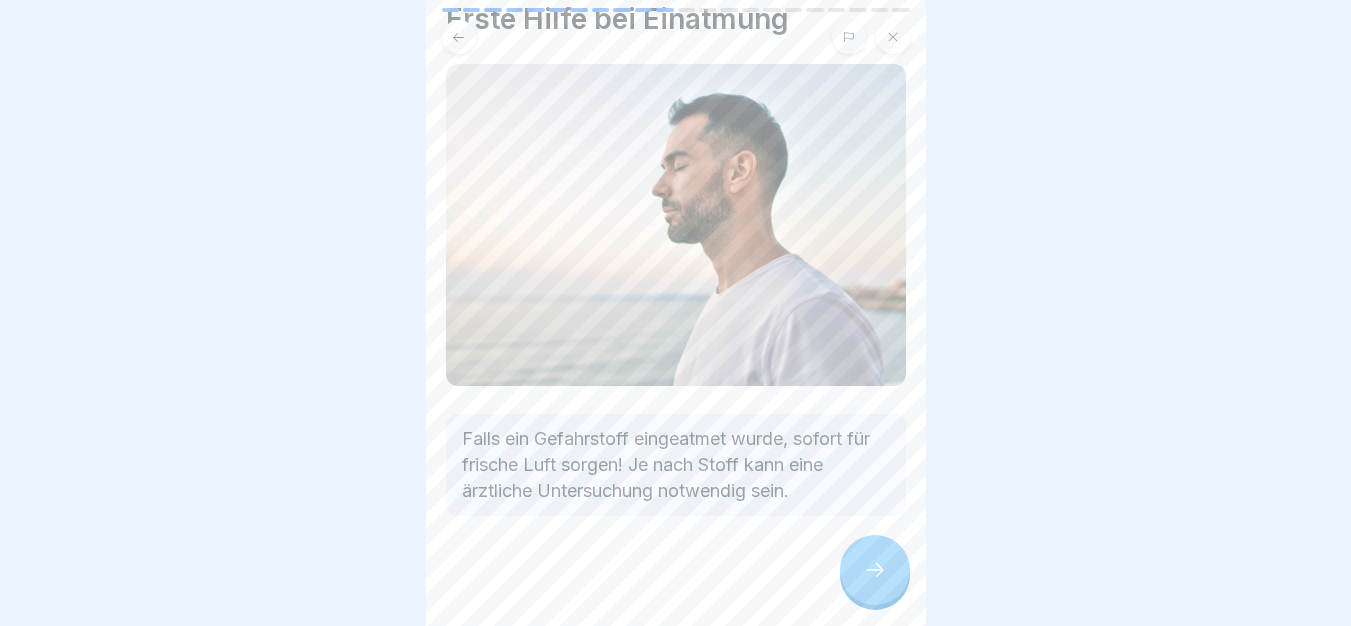 click at bounding box center [875, 570] 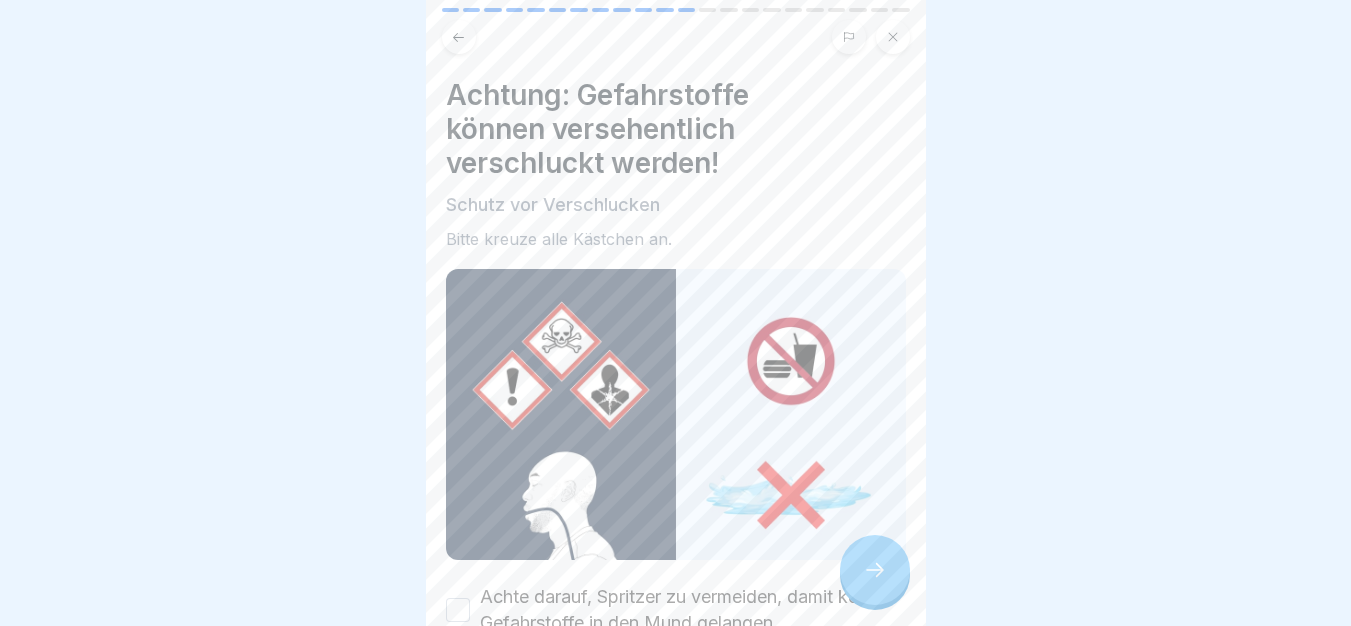 scroll, scrollTop: 264, scrollLeft: 0, axis: vertical 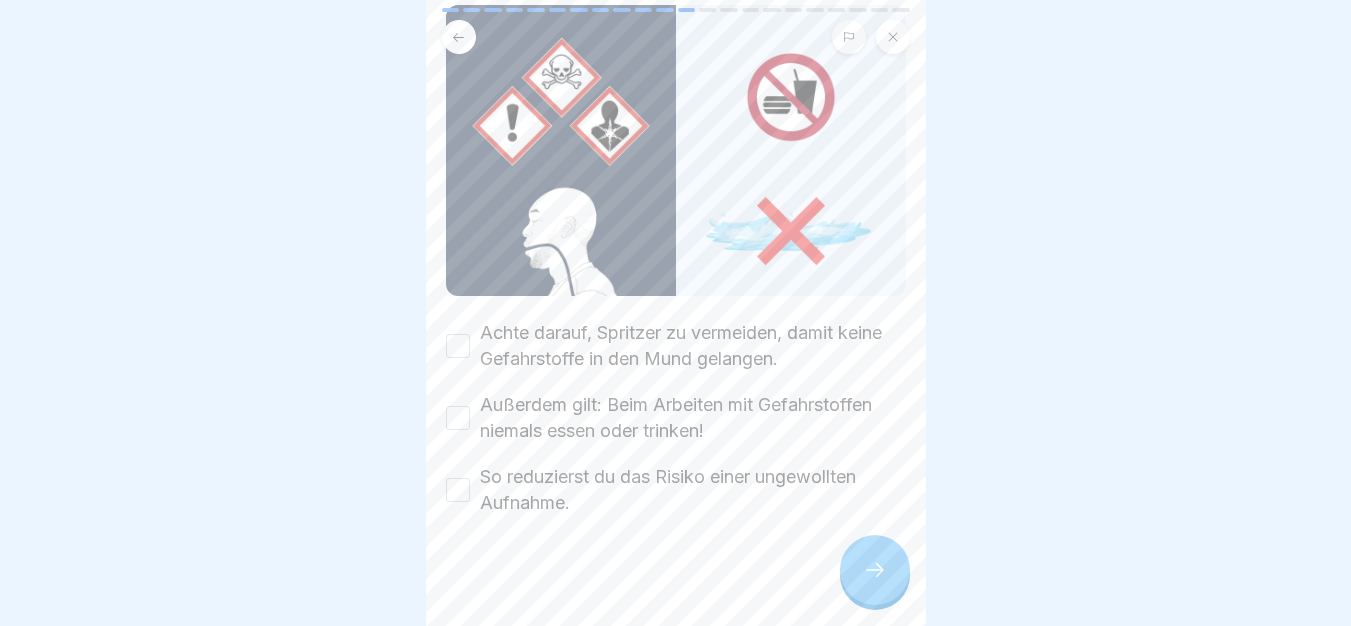click on "Achtung: Gefahrstoffe können versehentlich verschluckt werden! Schutz vor Verschlucken Bitte kreuze alle Kästchen an. Achte darauf, Spritzer zu vermeiden, damit keine Gefahrstoffe in den Mund gelangen. Außerdem gilt: Beim Arbeiten mit Gefahrstoffen niemals essen oder trinken! So reduzierst du das Risiko einer ungewollten Aufnahme." at bounding box center [676, 313] 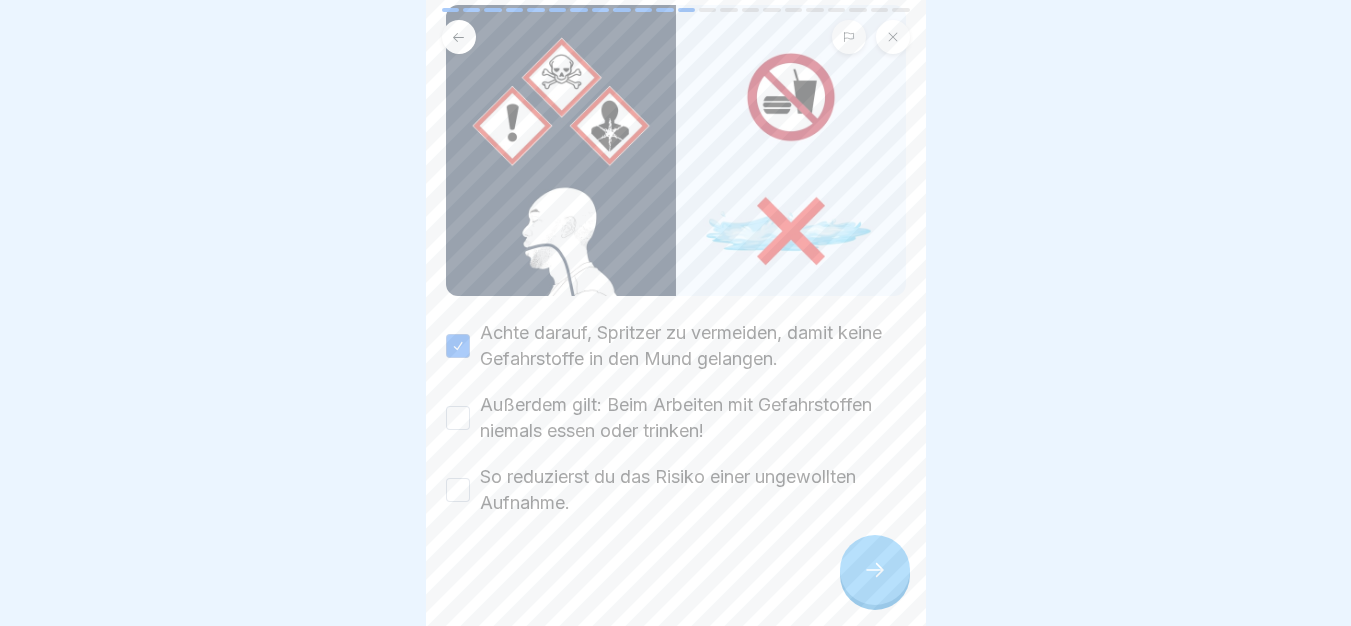click on "Außerdem gilt: Beim Arbeiten mit Gefahrstoffen niemals essen oder trinken!" at bounding box center [693, 418] 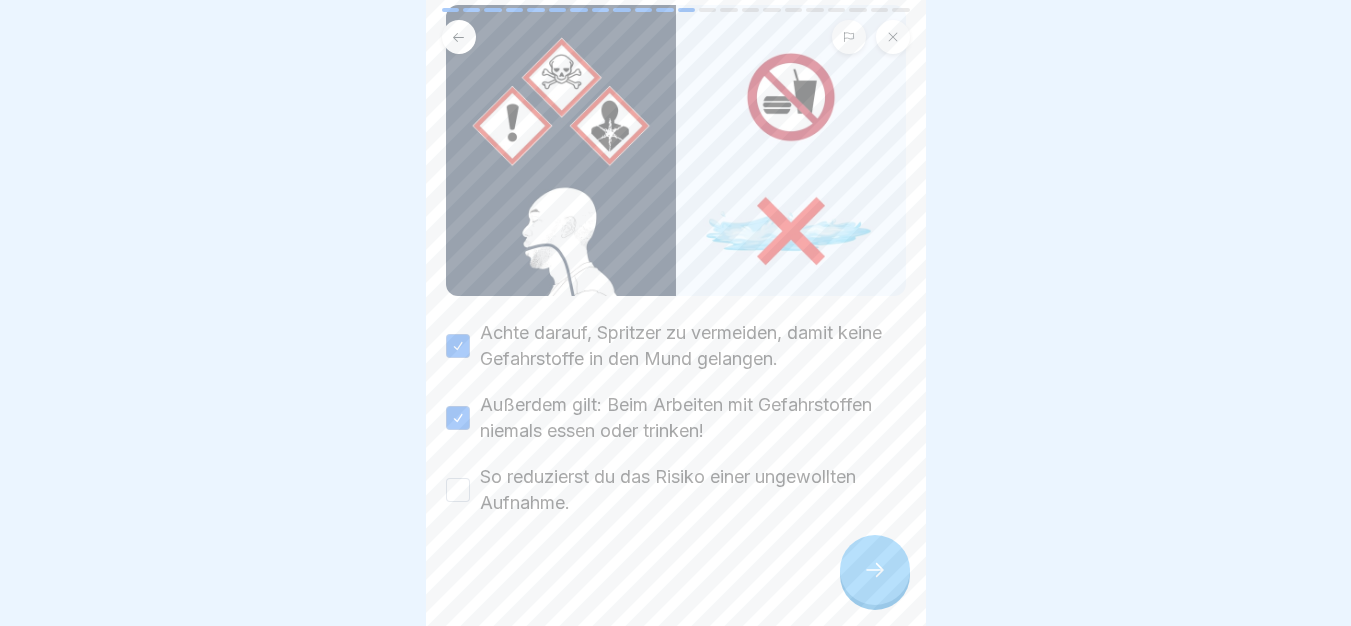 click on "So reduzierst du das Risiko einer ungewollten Aufnahme." at bounding box center (693, 490) 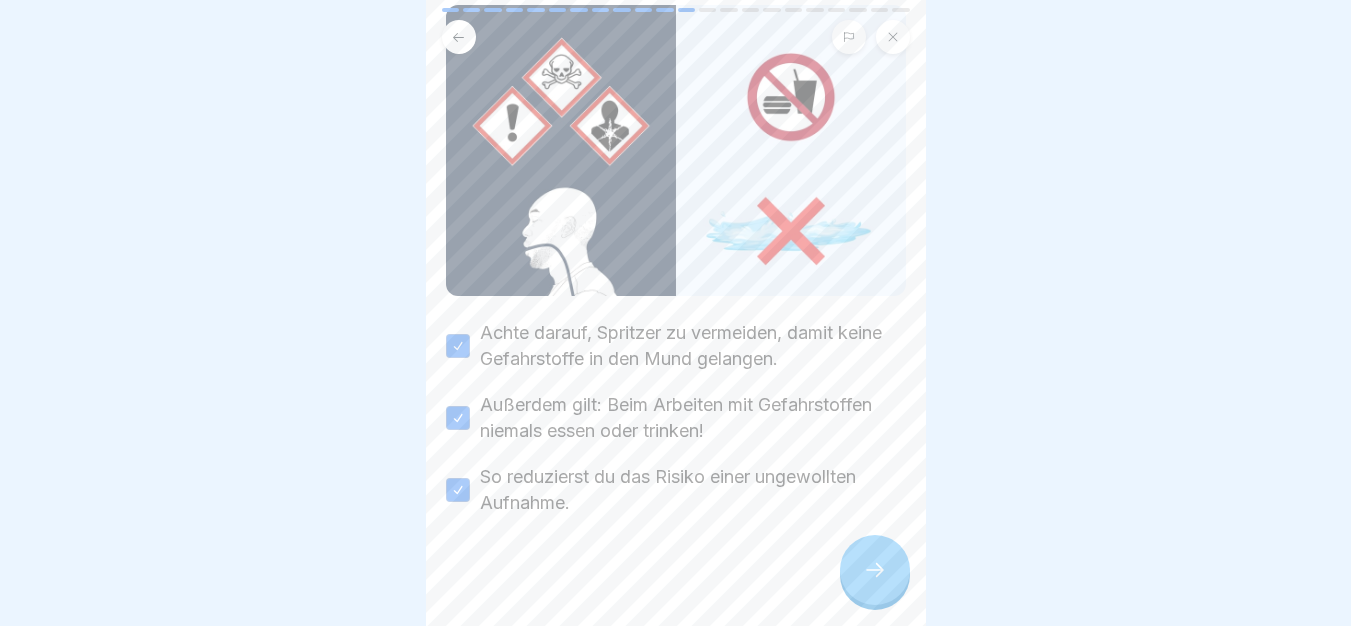 click at bounding box center (875, 570) 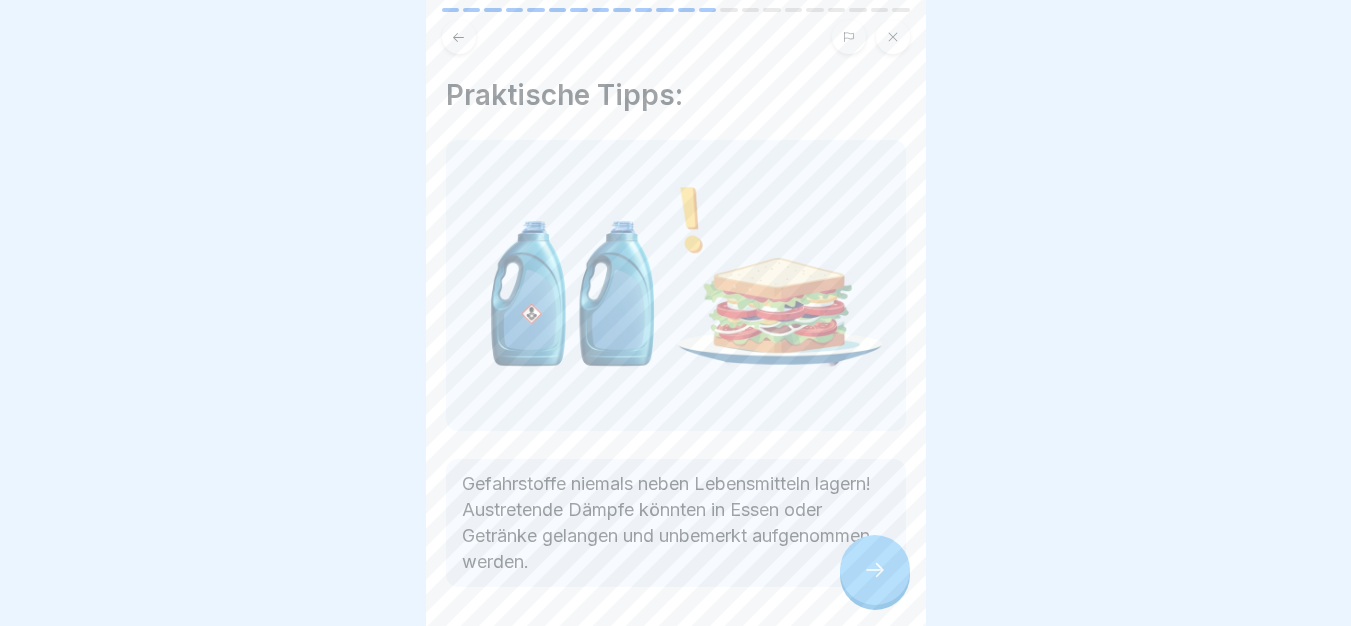 click at bounding box center (875, 570) 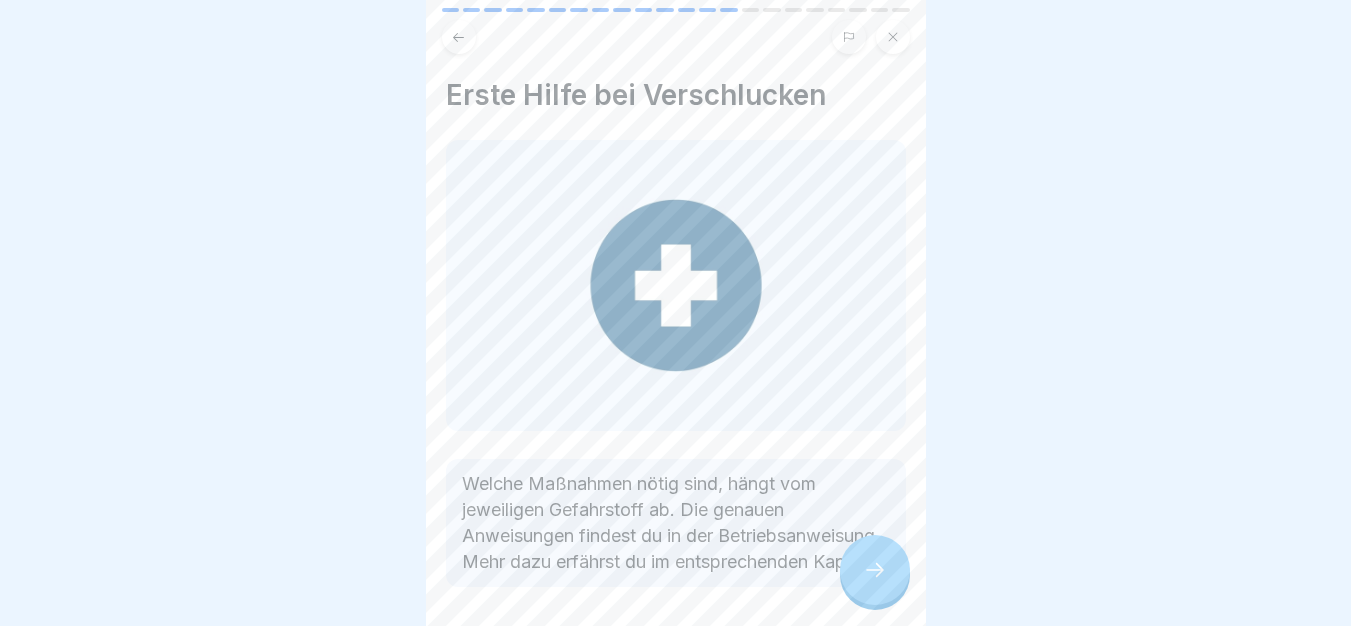 scroll, scrollTop: 97, scrollLeft: 0, axis: vertical 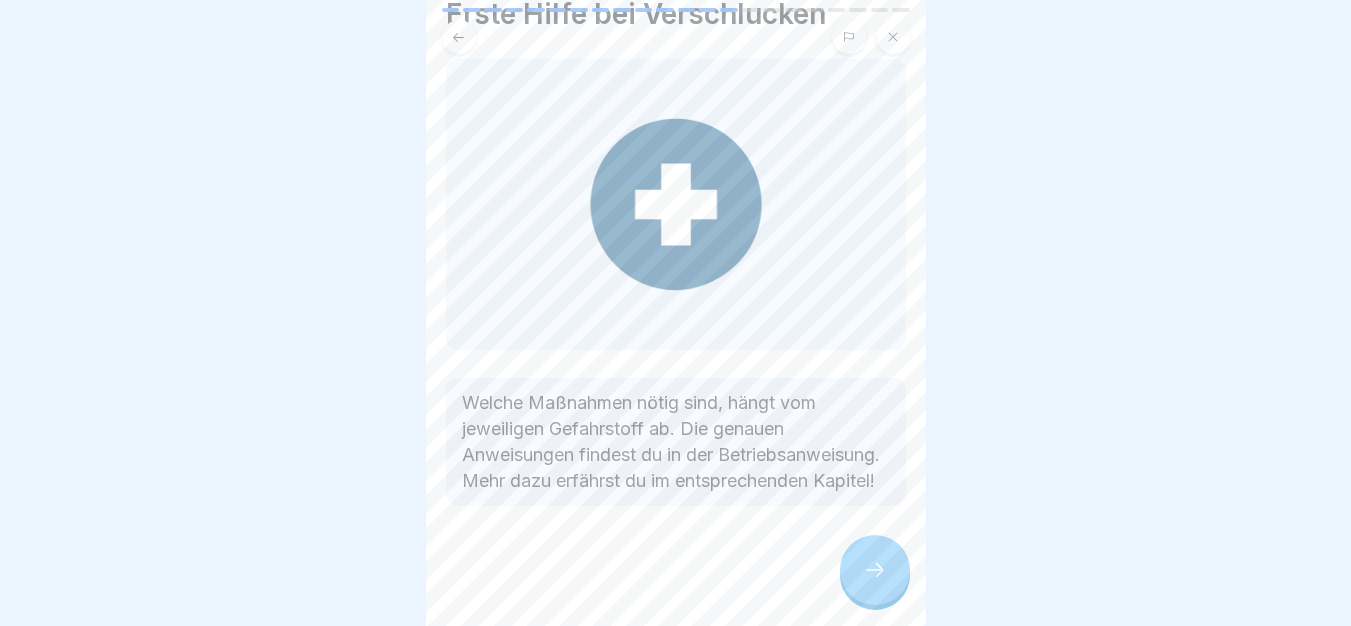 click at bounding box center [875, 570] 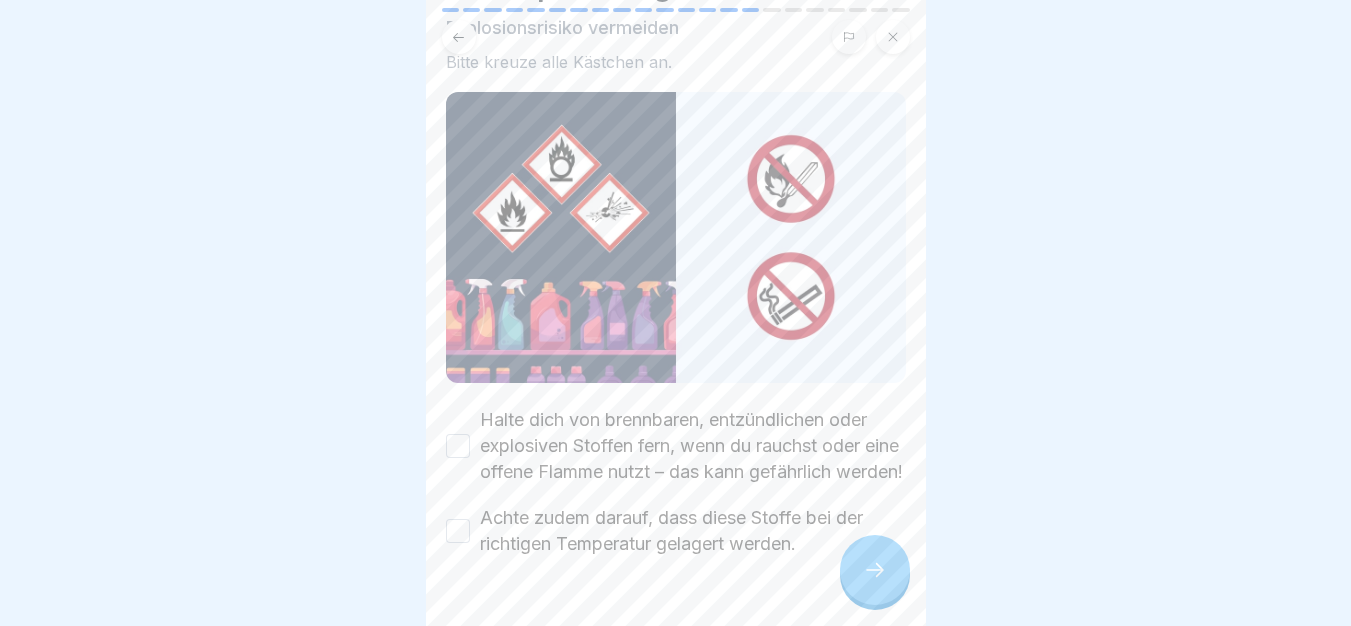 scroll, scrollTop: 210, scrollLeft: 0, axis: vertical 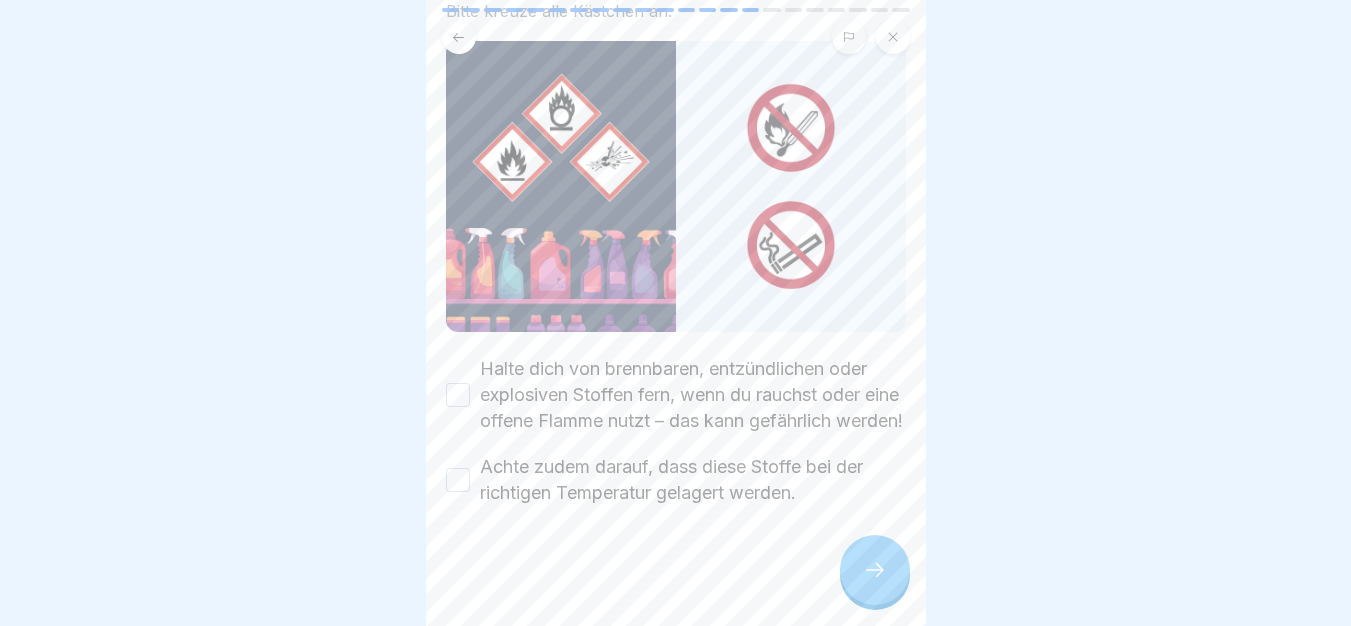 click on "Halte dich von brennbaren, entzündlichen oder explosiven Stoffen fern, wenn du rauchst oder eine offene Flamme nutzt – das kann gefährlich werden!" at bounding box center [693, 395] 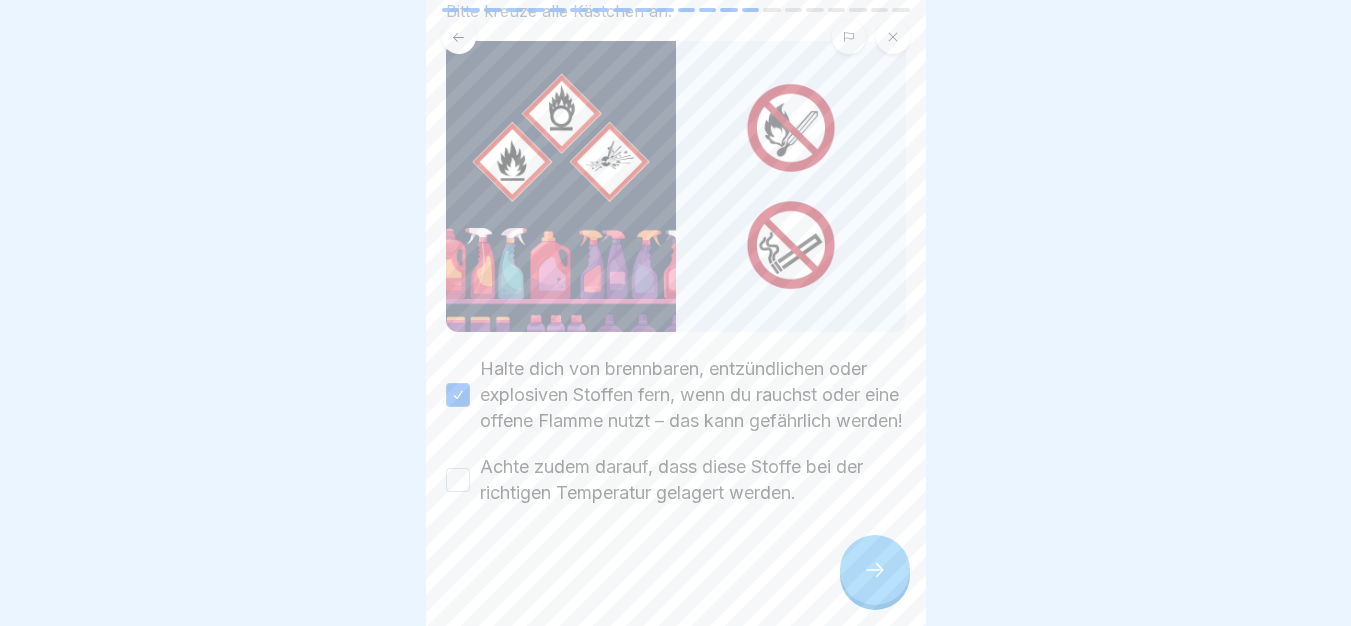 click on "Achte zudem darauf, dass diese Stoffe bei der richtigen Temperatur gelagert werden." at bounding box center (693, 480) 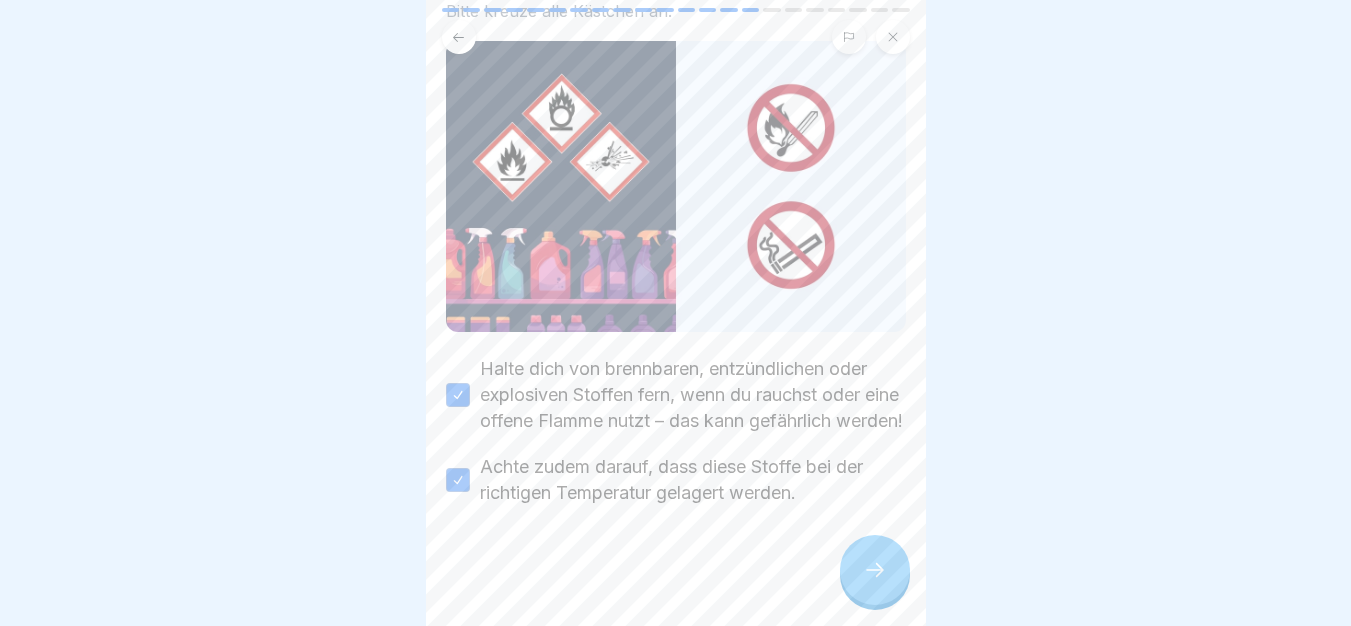 click at bounding box center [676, 566] 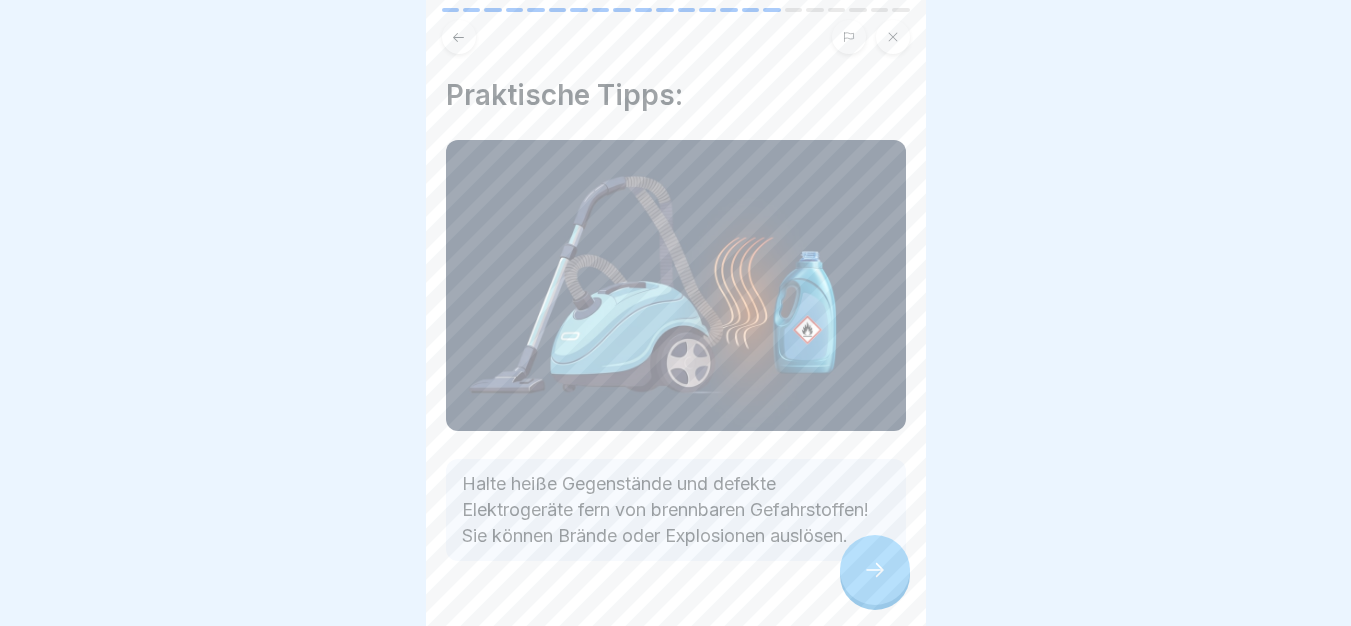 scroll, scrollTop: 71, scrollLeft: 0, axis: vertical 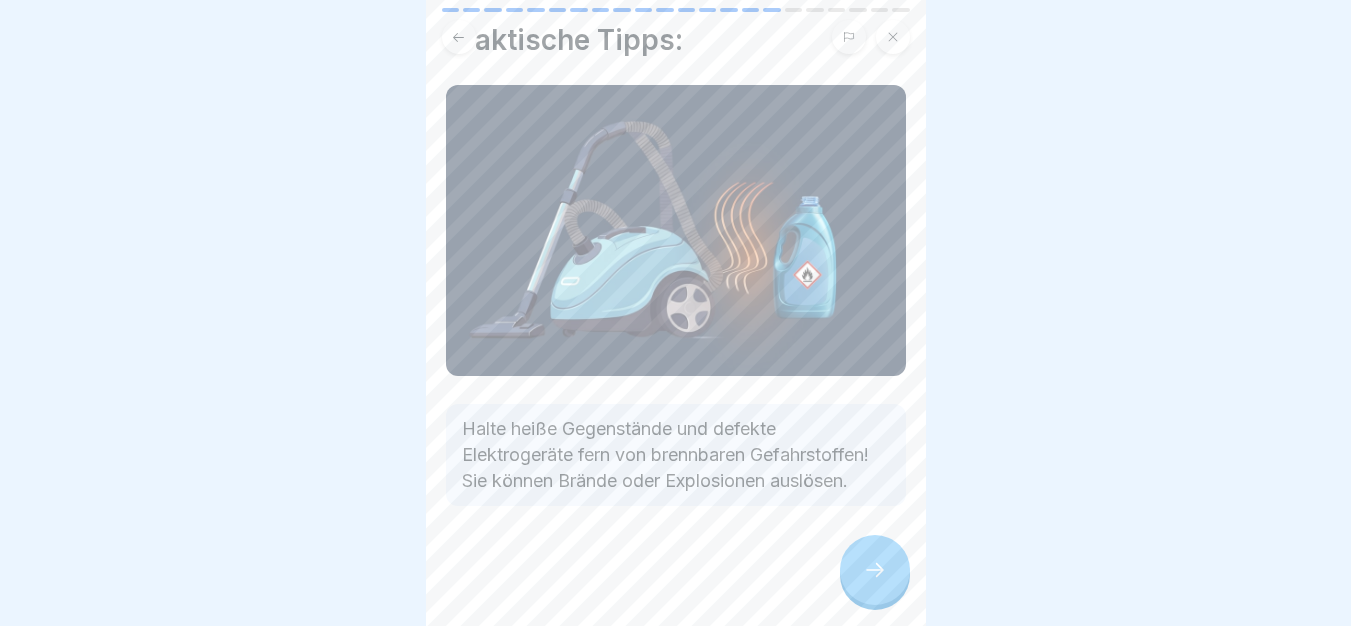 click at bounding box center (875, 570) 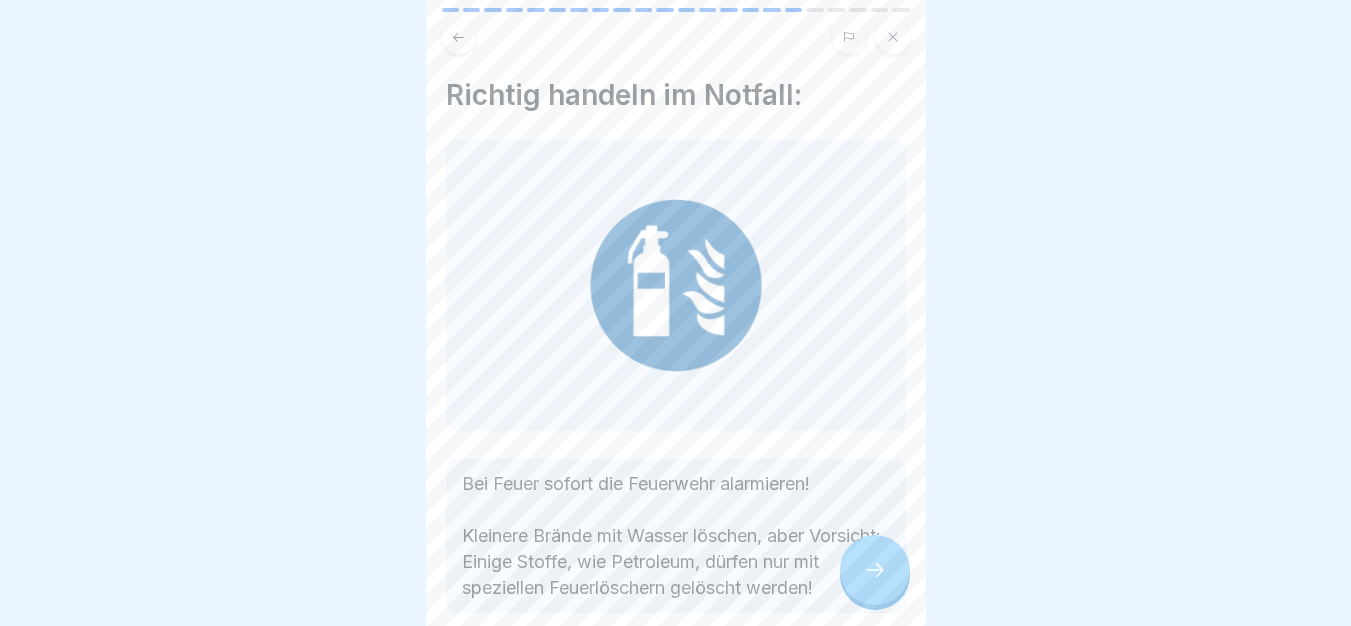 scroll, scrollTop: 123, scrollLeft: 0, axis: vertical 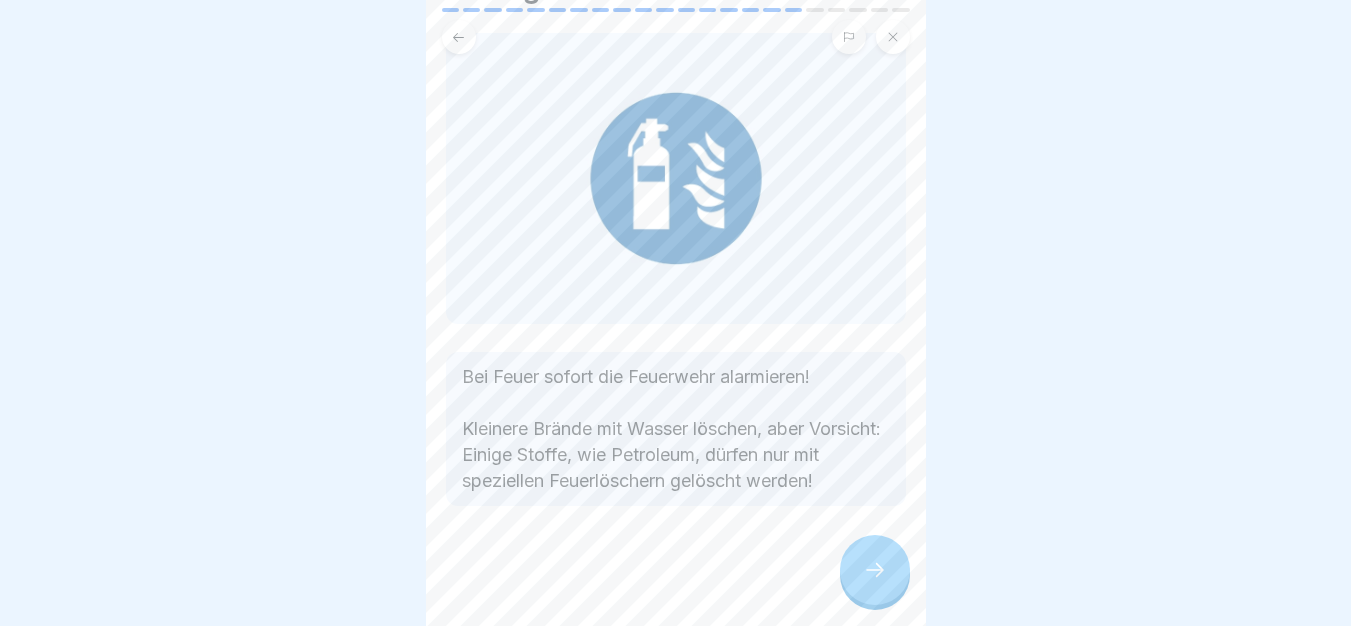 click at bounding box center [875, 570] 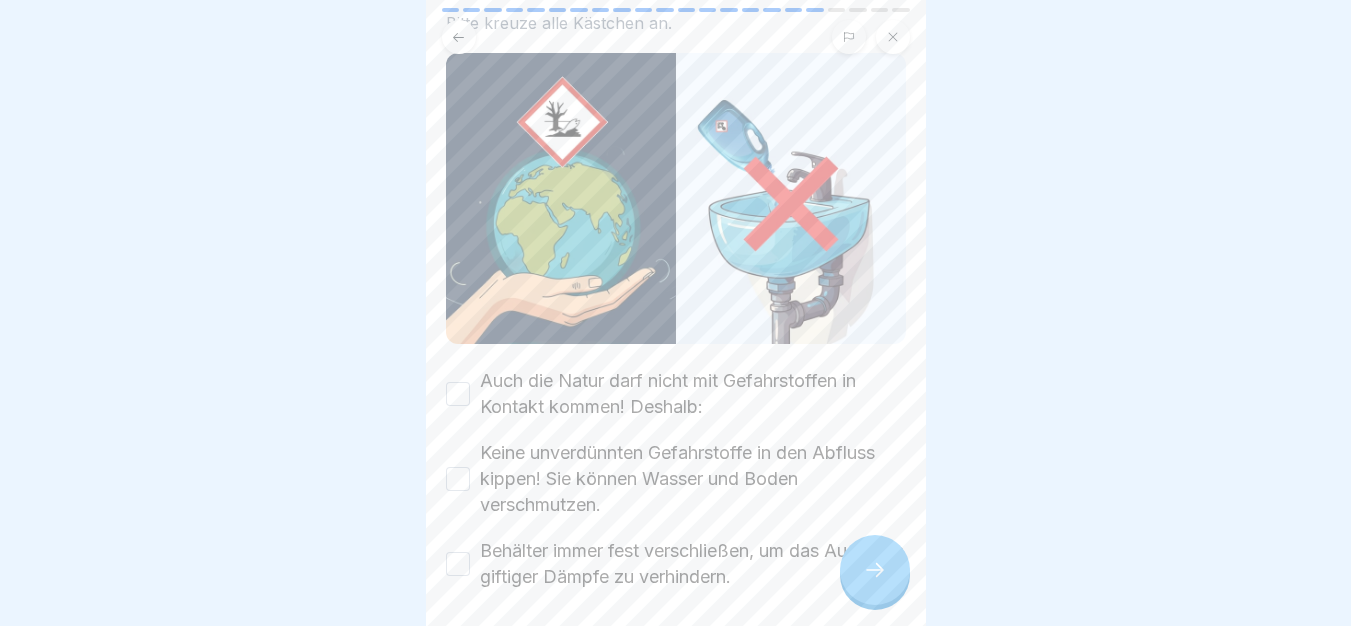 scroll, scrollTop: 222, scrollLeft: 0, axis: vertical 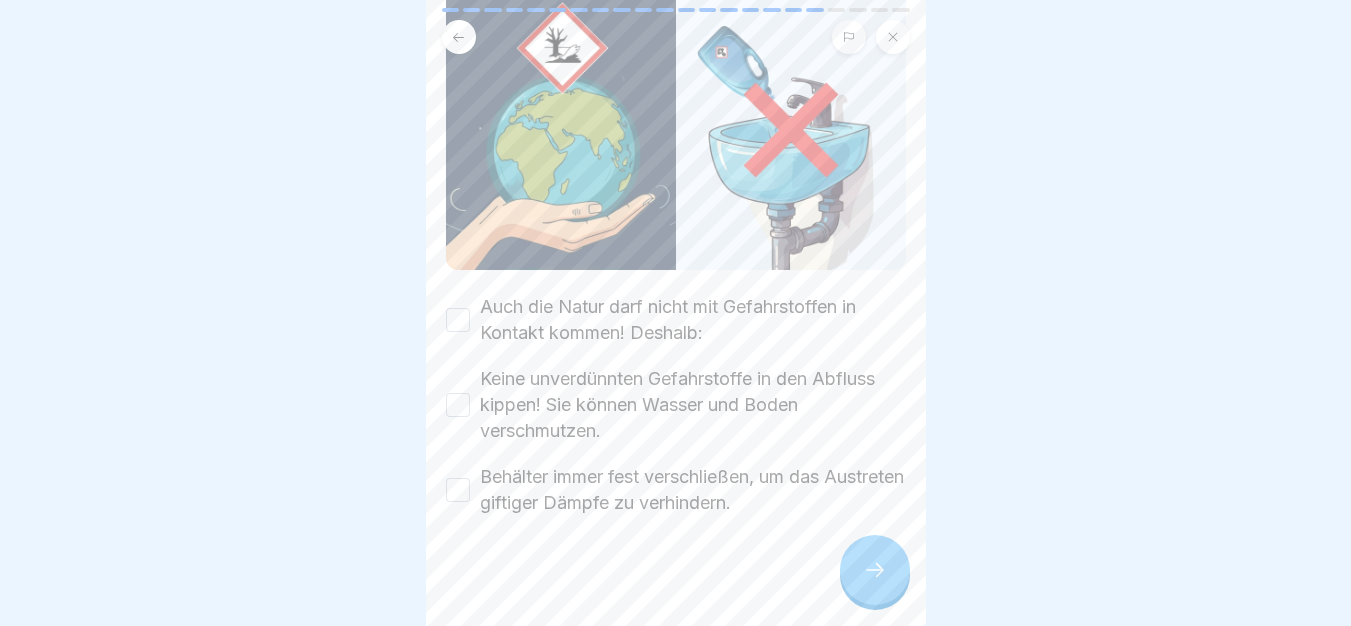 click on "Auch die Natur darf nicht mit Gefahrstoffen in Kontakt kommen! Deshalb:" at bounding box center [693, 320] 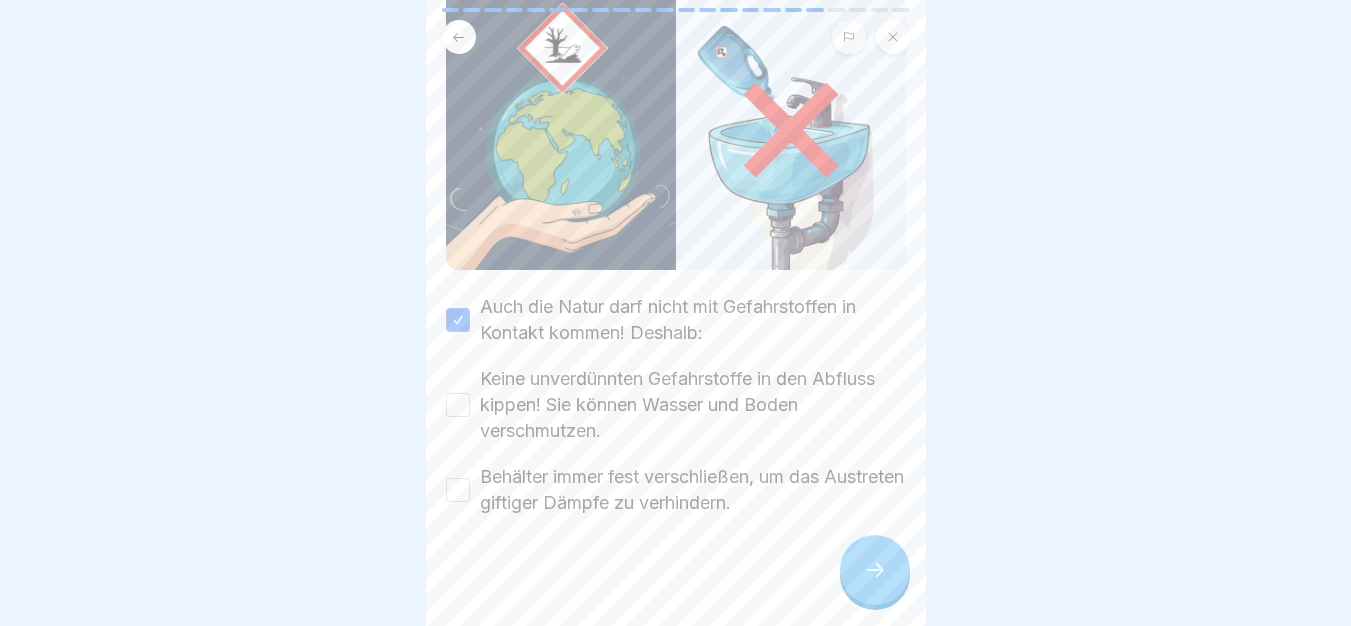 click on "Keine unverdünnten Gefahrstoffe in den Abfluss kippen! Sie können Wasser und Boden verschmutzen." at bounding box center (693, 405) 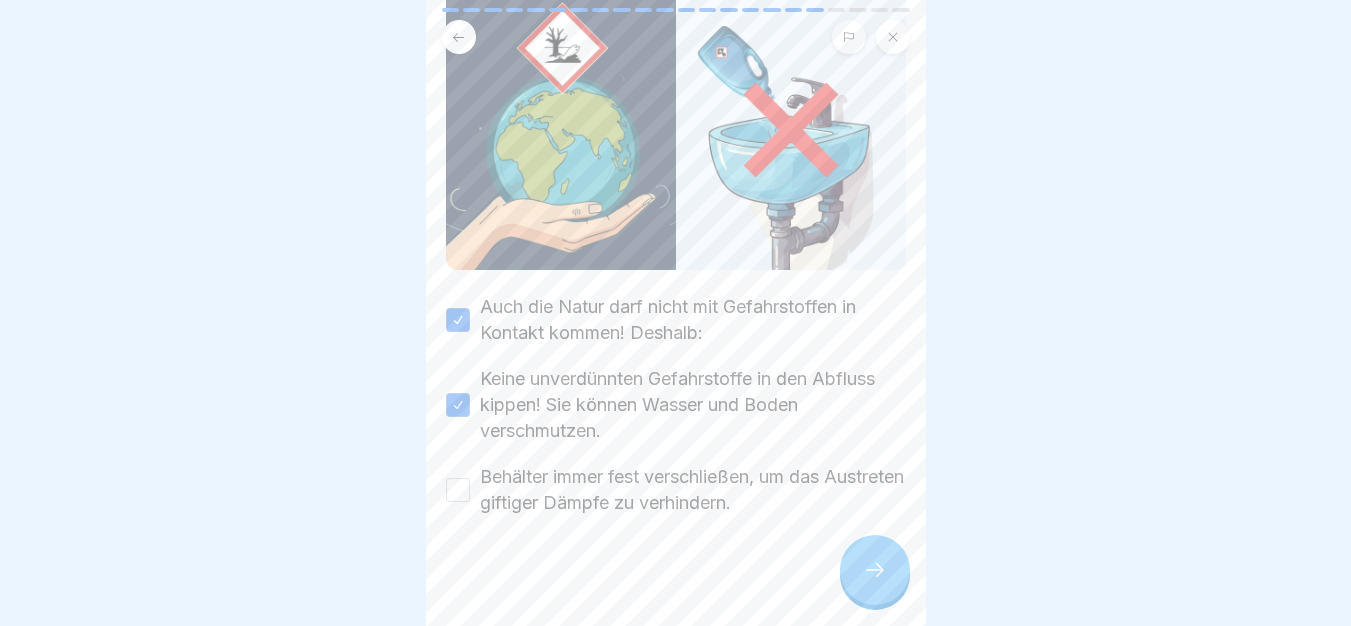click on "Behälter immer fest verschließen, um das Austreten giftiger Dämpfe zu verhindern." at bounding box center (693, 490) 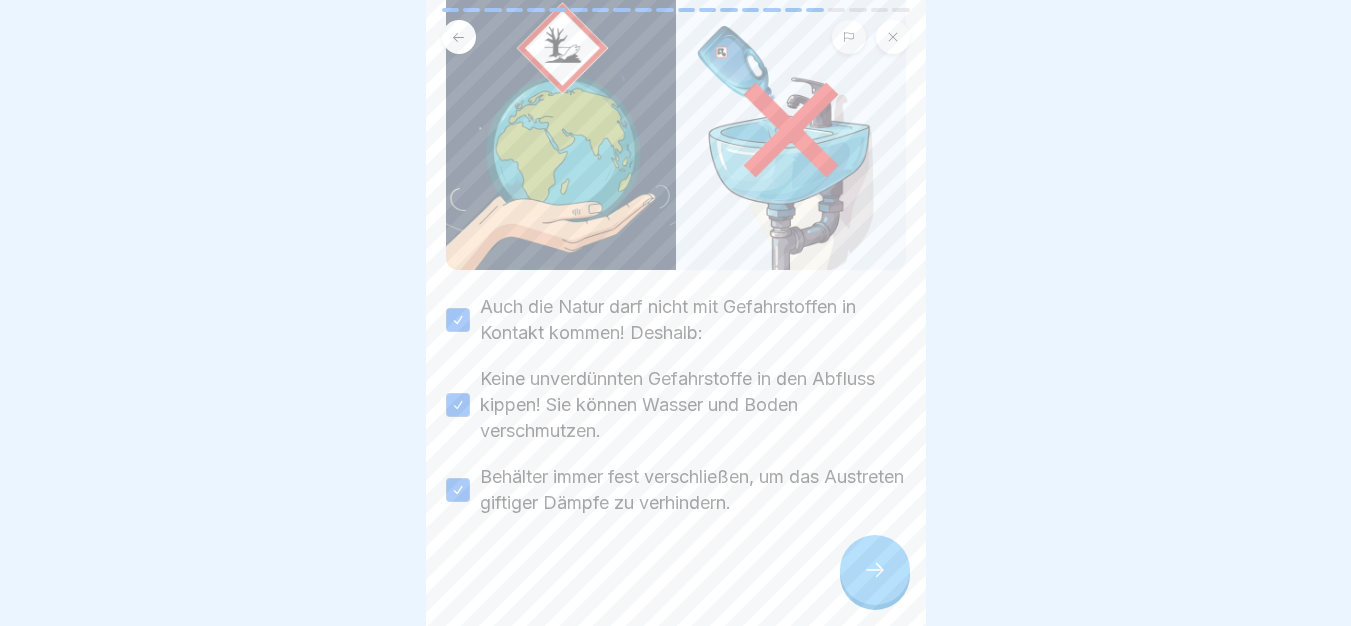 click at bounding box center (875, 570) 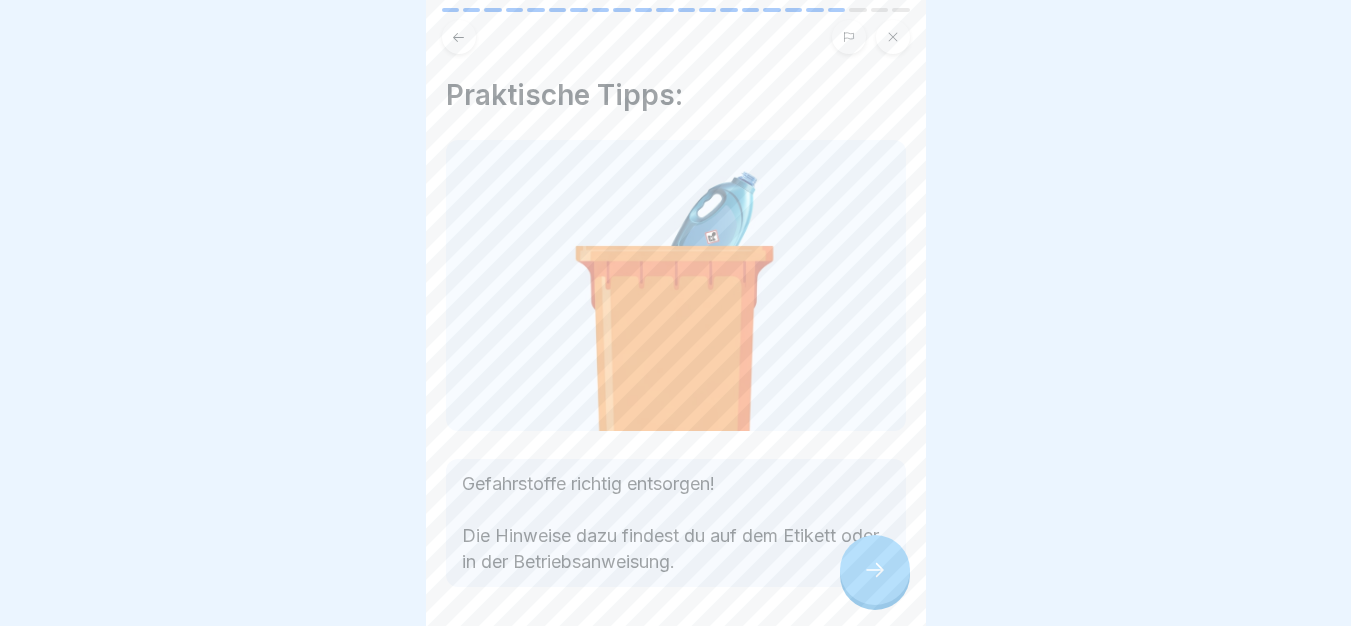 click at bounding box center [875, 570] 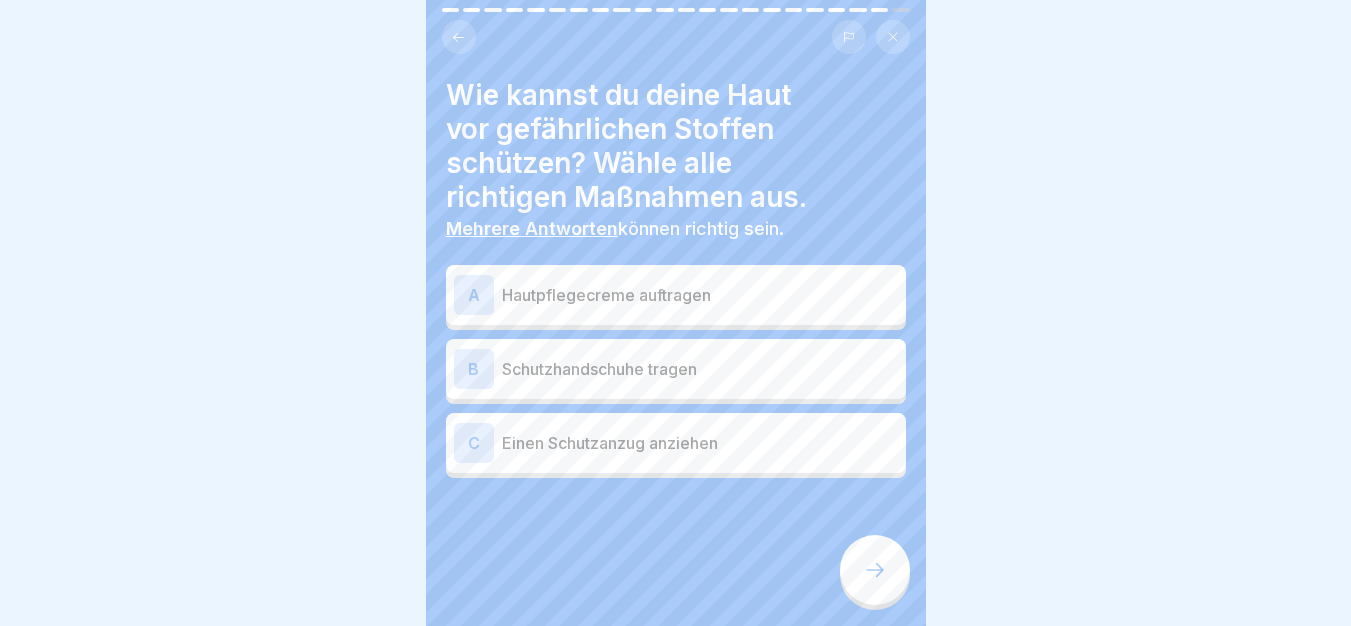 click on "Schutzhandschuhe tragen" at bounding box center [700, 369] 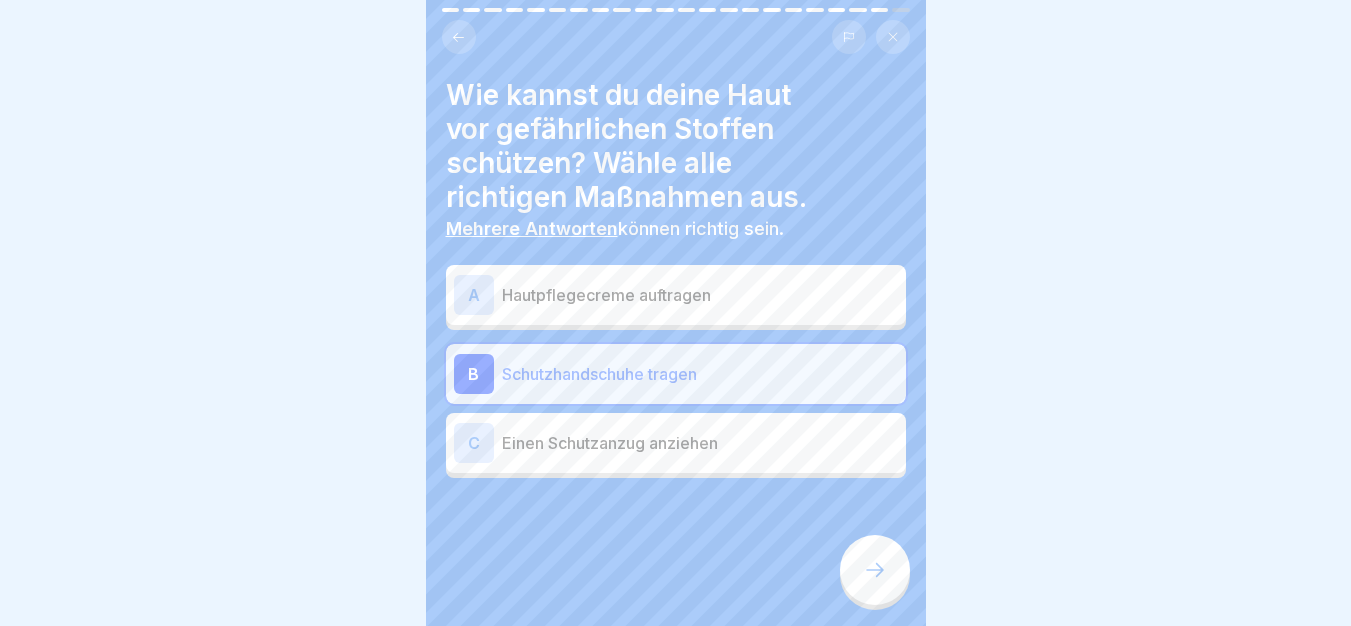 click on "C Einen Schutzanzug anziehen" at bounding box center [676, 443] 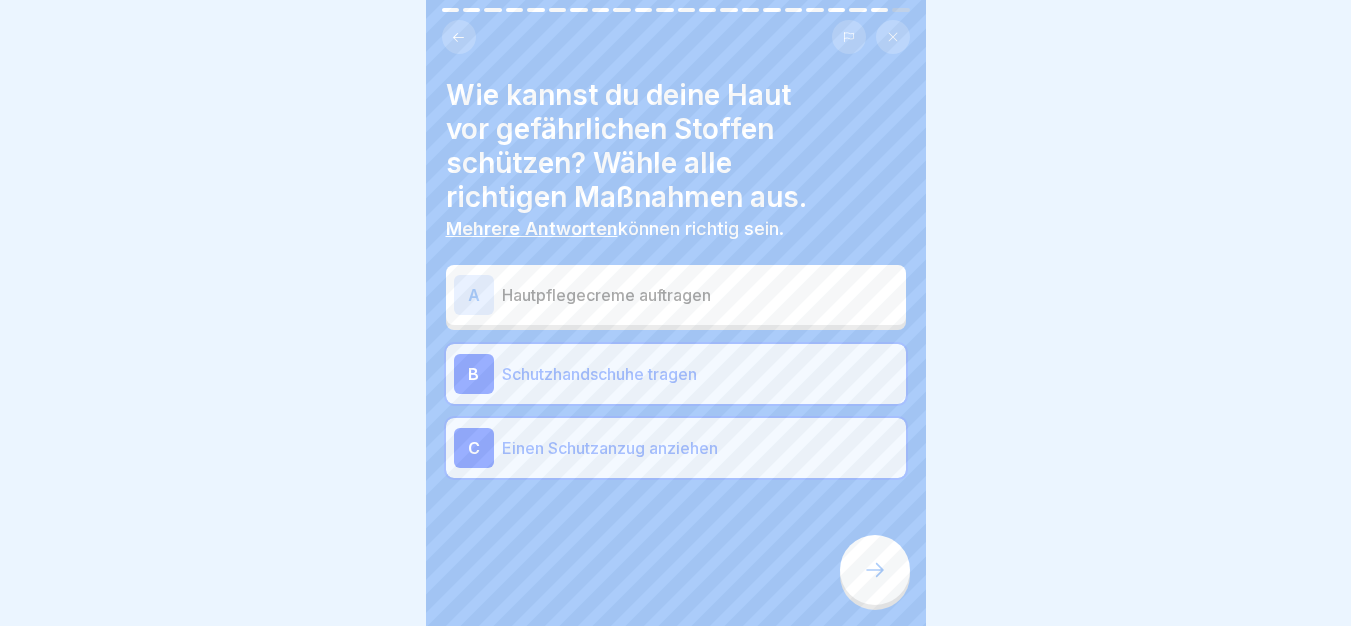click at bounding box center [875, 570] 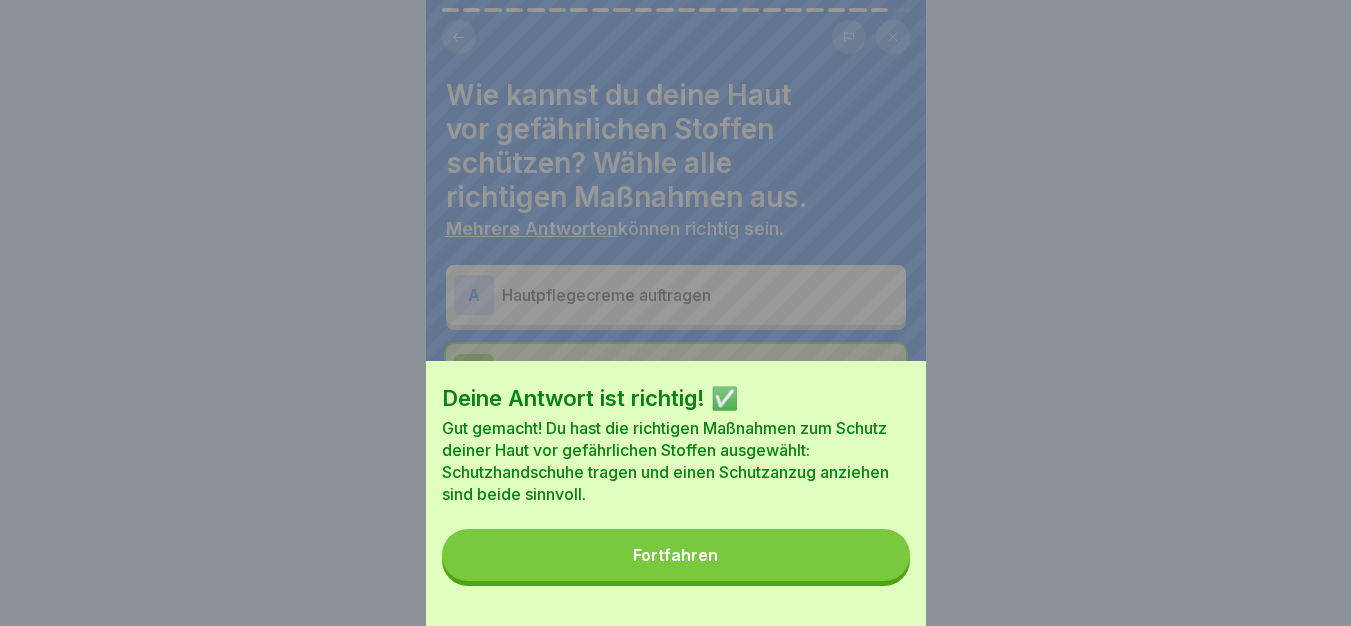 click on "Fortfahren" at bounding box center [676, 555] 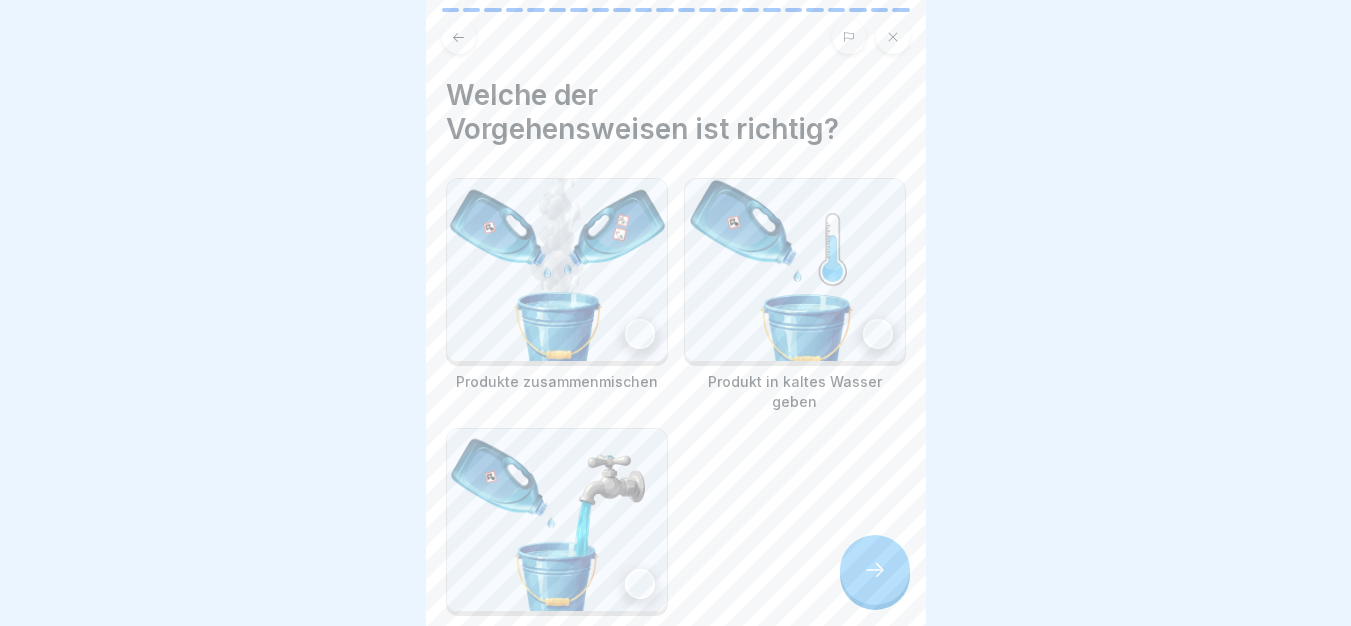 click at bounding box center [795, 270] 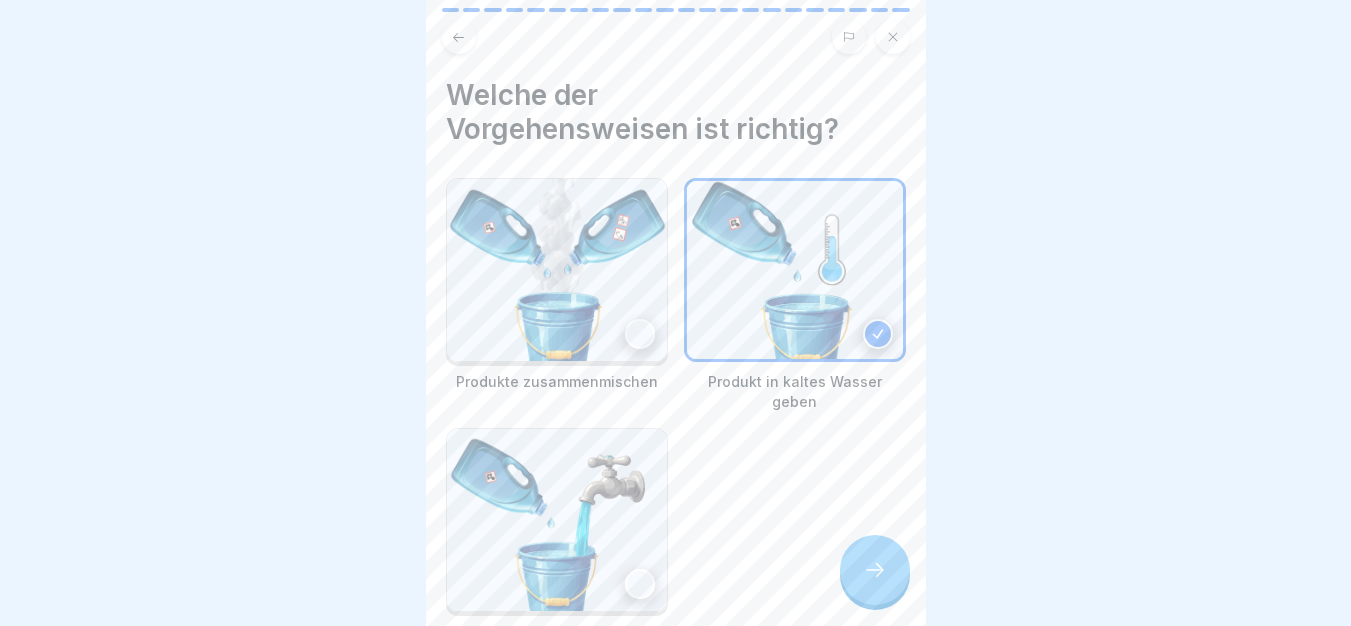 click 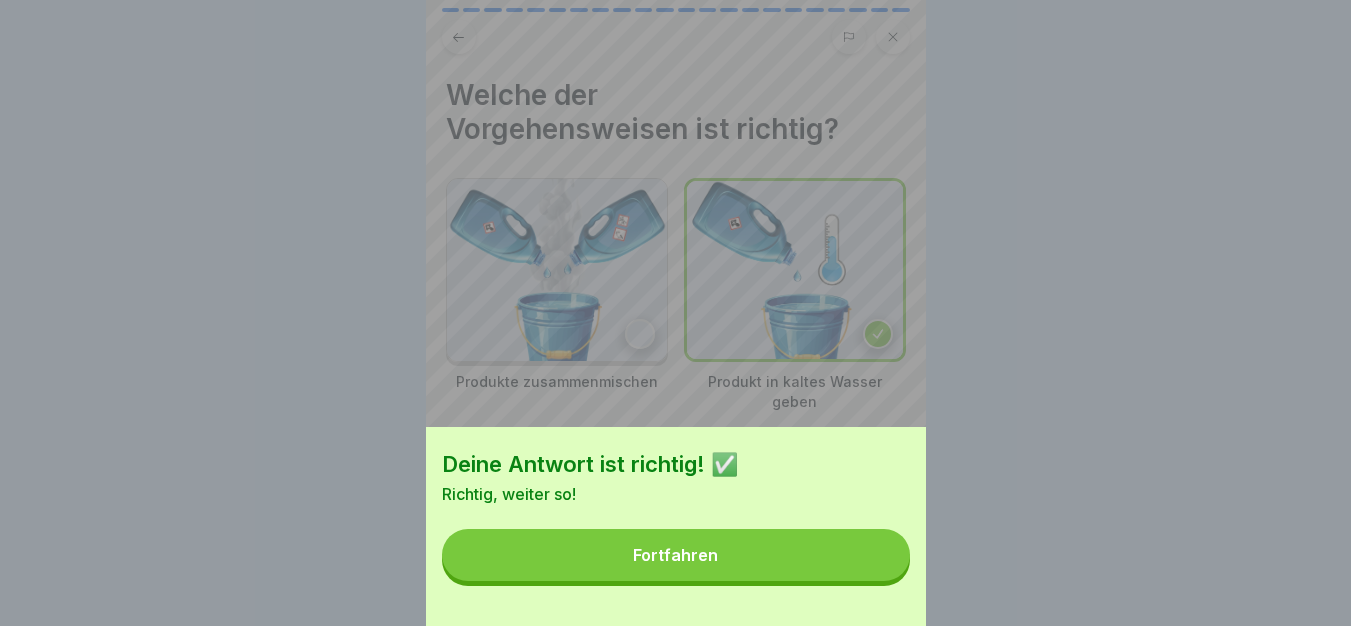 click on "Fortfahren" at bounding box center (676, 555) 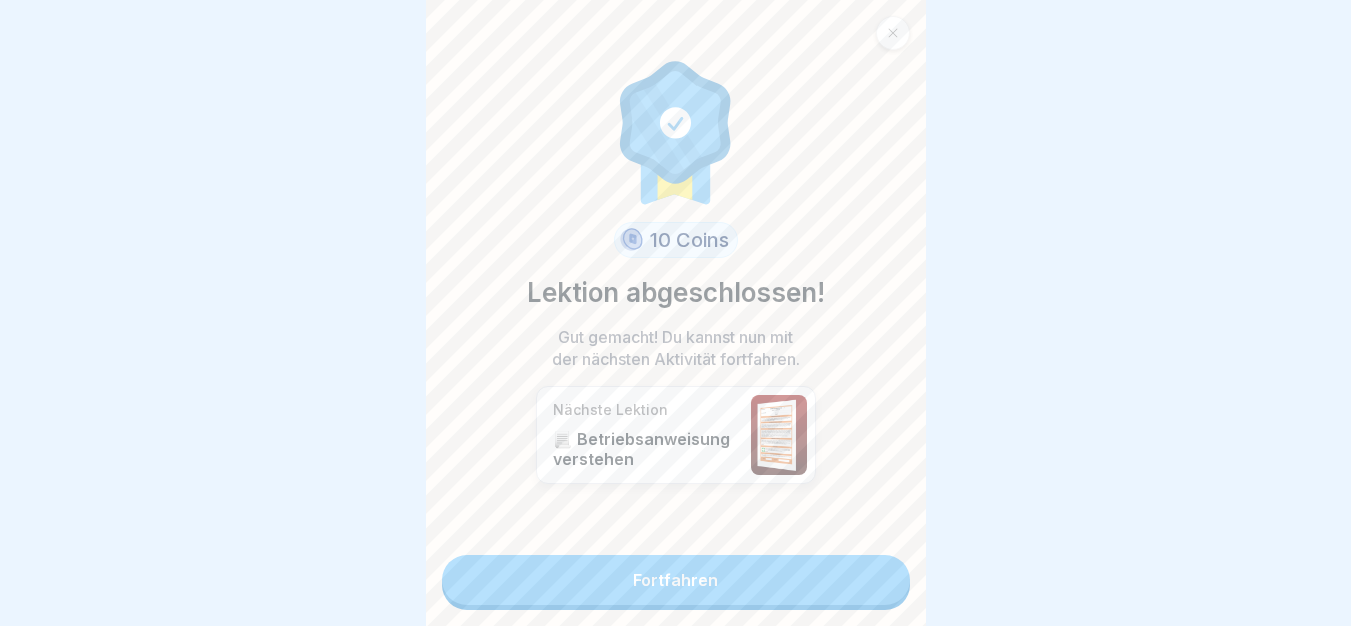 click on "[NUMBER] Coins Lektion abgeschlossen! Gut gemacht! Du kannst nun mit der nächsten Aktivität fortfahren. Nächste Lektion 📃 Betriebsanweisung verstehen Fortfahren" at bounding box center (676, 313) 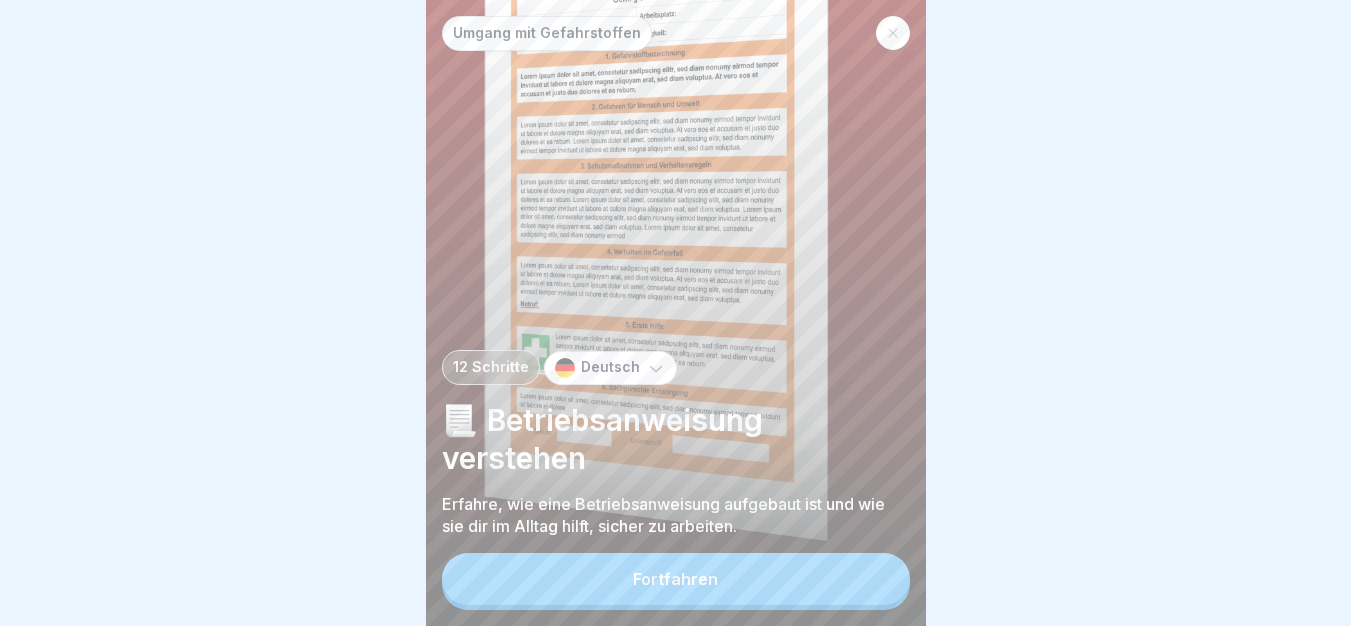 scroll, scrollTop: 0, scrollLeft: 0, axis: both 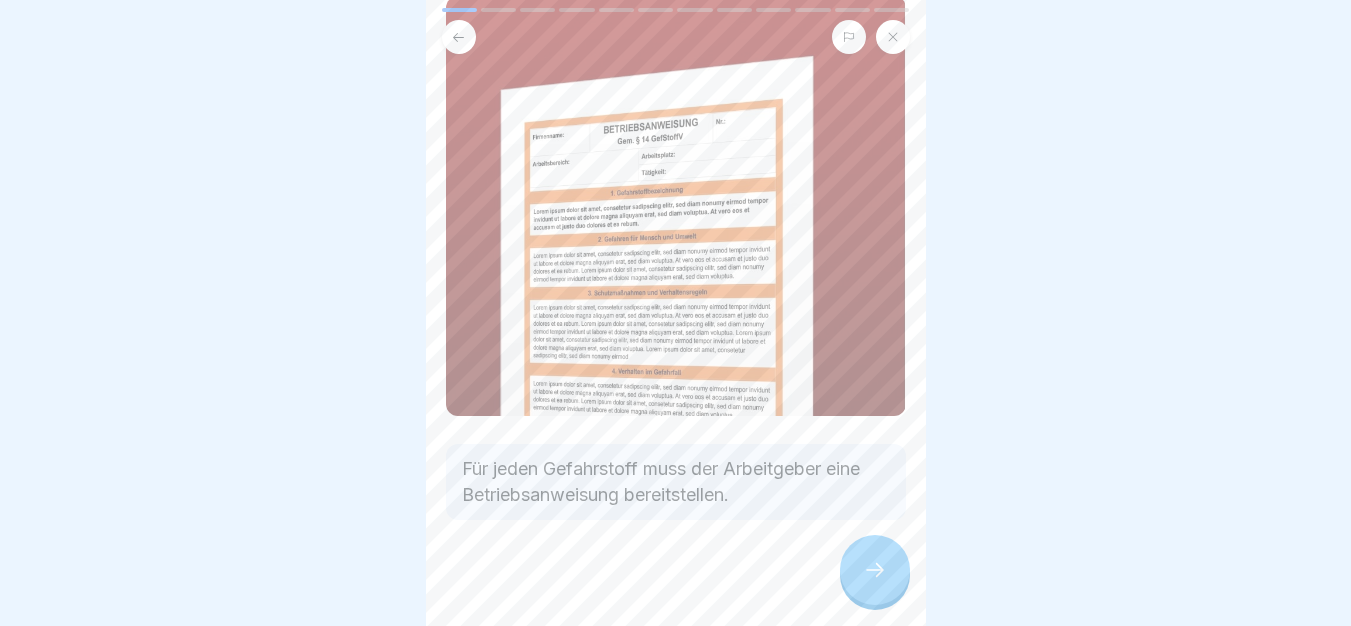 click 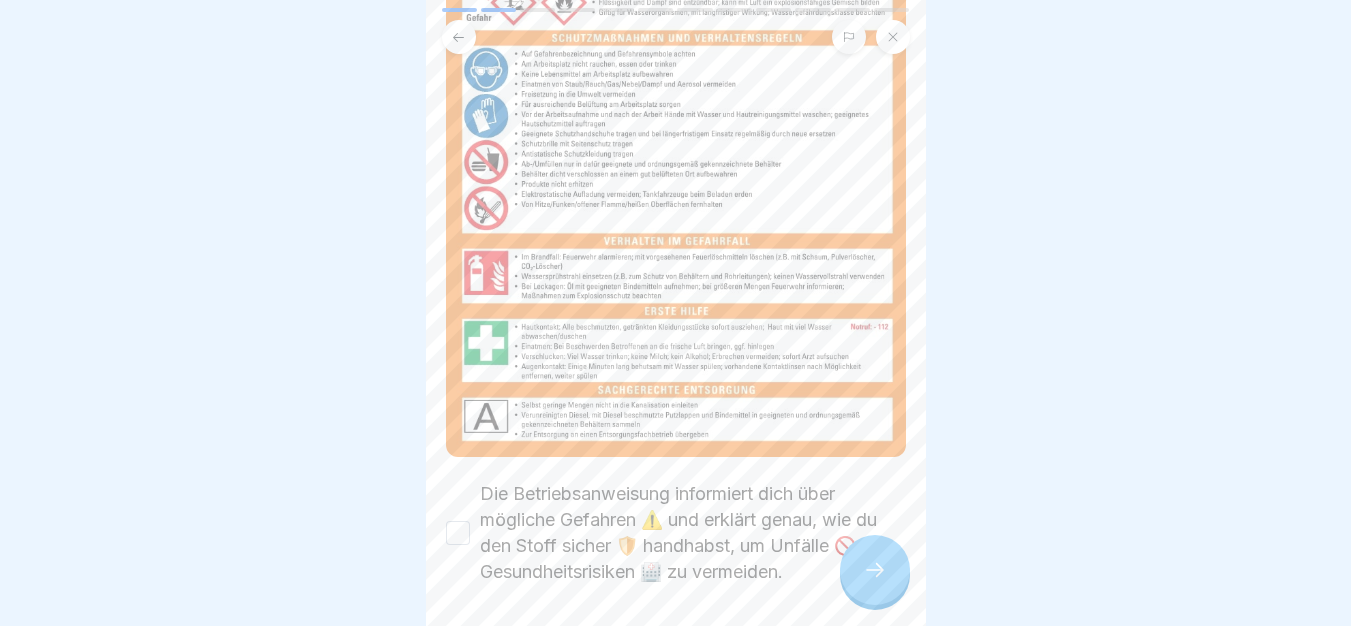 scroll, scrollTop: 464, scrollLeft: 0, axis: vertical 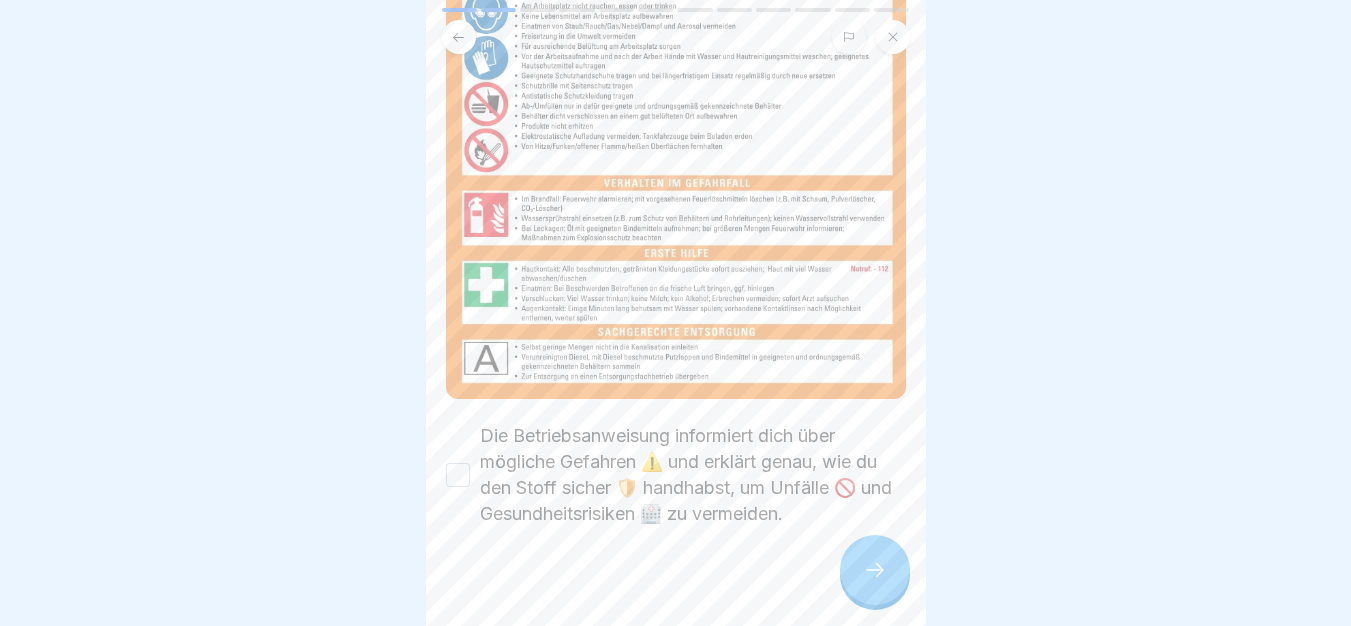 click at bounding box center [676, 587] 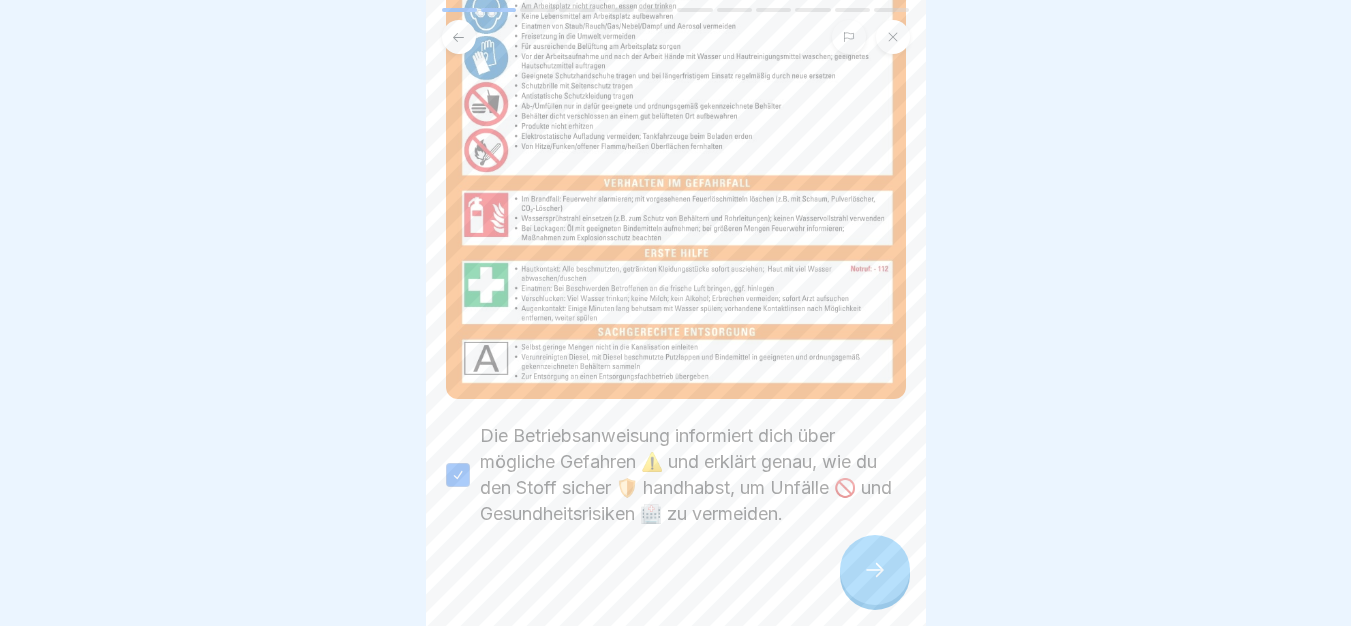 click at bounding box center (875, 570) 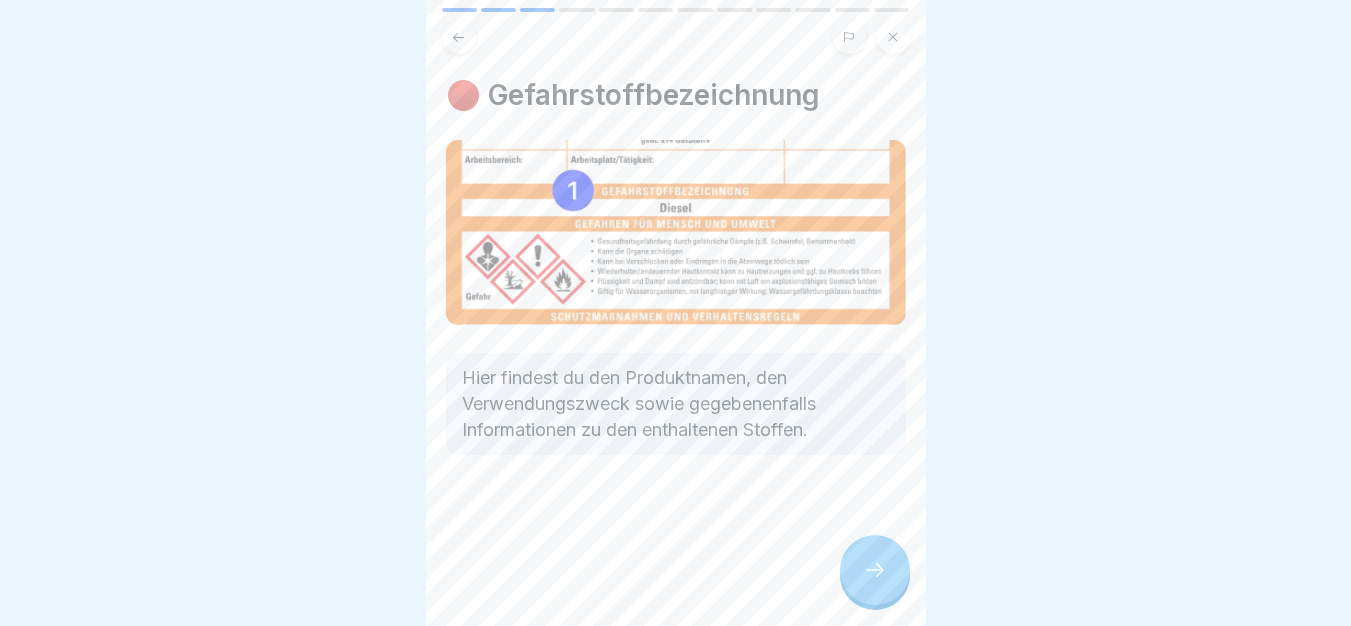 click at bounding box center [875, 570] 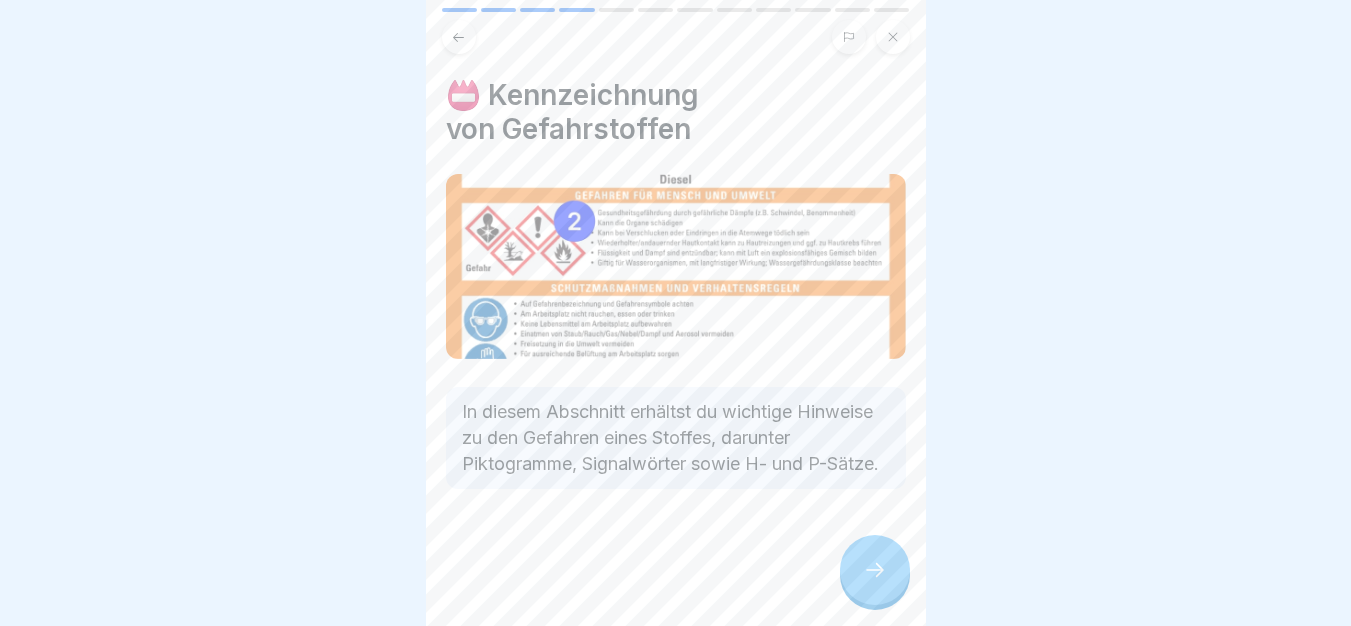 click at bounding box center [875, 570] 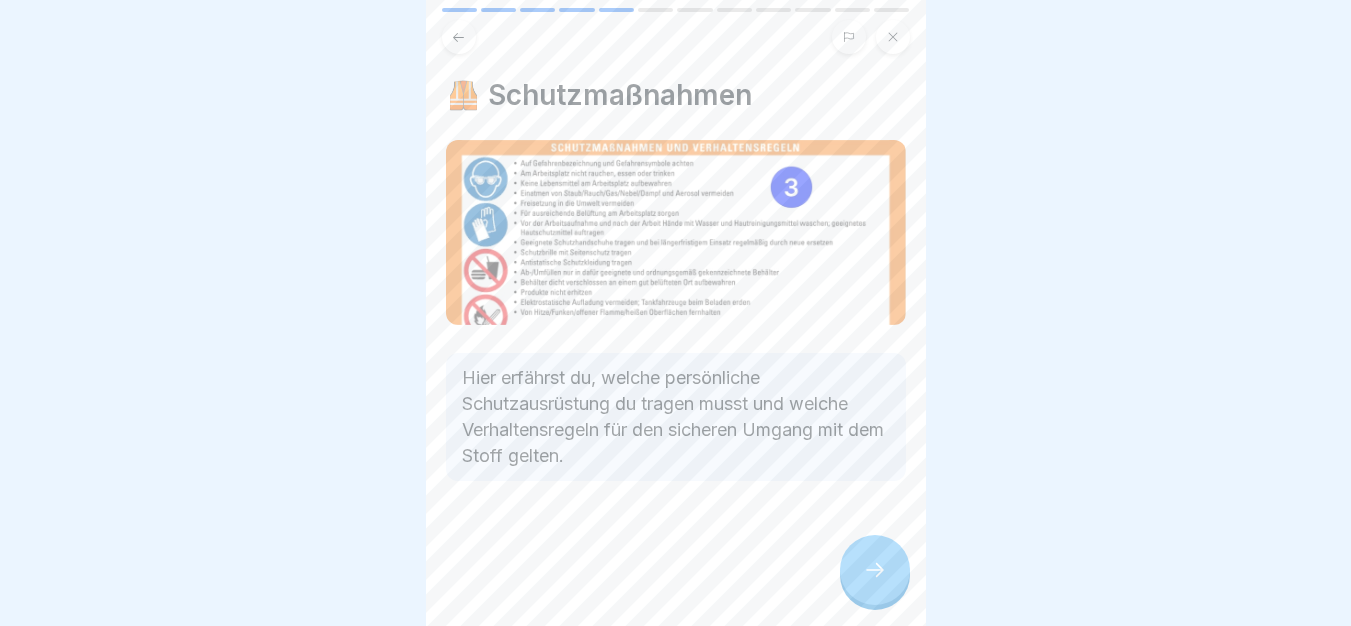 click at bounding box center (875, 570) 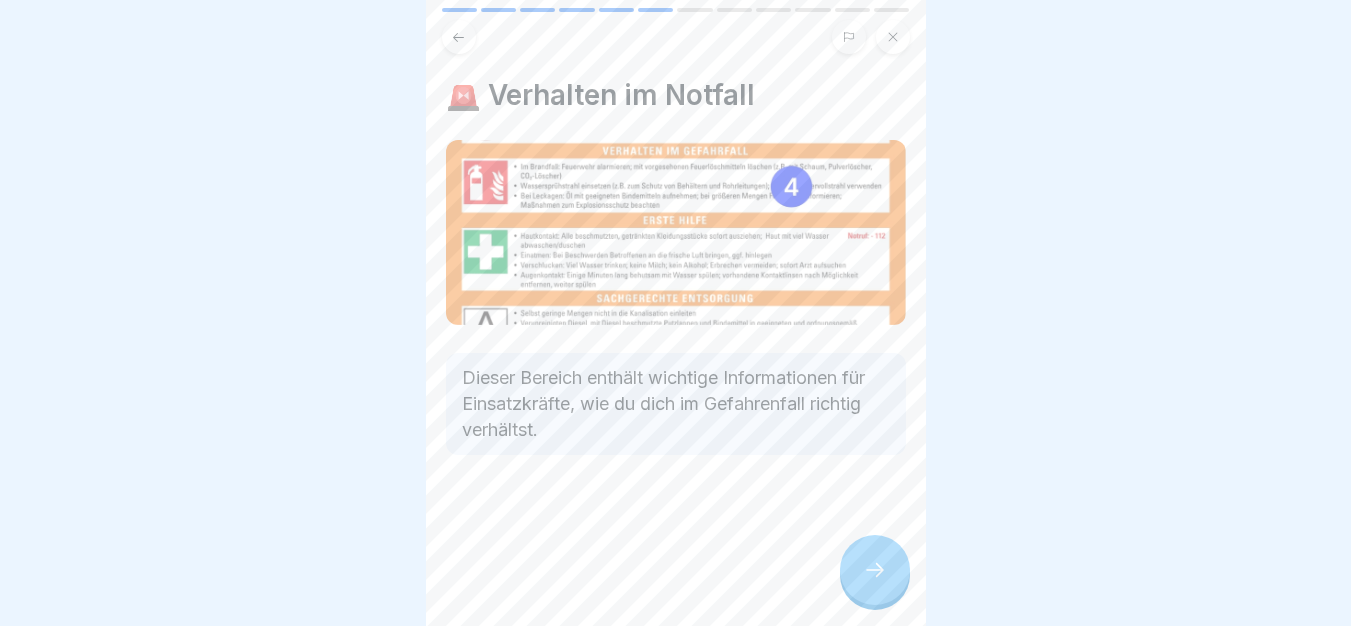 click at bounding box center [875, 570] 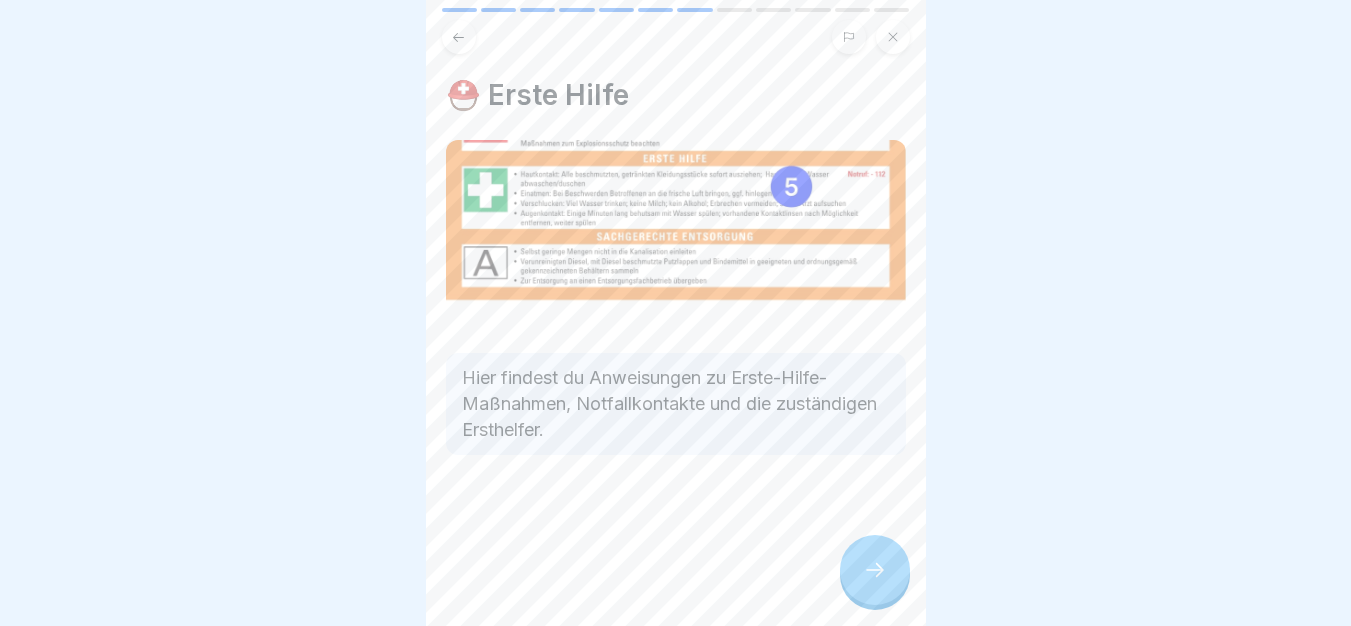 click at bounding box center [875, 570] 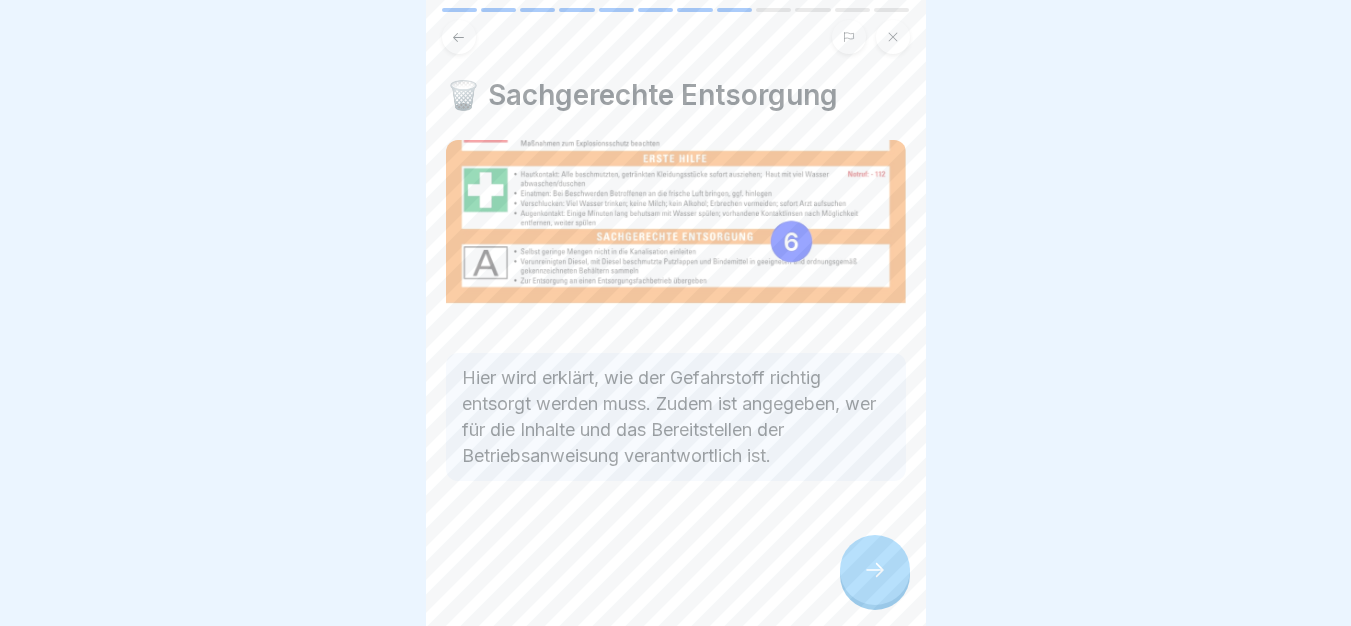 click at bounding box center [875, 570] 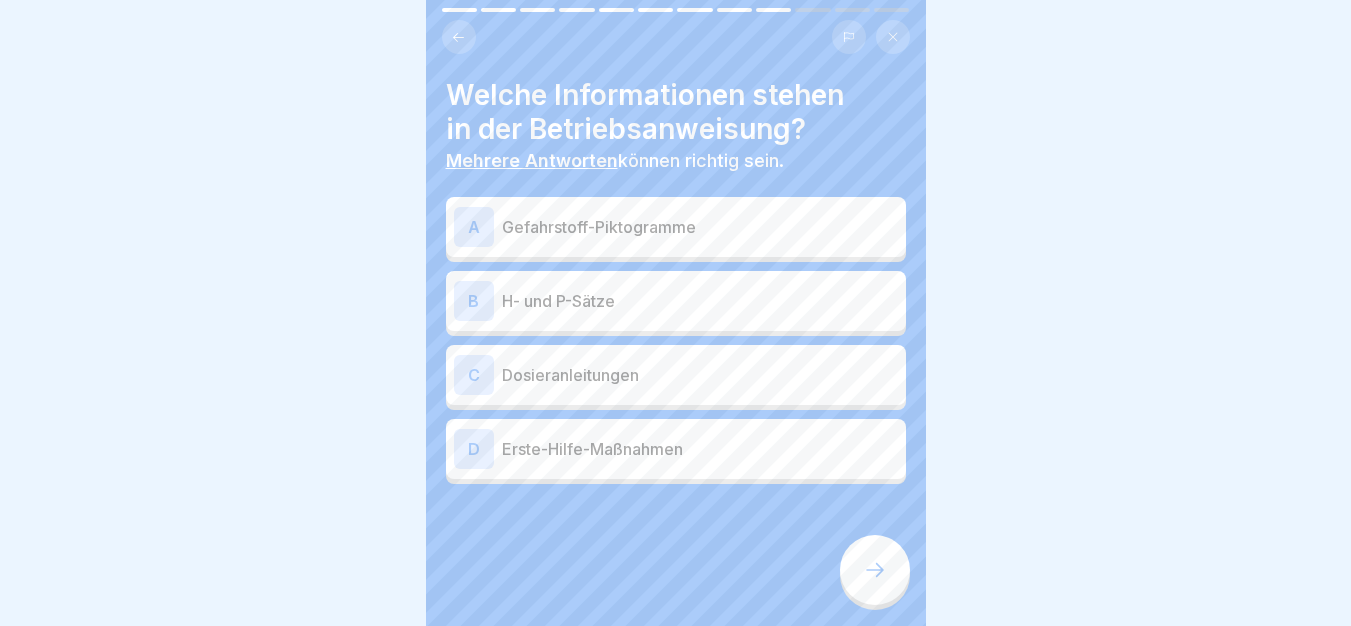 click on "A Gefahrstoff-Piktogramme" at bounding box center [676, 227] 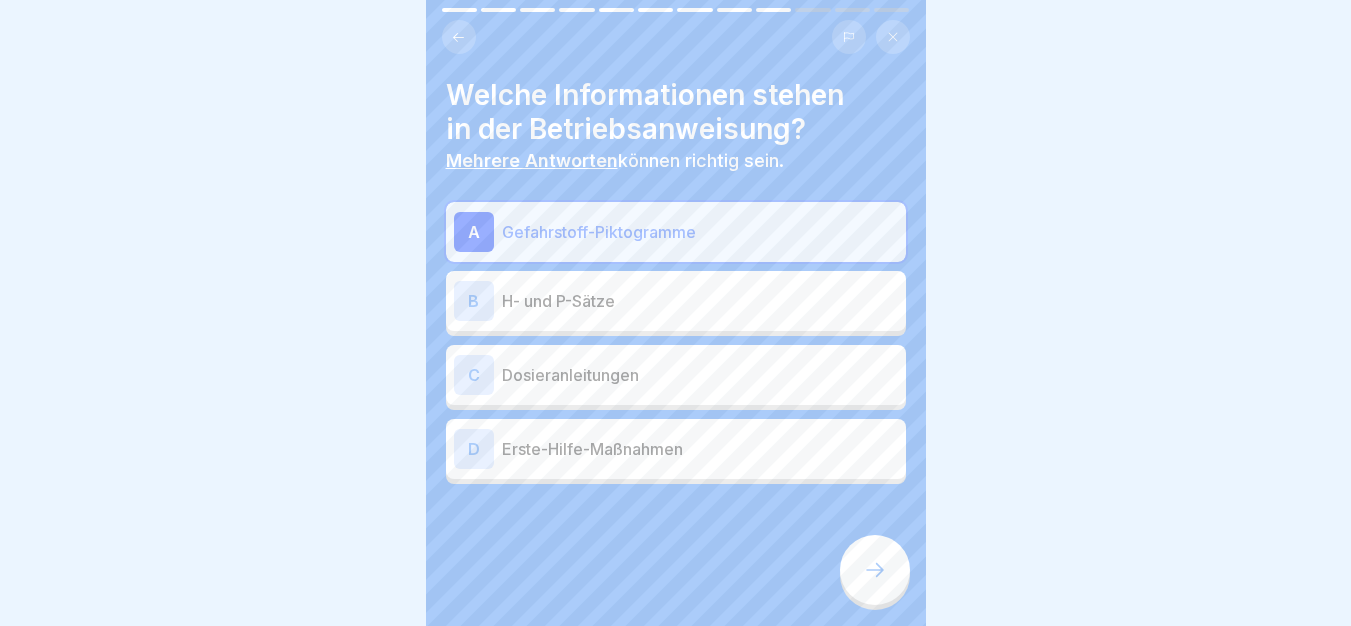 click on "H- und P-Sätze" at bounding box center (700, 301) 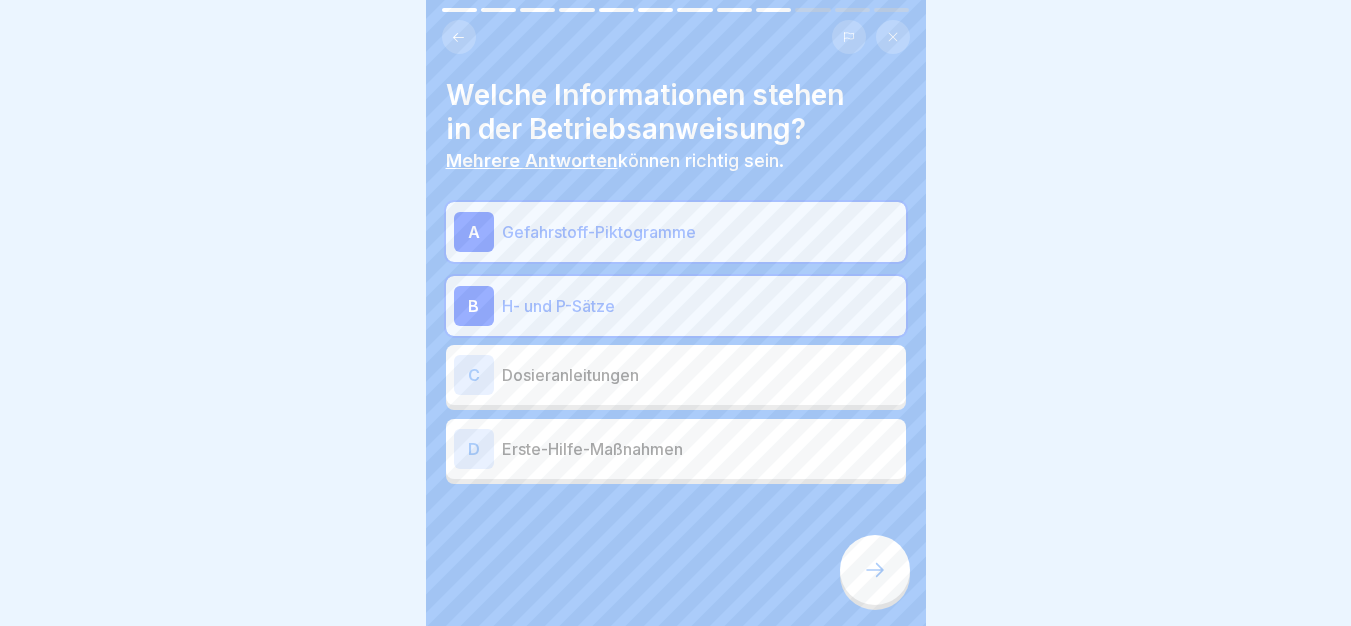 click on "D Erste-Hilfe-Maßnahmen" at bounding box center [676, 449] 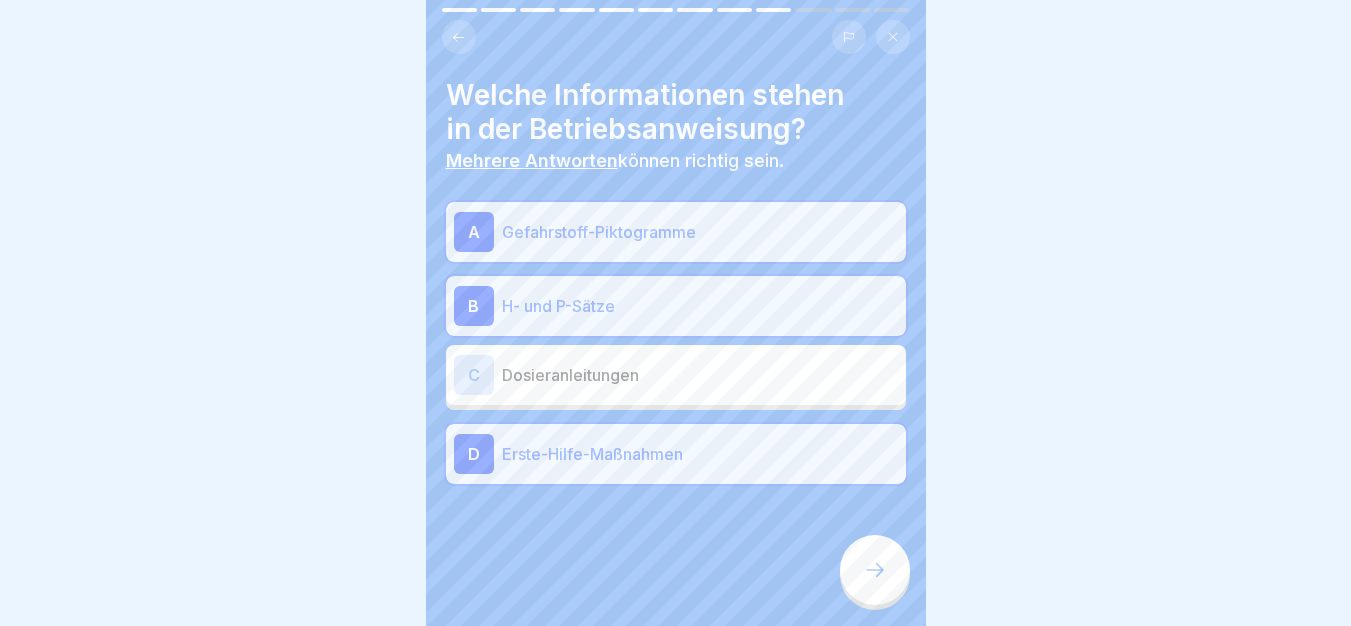 click at bounding box center (875, 570) 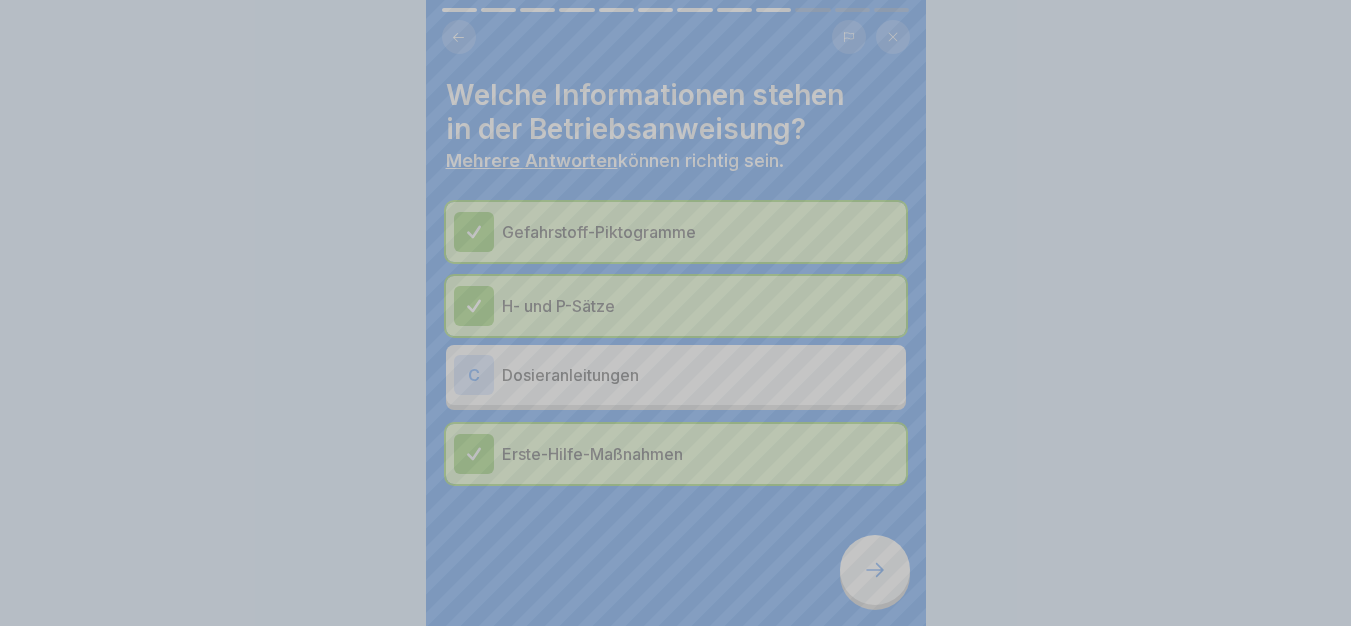 click on "Fortfahren" at bounding box center (676, 834) 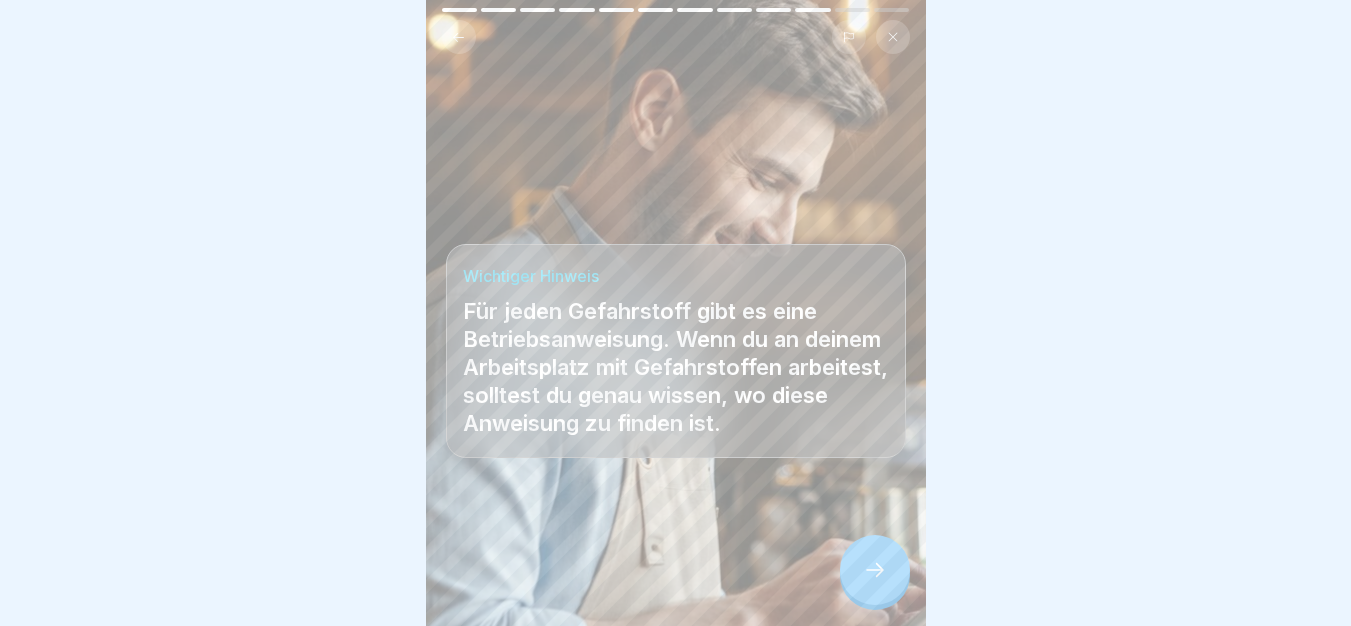 scroll, scrollTop: 15, scrollLeft: 0, axis: vertical 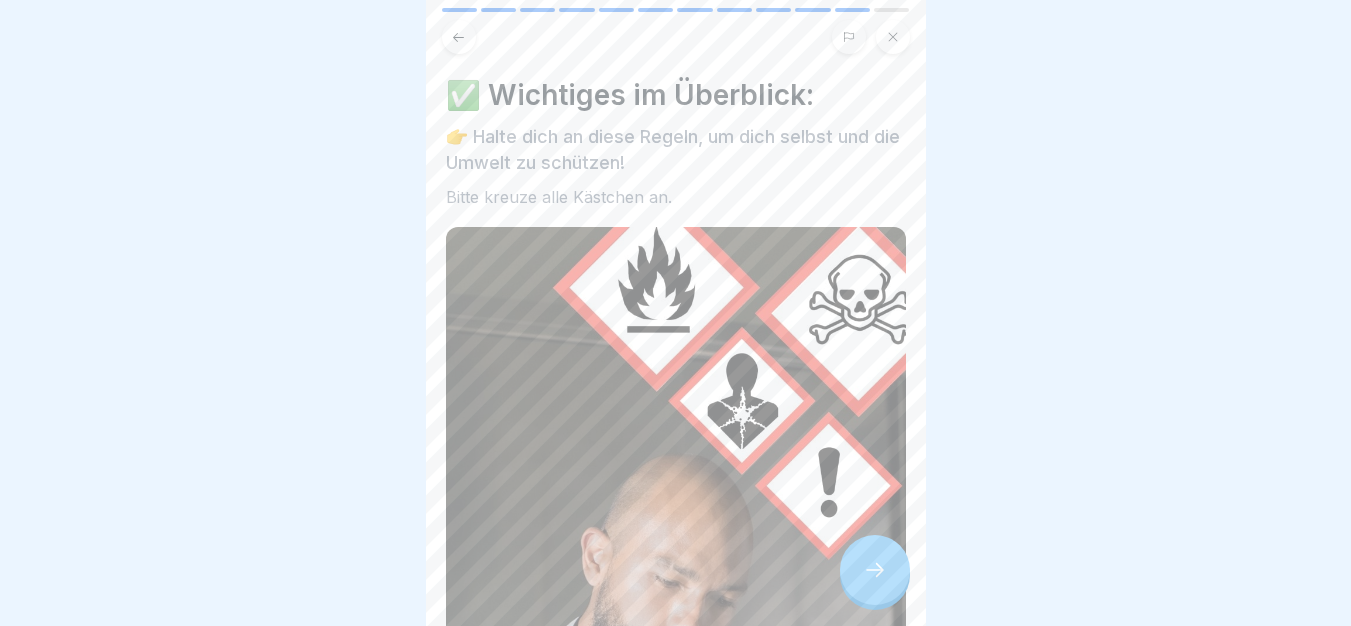 click 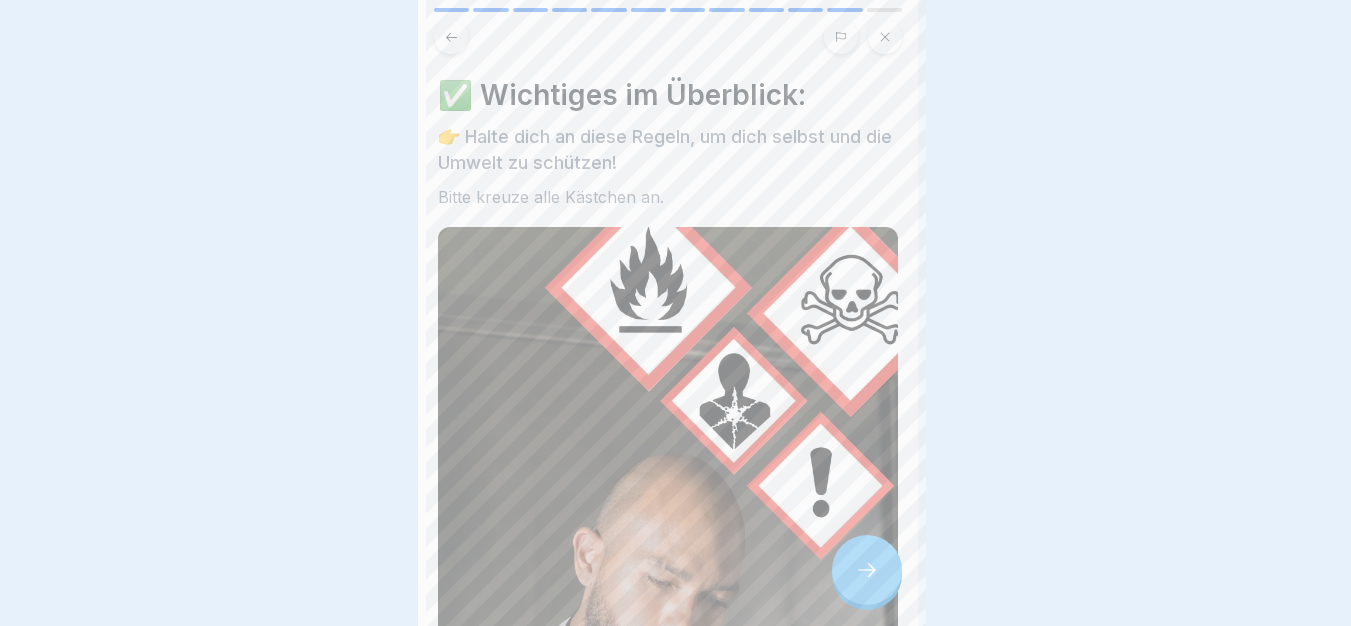 scroll, scrollTop: 0, scrollLeft: 0, axis: both 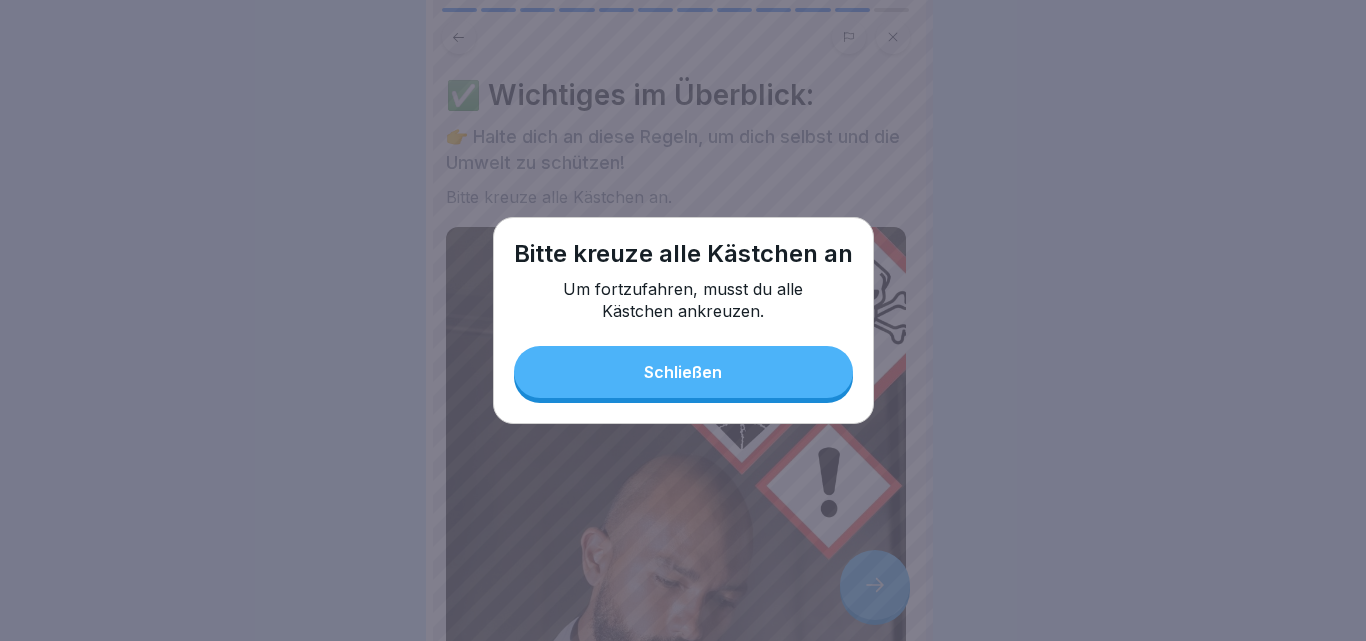 click on "Schließen" at bounding box center [683, 372] 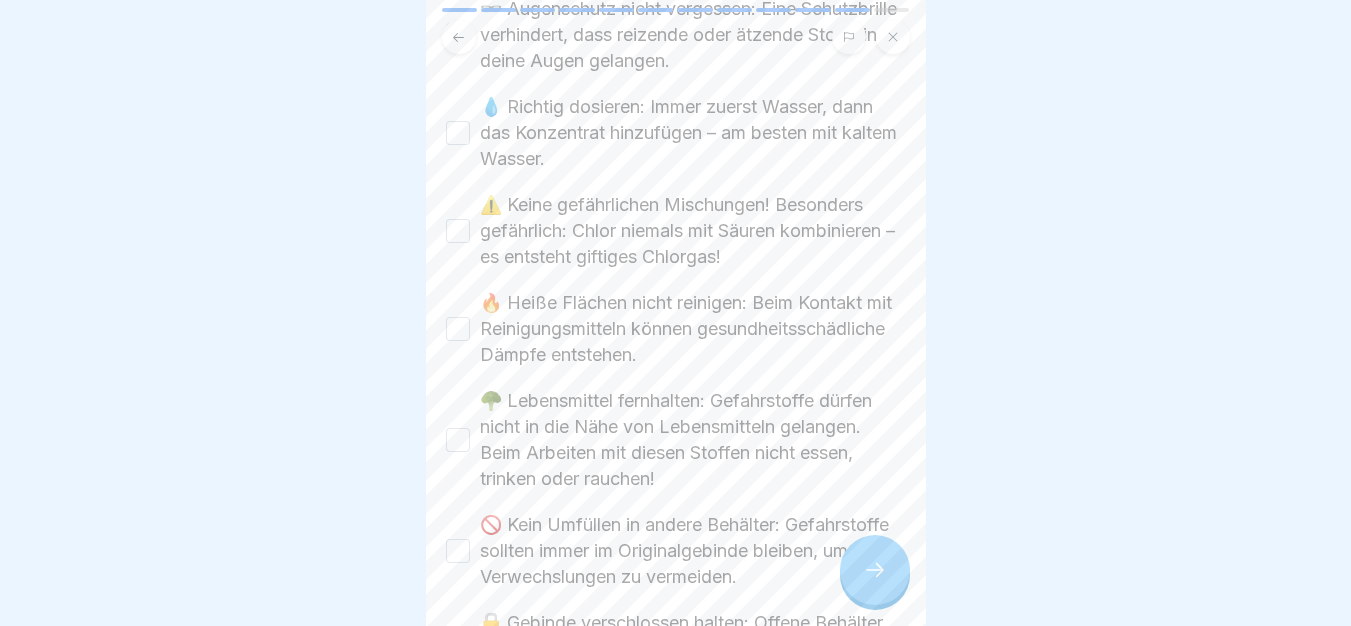 scroll, scrollTop: 1151, scrollLeft: 0, axis: vertical 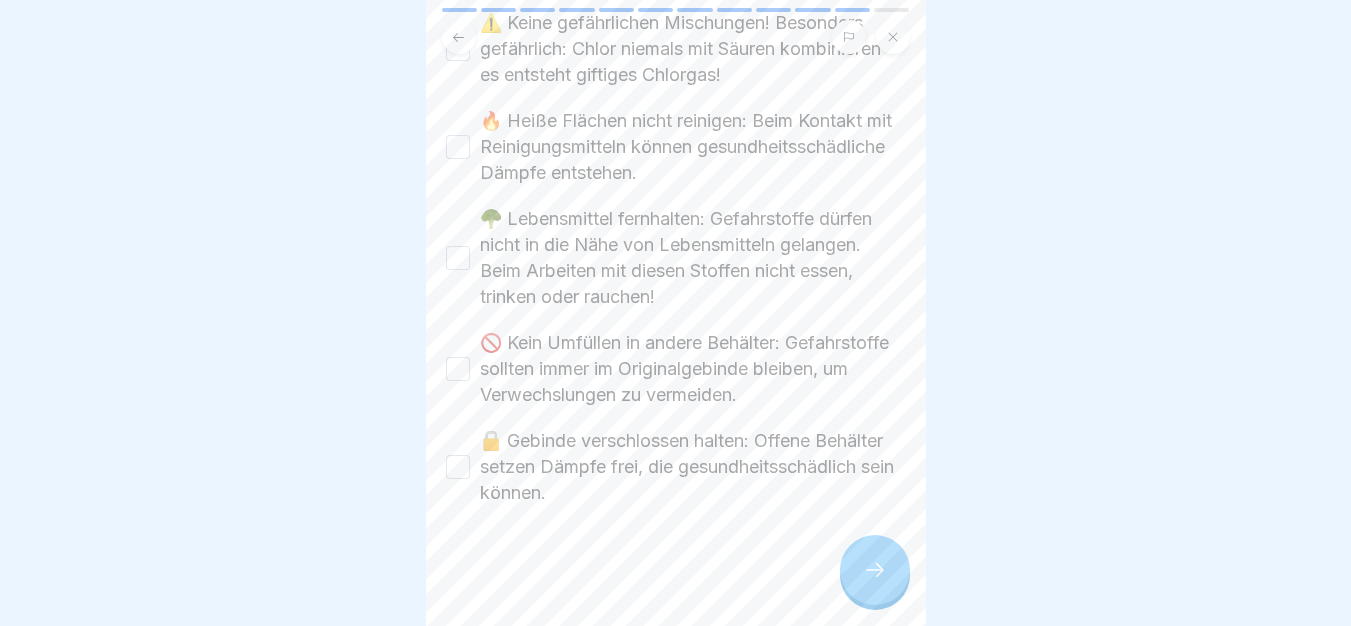 click on "🔒 Gebinde verschlossen halten: Offene Behälter setzen Dämpfe frei, die gesundheitsschädlich sein können." at bounding box center [693, 467] 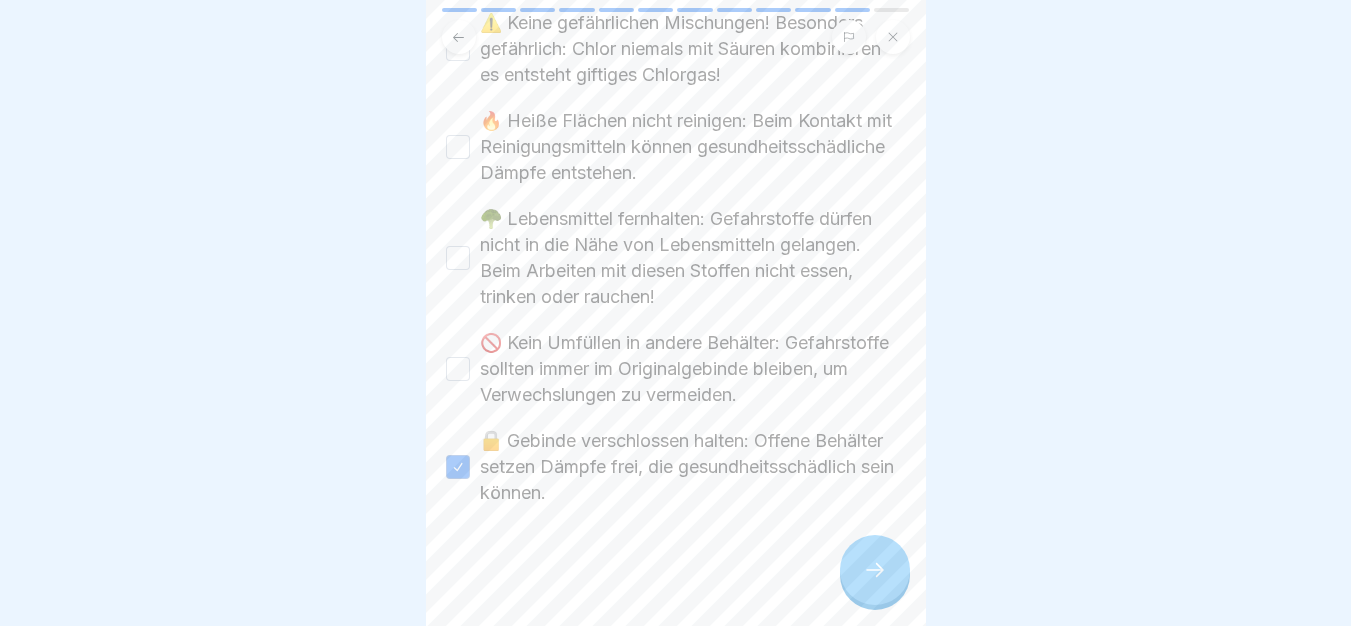 click on "📌 Betriebsanweisung nutzen: Sie enthält alle wichtigen Informationen zur persönlichen Schutzausrüstung. 🧤 Schutzhandschuhe tragen: Ätzende Stoffe können Hautschäden verursachen – schütze dich! 👓 Augenschutz nicht vergessen: Eine Schutzbrille verhindert, dass reizende oder ätzende Stoffe in deine Augen gelangen. 💧 Richtig dosieren: Immer zuerst Wasser, dann das Konzentrat hinzufügen – am besten mit kaltem Wasser. ⚠️ Keine gefährlichen Mischungen! Besonders gefährlich: Chlor niemals mit Säuren kombinieren – es entsteht giftiges Chlorgas! 🔥 Heiße Flächen nicht reinigen: Beim Kontakt mit Reinigungsmitteln können gesundheitsschädliche Dämpfe entstehen. 🥦 Lebensmittel fernhalten: Gefahrstoffe dürfen nicht in die Nähe von Lebensmitteln gelangen. Beim Arbeiten mit diesen Stoffen nicht essen, trinken oder rauchen! 🚫 Kein Umfüllen in andere Behälter: Gefahrstoffe sollten immer im Originalgebinde bleiben, um Verwechslungen zu vermeiden." at bounding box center (676, 75) 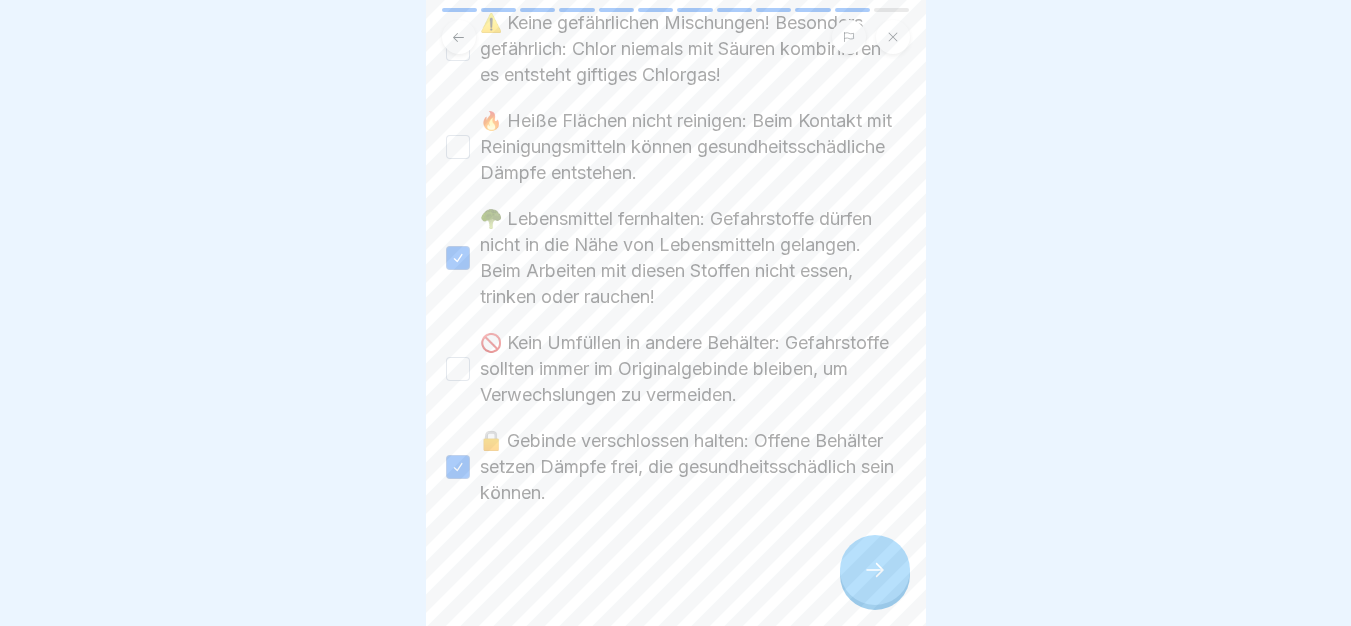 click on "🚫 Kein Umfüllen in andere Behälter: Gefahrstoffe sollten immer im Originalgebinde bleiben, um Verwechslungen zu vermeiden." at bounding box center (693, 369) 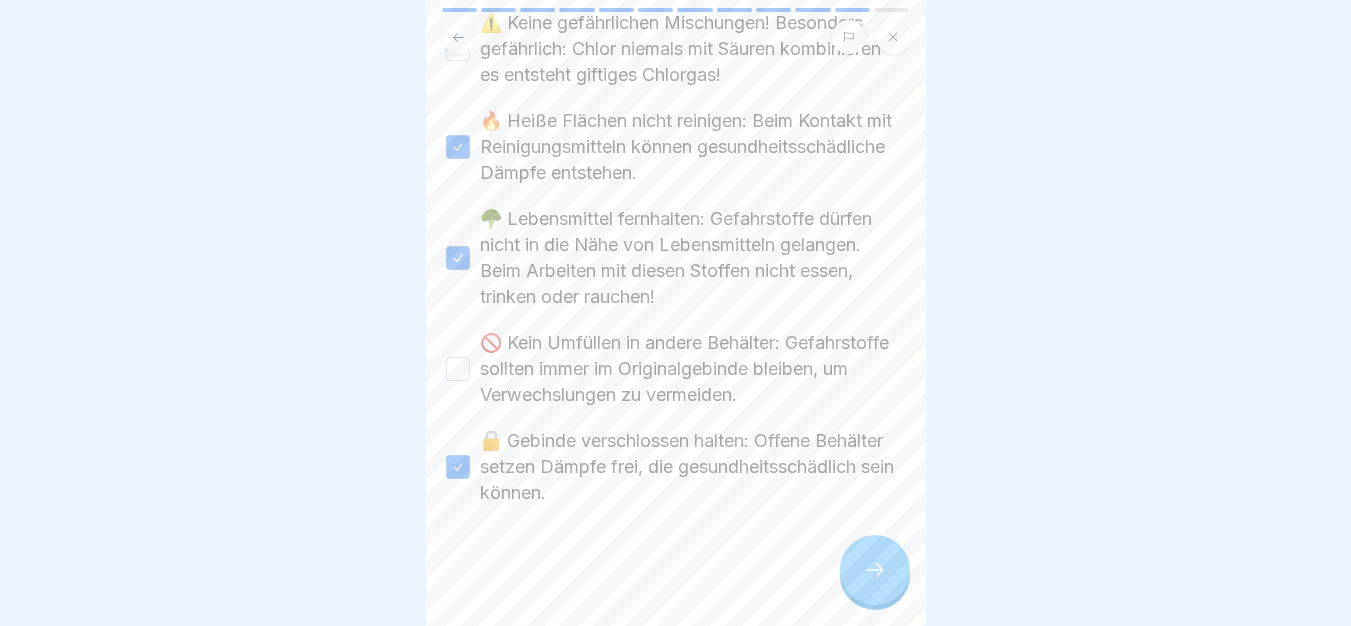 click on "🚫 Kein Umfüllen in andere Behälter: Gefahrstoffe sollten immer im Originalgebinde bleiben, um Verwechslungen zu vermeiden." at bounding box center [693, 369] 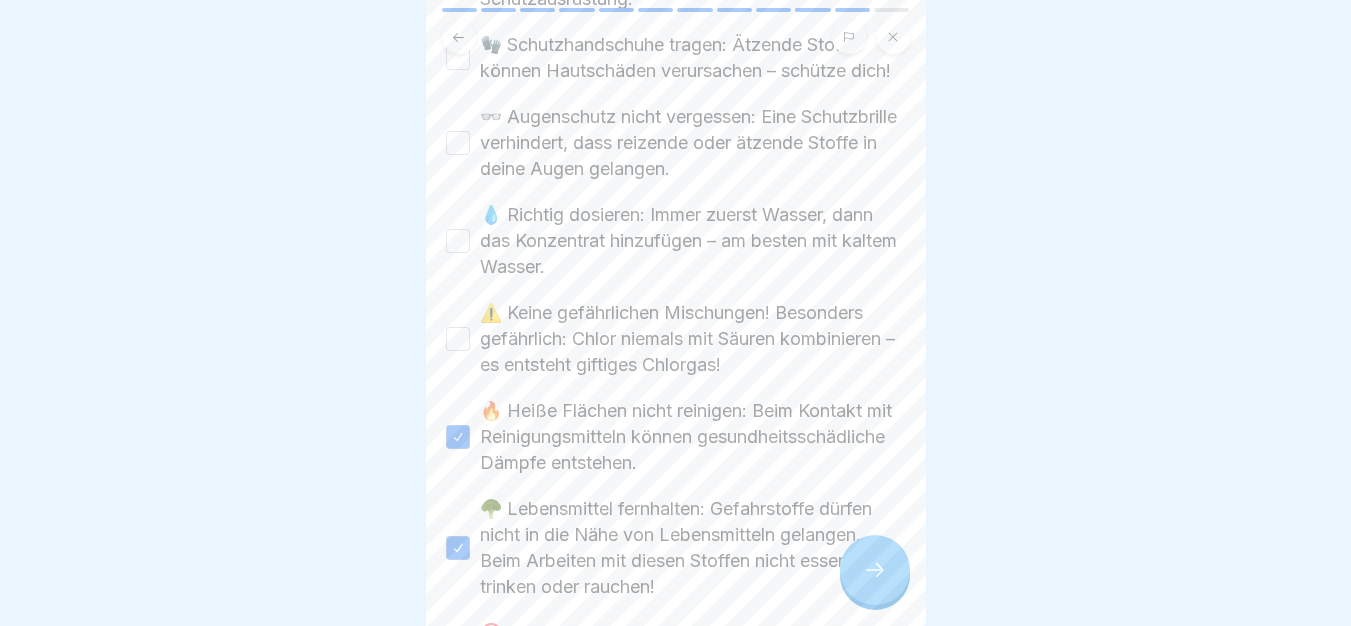 scroll, scrollTop: 851, scrollLeft: 0, axis: vertical 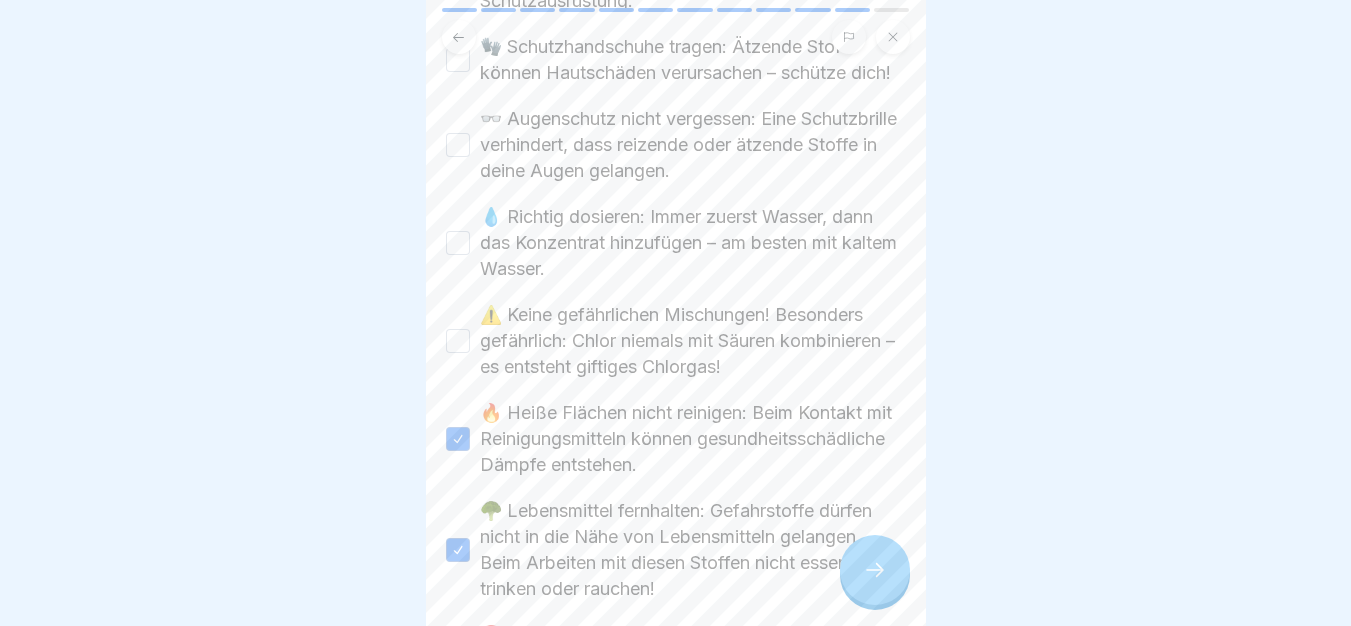 click on "⚠️ Keine gefährlichen Mischungen! Besonders gefährlich: Chlor niemals mit Säuren kombinieren – es entsteht giftiges Chlorgas!" at bounding box center [693, 341] 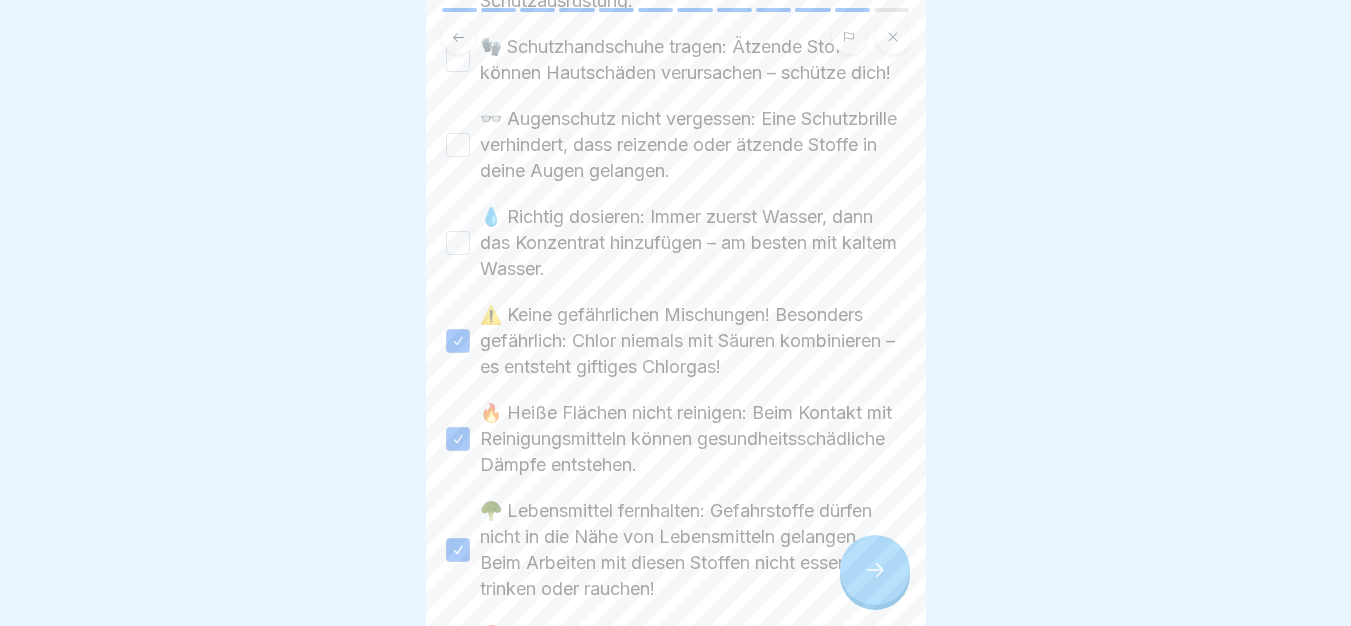drag, startPoint x: 678, startPoint y: 252, endPoint x: 670, endPoint y: 241, distance: 13.601471 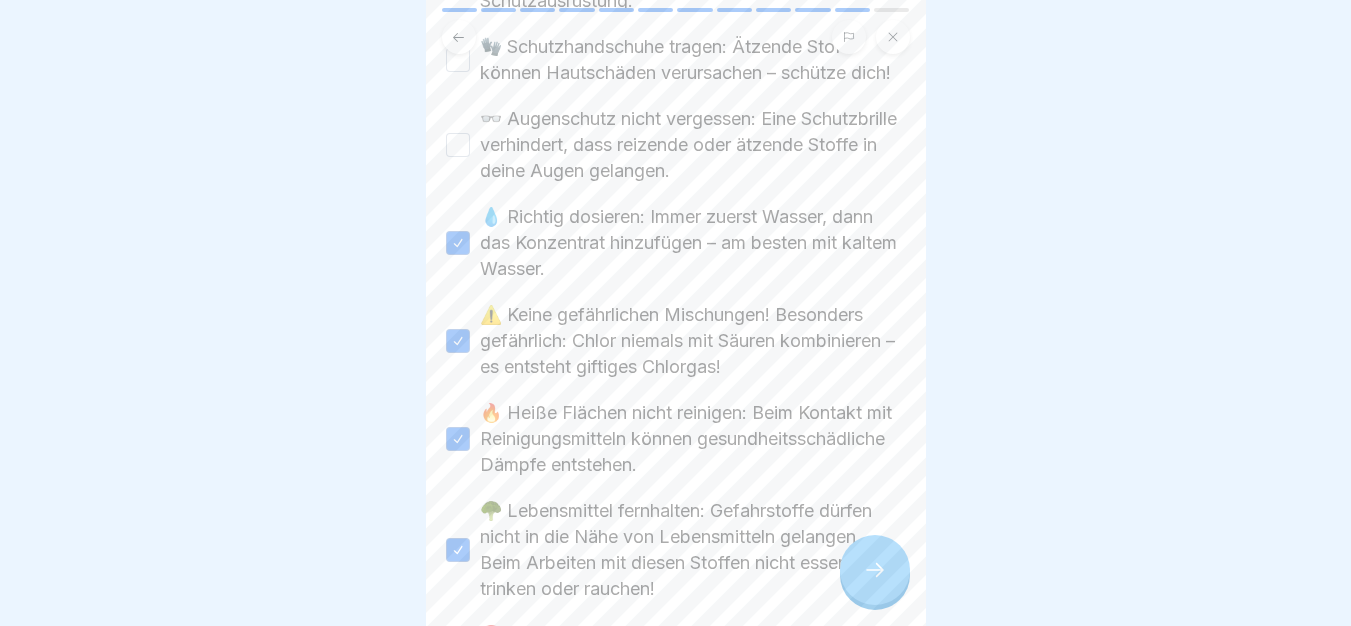 click on "👓 Augenschutz nicht vergessen: Eine Schutzbrille verhindert, dass reizende oder ätzende Stoffe in deine Augen gelangen." at bounding box center [693, 145] 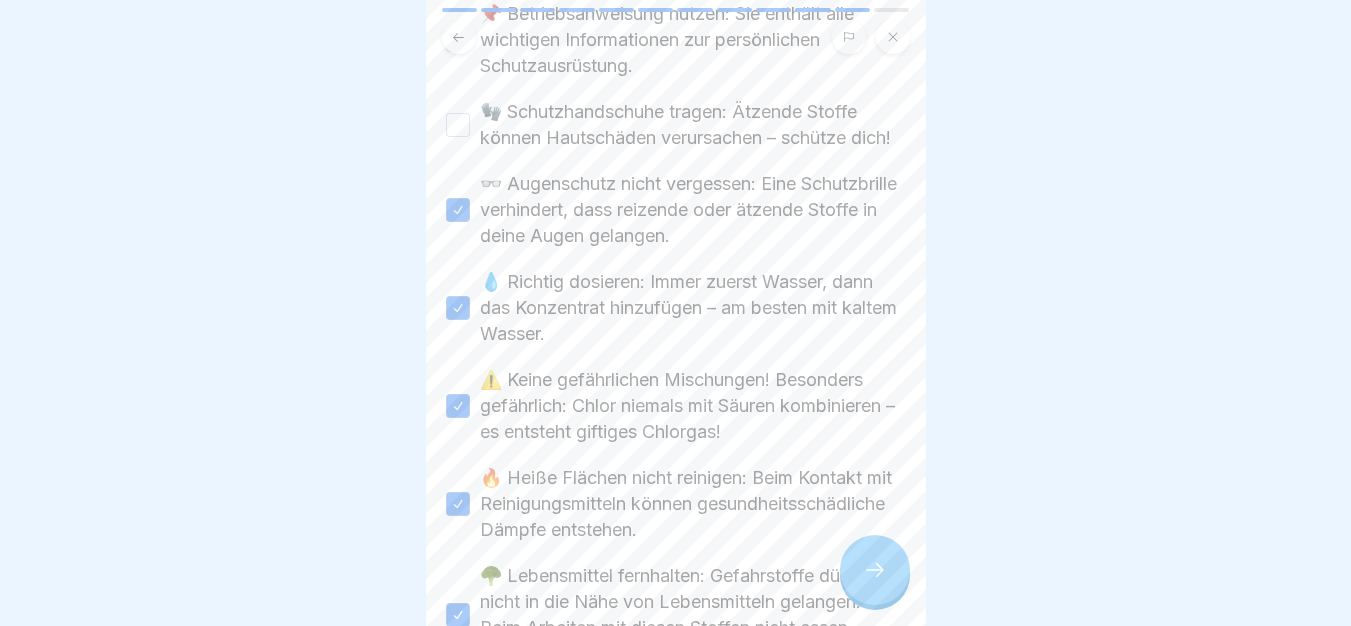 scroll, scrollTop: 751, scrollLeft: 0, axis: vertical 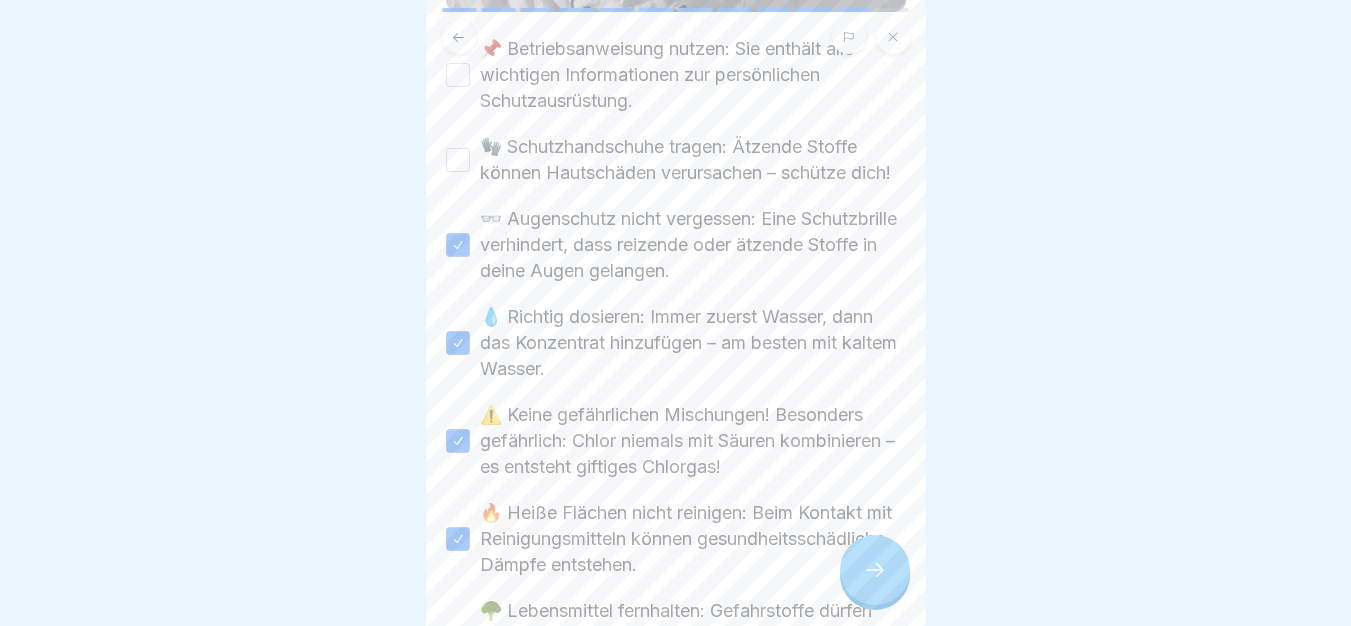 click on "🧤 Schutzhandschuhe tragen: Ätzende Stoffe können Hautschäden verursachen – schütze dich!" at bounding box center (693, 160) 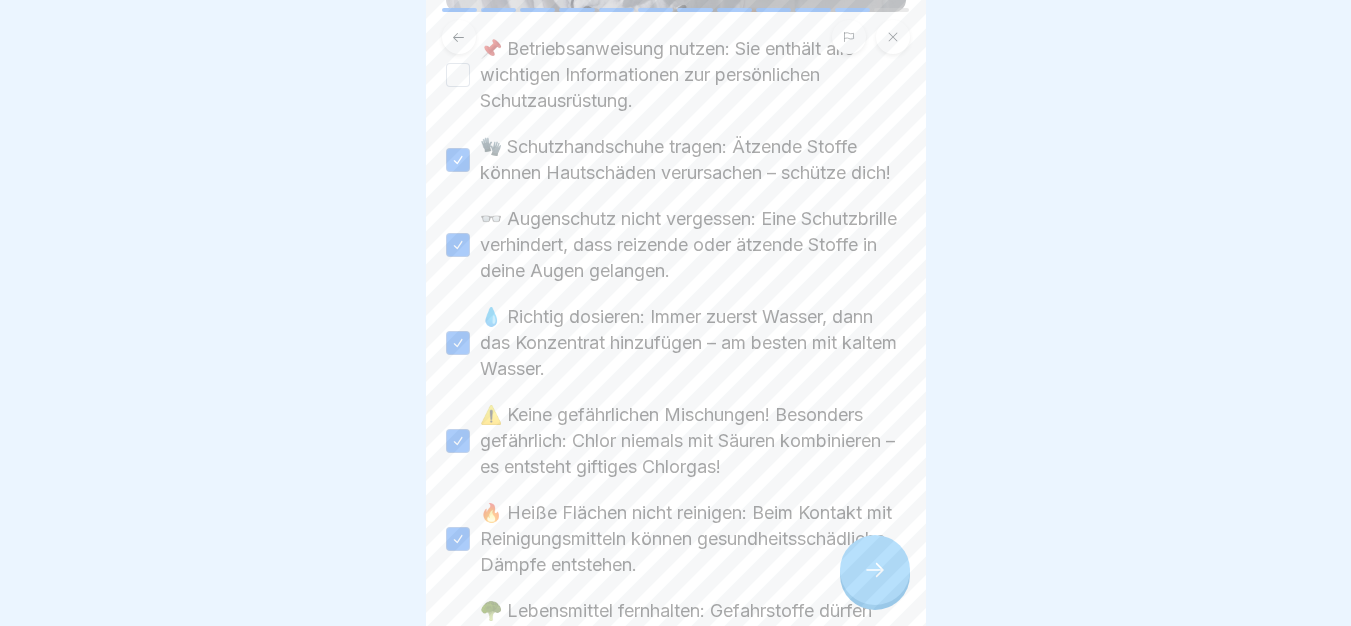 click at bounding box center (676, 37) 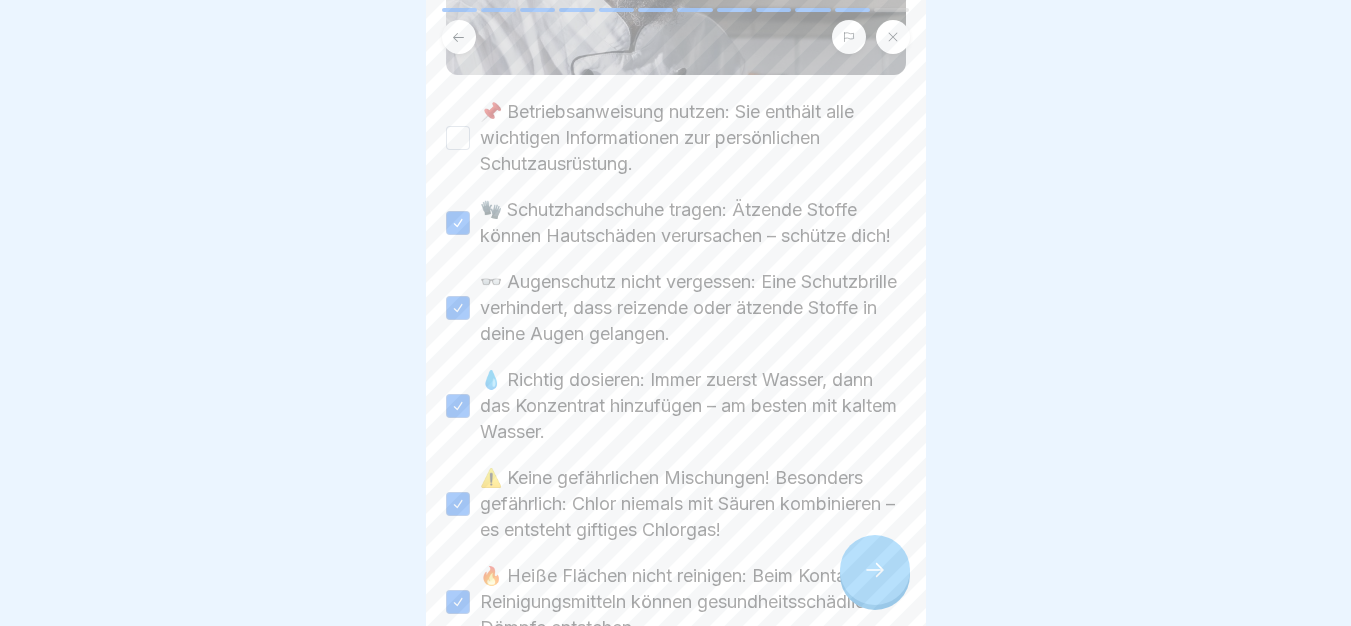 scroll, scrollTop: 684, scrollLeft: 0, axis: vertical 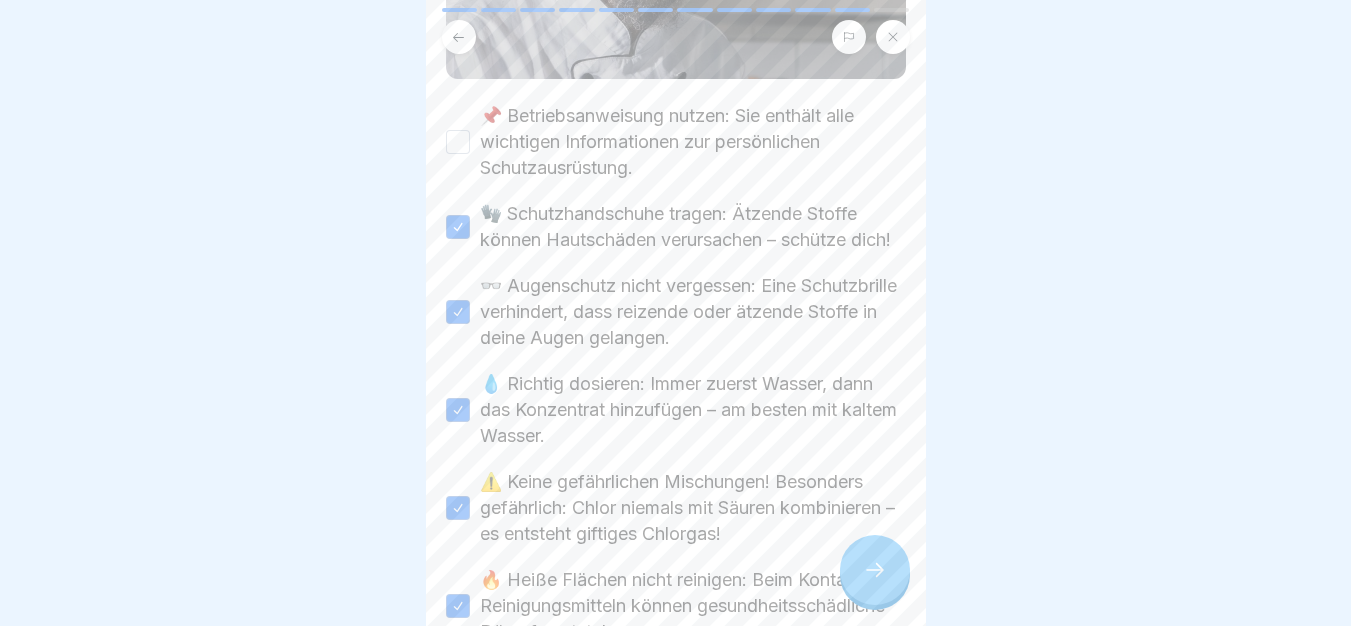 click on "📌 Betriebsanweisung nutzen: Sie enthält alle wichtigen Informationen zur persönlichen Schutzausrüstung." at bounding box center [693, 142] 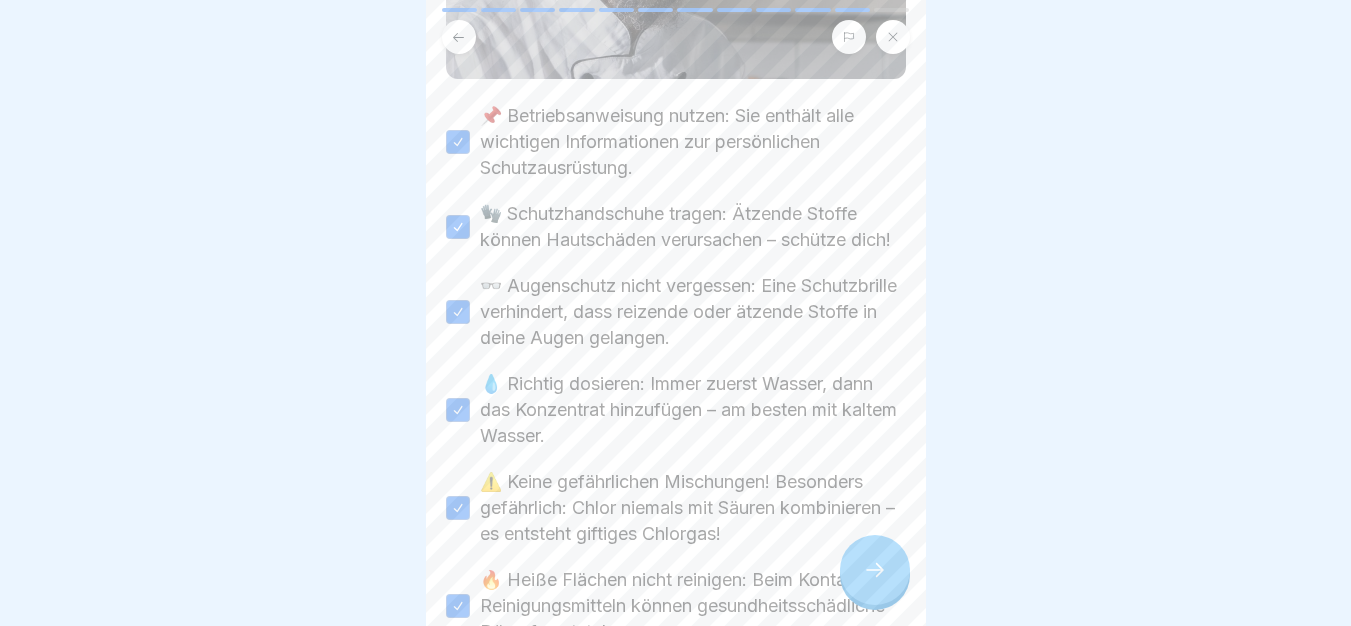 click at bounding box center [875, 570] 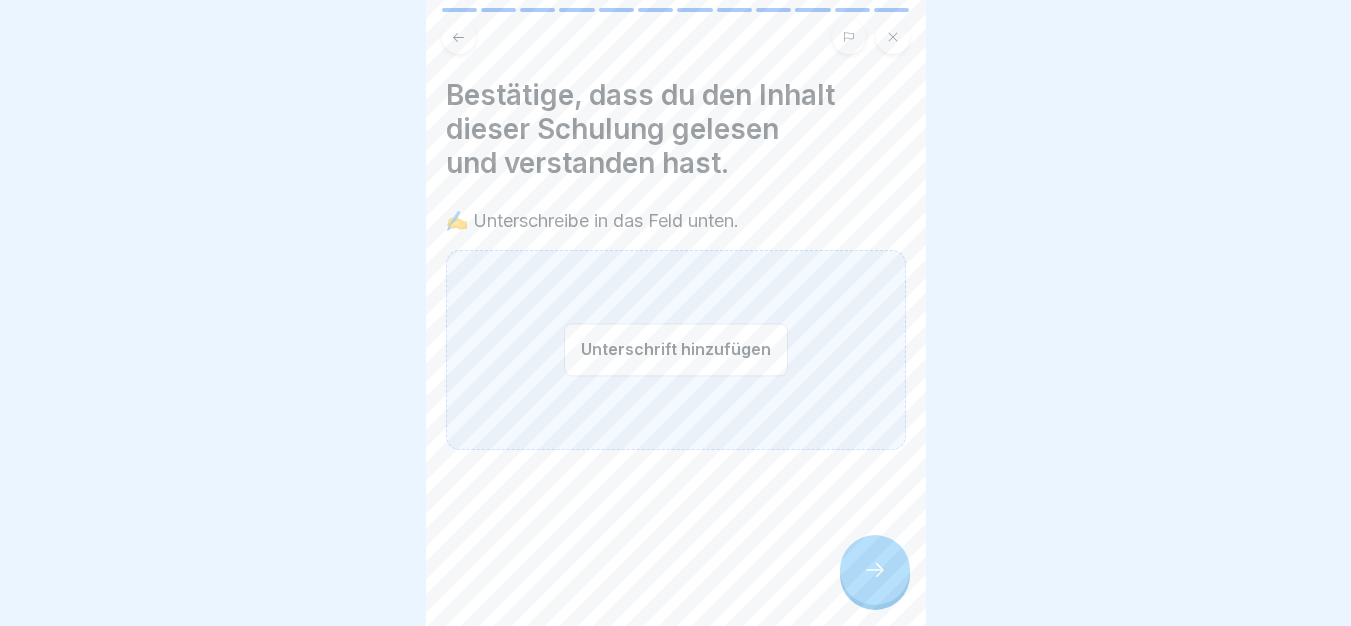 click at bounding box center (875, 570) 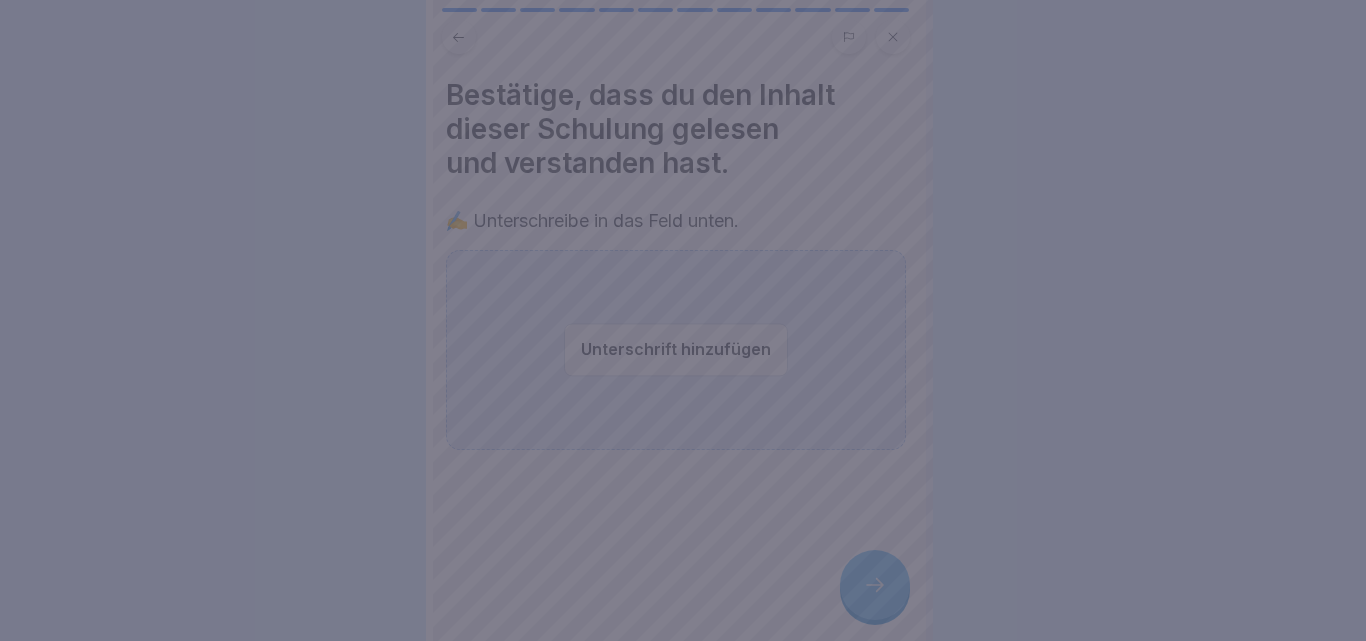 click at bounding box center (683, 320) 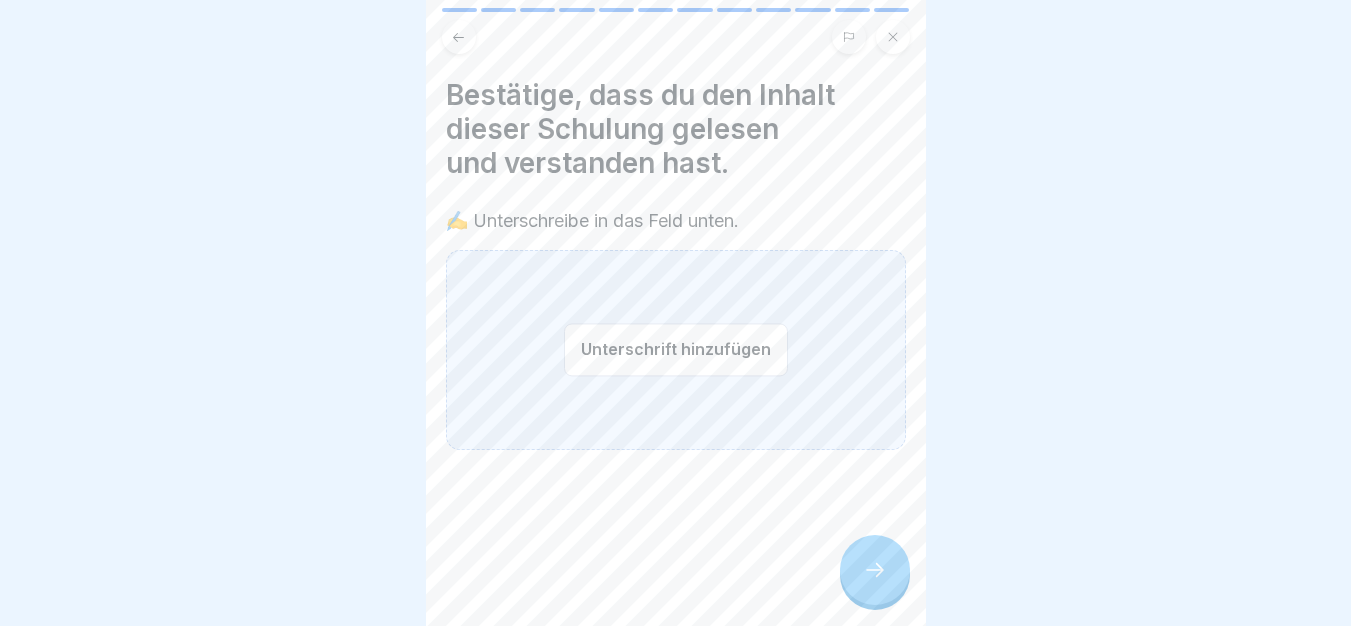 click on "Unterschrift hinzufügen" at bounding box center [676, 349] 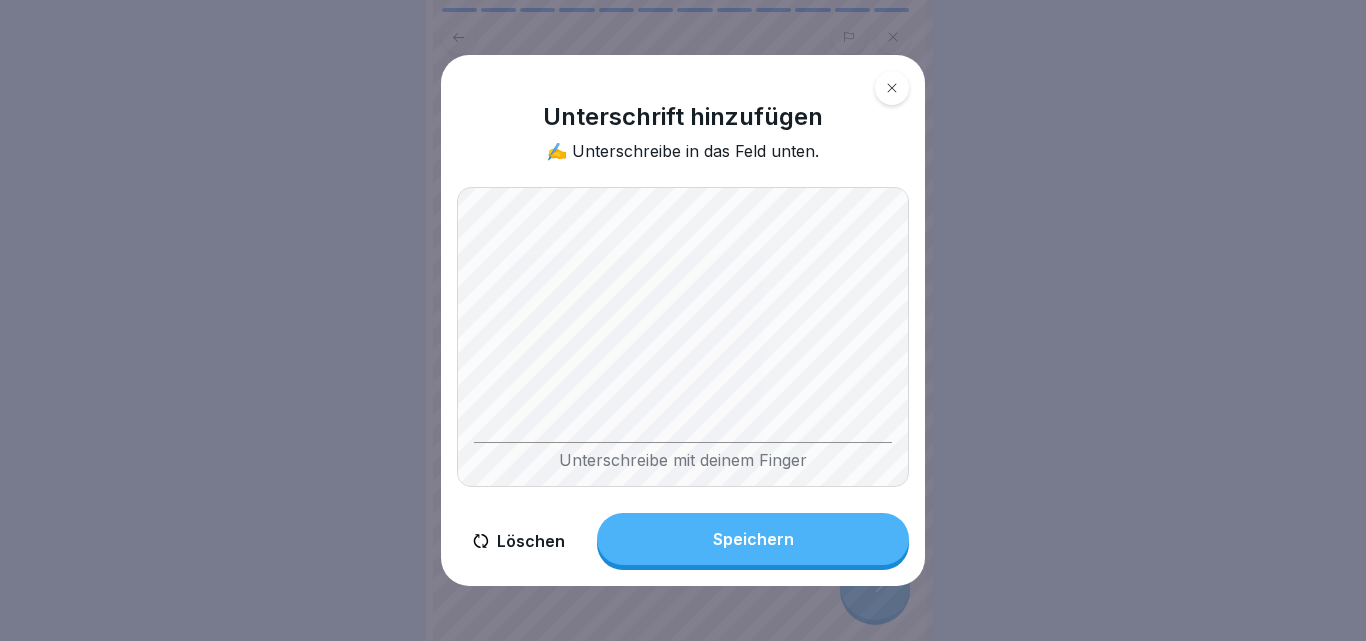 click on "Speichern" at bounding box center (753, 539) 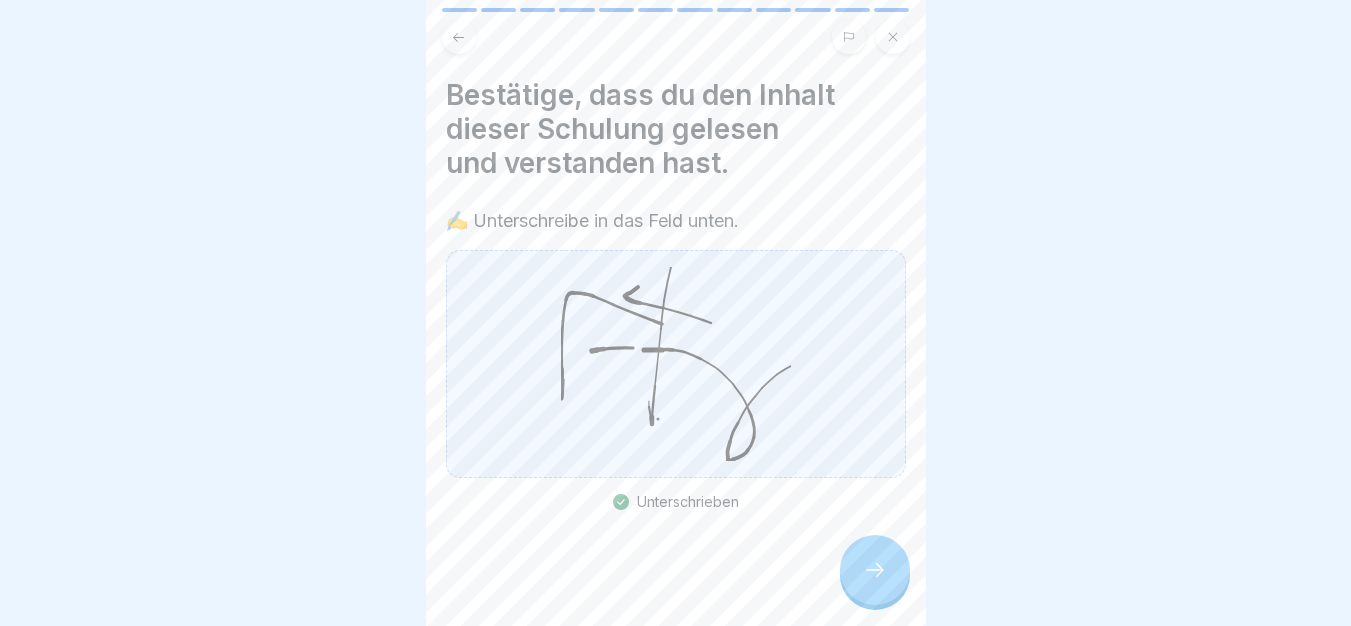 click at bounding box center [875, 570] 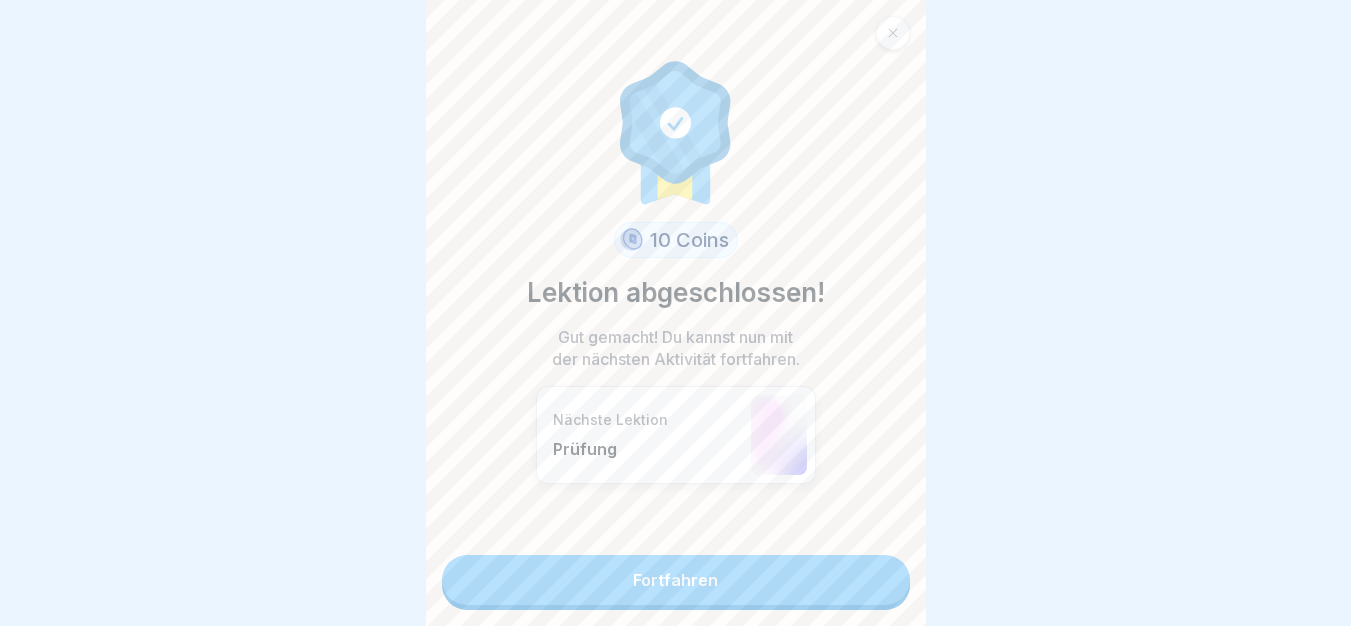 click on "Fortfahren" at bounding box center (676, 580) 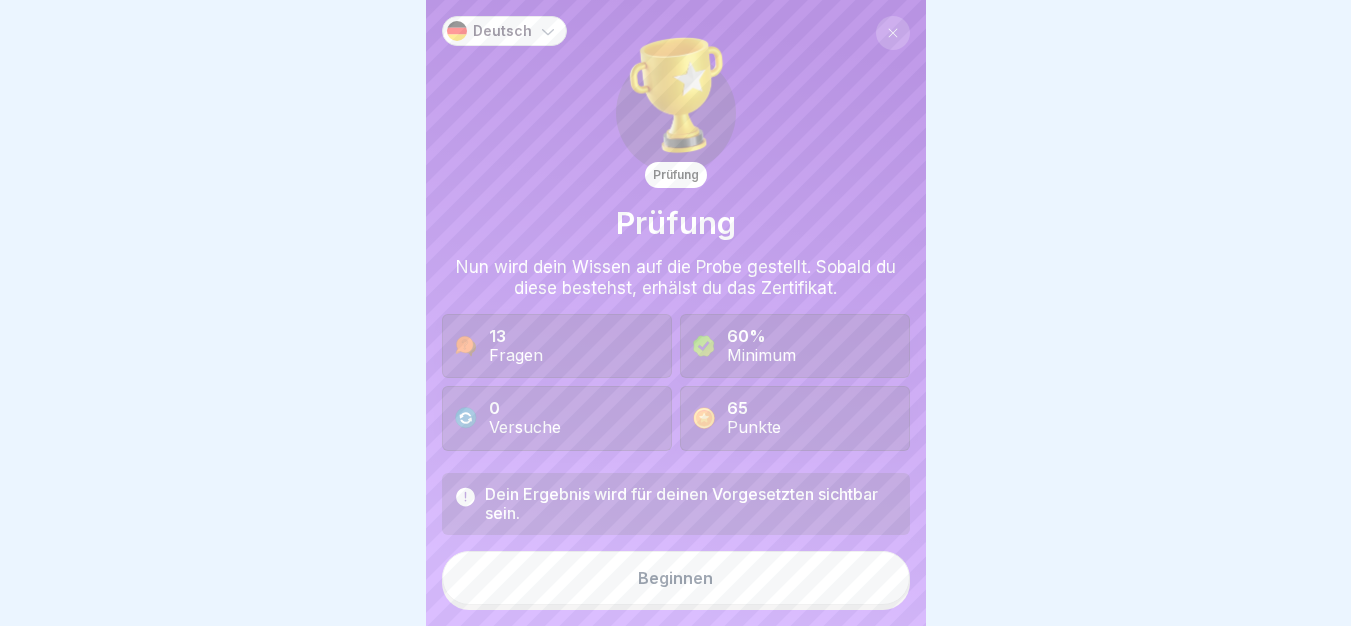 click on "Beginnen" at bounding box center (676, 578) 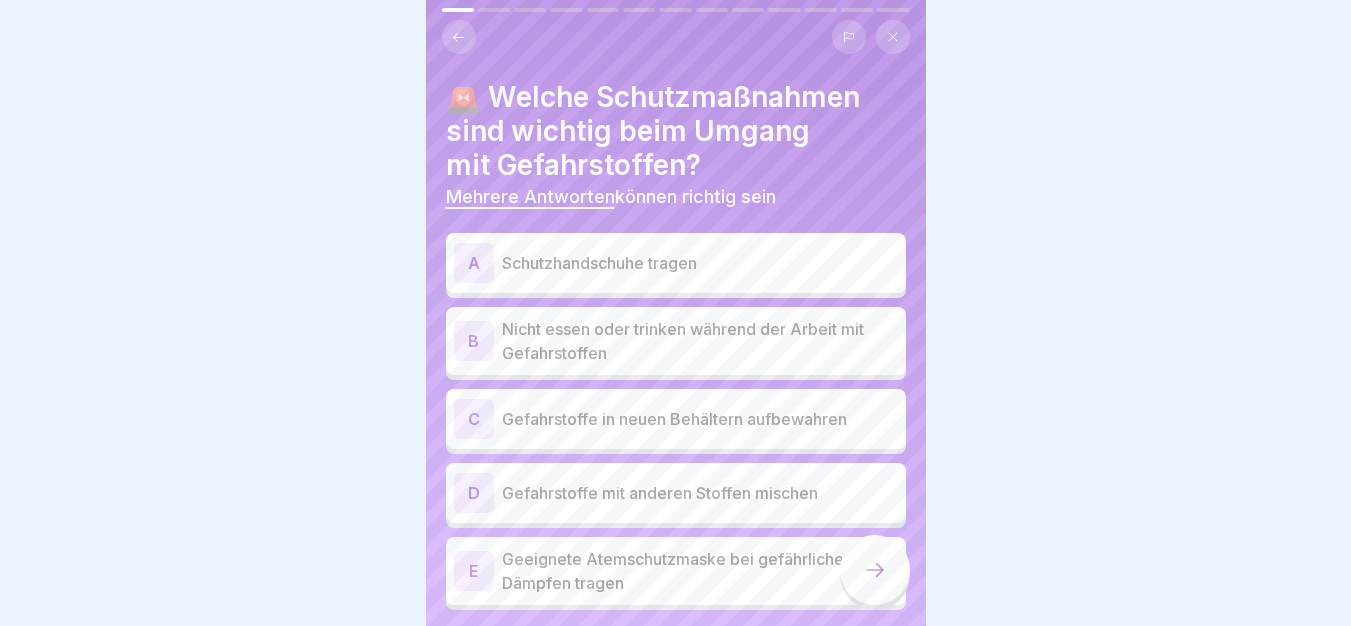 click on "A Schutzhandschuhe tragen" at bounding box center (676, 263) 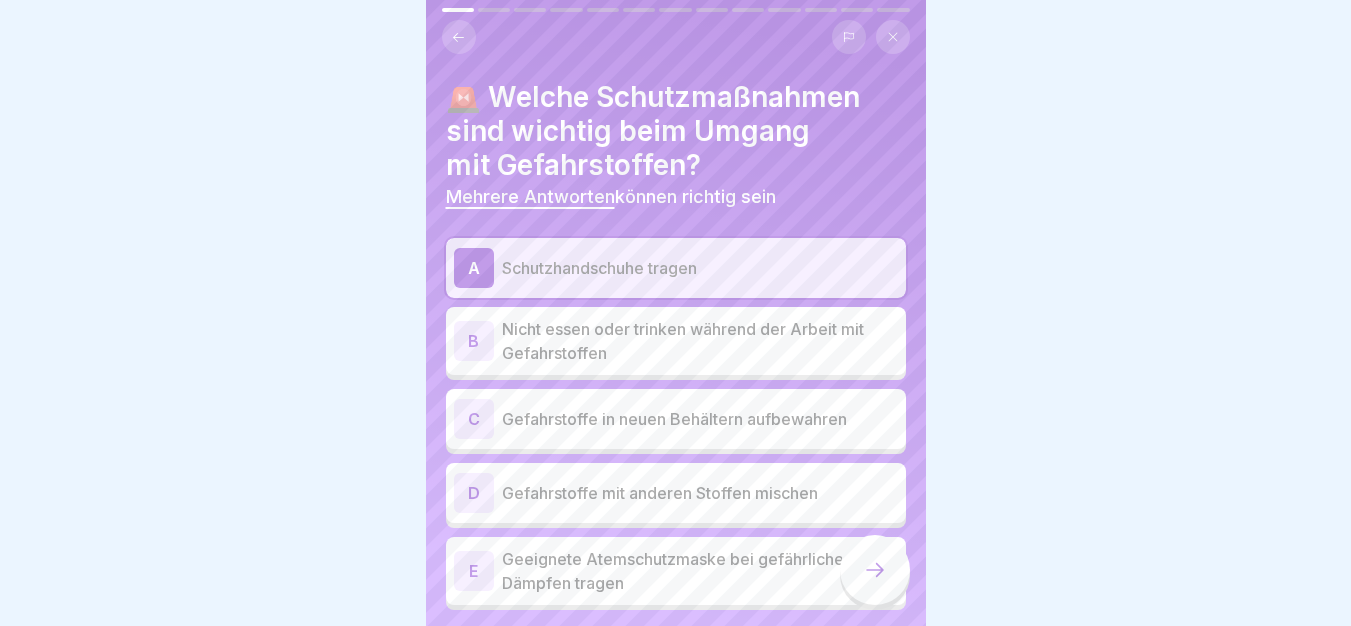 click on "Nicht essen oder trinken während der Arbeit mit Gefahrstoffen" at bounding box center (700, 341) 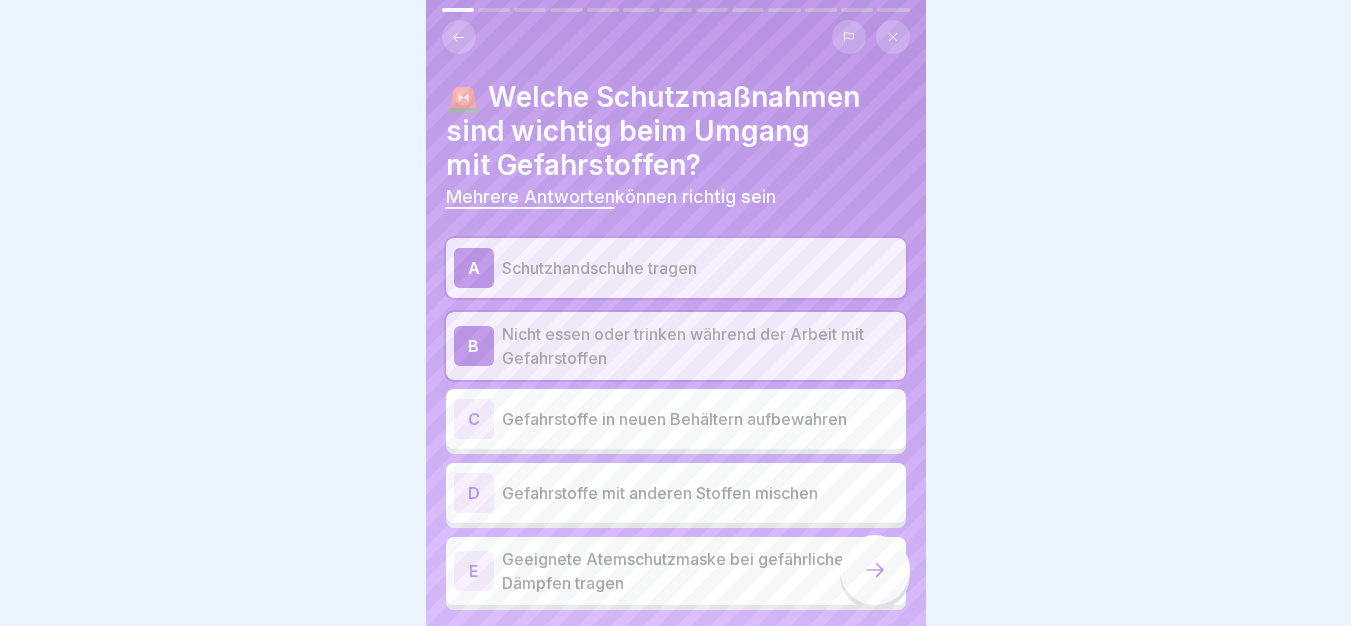 click on "Geeignete Atemschutzmaske bei gefährlichen Dämpfen tragen" at bounding box center (700, 571) 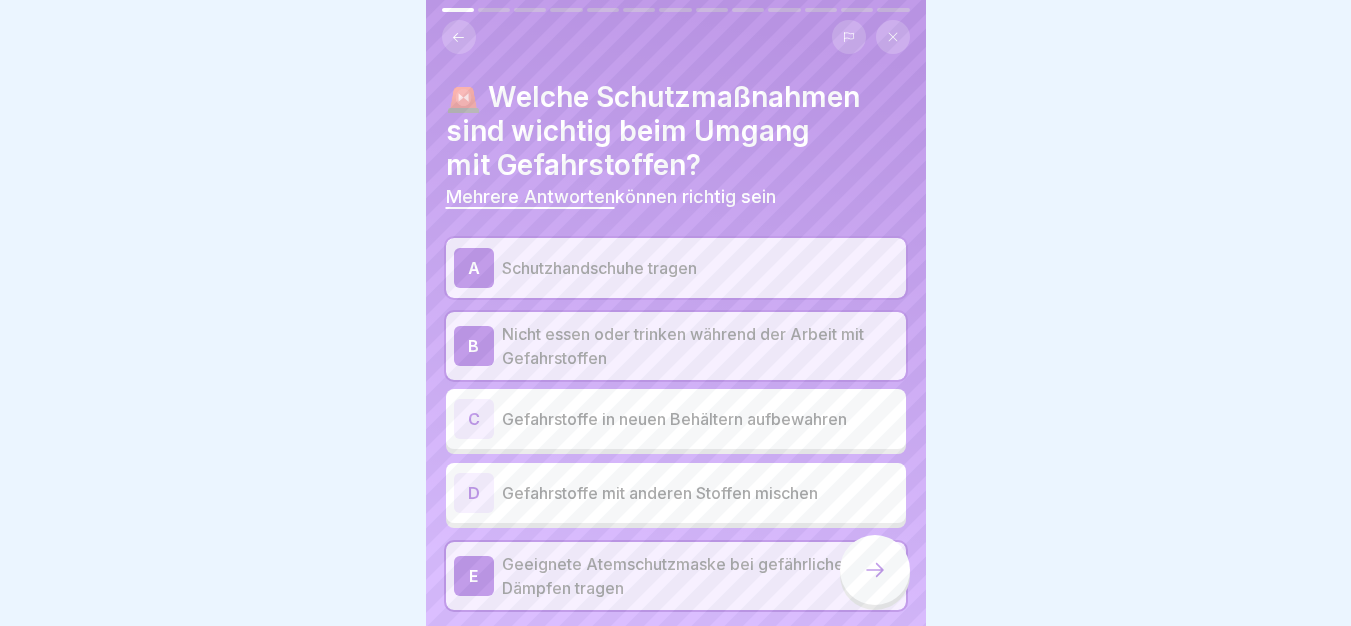 click 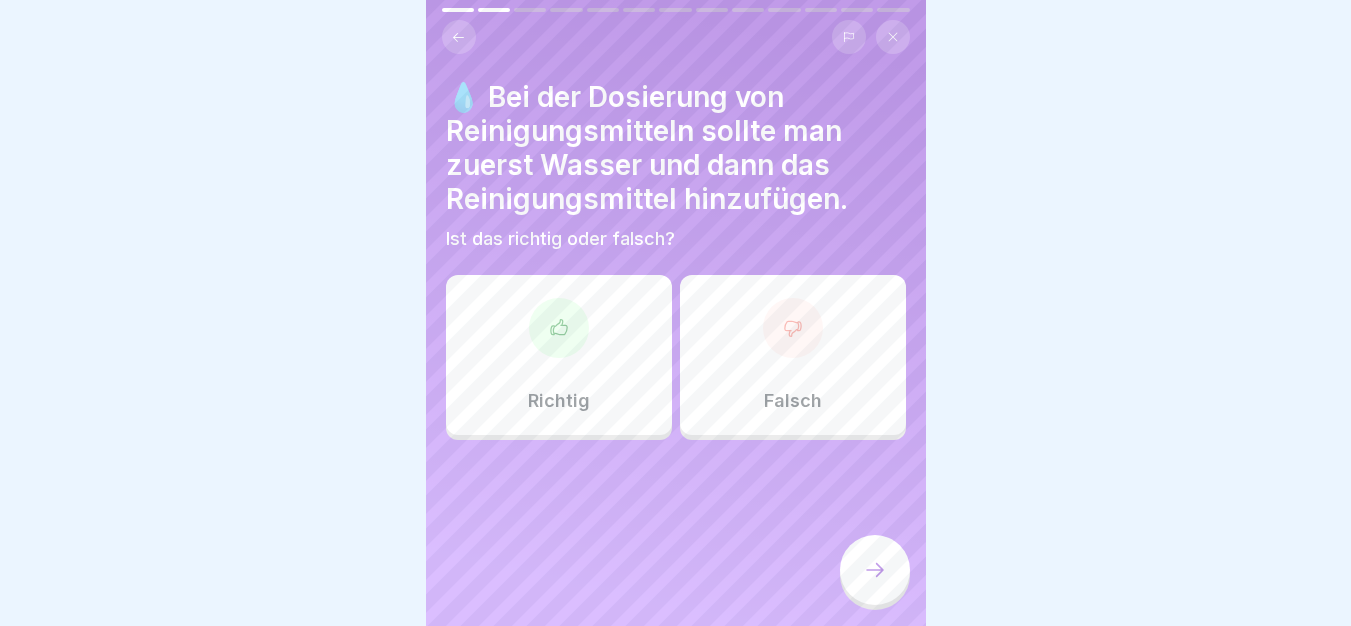 click on "Richtig" at bounding box center (559, 355) 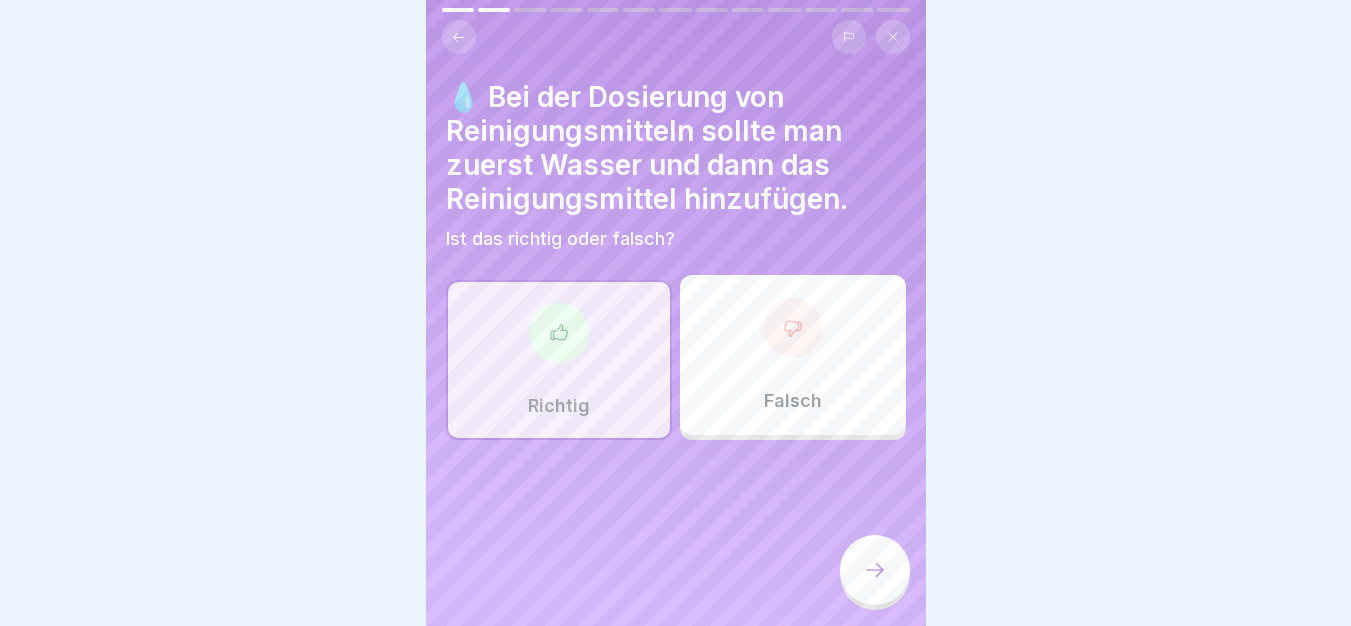click at bounding box center (875, 570) 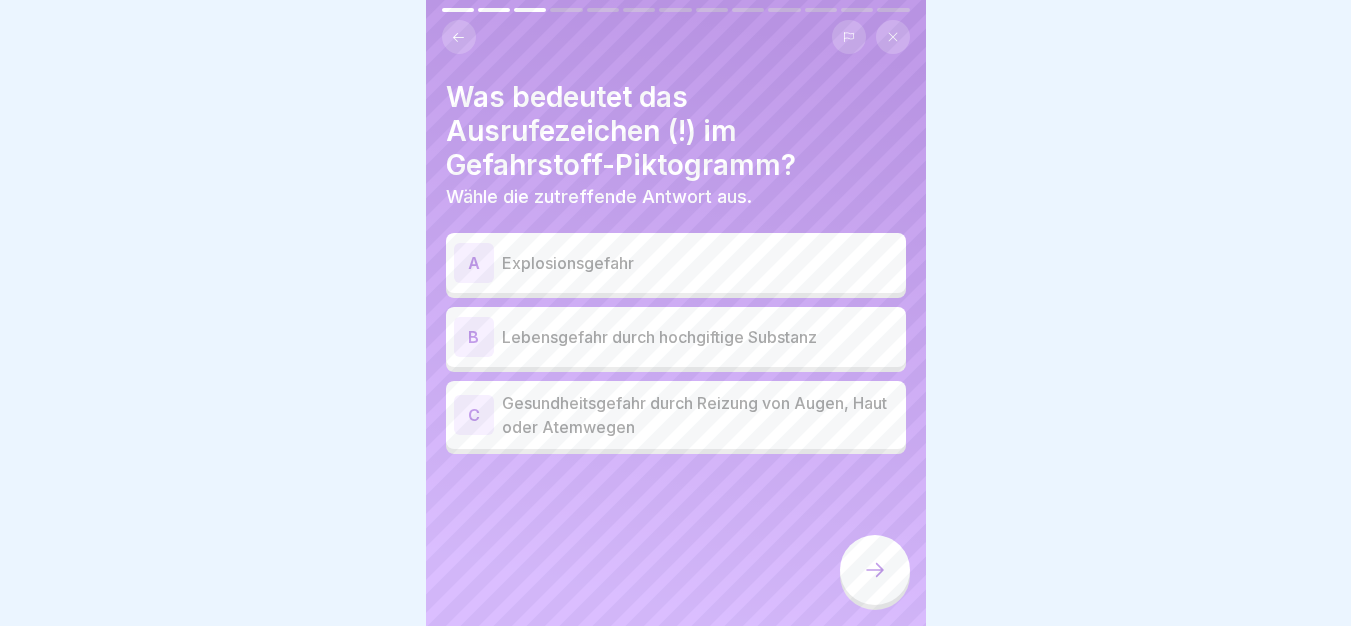 click on "Gesundheitsgefahr durch Reizung von Augen, Haut oder Atemwegen" at bounding box center (700, 415) 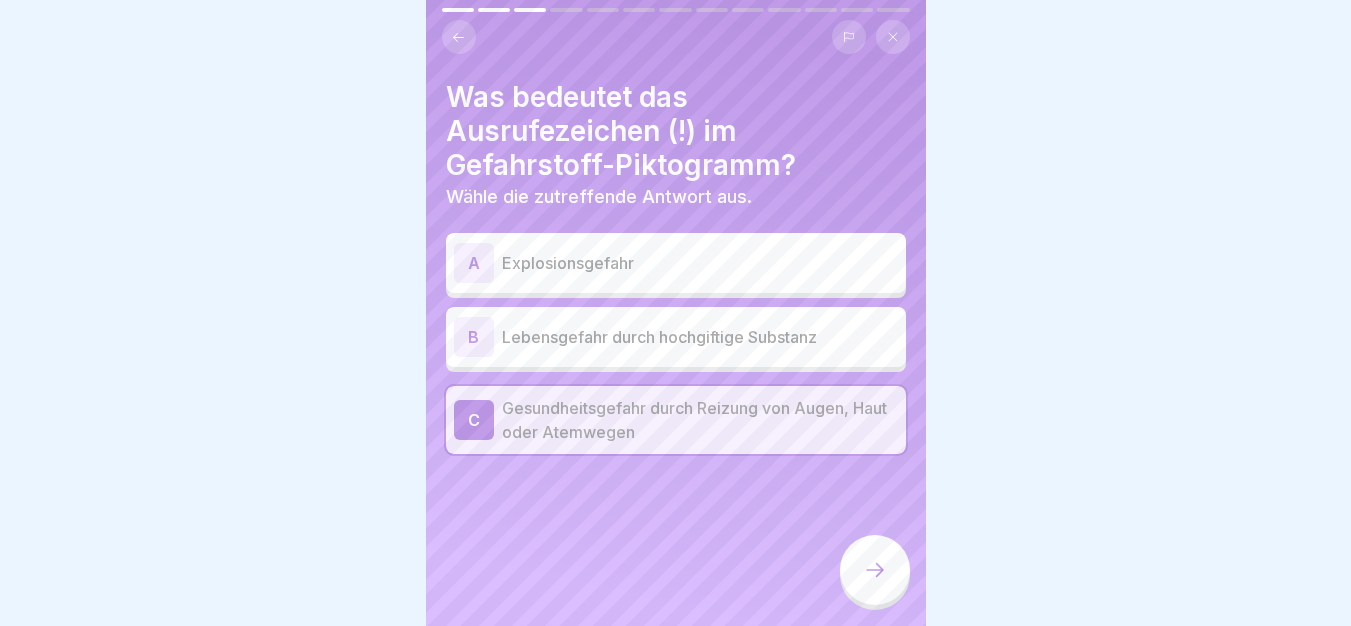 click 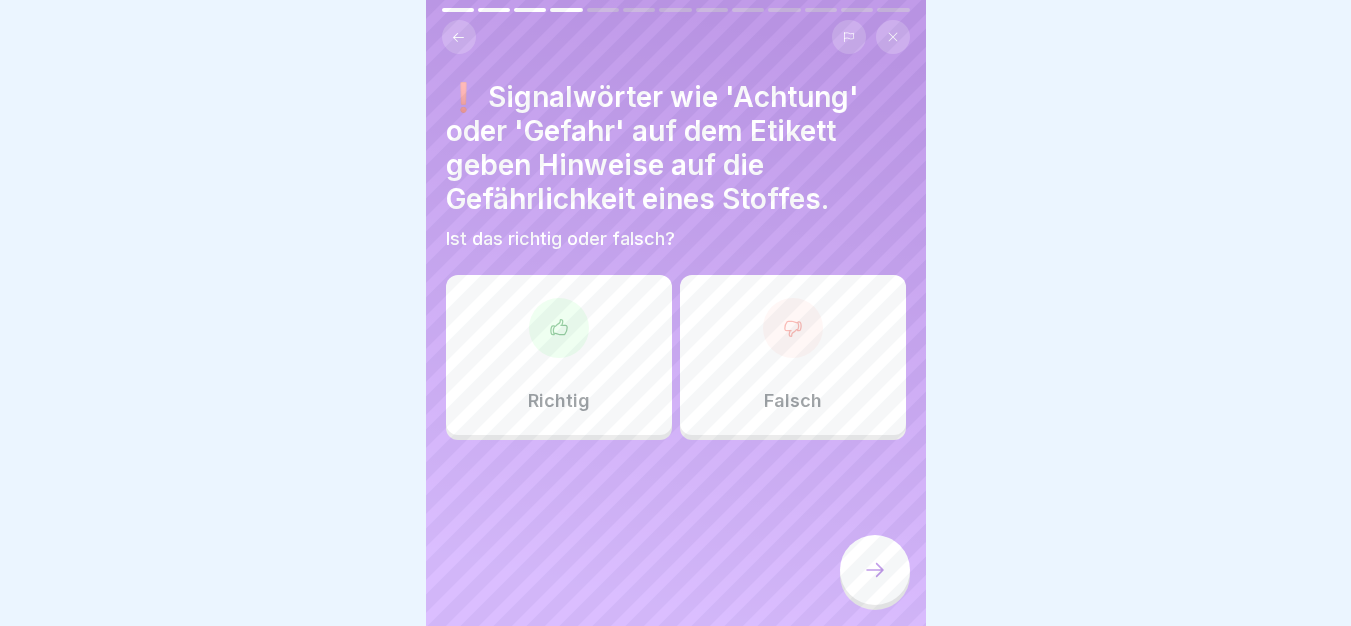 click on "Richtig" at bounding box center (559, 355) 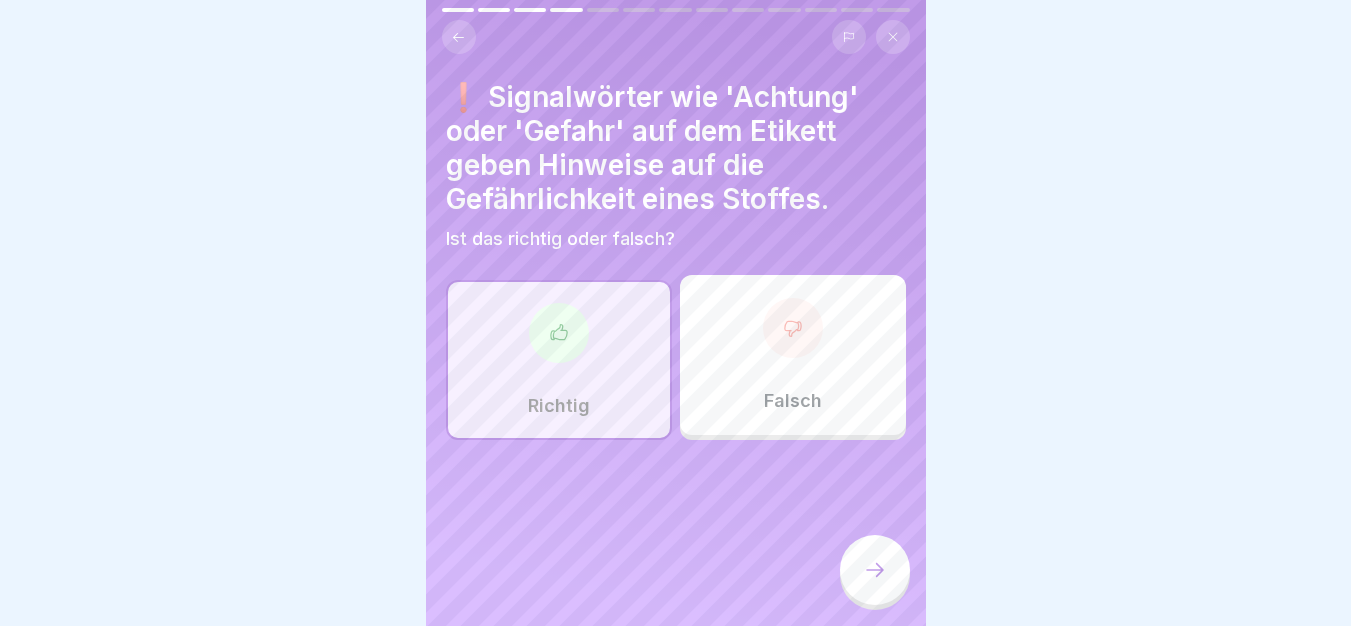 click at bounding box center [875, 570] 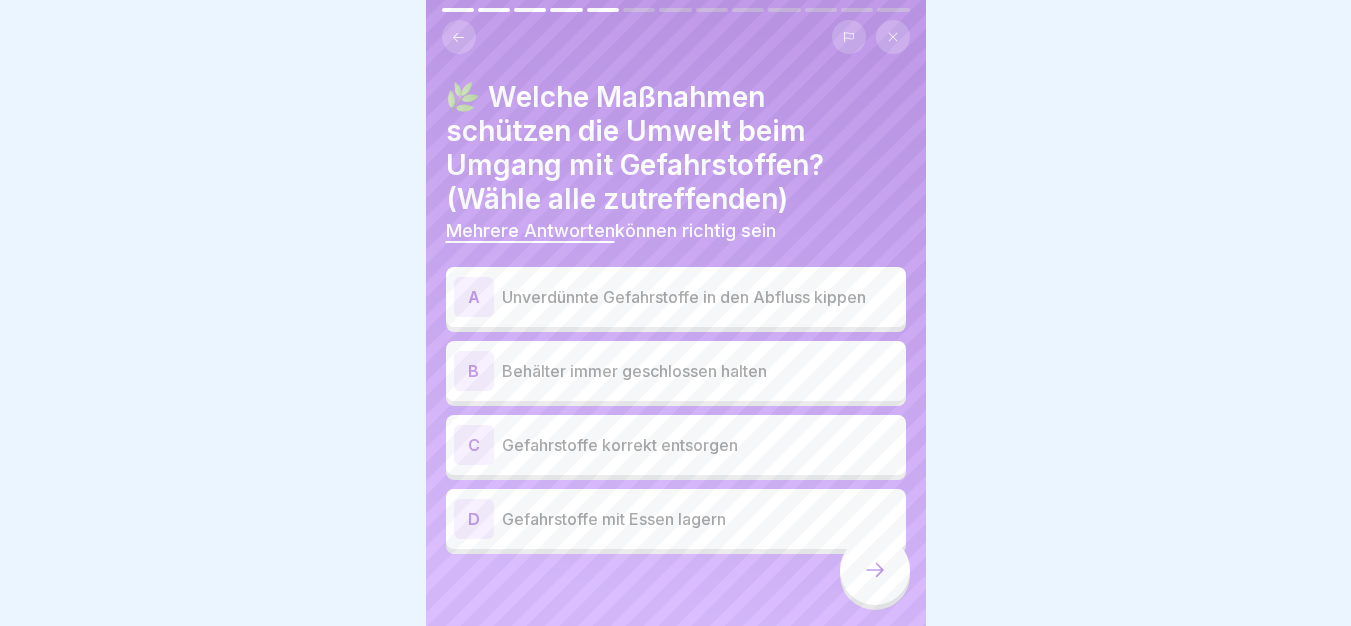 click on "B Behälter immer geschlossen halten" at bounding box center [676, 371] 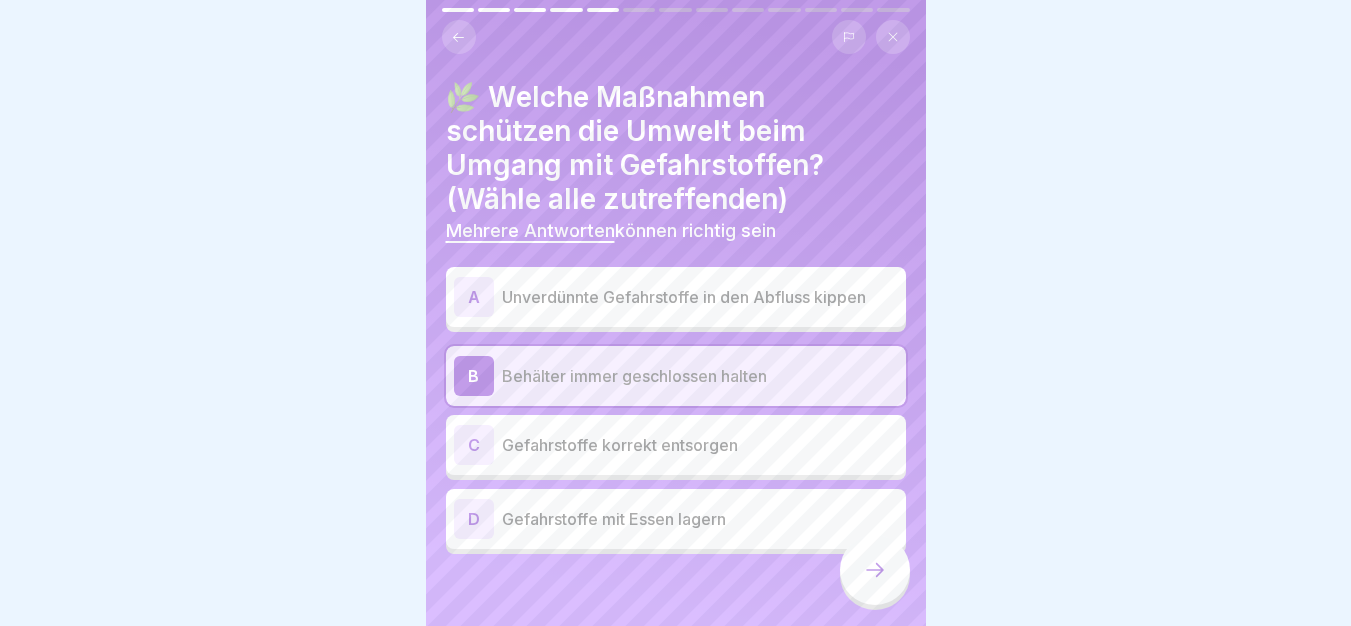 click on "Gefahrstoffe korrekt entsorgen" at bounding box center [700, 445] 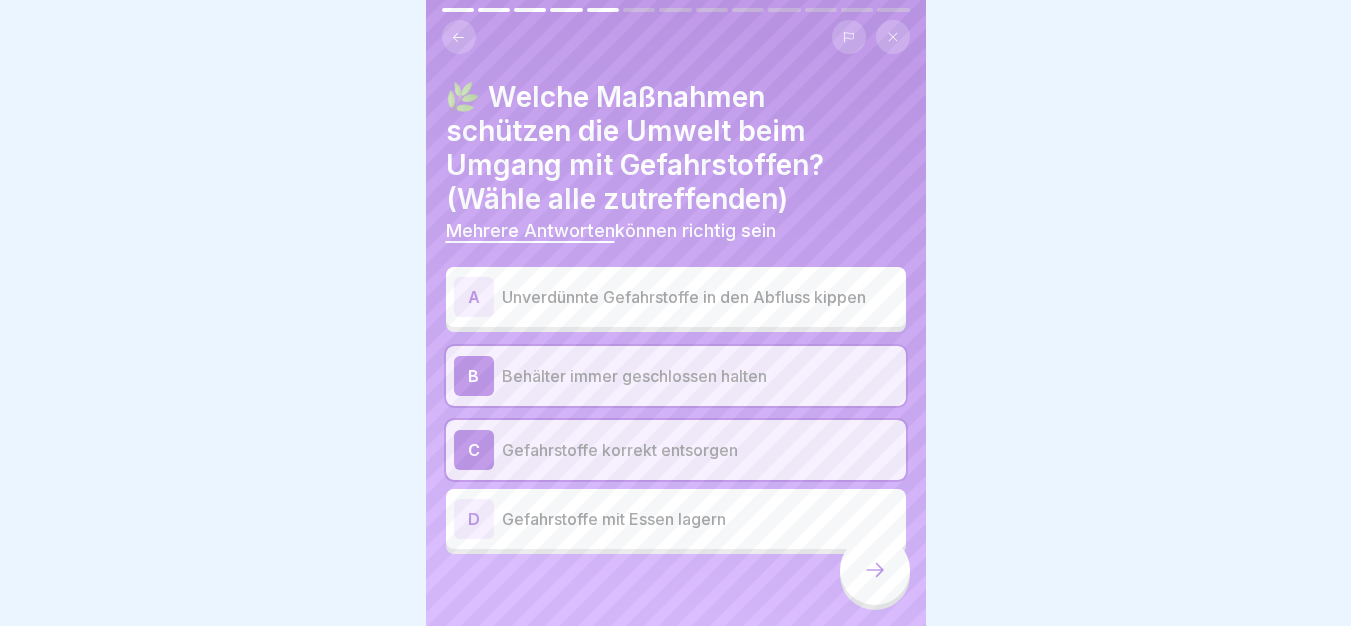 click at bounding box center (875, 570) 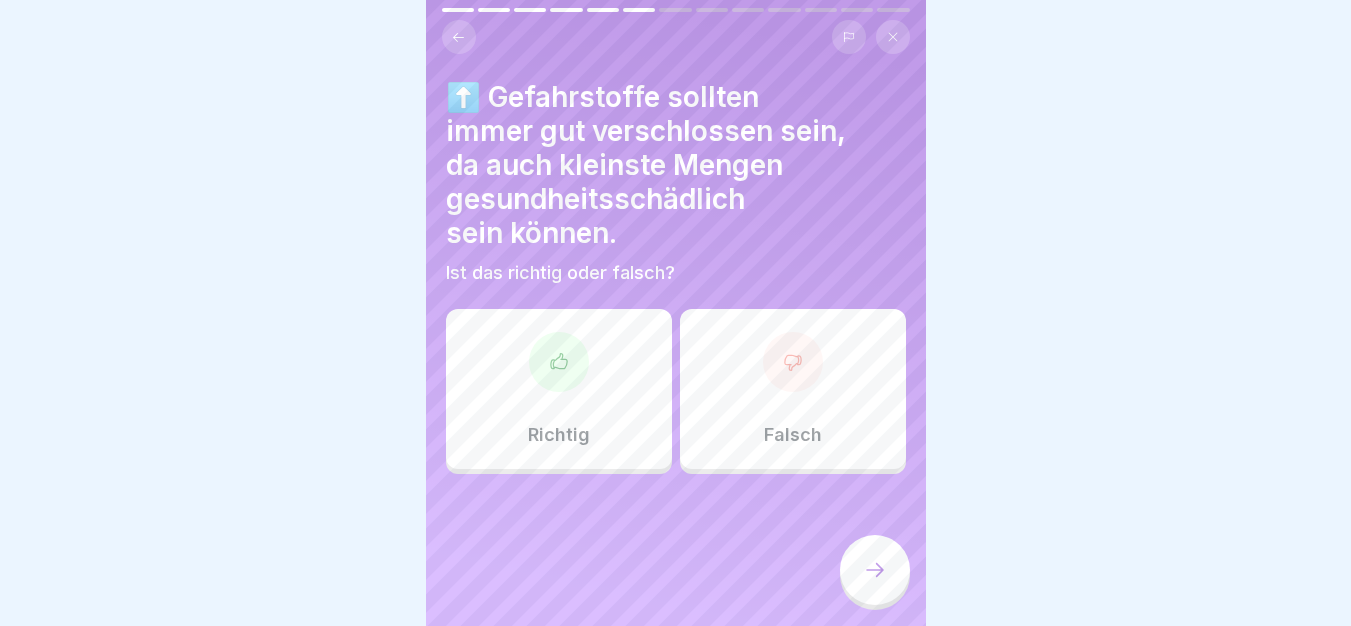 click on "Richtig" at bounding box center (559, 389) 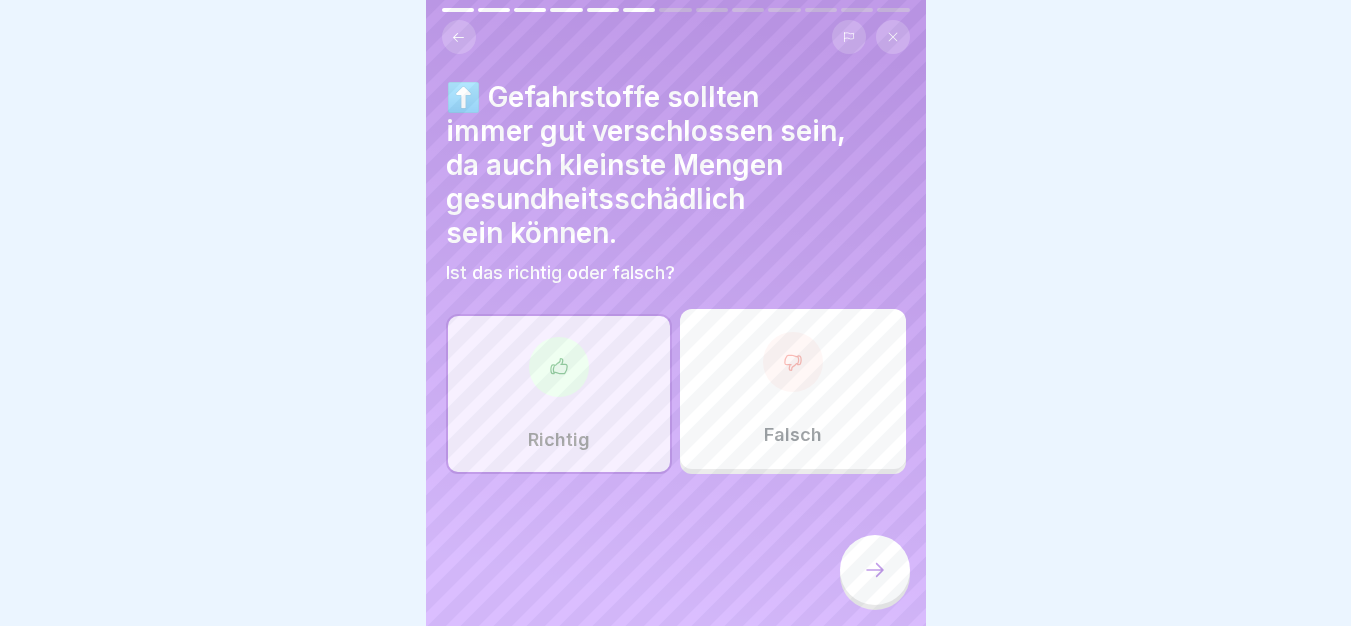 click at bounding box center (875, 570) 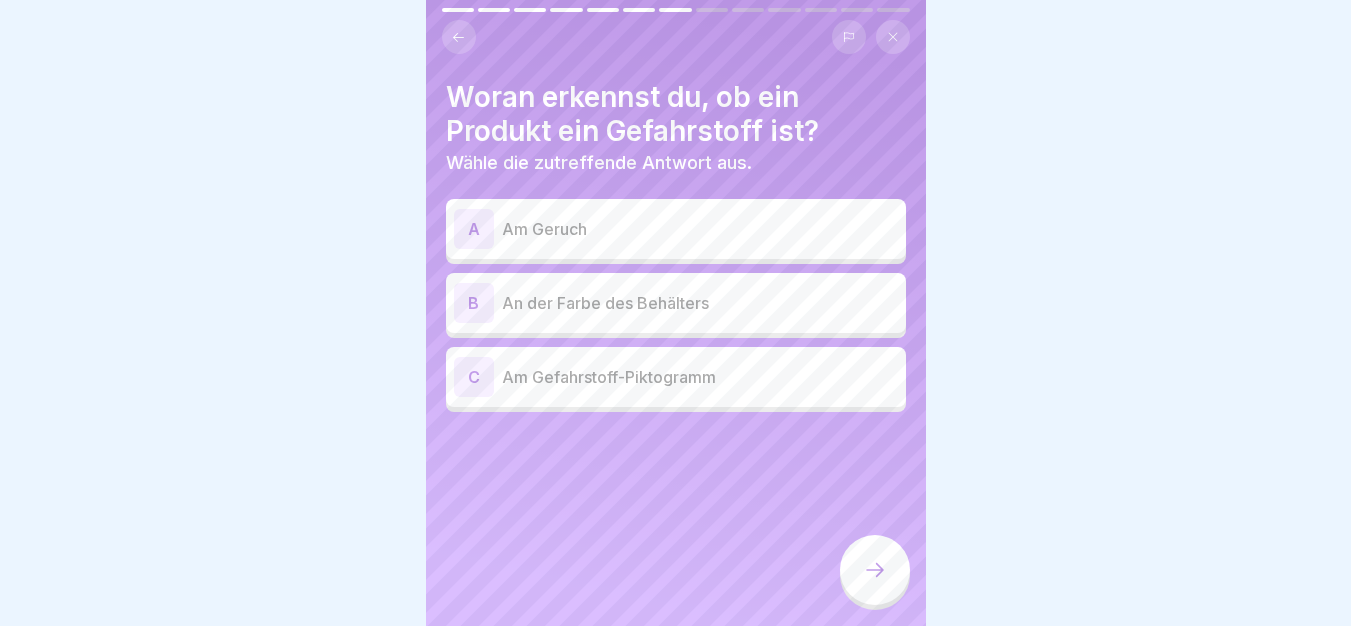 click on "C Am Gefahrstoff-Piktogramm" at bounding box center [676, 377] 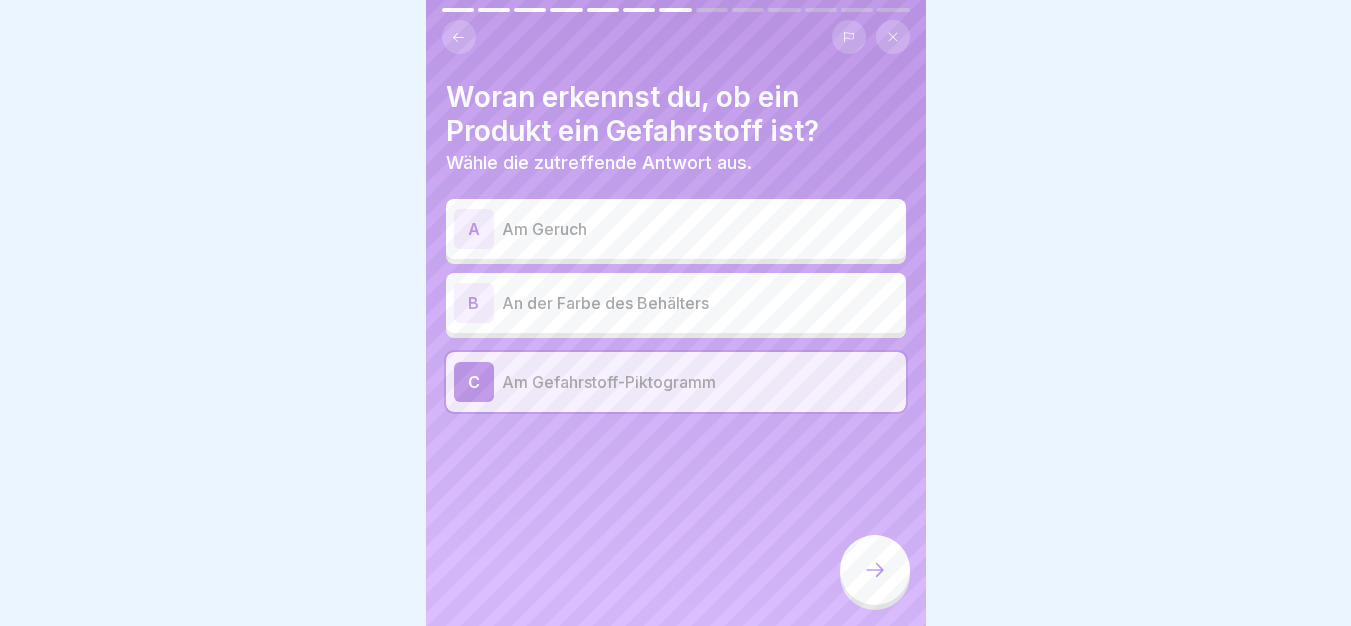 click 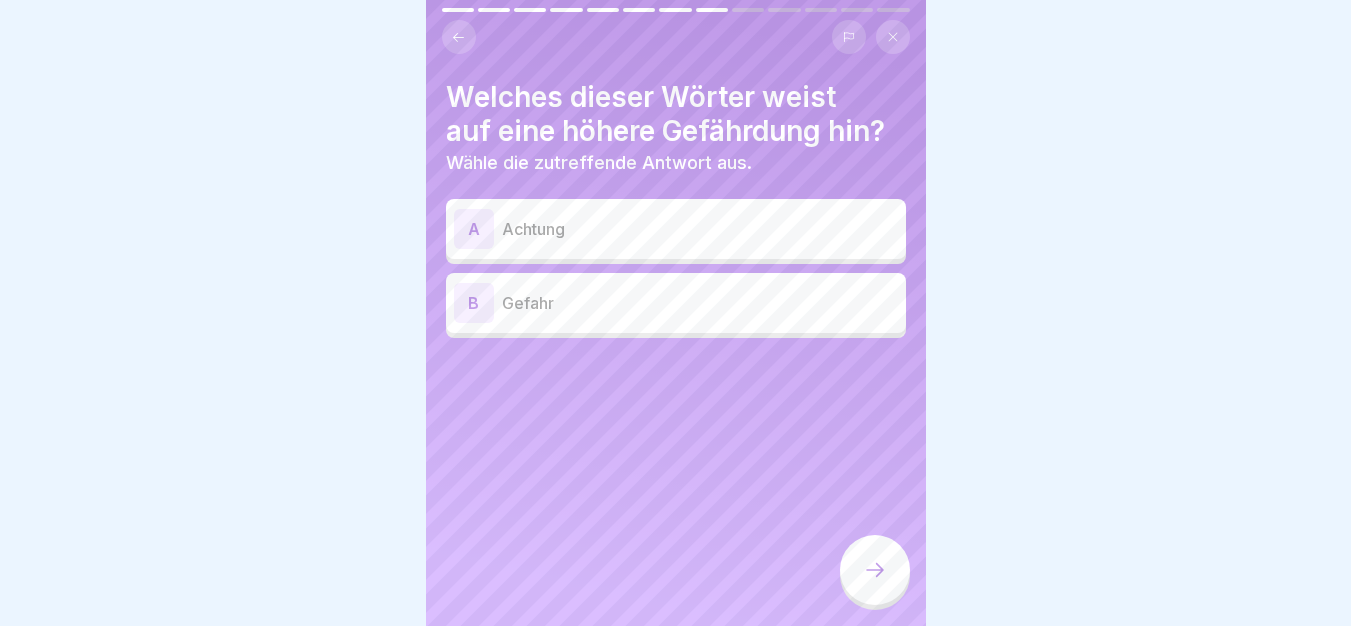 click on "B Gefahr" at bounding box center (676, 303) 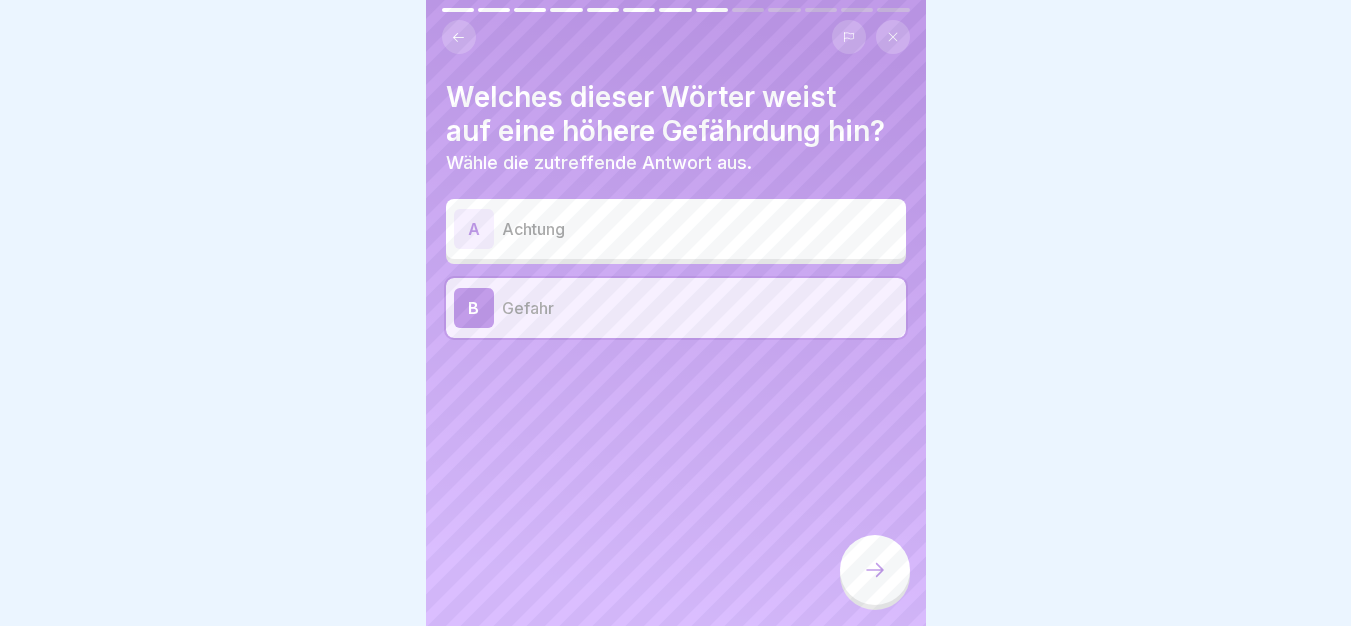 drag, startPoint x: 847, startPoint y: 560, endPoint x: 863, endPoint y: 572, distance: 20 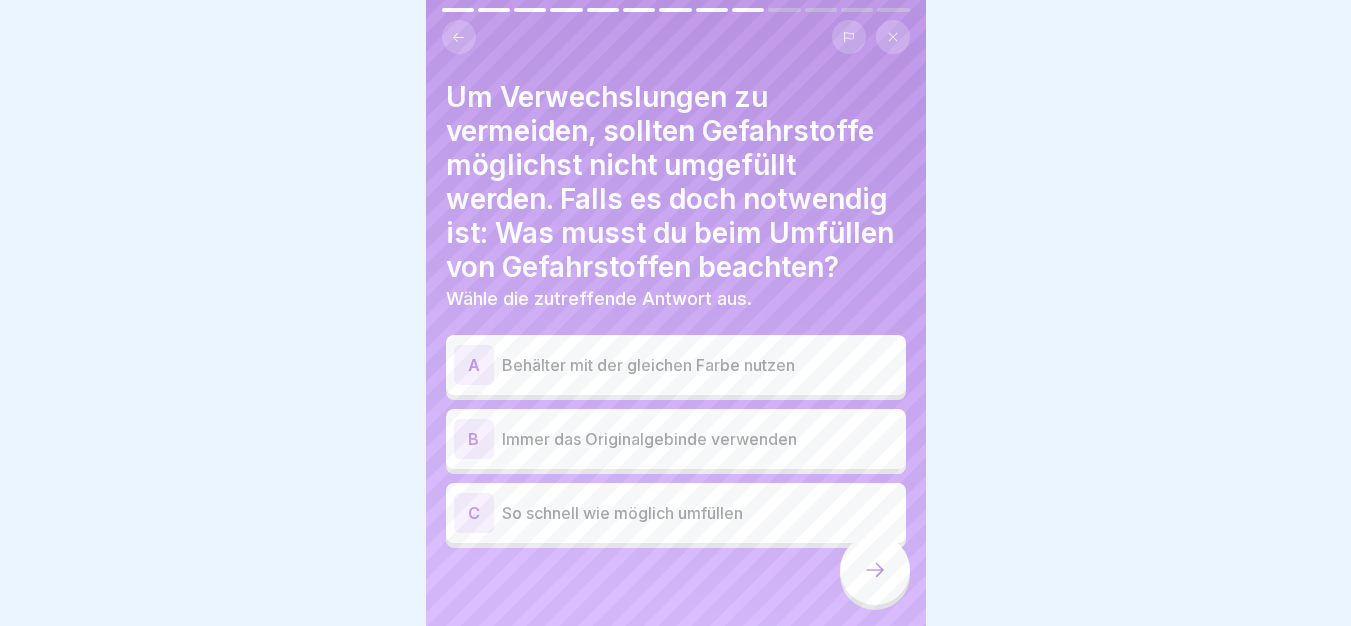 click on "Immer das Originalgebinde verwenden" at bounding box center [700, 439] 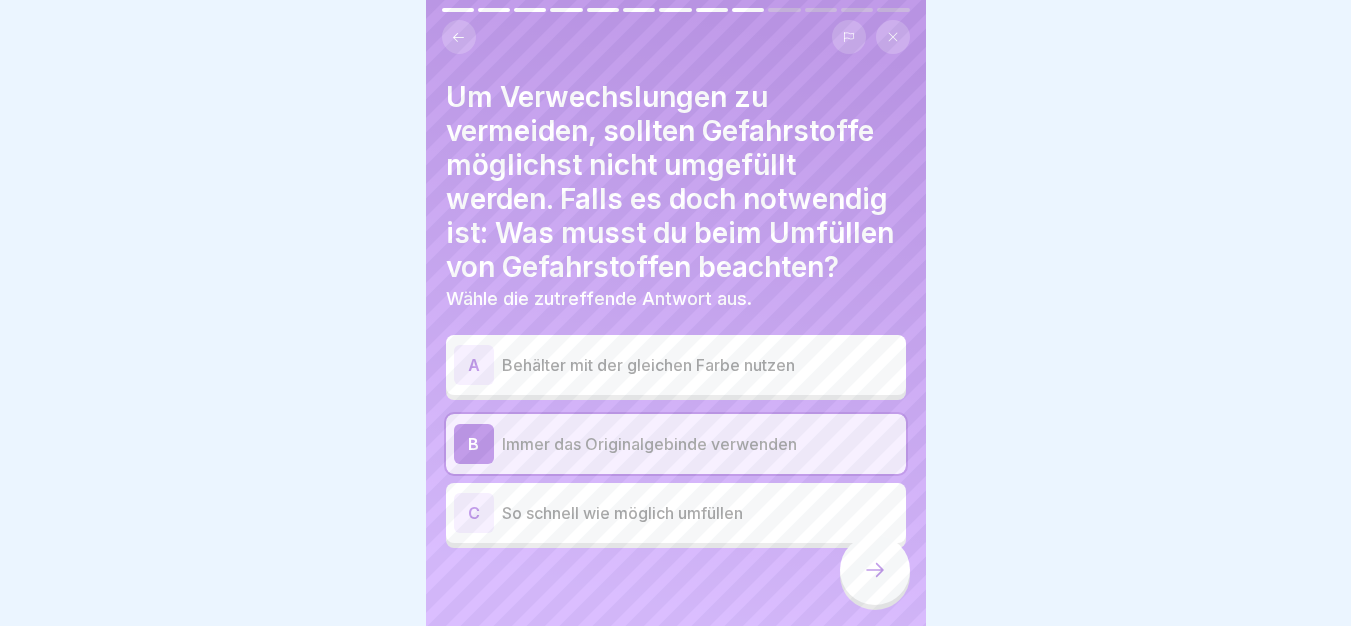 click at bounding box center [875, 570] 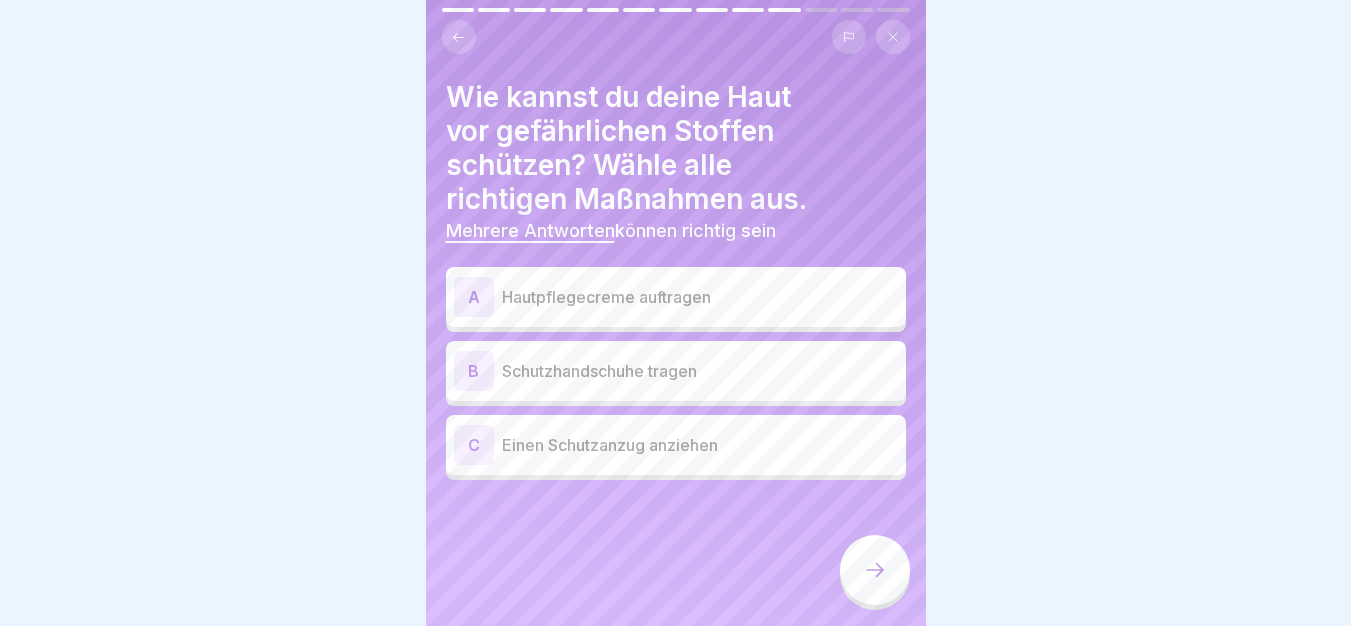 click on "B Schutzhandschuhe tragen" at bounding box center [676, 371] 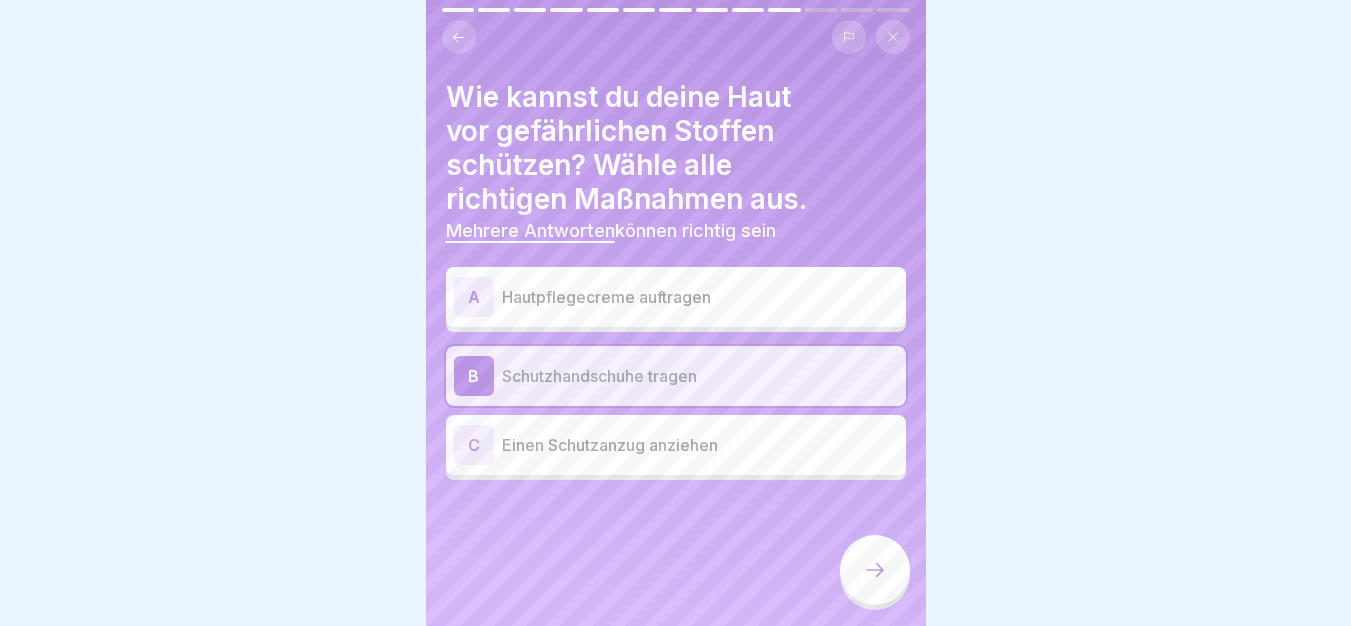 click on "Einen Schutzanzug anziehen" at bounding box center [700, 445] 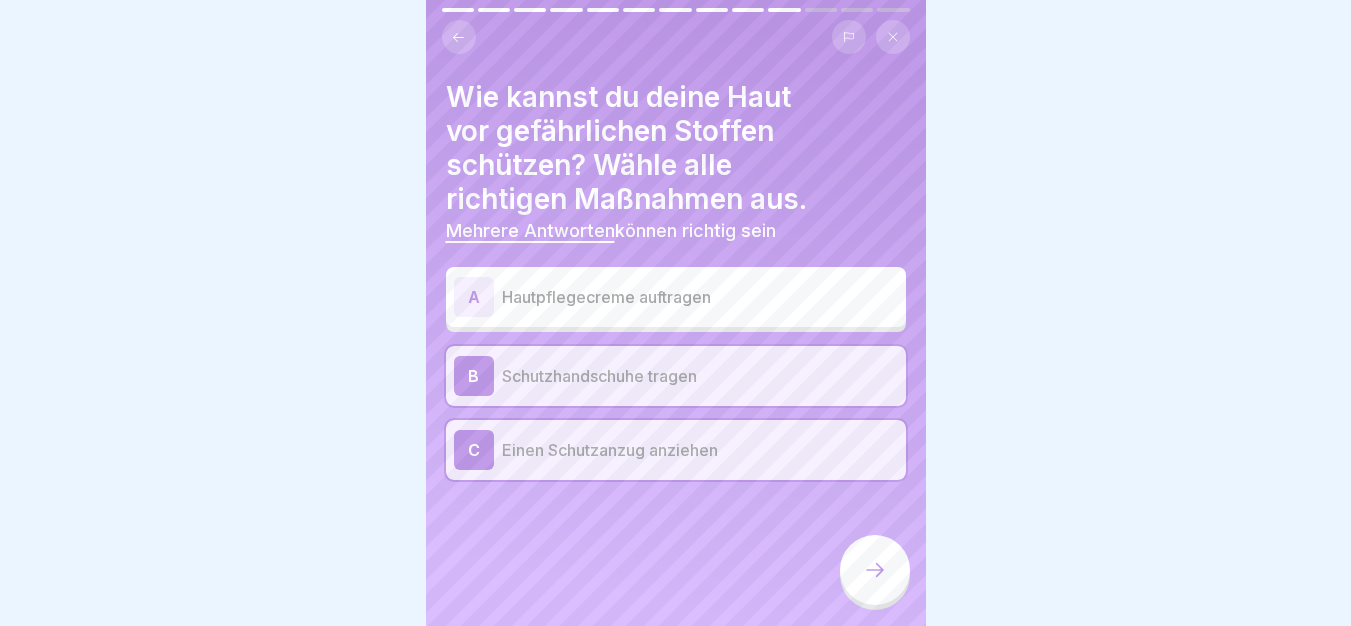 click 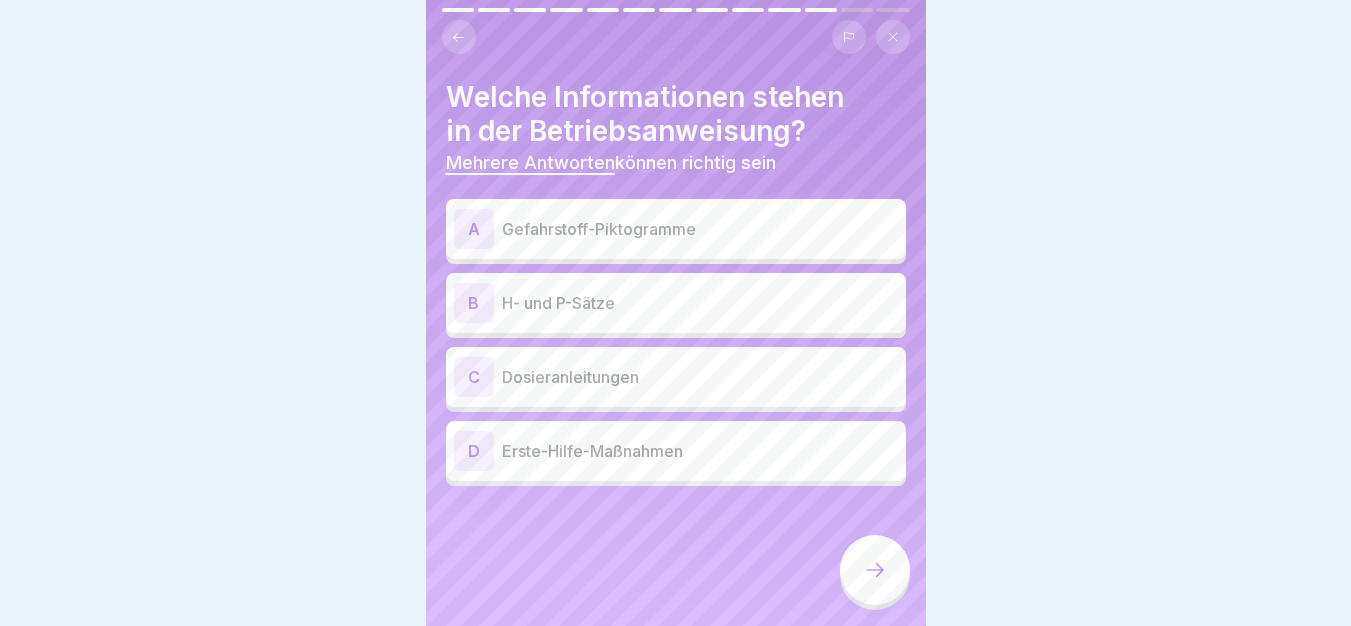 click on "Gefahrstoff-Piktogramme" at bounding box center (700, 229) 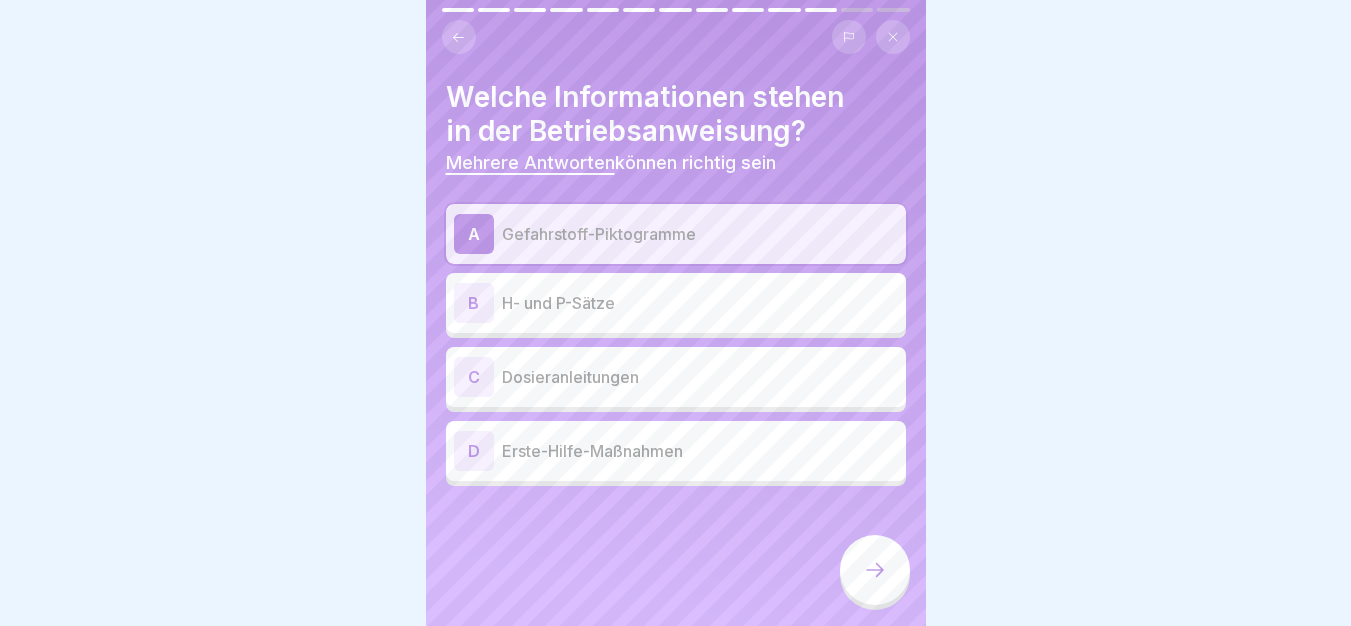 click on "B H- und P-Sätze" at bounding box center (676, 303) 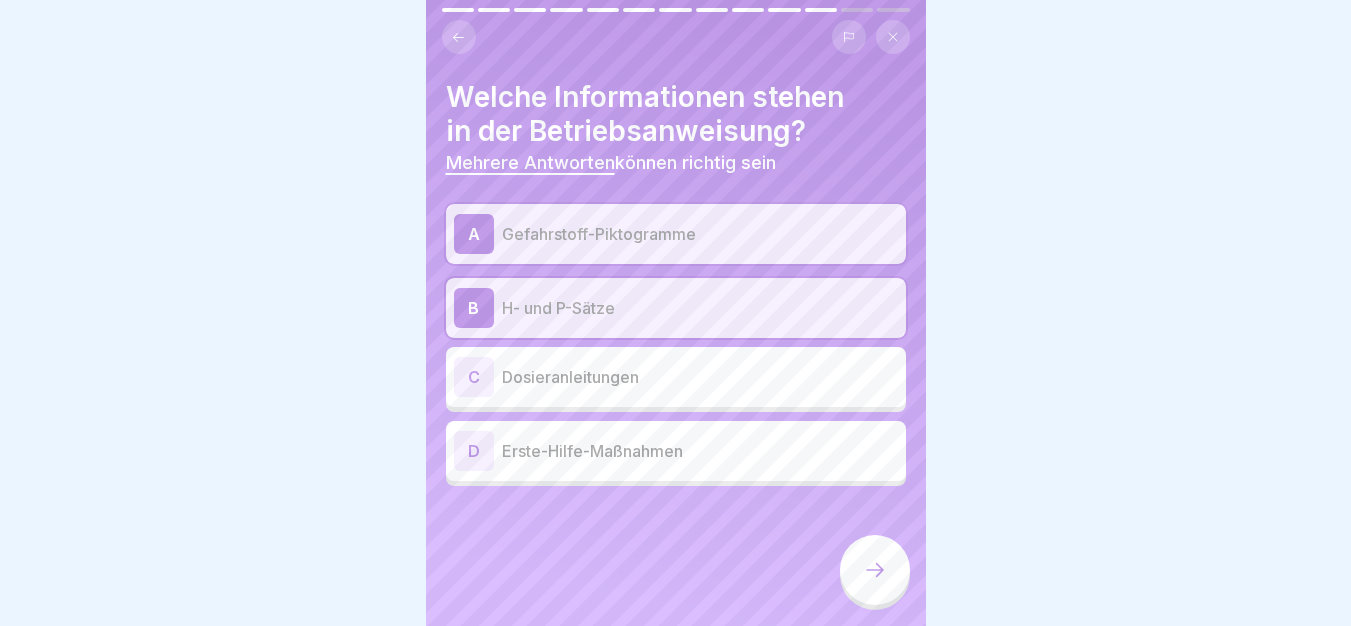 click on "Erste-Hilfe-Maßnahmen" at bounding box center [700, 451] 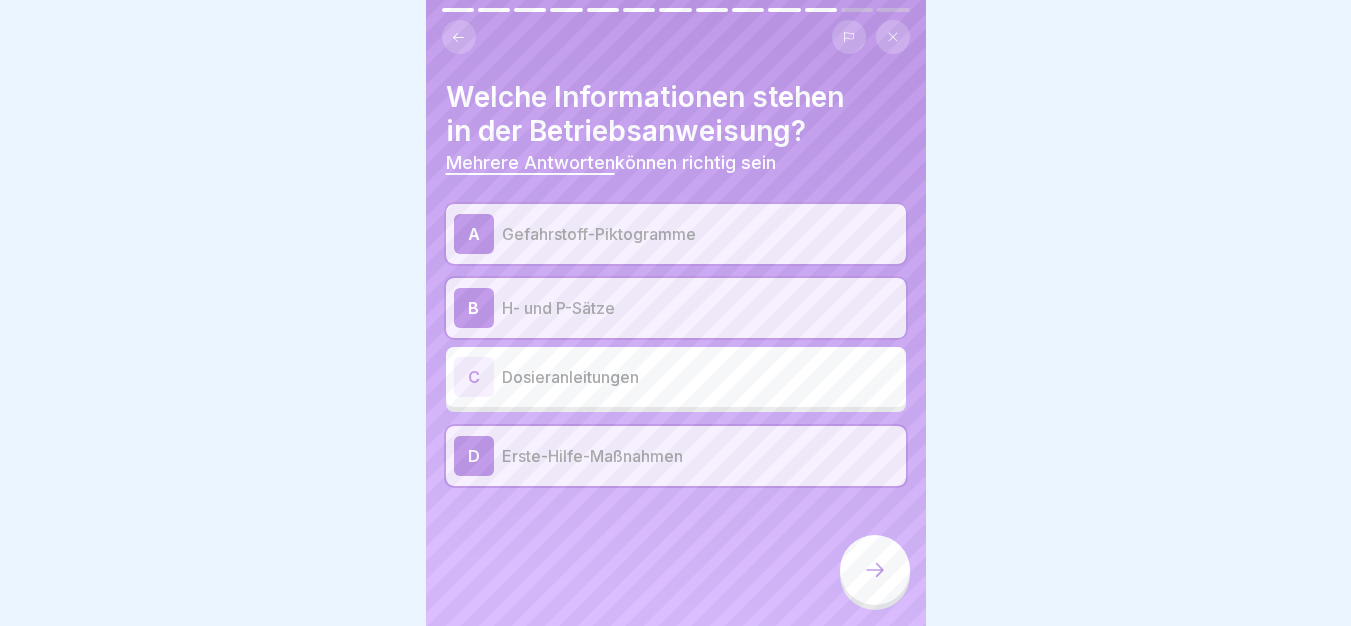 click 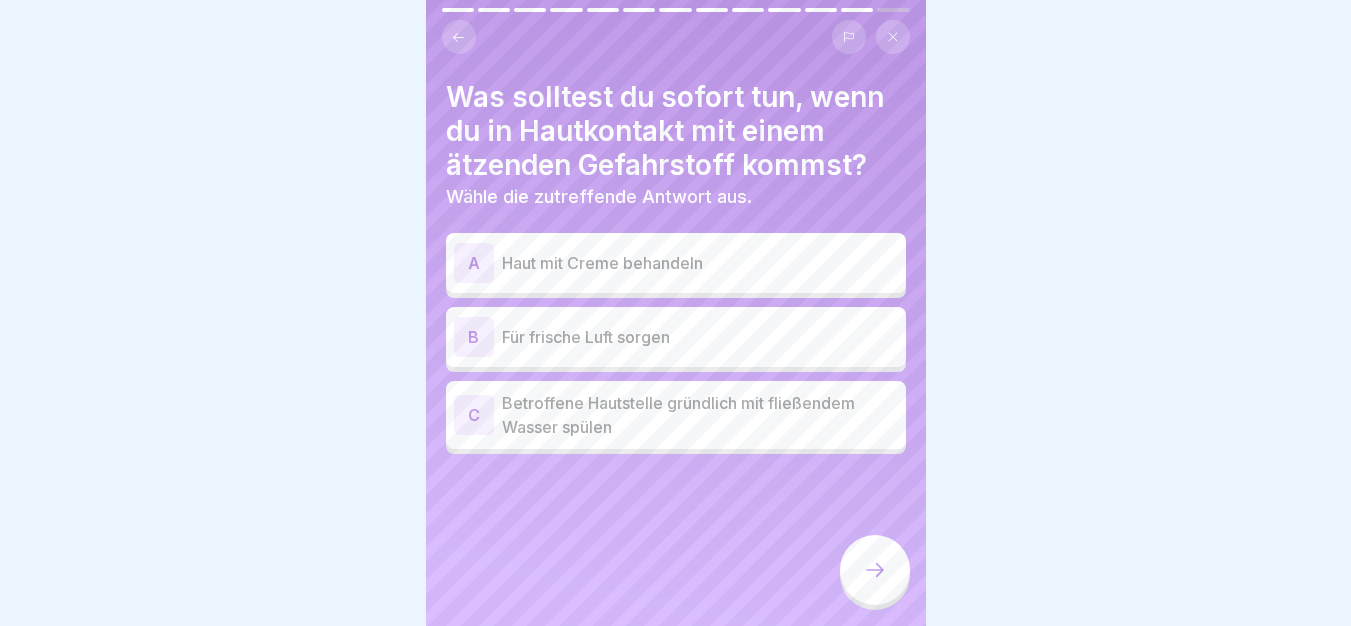click on "Betroffene Hautstelle gründlich mit fließendem Wasser spülen" at bounding box center (700, 415) 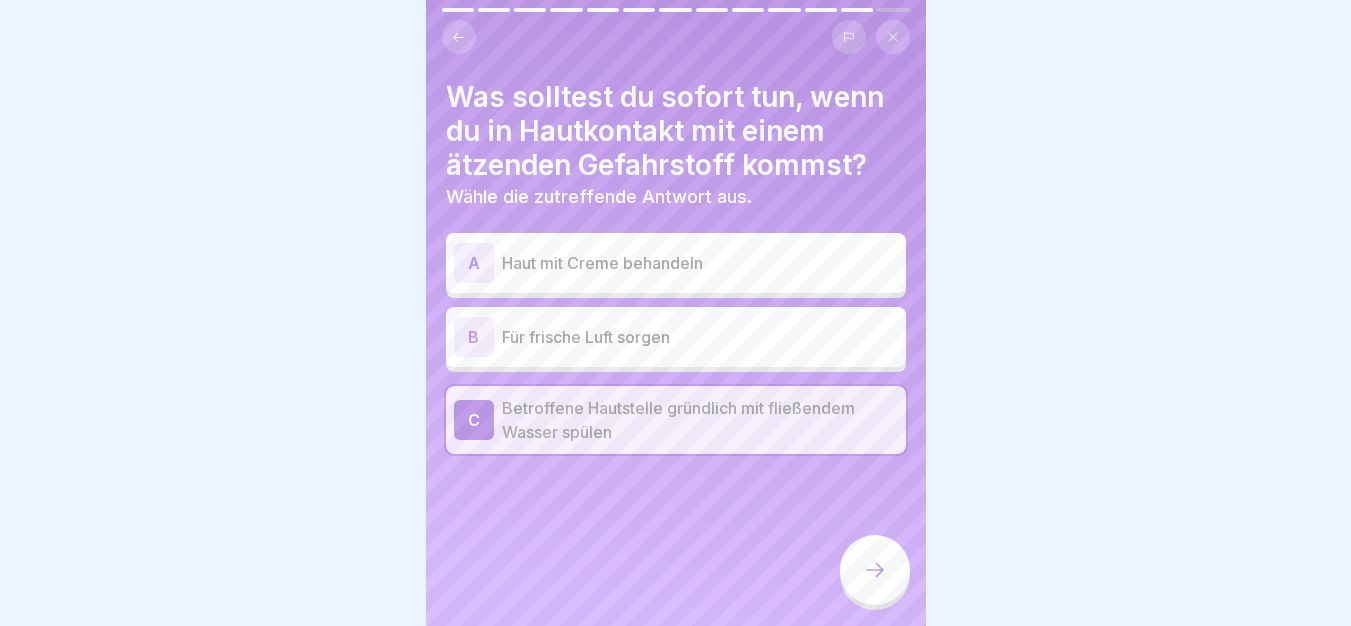 click at bounding box center (875, 570) 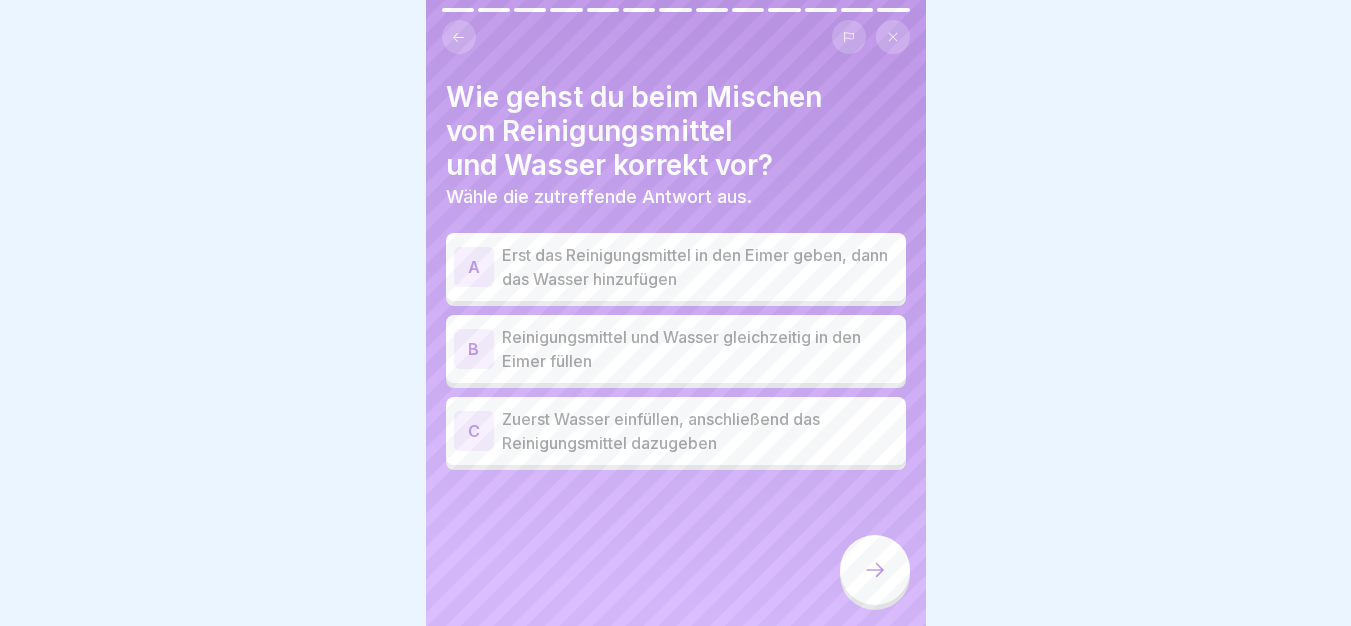 click on "Reinigungsmittel und Wasser gleichzeitig in den Eimer füllen" at bounding box center (700, 349) 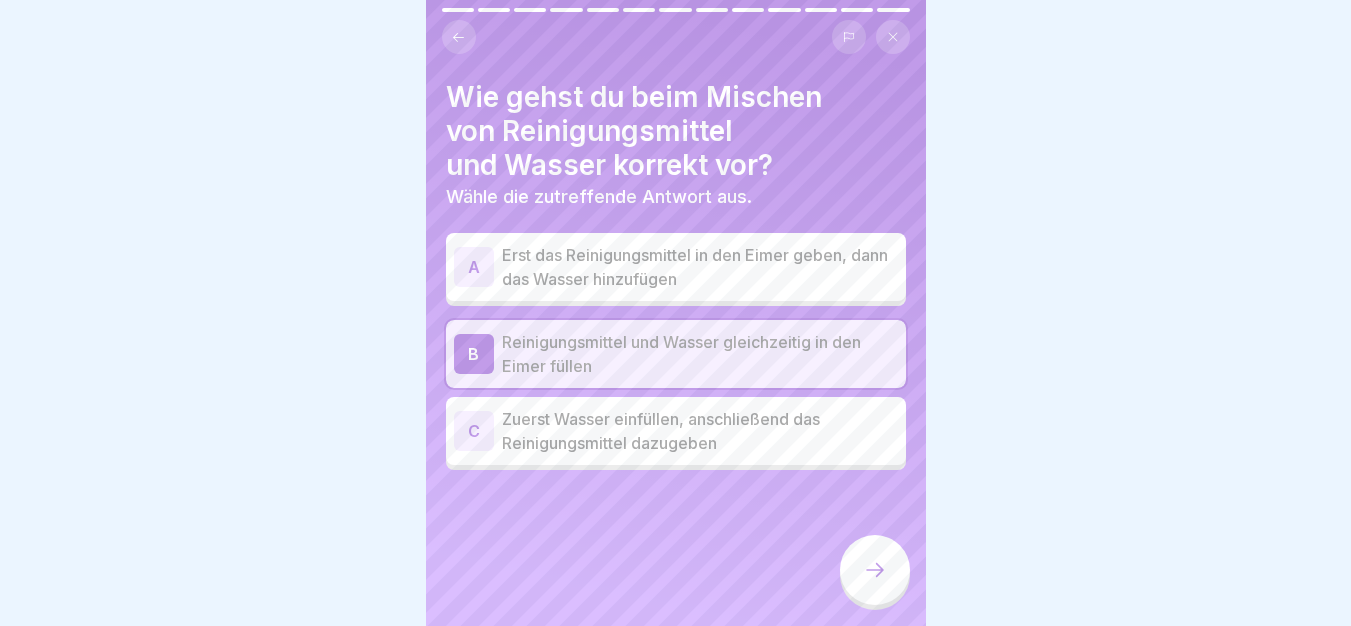 click on "Reinigungsmittel und Wasser gleichzeitig in den Eimer füllen" at bounding box center [700, 354] 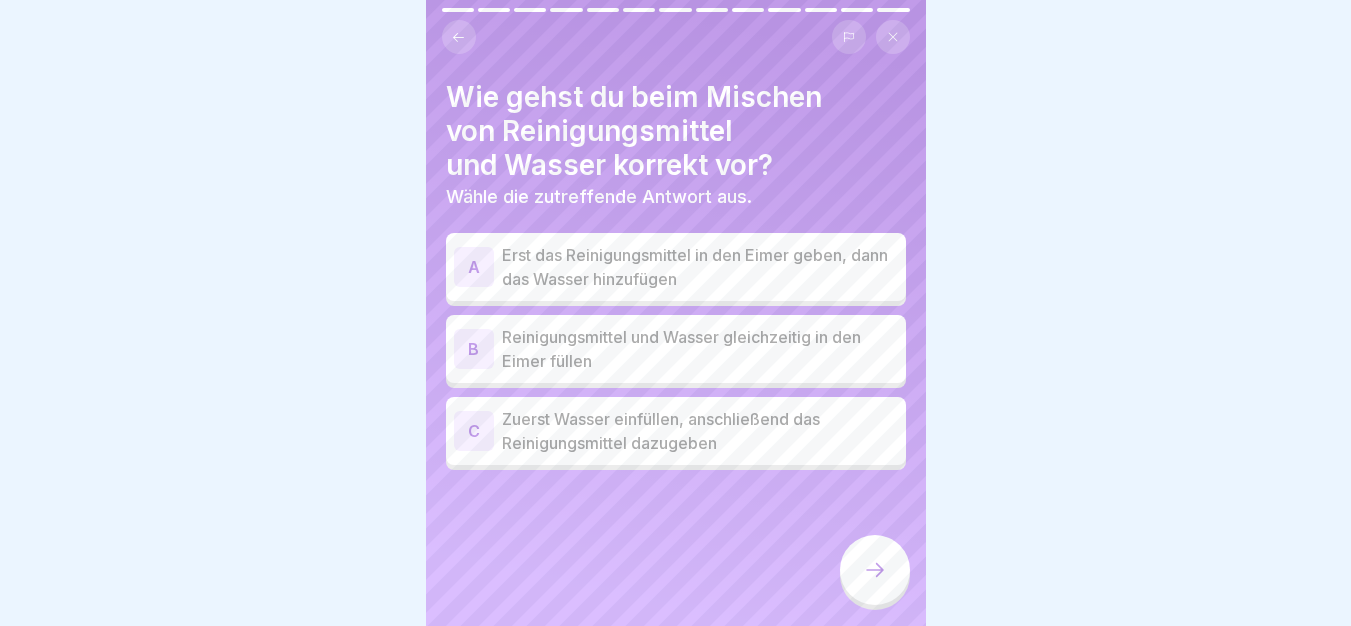 click on "Zuerst Wasser einfüllen, anschließend das Reinigungsmittel dazugeben" at bounding box center [700, 431] 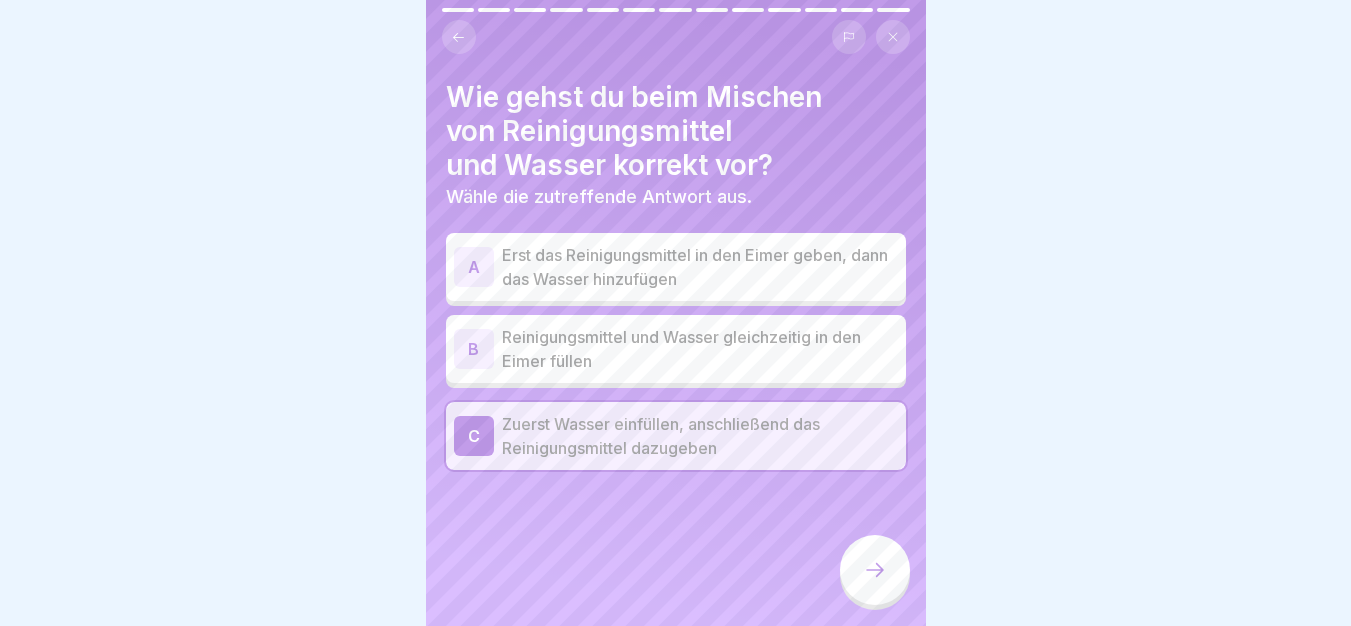 click at bounding box center [875, 570] 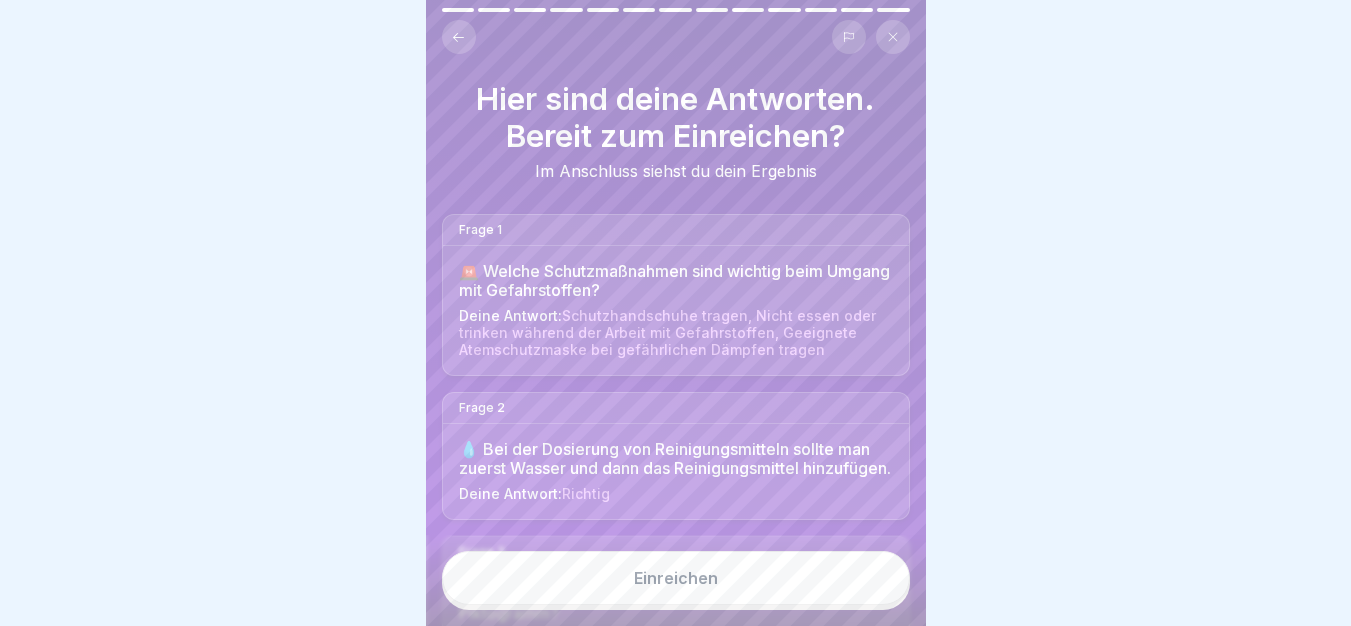 click on "Einreichen" at bounding box center (676, 578) 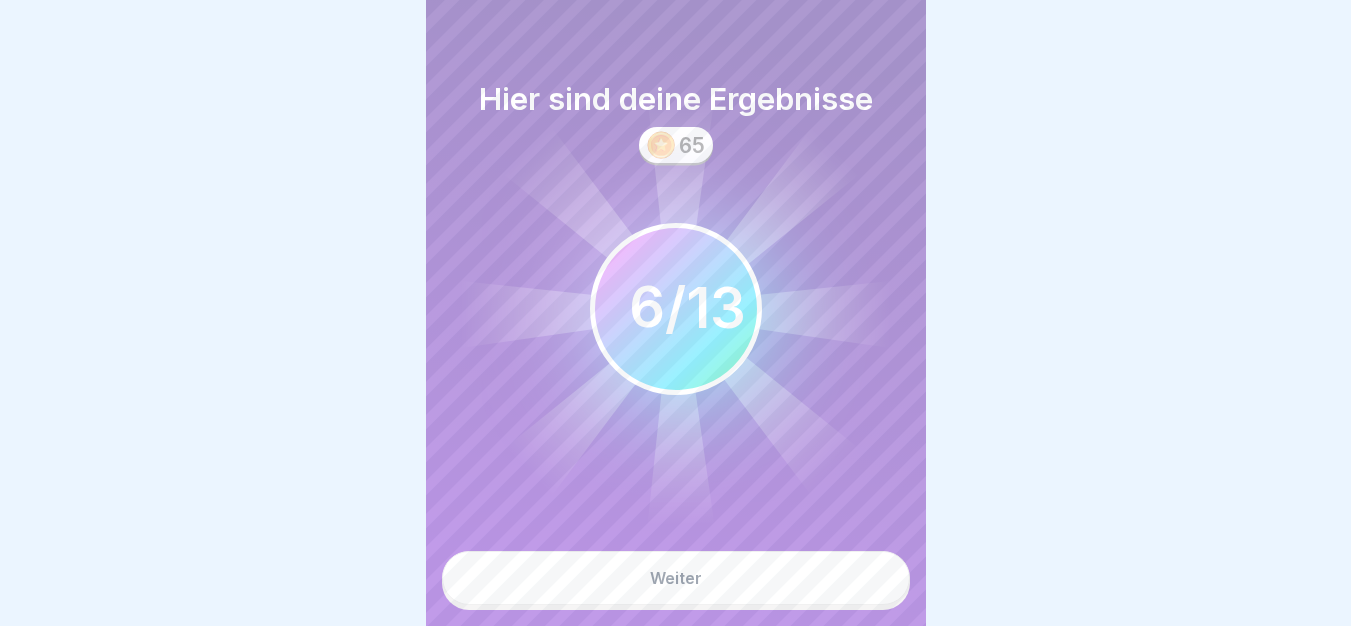 click on "Weiter" at bounding box center (676, 578) 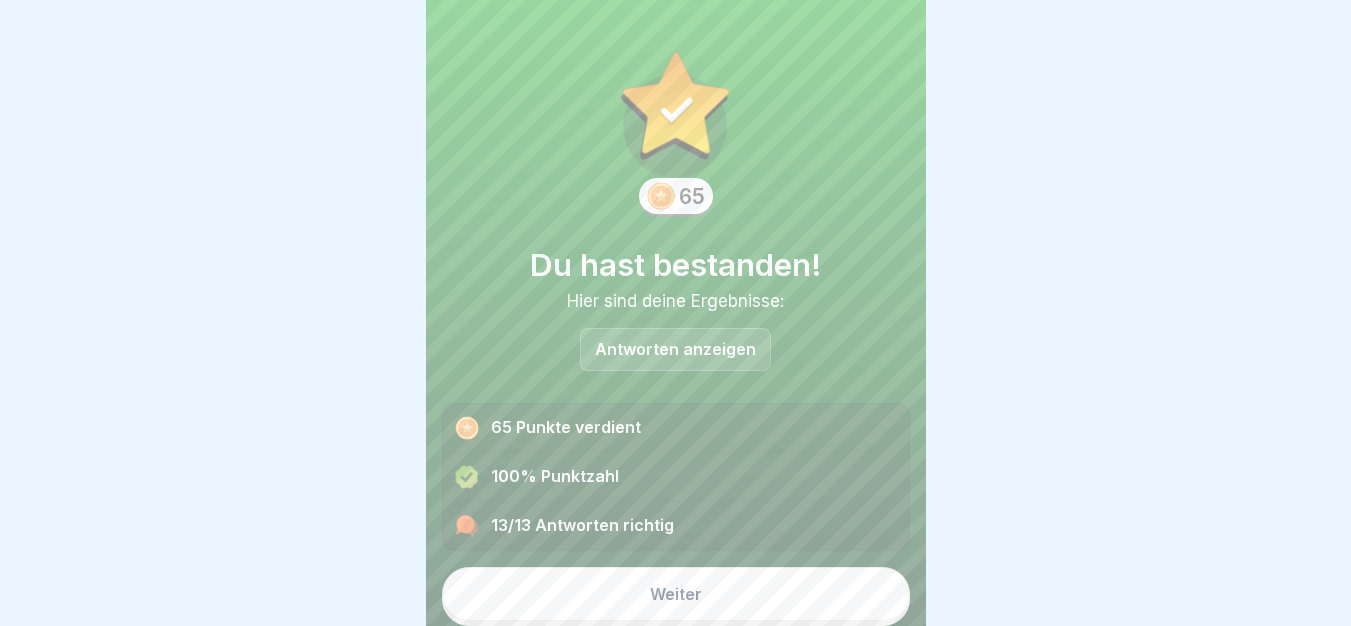 click on "Weiter" at bounding box center [676, 594] 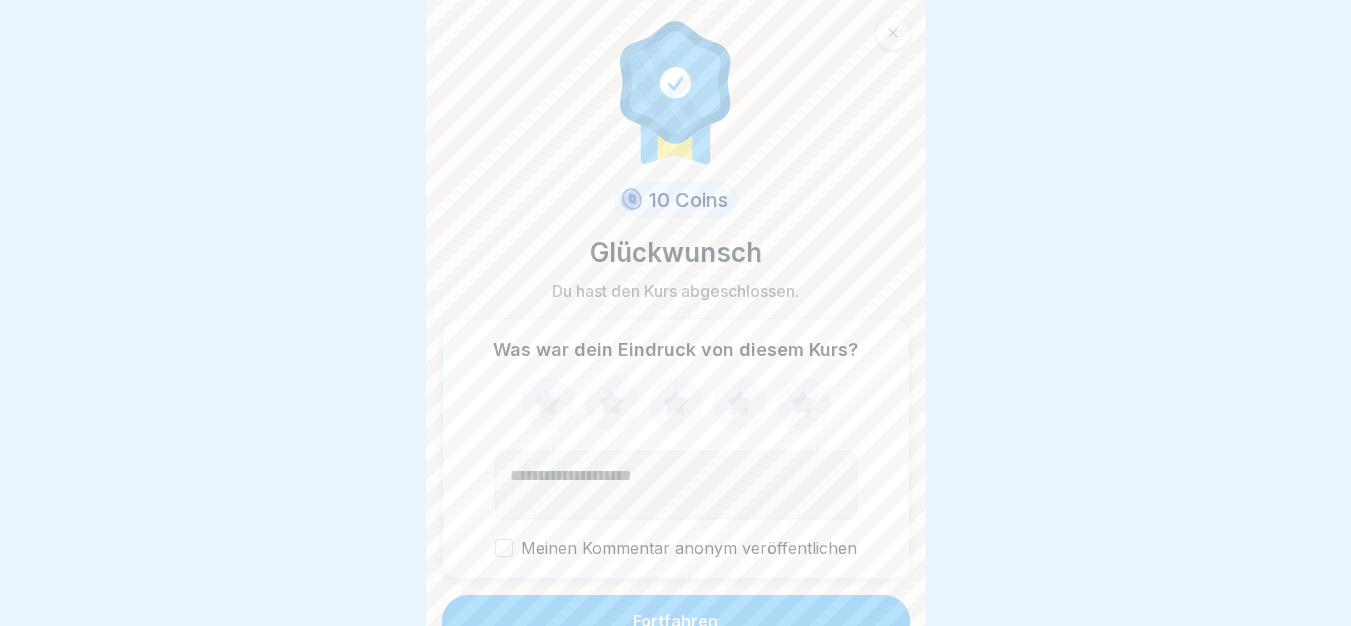 click on "10 Coins Glückwunsch Du hast den Kurs abgeschlossen. Was war dein Eindruck von diesem Kurs? Meinen Kommentar anonym veröffentlichen Fortfahren" at bounding box center [676, 313] 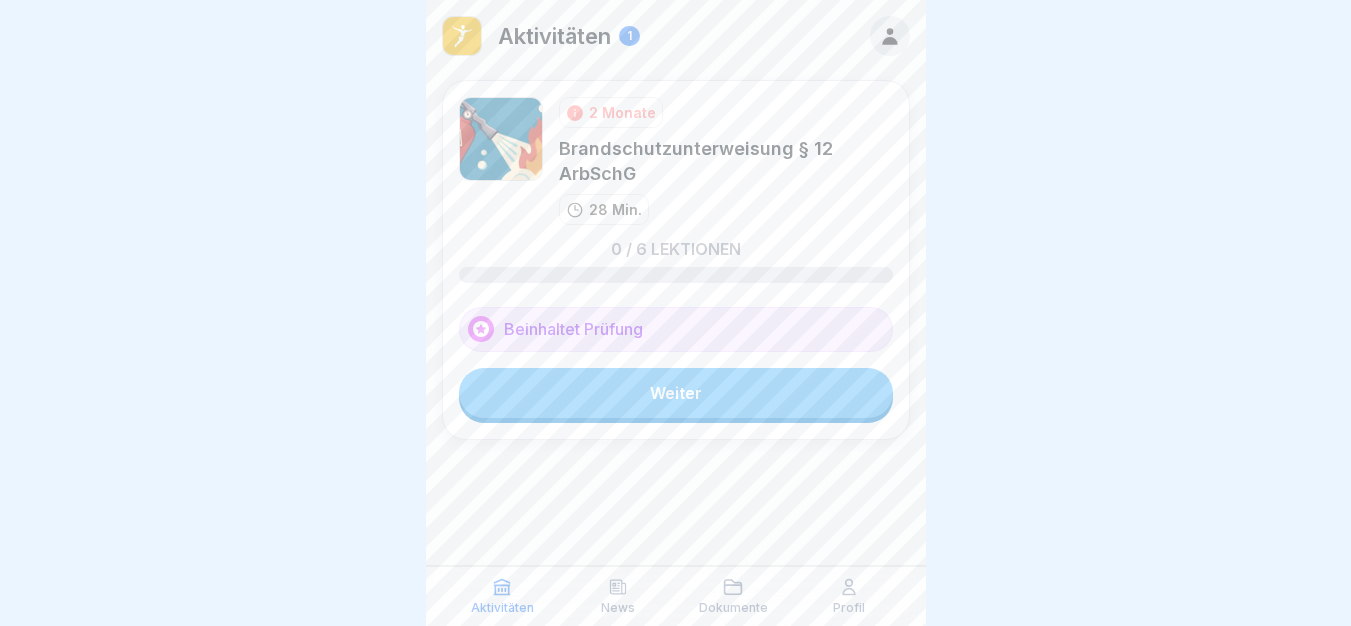 click at bounding box center (890, 36) 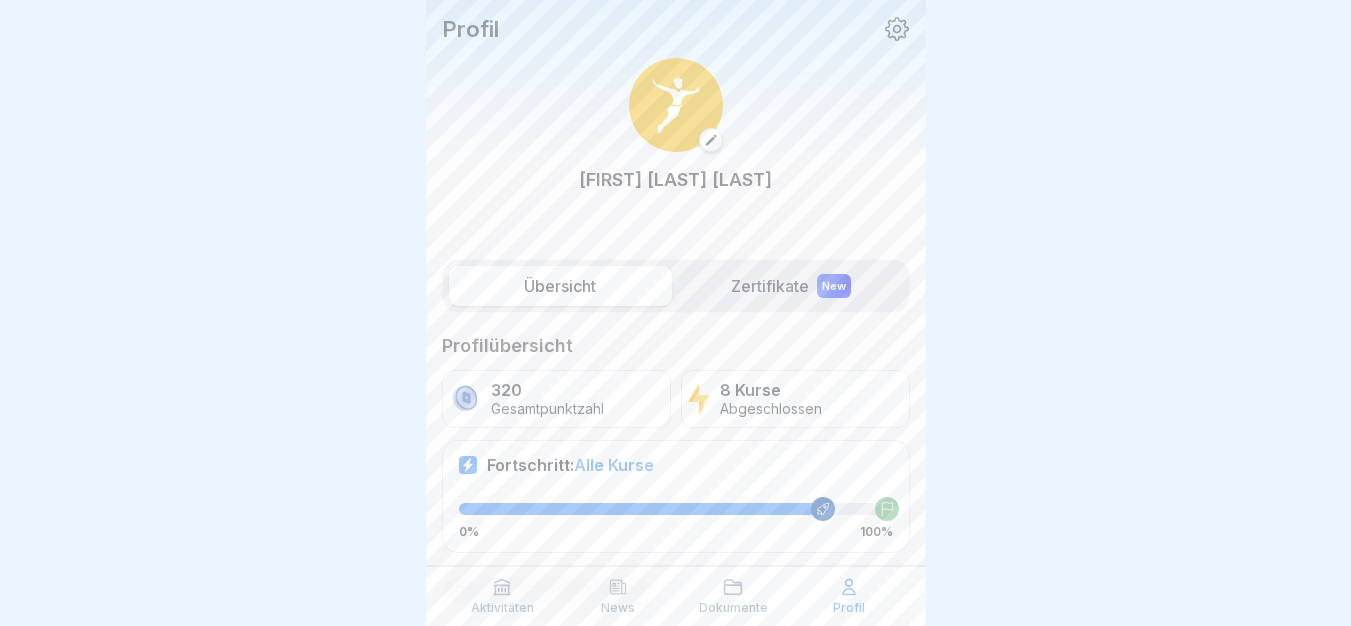 click on "Aktivitäten" at bounding box center (502, 608) 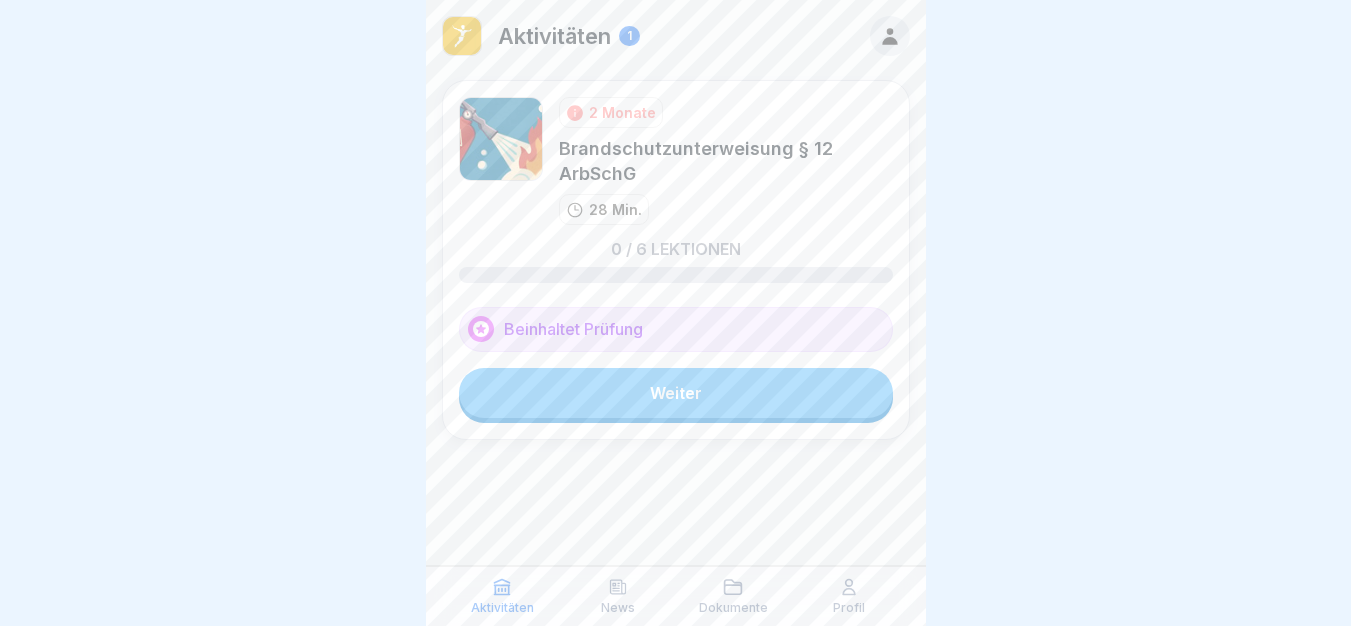 click on "Weiter" at bounding box center (676, 393) 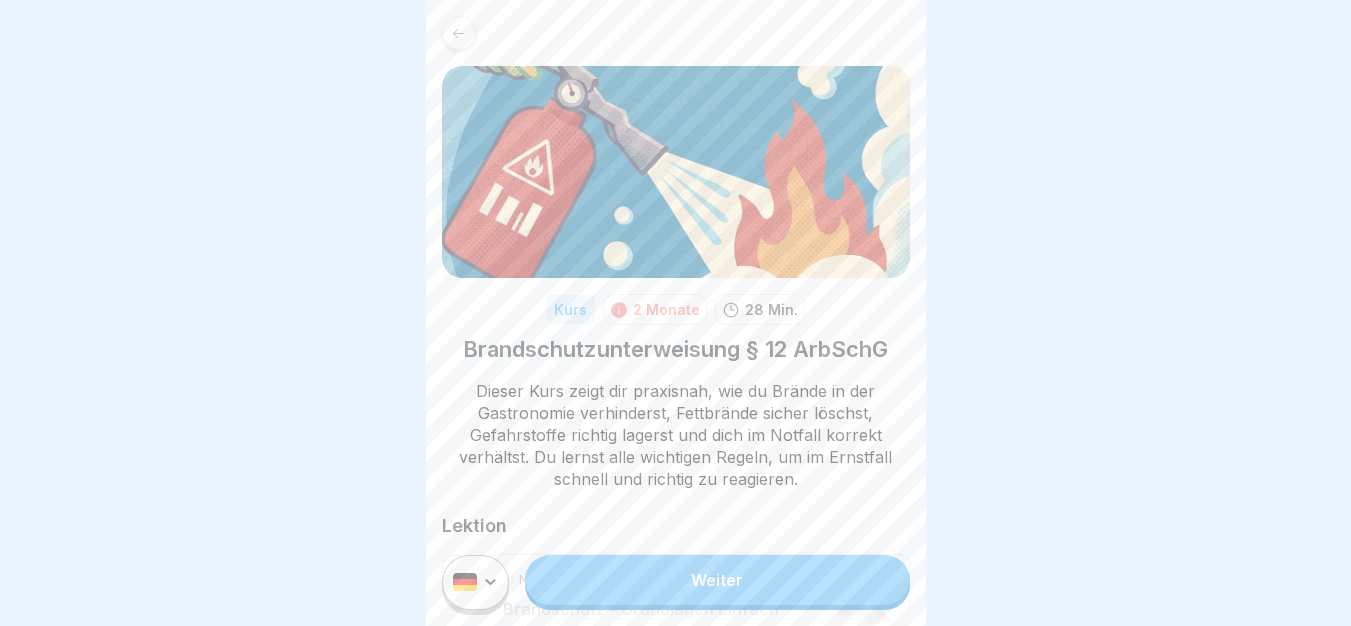 click on "Weiter" at bounding box center (717, 580) 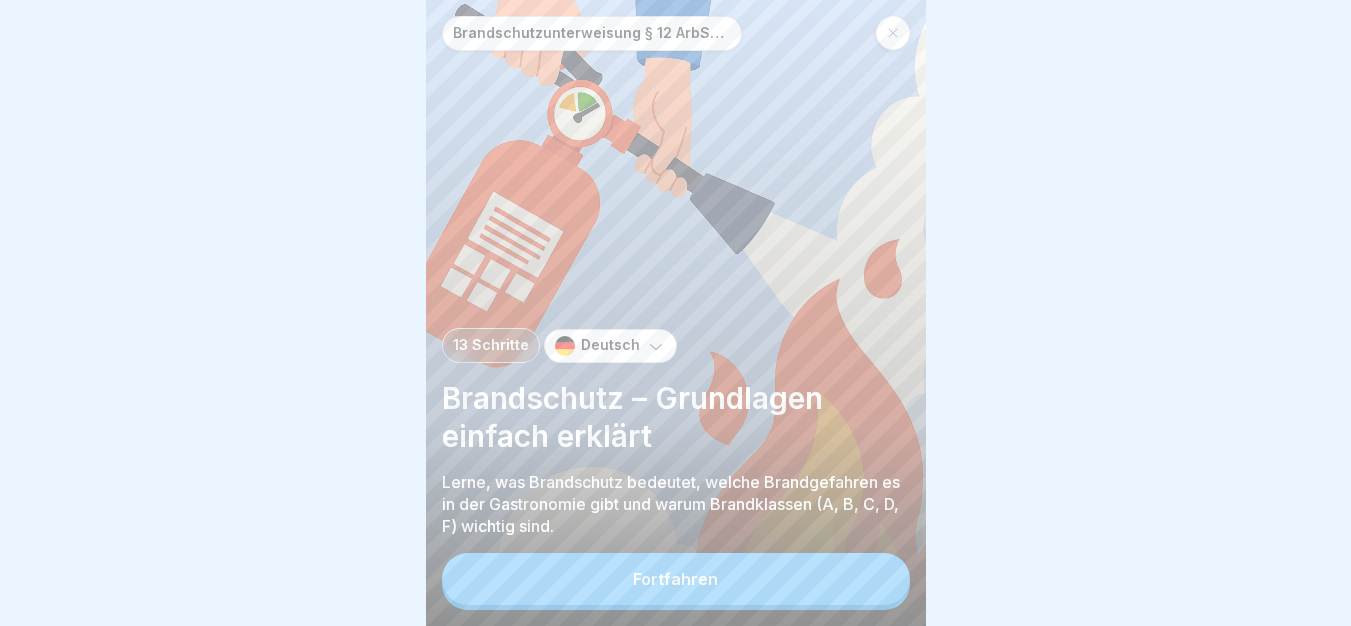 click on "Fortfahren" at bounding box center [676, 579] 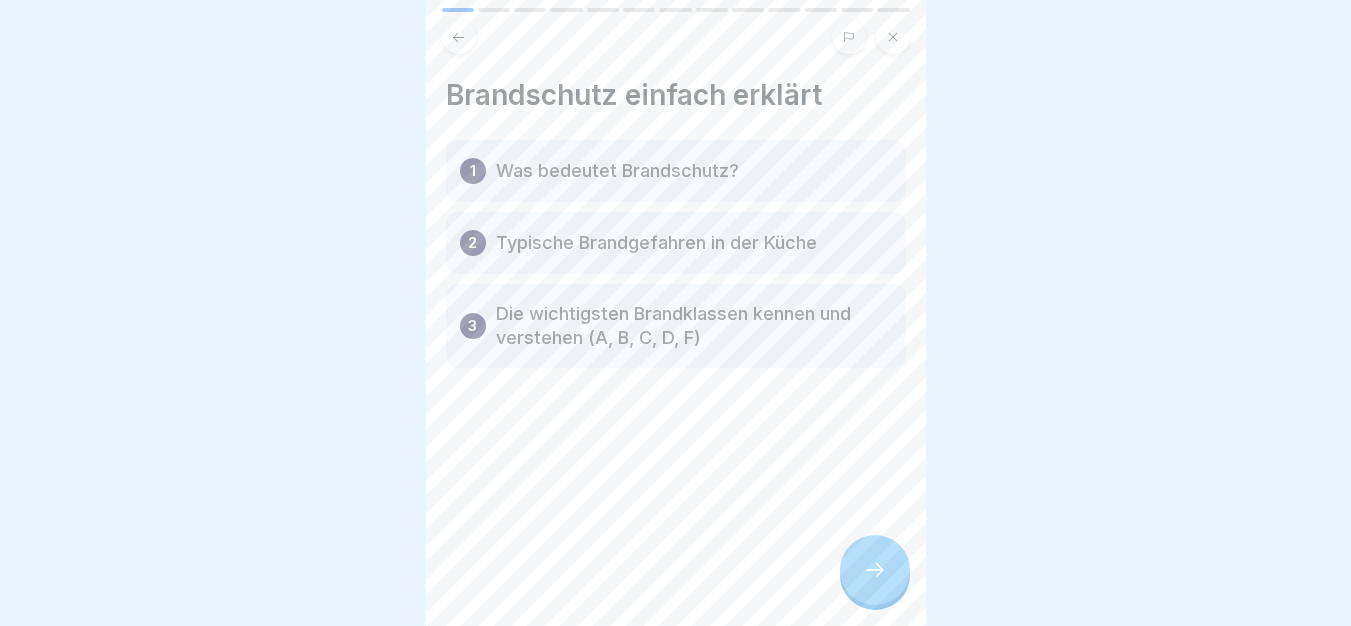 click 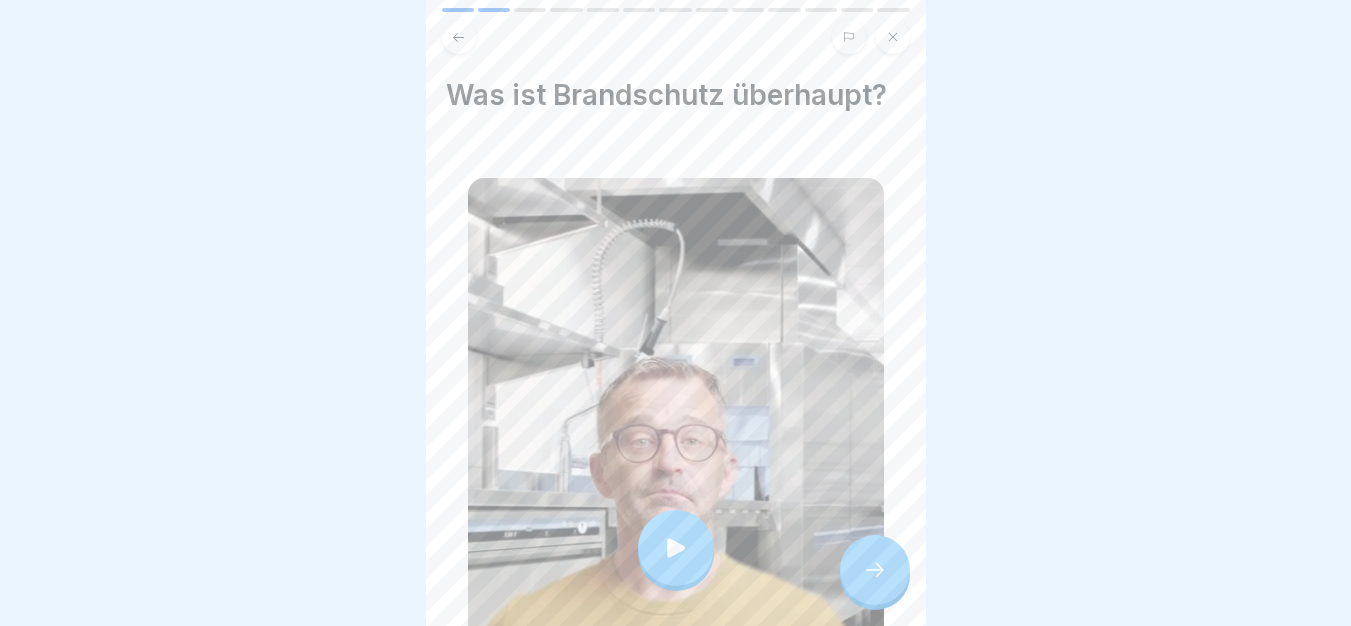 click at bounding box center [676, 548] 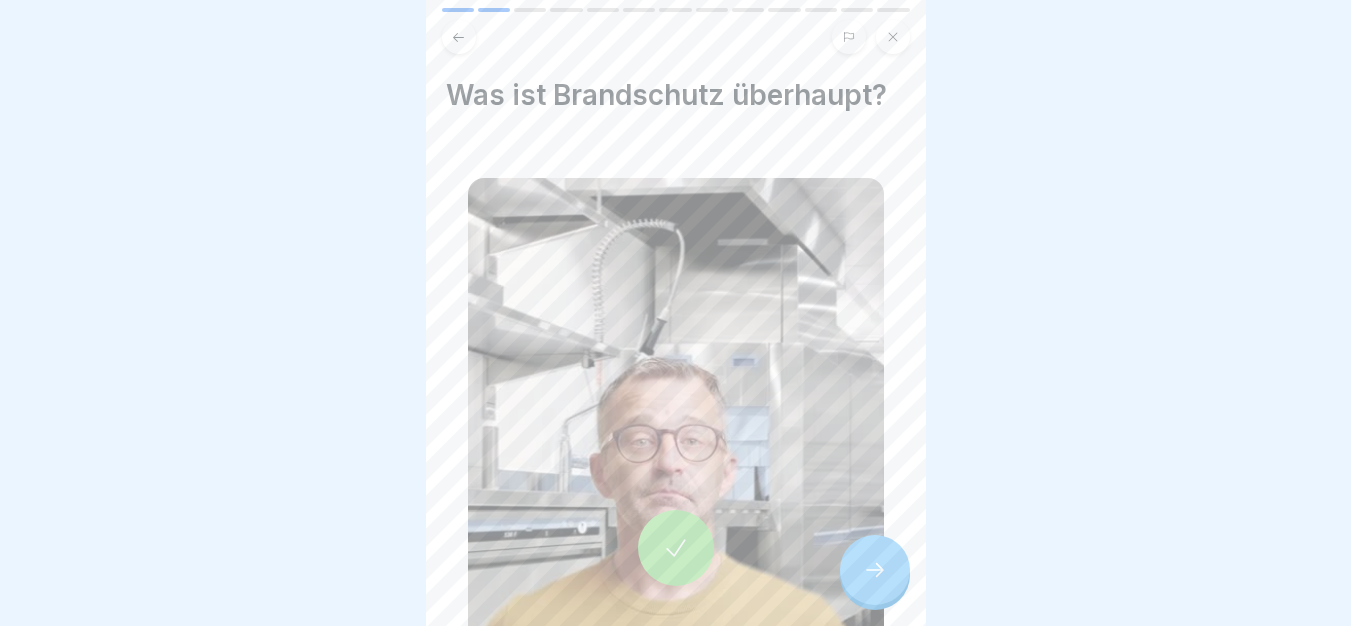 click at bounding box center (875, 570) 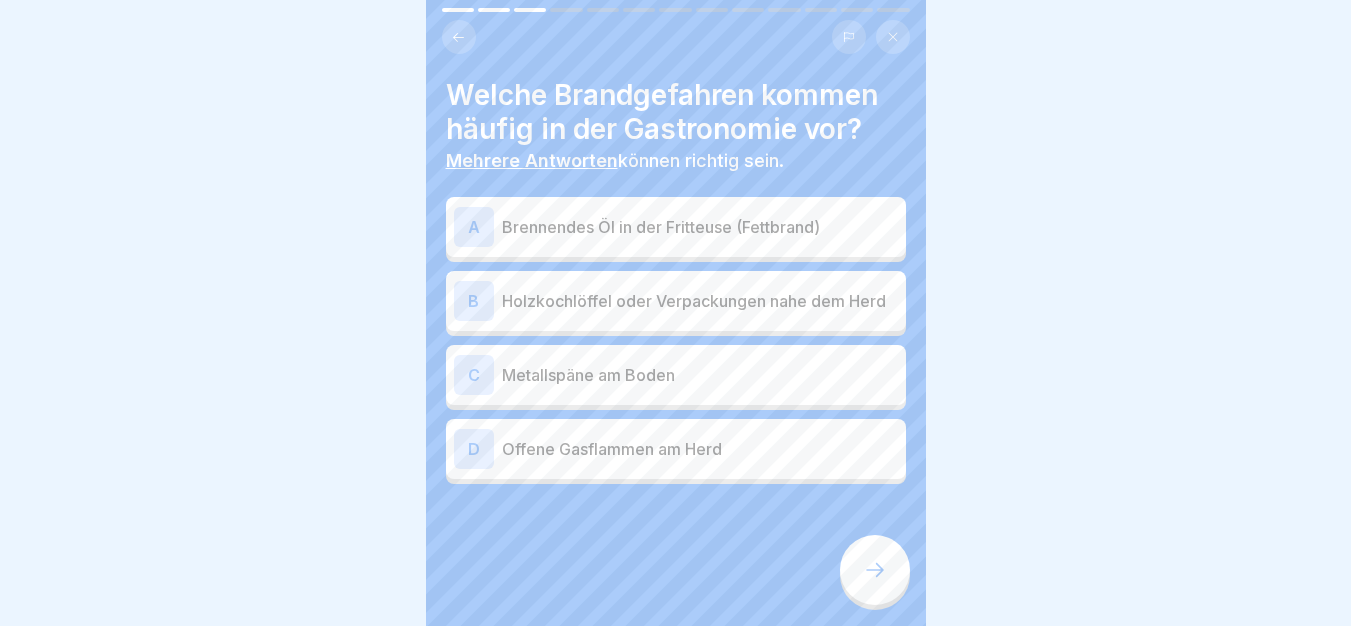 click on "A Brennendes Öl in der Fritteuse (Fettbrand)" at bounding box center [676, 227] 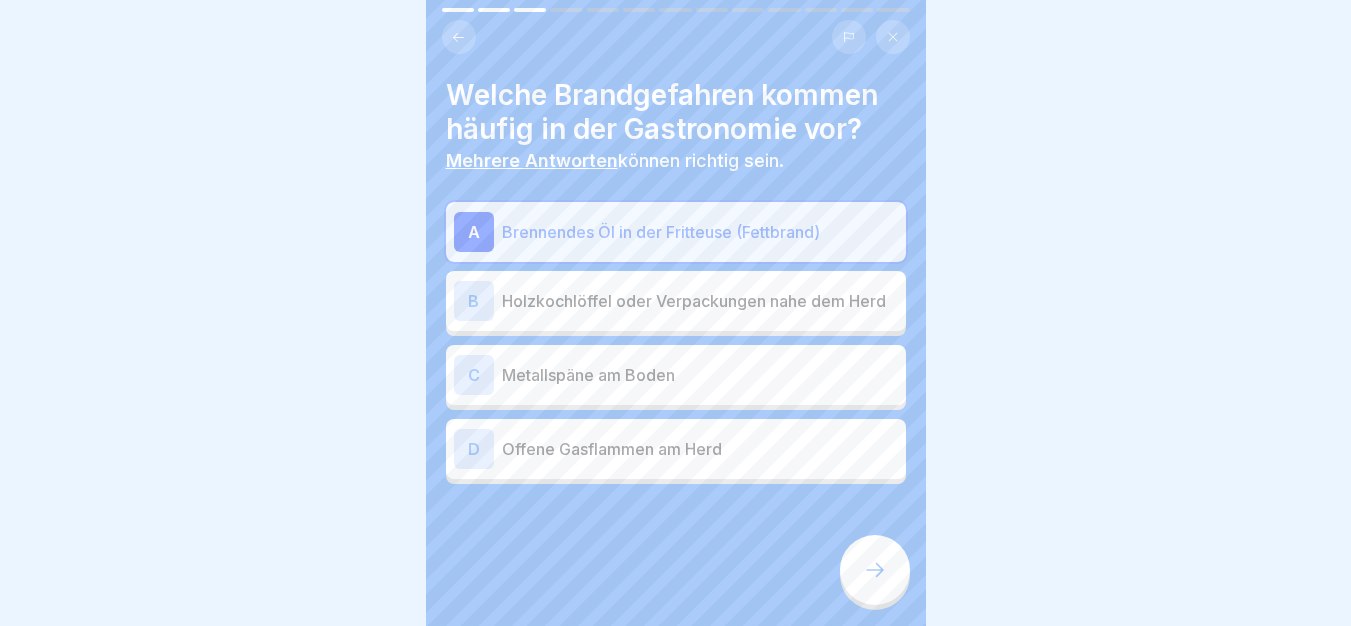click 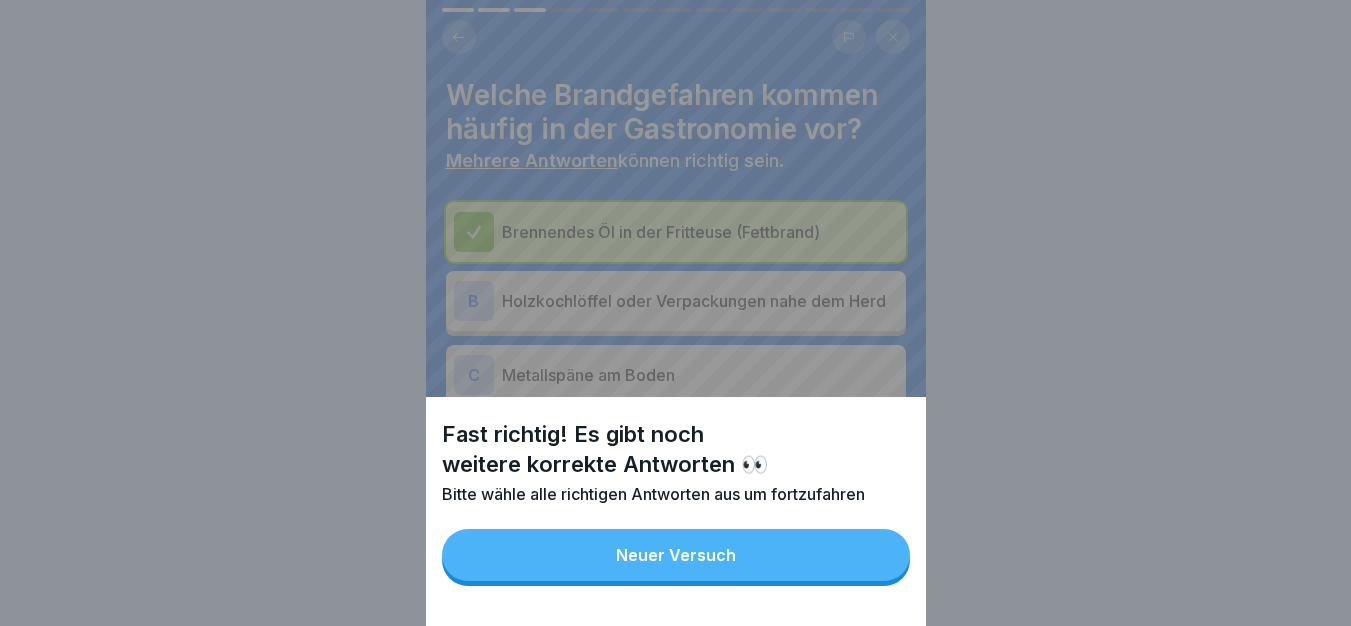 click on "Neuer Versuch" at bounding box center [676, 555] 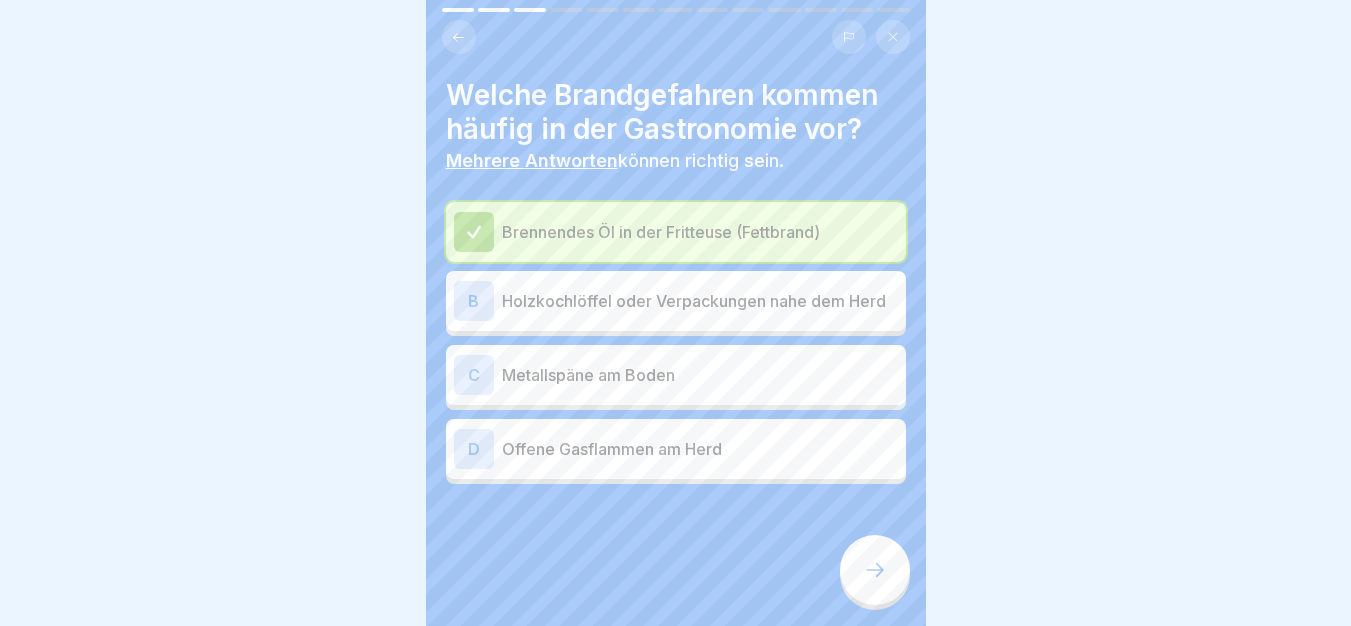 click on "Offene Gasflammen am Herd" at bounding box center [700, 449] 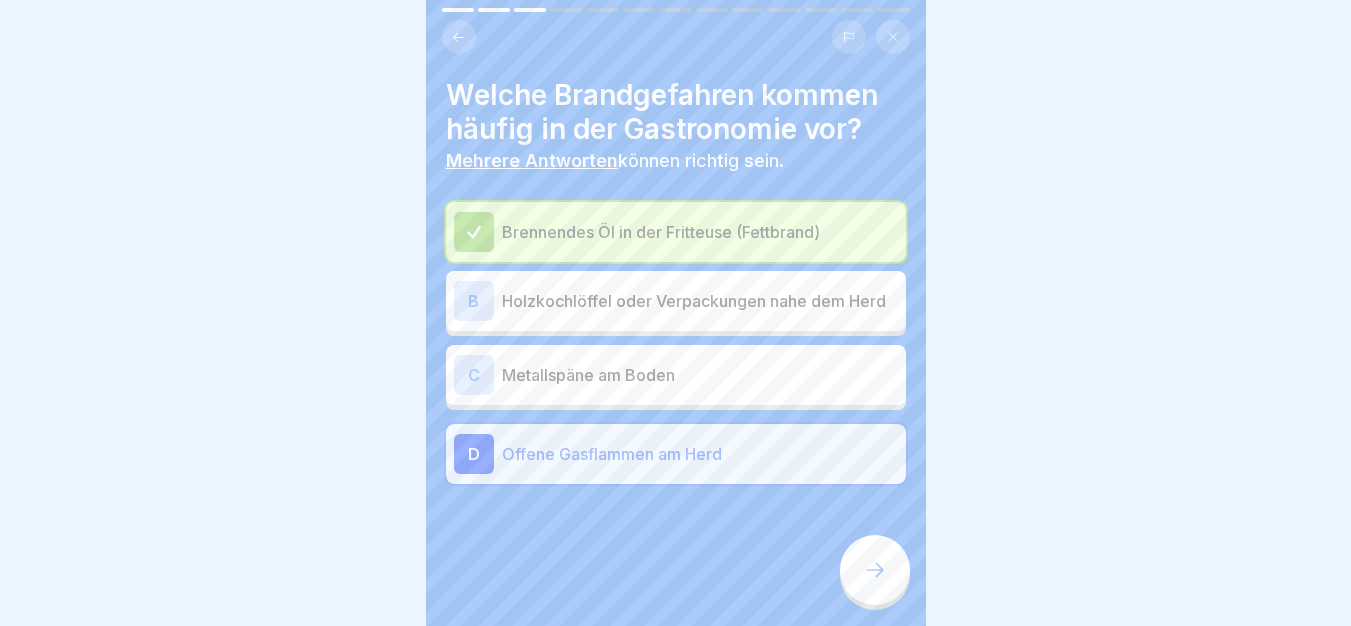 click at bounding box center [875, 570] 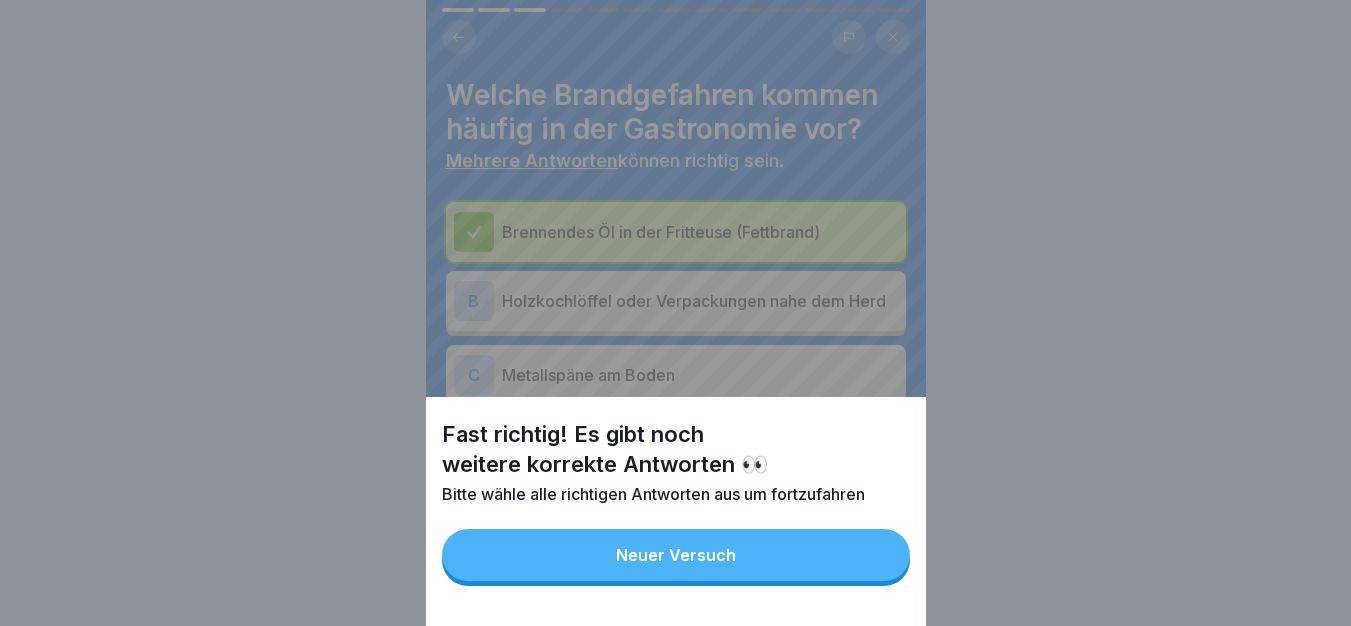 click on "Neuer Versuch" at bounding box center [676, 555] 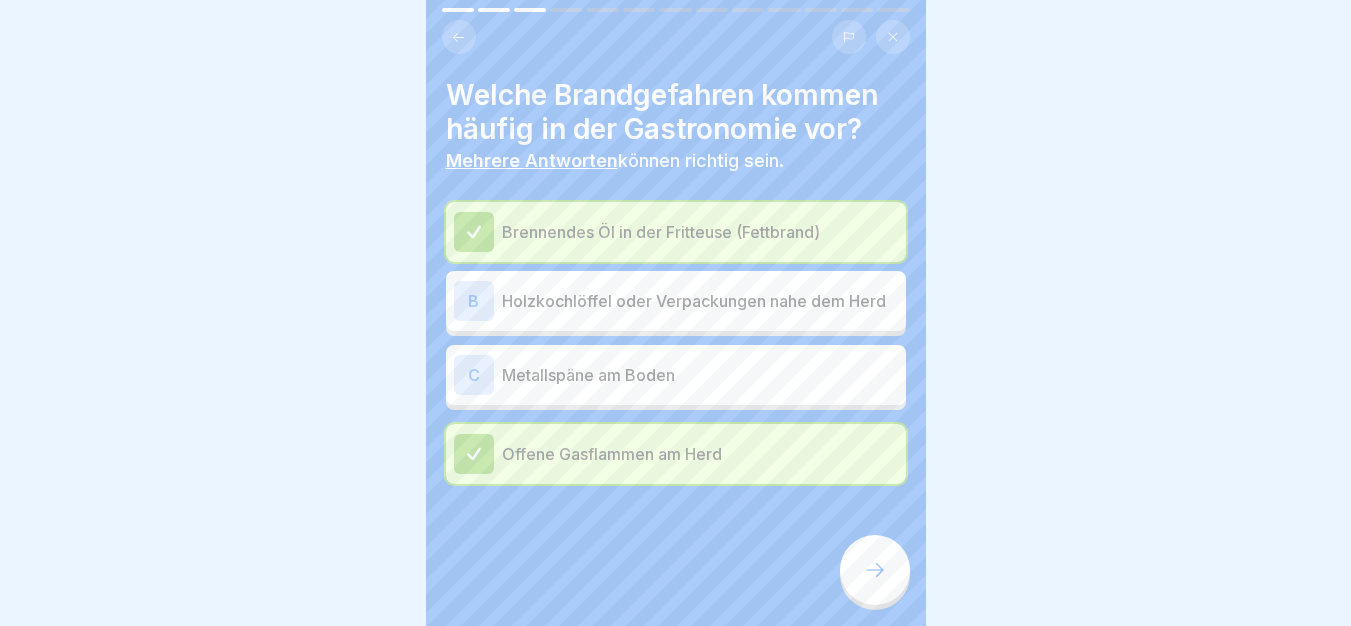 click on "Brennendes Öl in der Fritteuse (Fettbrand) B Holzkochlöffel oder Verpackungen nahe dem Herd C Metallspäne am Boden Offene Gasflammen am Herd" at bounding box center (676, 343) 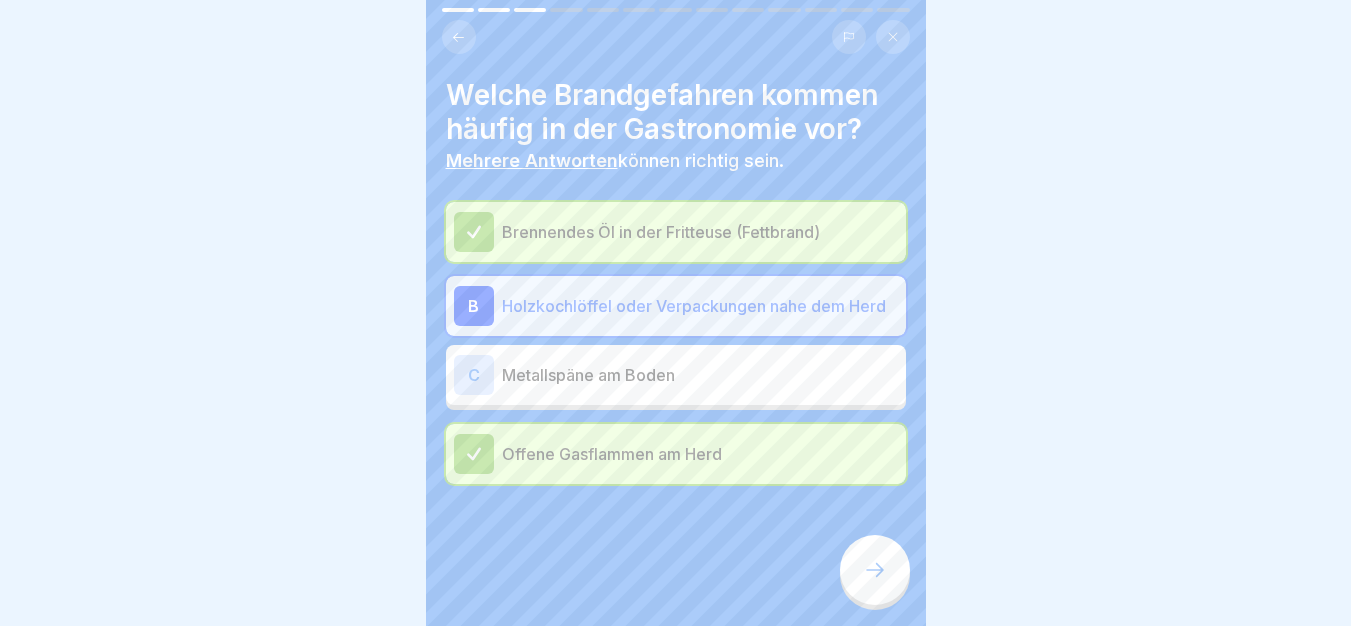 click 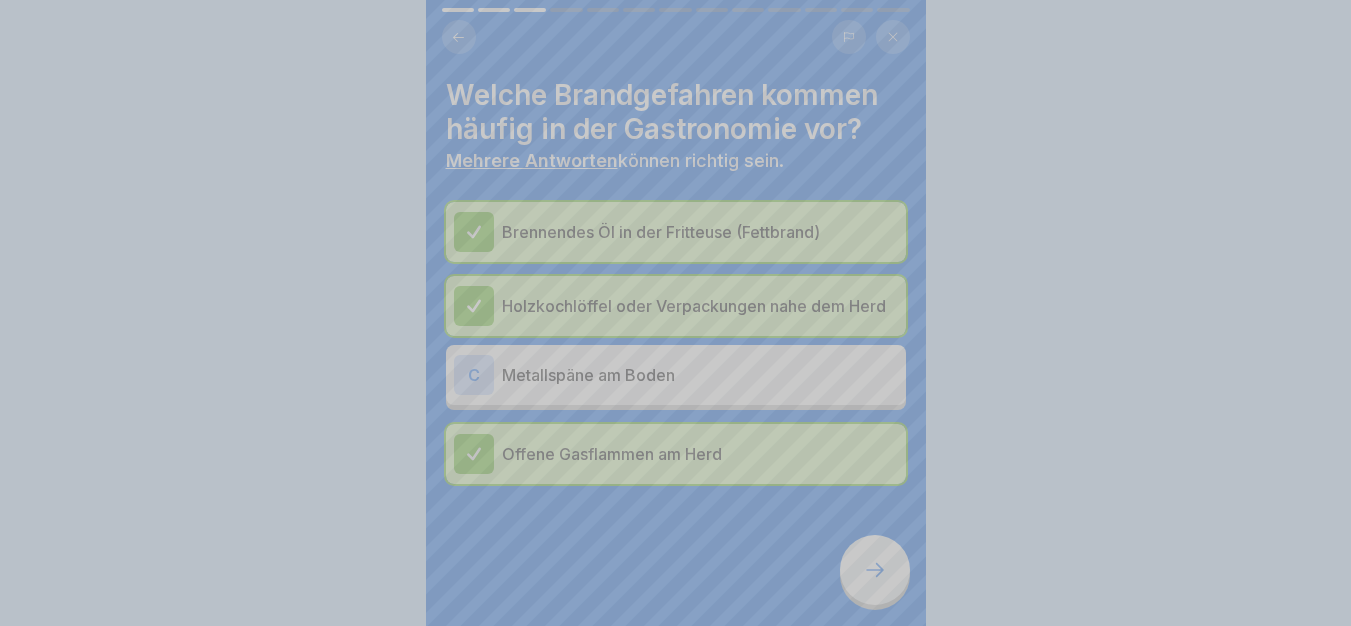 click on "Deine Antwort ist richtig!
✅ Gut gemacht! Sie haben die häufigsten Brandgefahren in der Gastronomie richtig identifiziert.   Fortfahren" at bounding box center [676, 613] 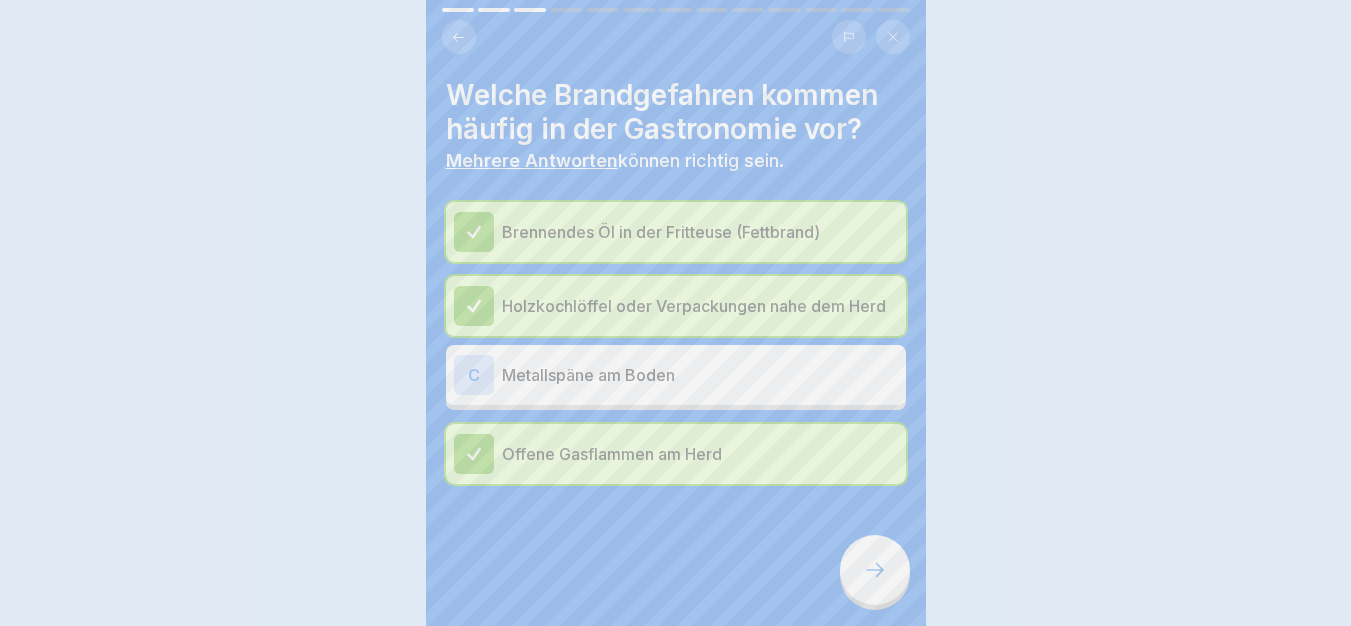 click on "Deine Antwort ist richtig!
✅ Gut gemacht! Sie haben die häufigsten Brandgefahren in der Gastronomie richtig identifiziert.   Fortfahren" at bounding box center [675, 313] 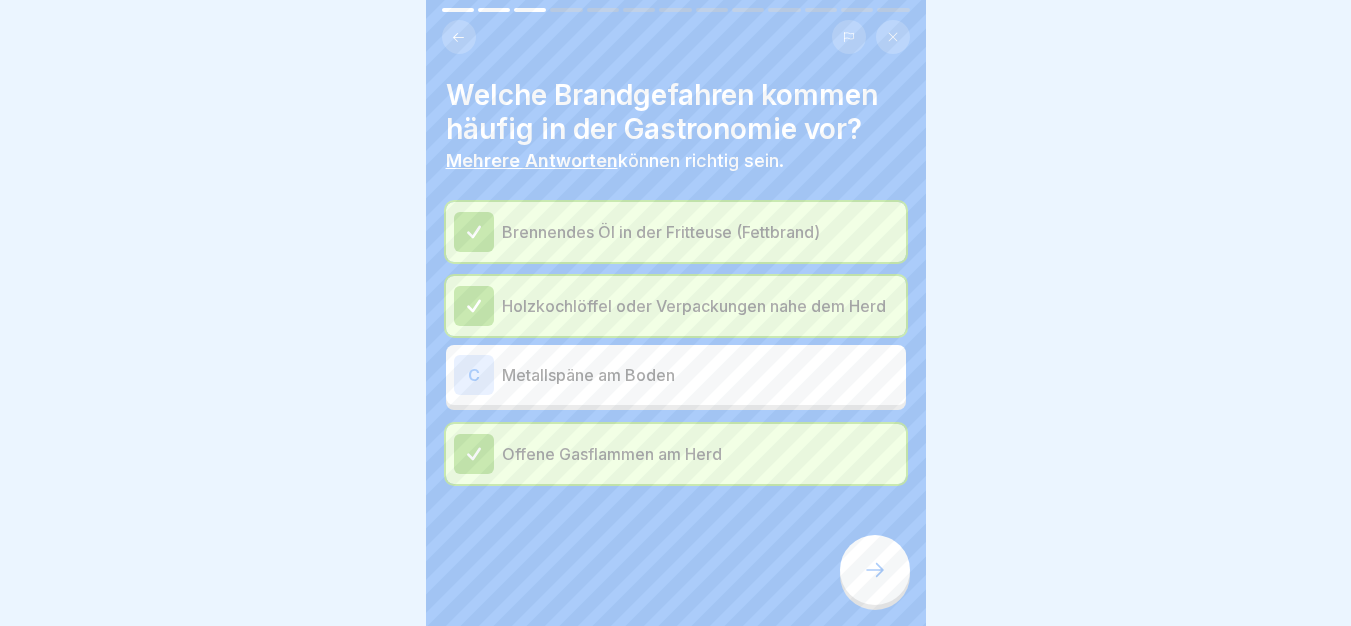 click 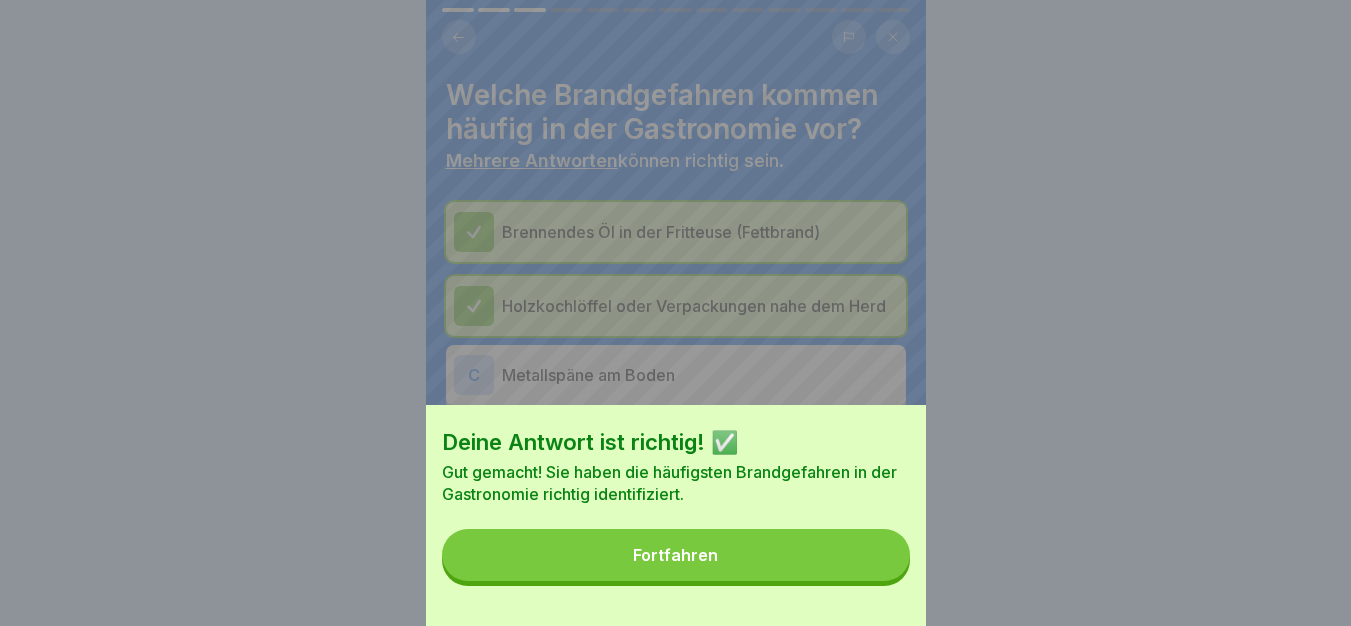 click on "Fortfahren" at bounding box center (676, 555) 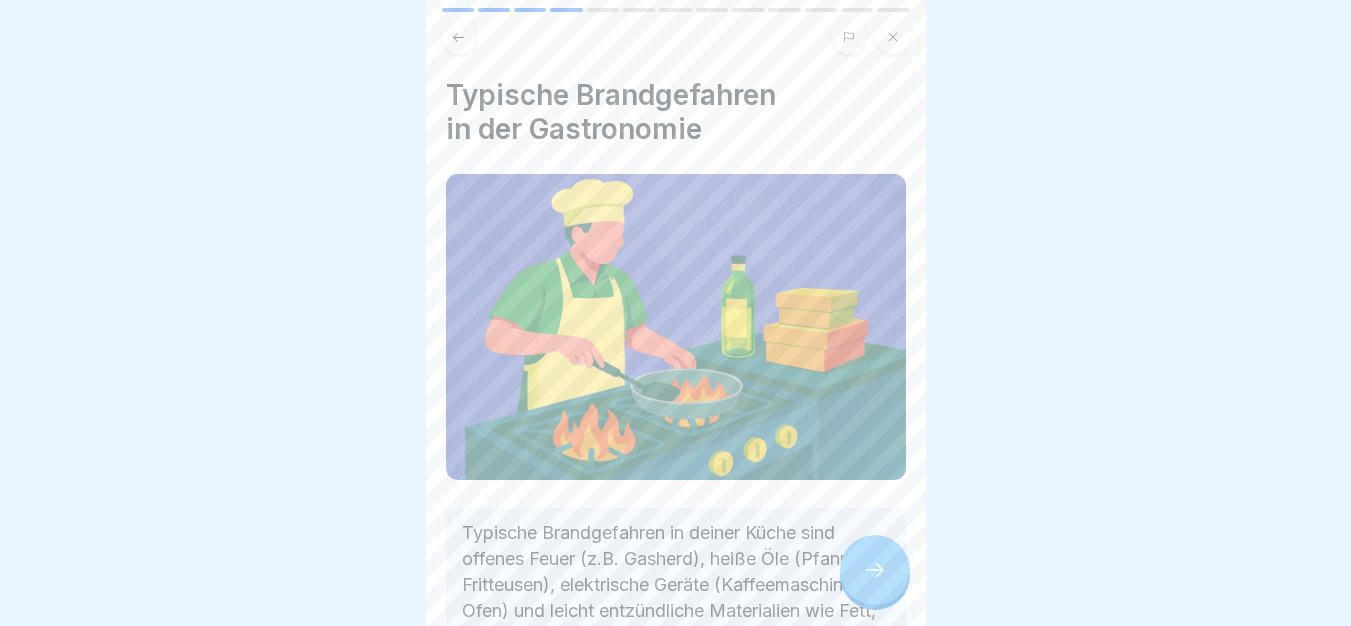 click at bounding box center [875, 570] 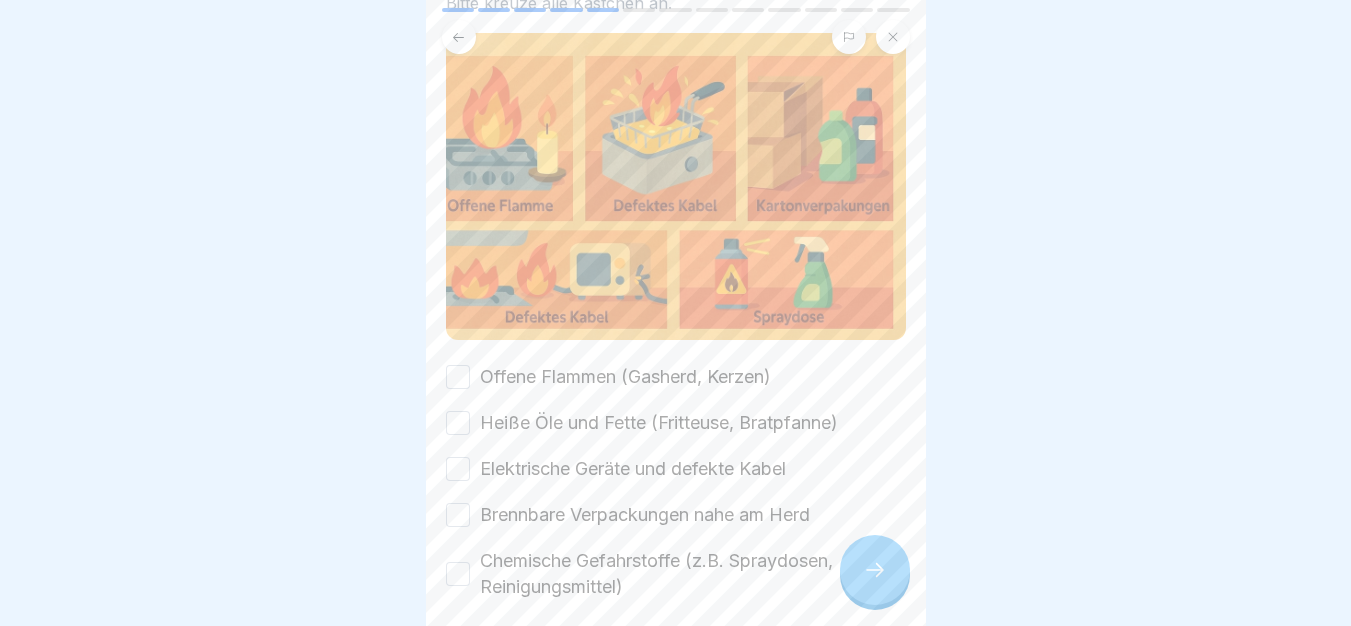 scroll, scrollTop: 260, scrollLeft: 0, axis: vertical 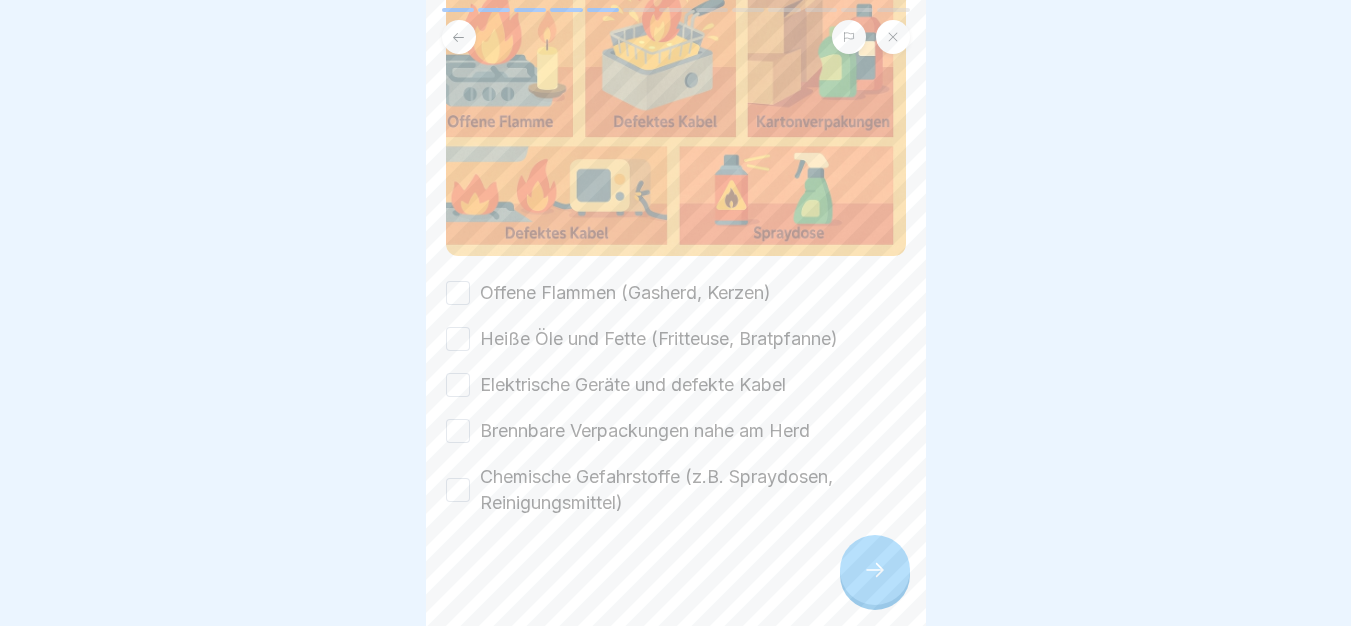 click on "Offene Flammen (Gasherd, Kerzen)" at bounding box center (625, 293) 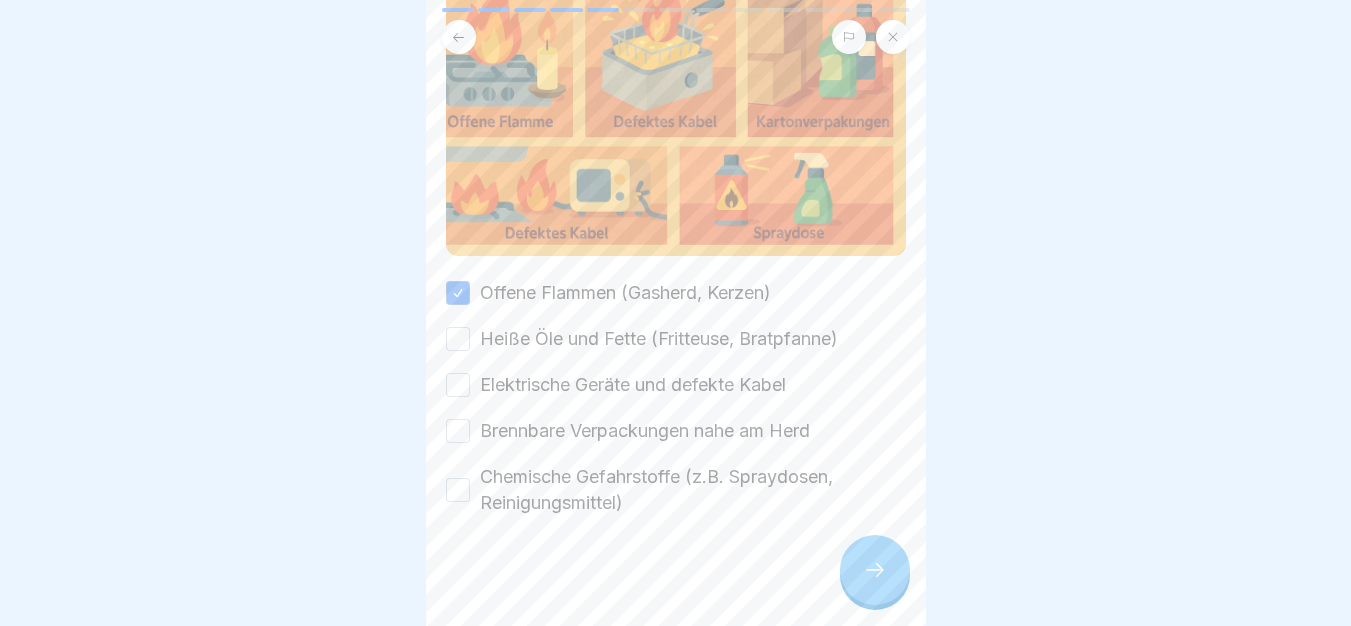 click on "Heiße Öle und Fette (Fritteuse, Bratpfanne)" at bounding box center (659, 339) 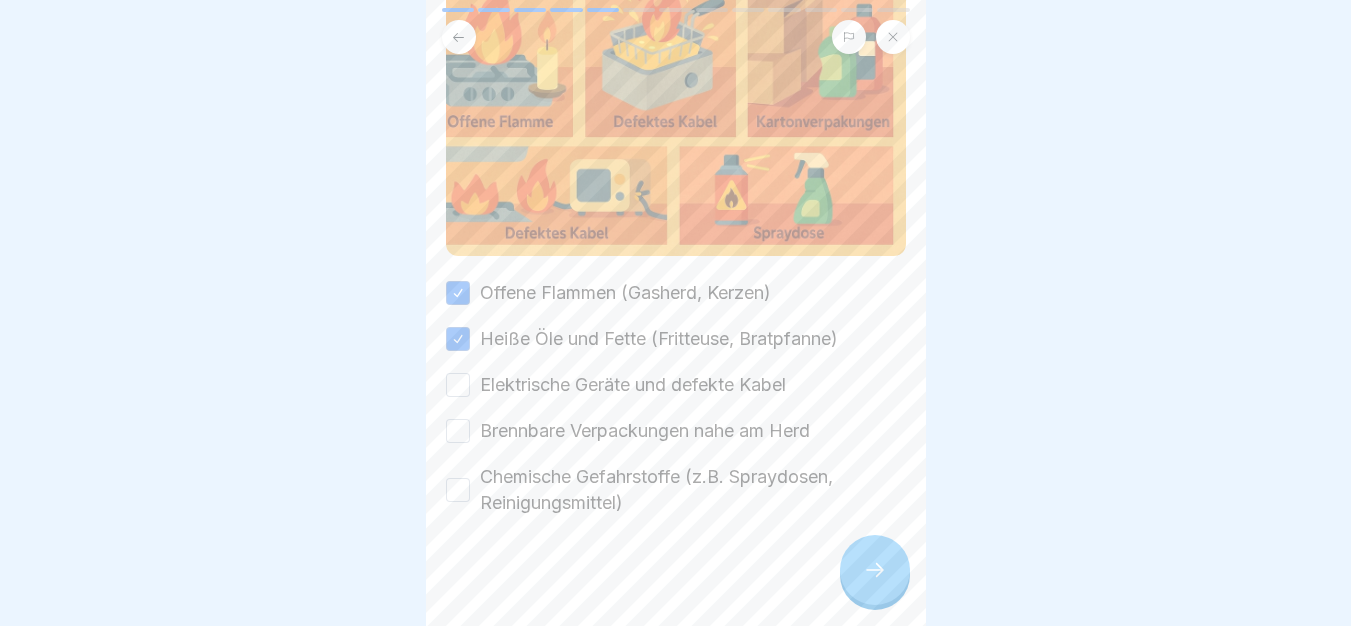 click on "Elektrische Geräte und defekte Kabel" at bounding box center (633, 385) 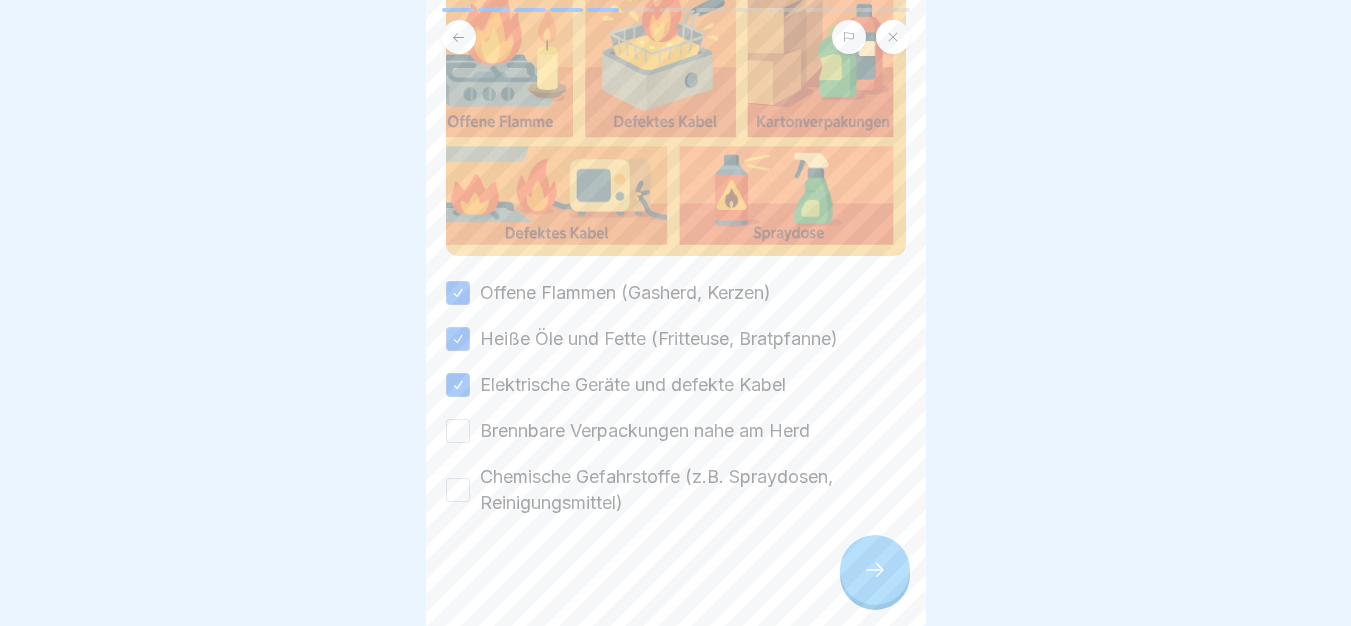 click on "Brennbare Verpackungen nahe am Herd" at bounding box center [645, 431] 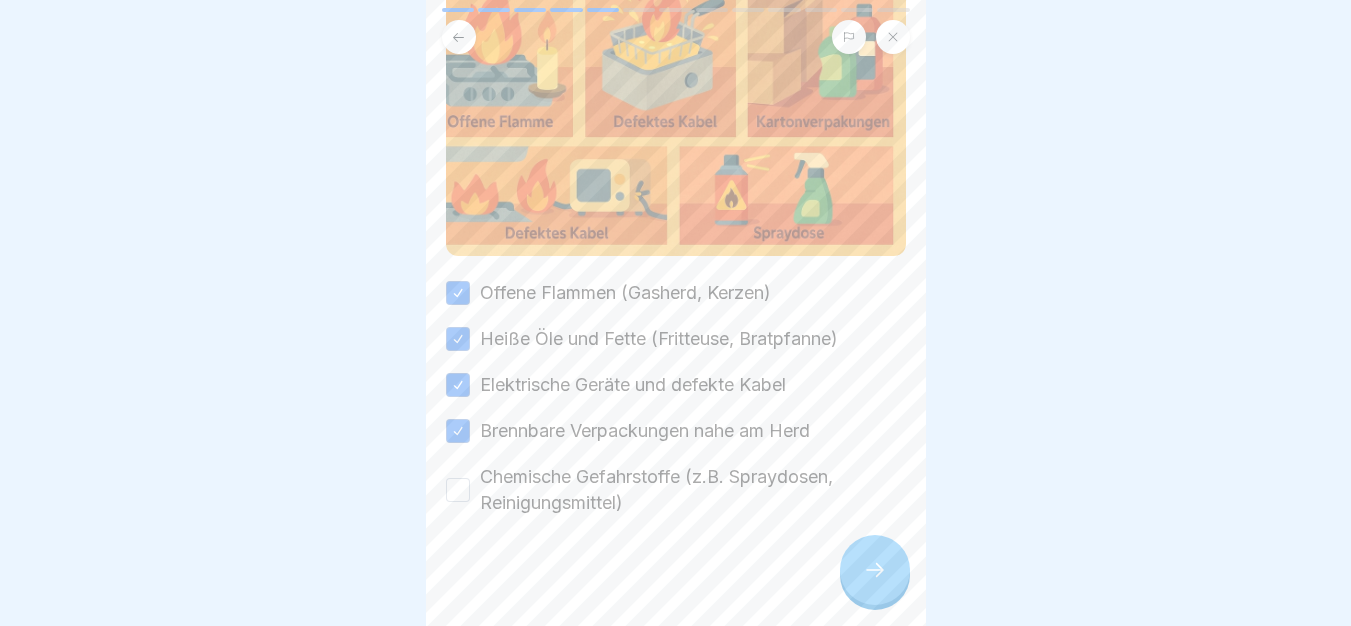 click on "Chemische Gefahrstoffe (z.B. Spraydosen, Reinigungsmittel)" at bounding box center [693, 490] 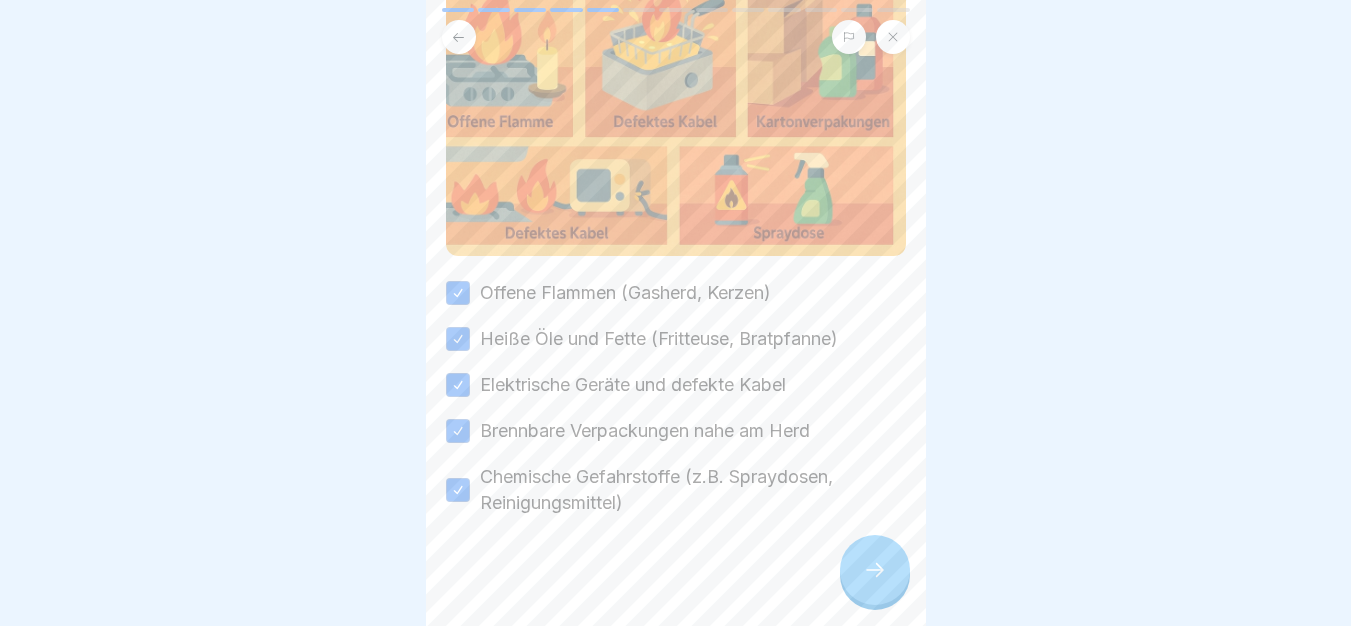 click at bounding box center (875, 570) 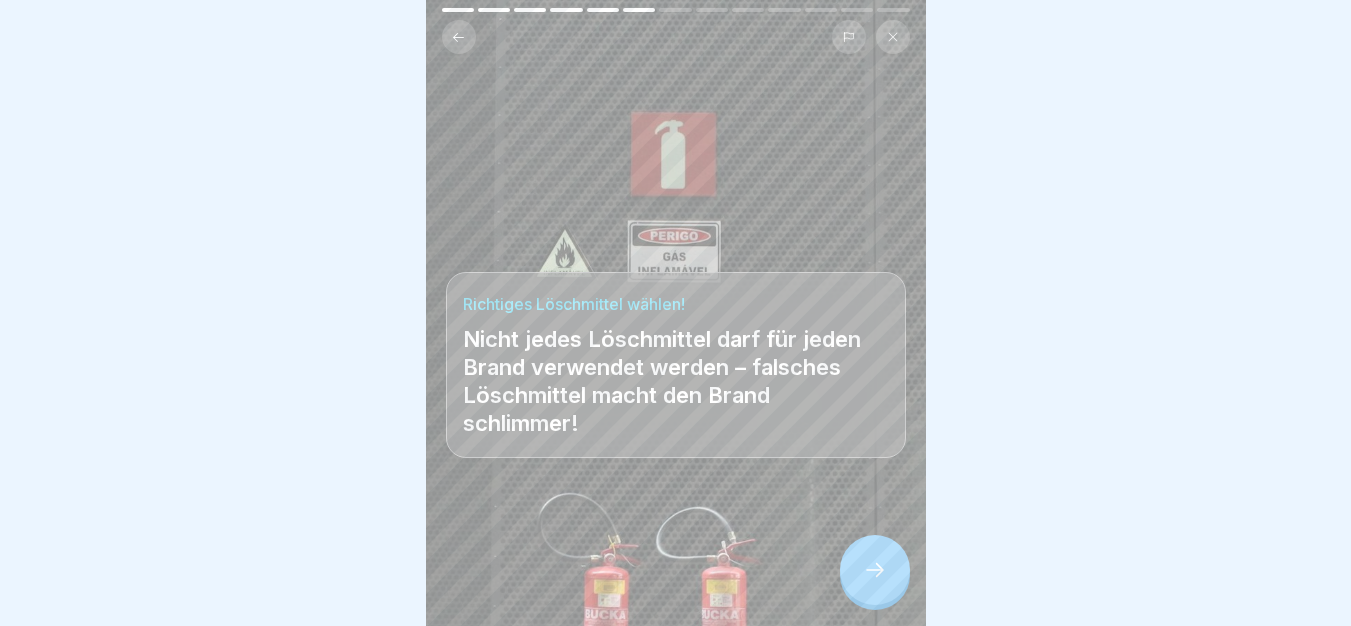 click at bounding box center (875, 570) 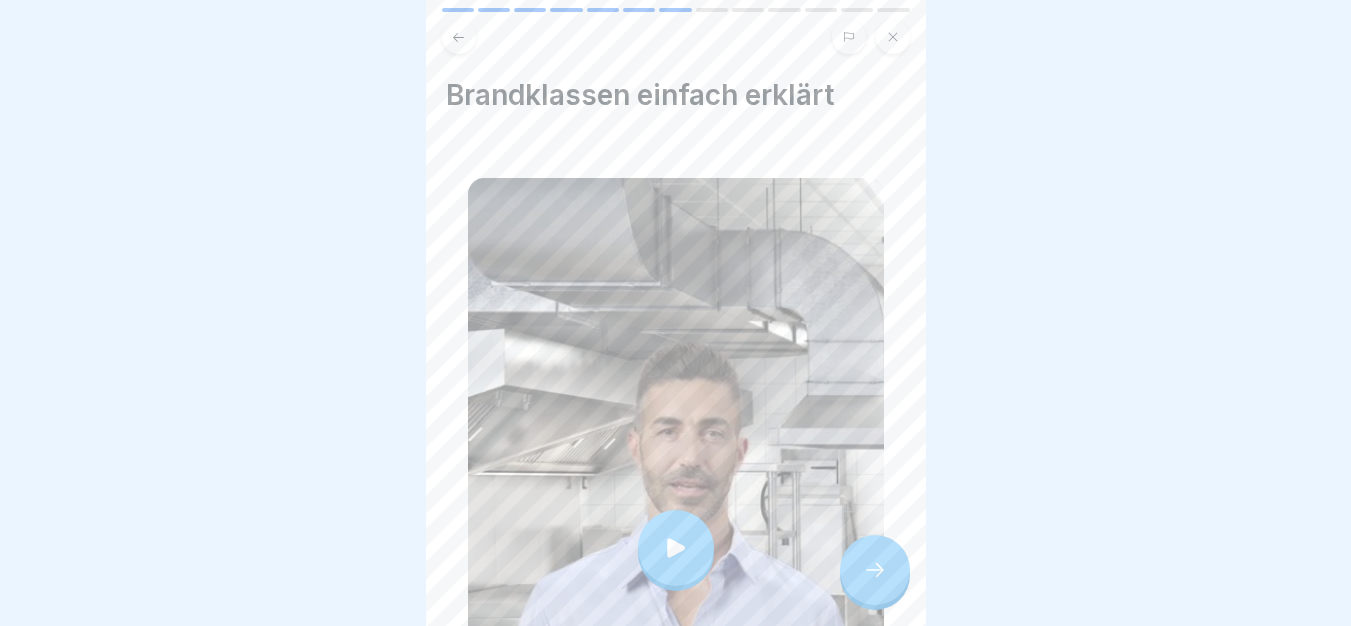 click at bounding box center [676, 548] 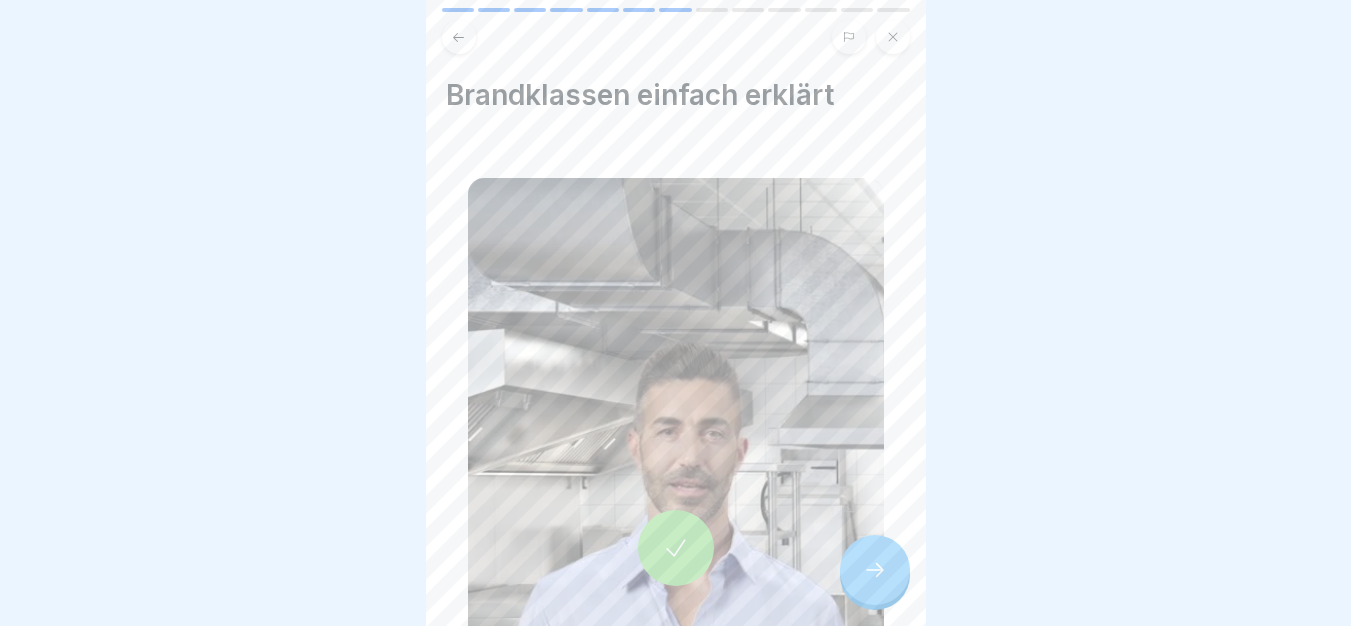 click at bounding box center [875, 570] 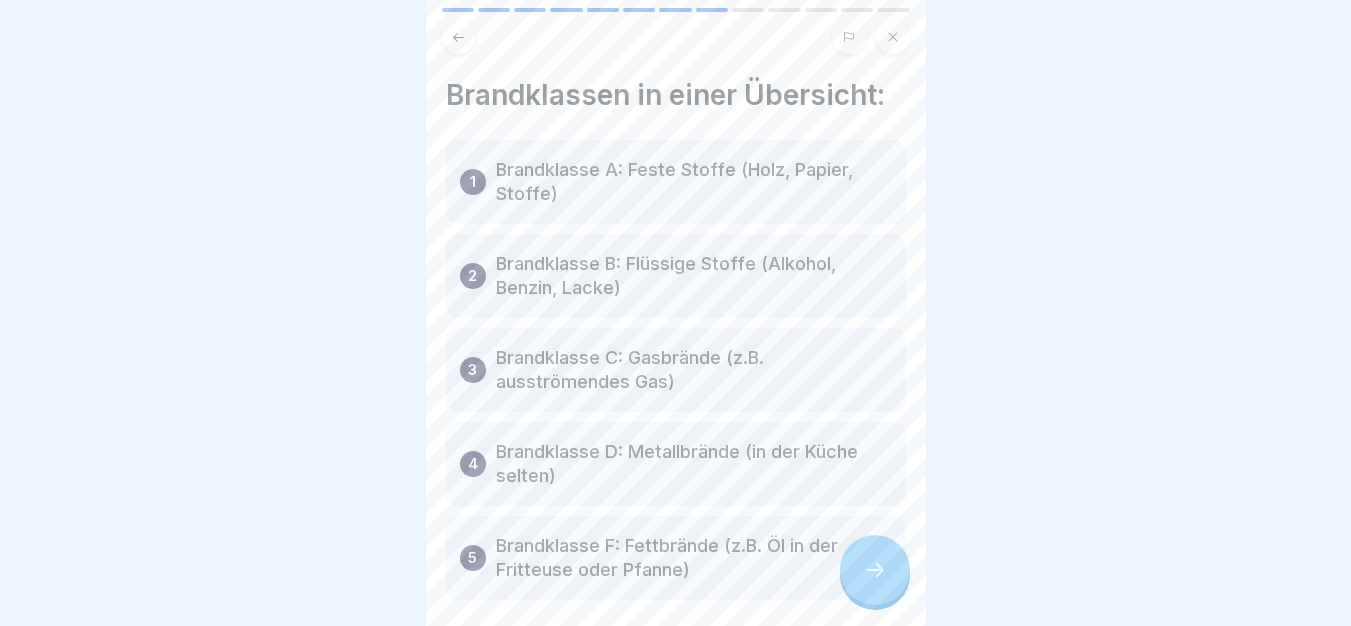 click at bounding box center (875, 570) 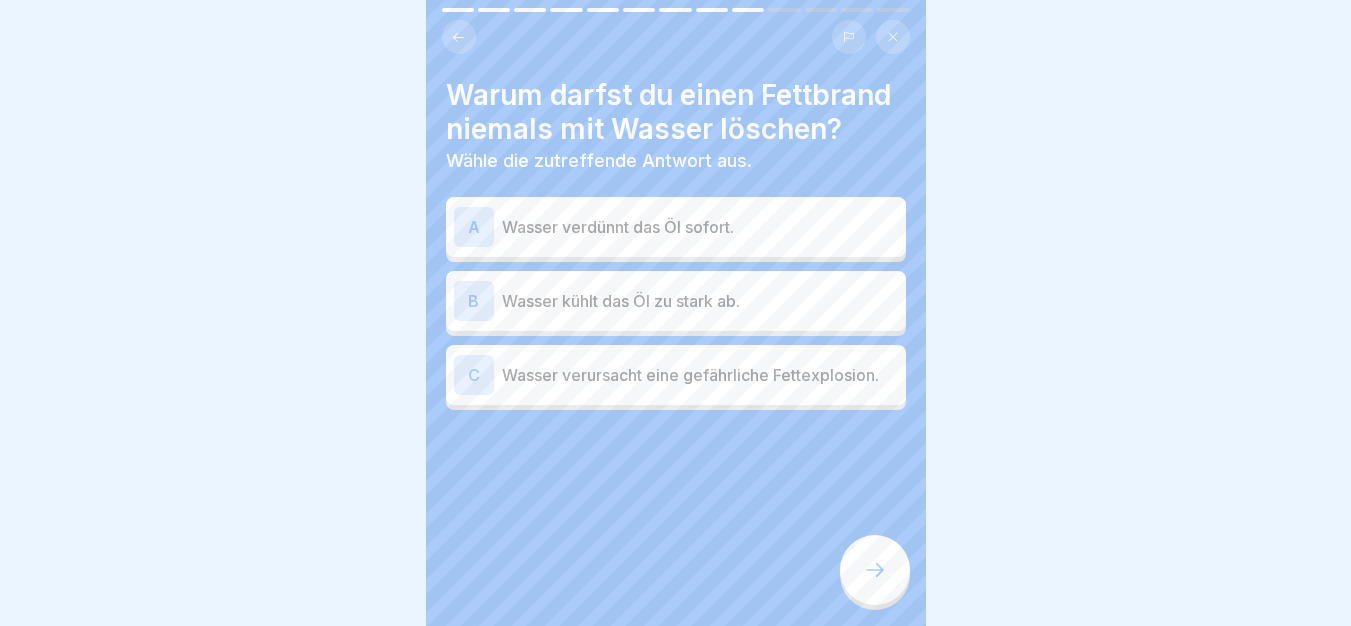 click on "Wasser verursacht eine gefährliche Fettexplosion." at bounding box center (700, 375) 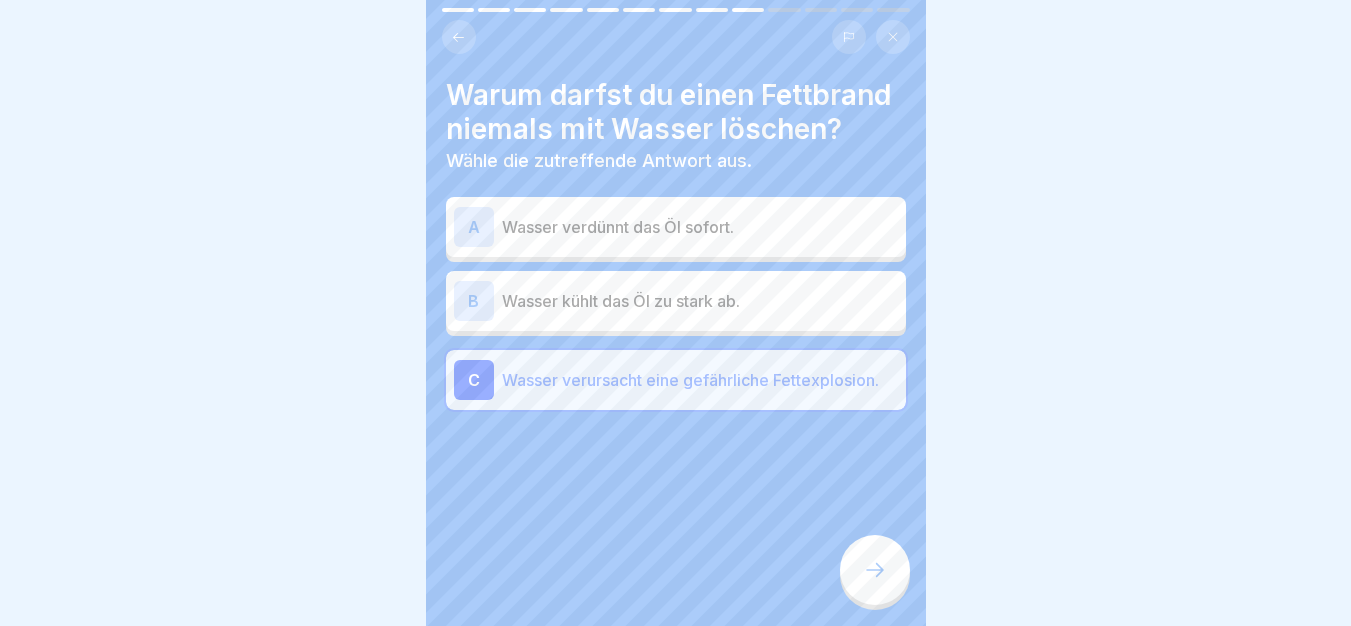click at bounding box center (676, 470) 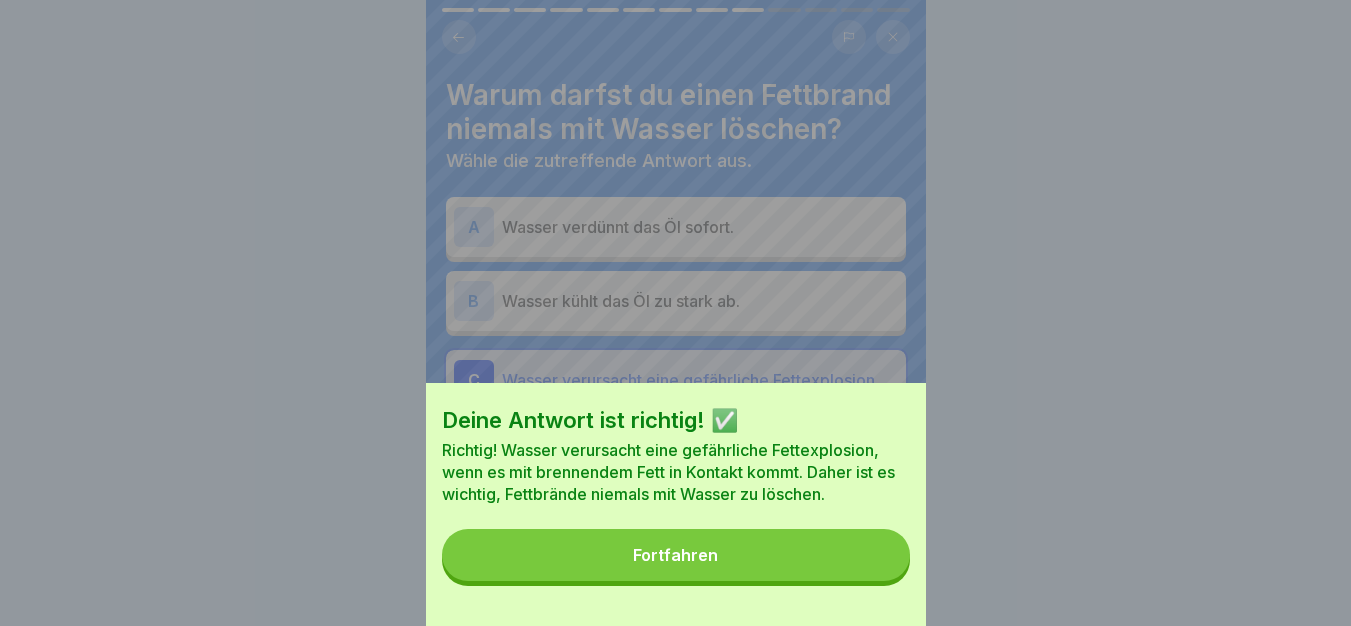 click on "Fortfahren" at bounding box center [676, 555] 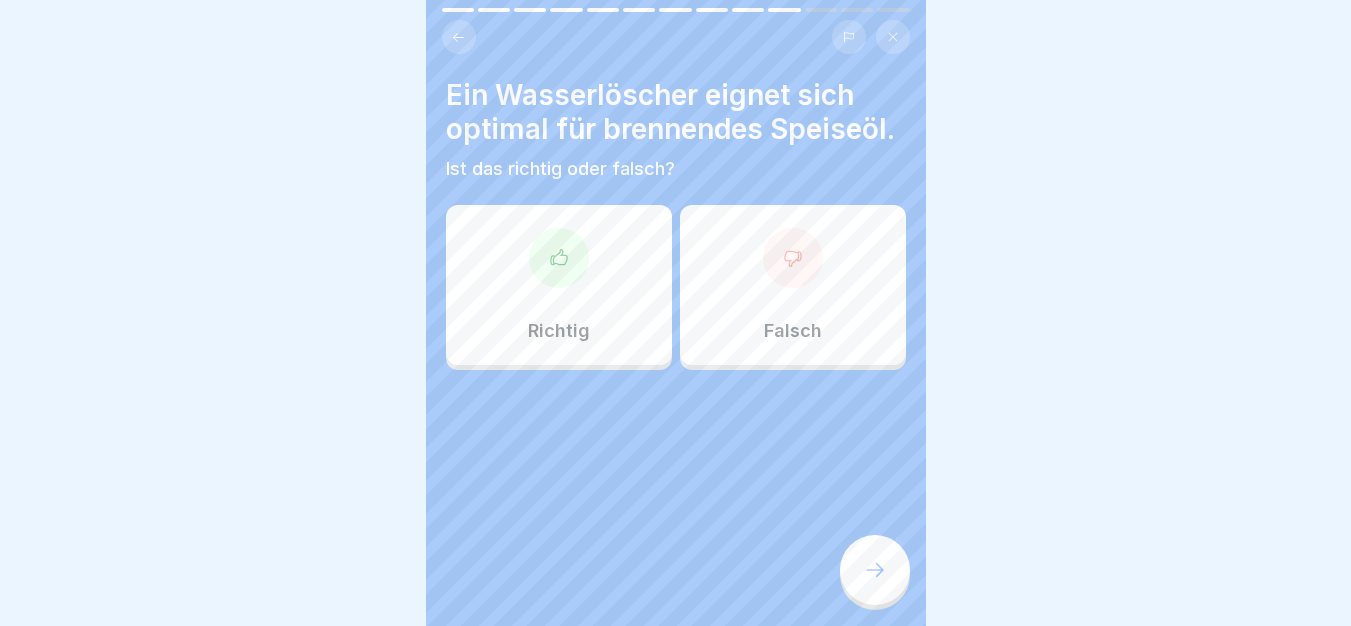 scroll, scrollTop: 15, scrollLeft: 0, axis: vertical 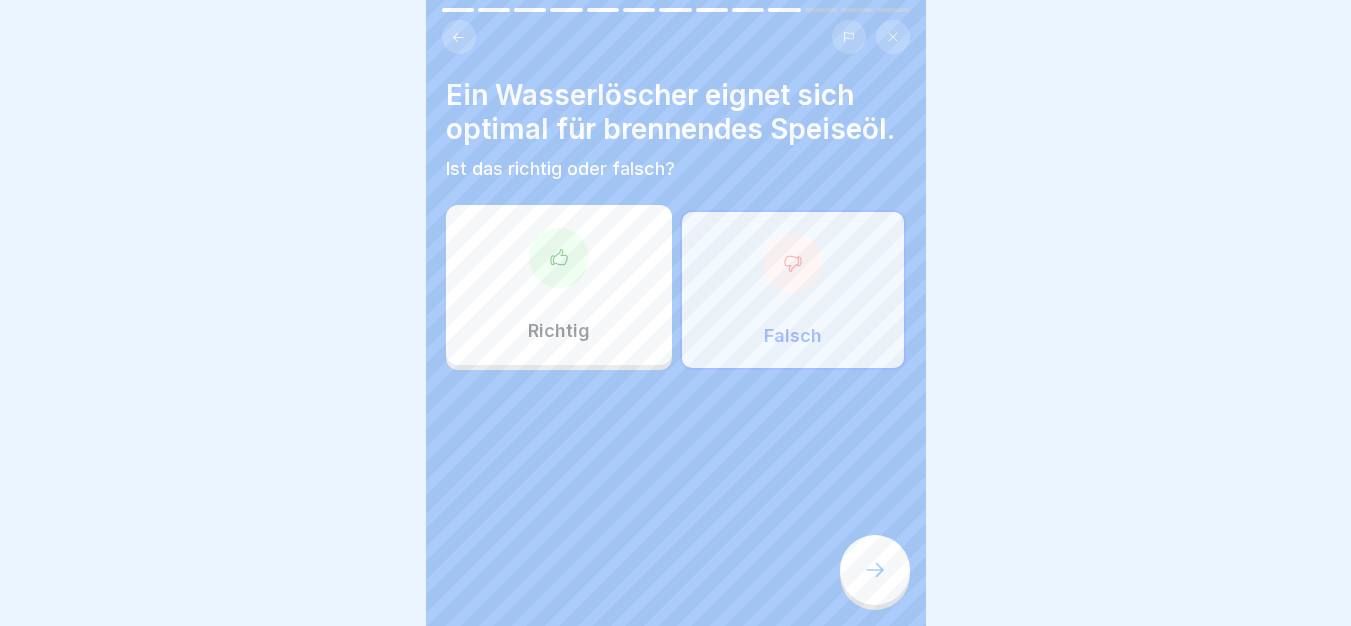 click 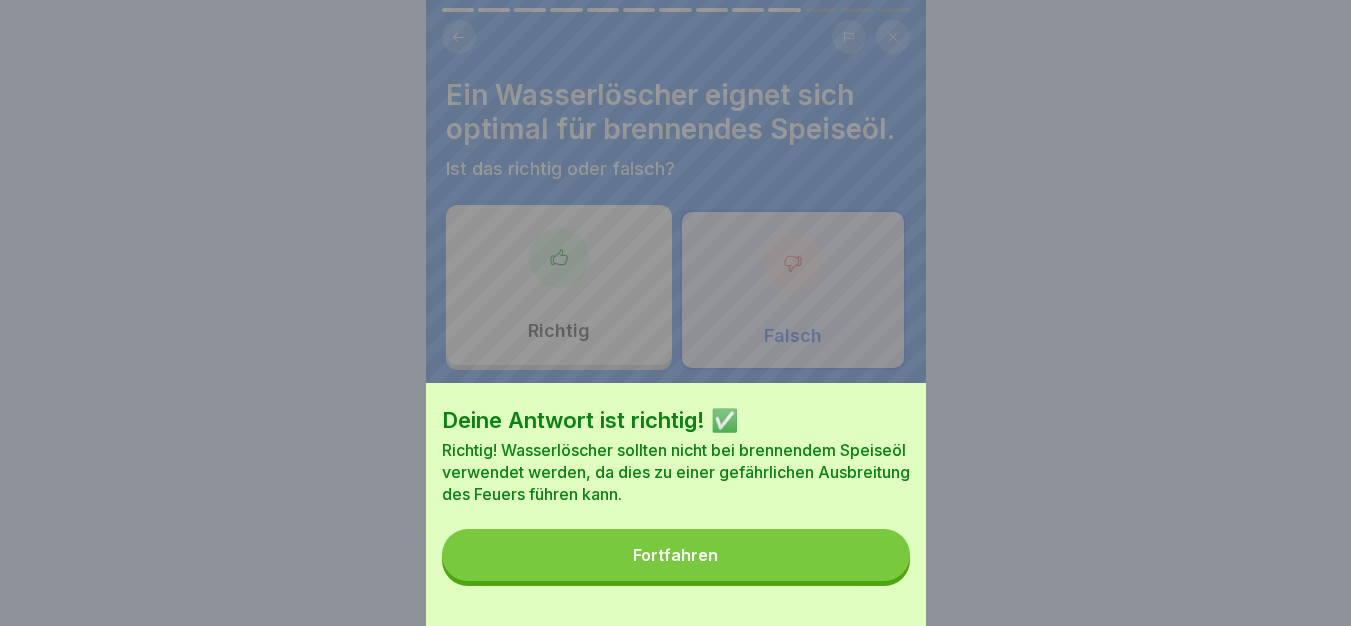click on "Fortfahren" at bounding box center [676, 555] 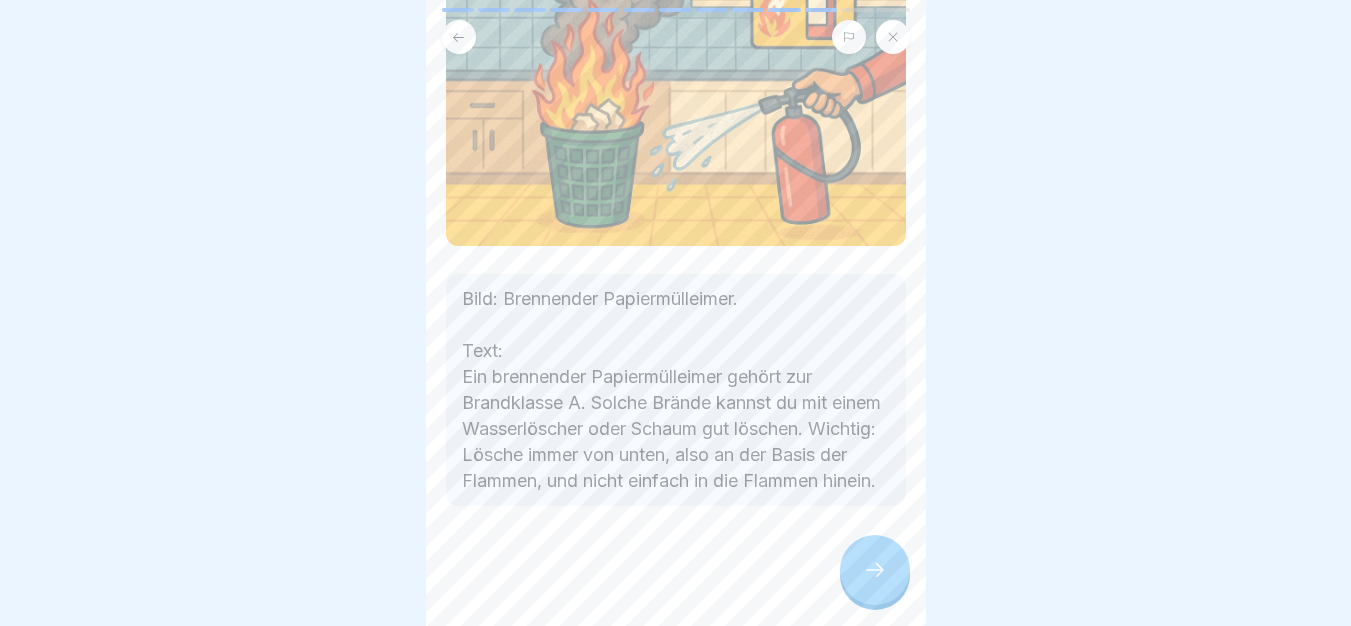 scroll, scrollTop: 284, scrollLeft: 0, axis: vertical 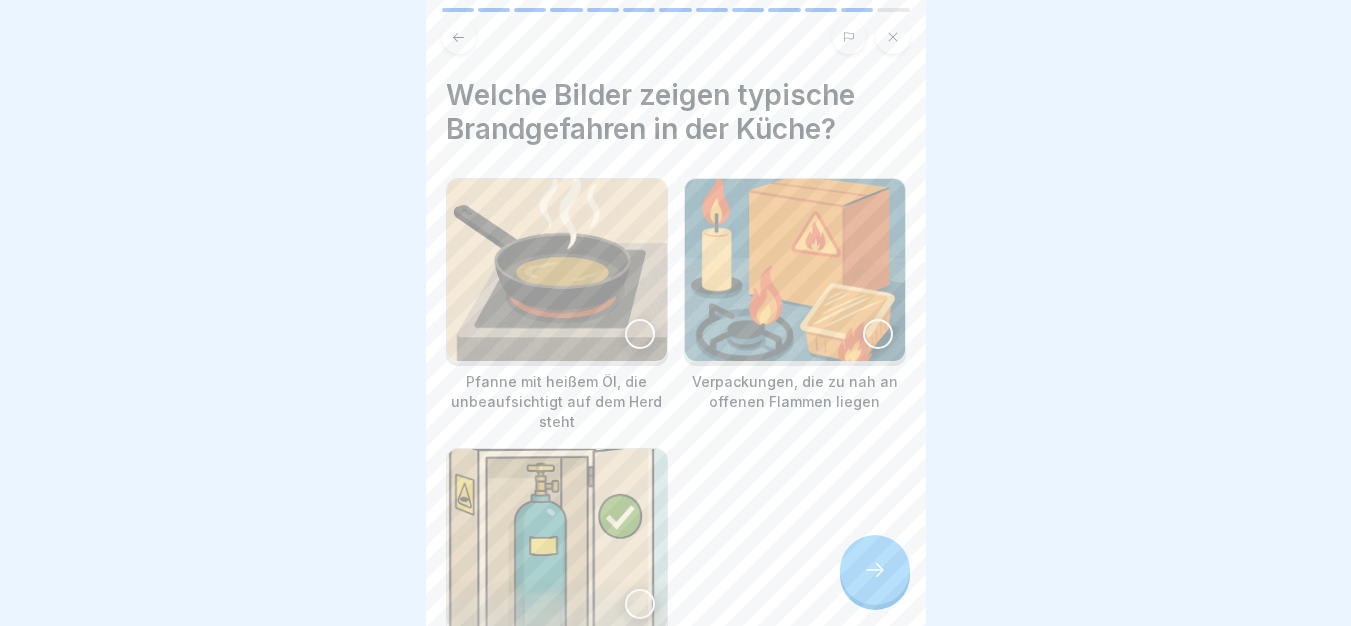 click at bounding box center [557, 270] 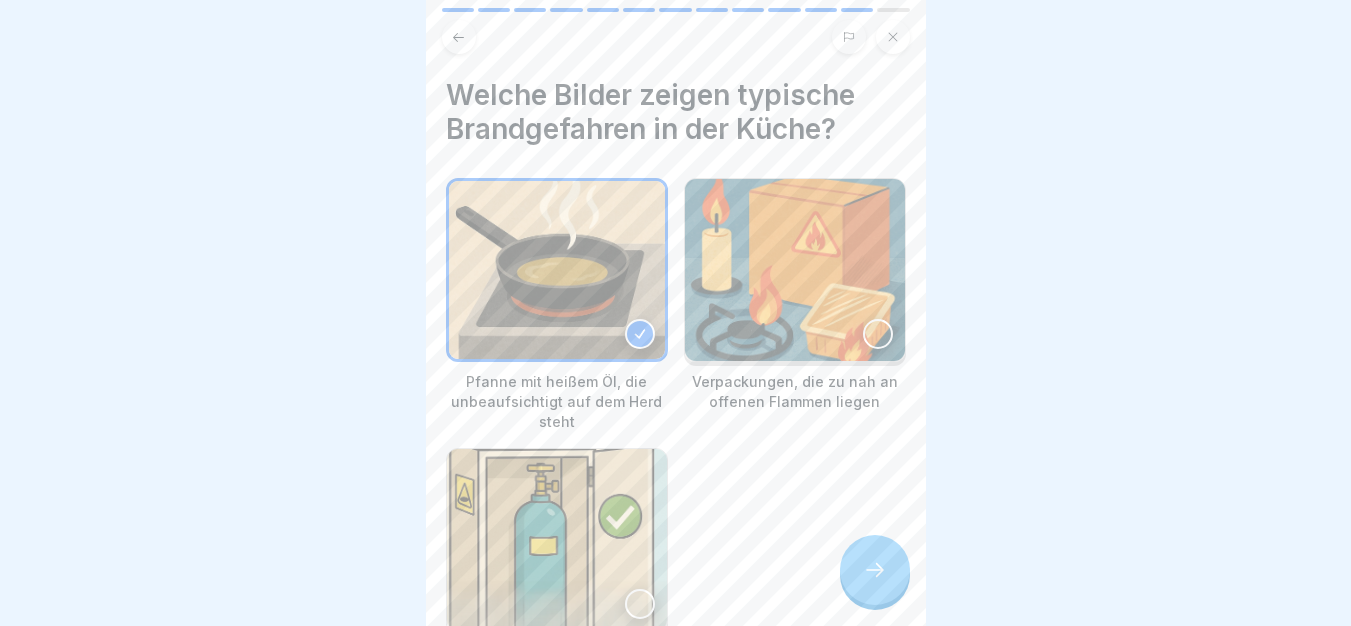 click at bounding box center [795, 270] 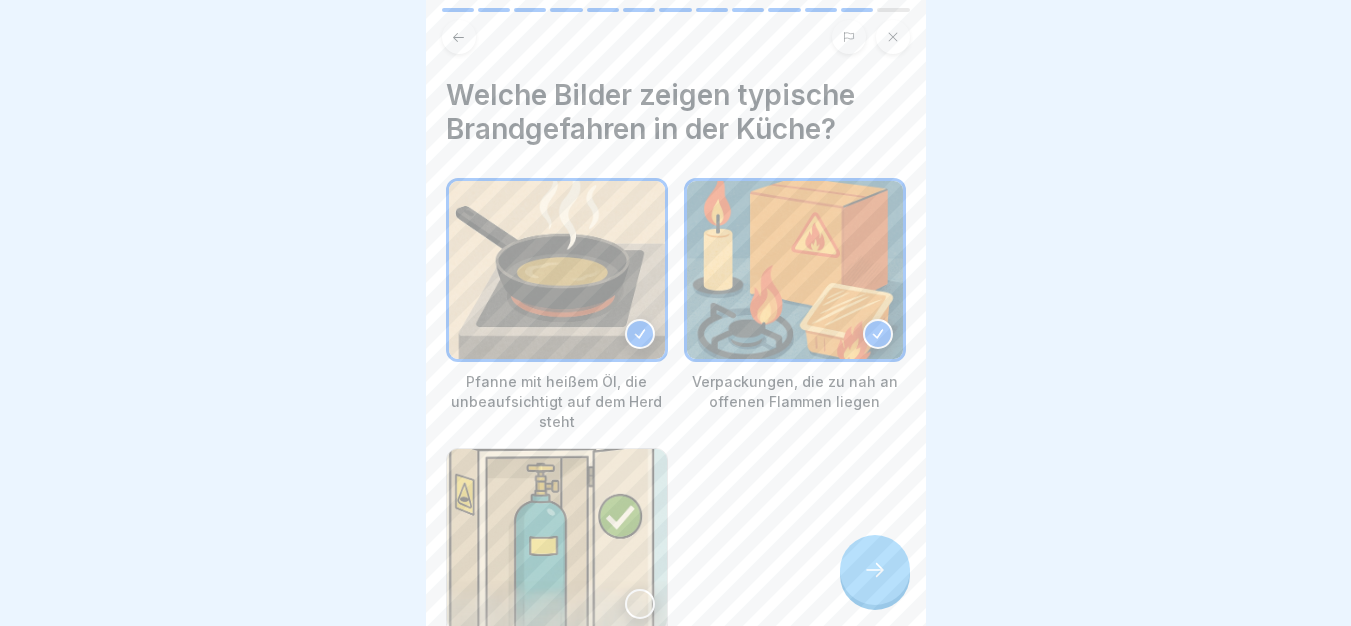 click at bounding box center (875, 570) 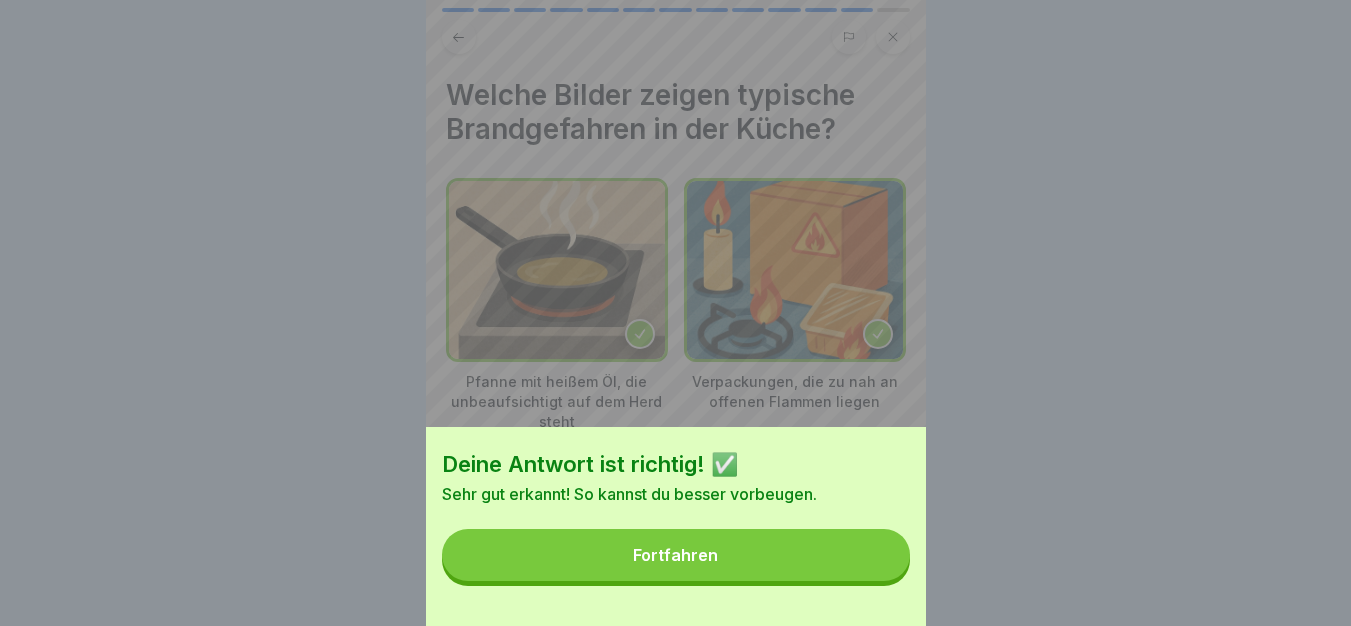 click on "Fortfahren" at bounding box center (676, 555) 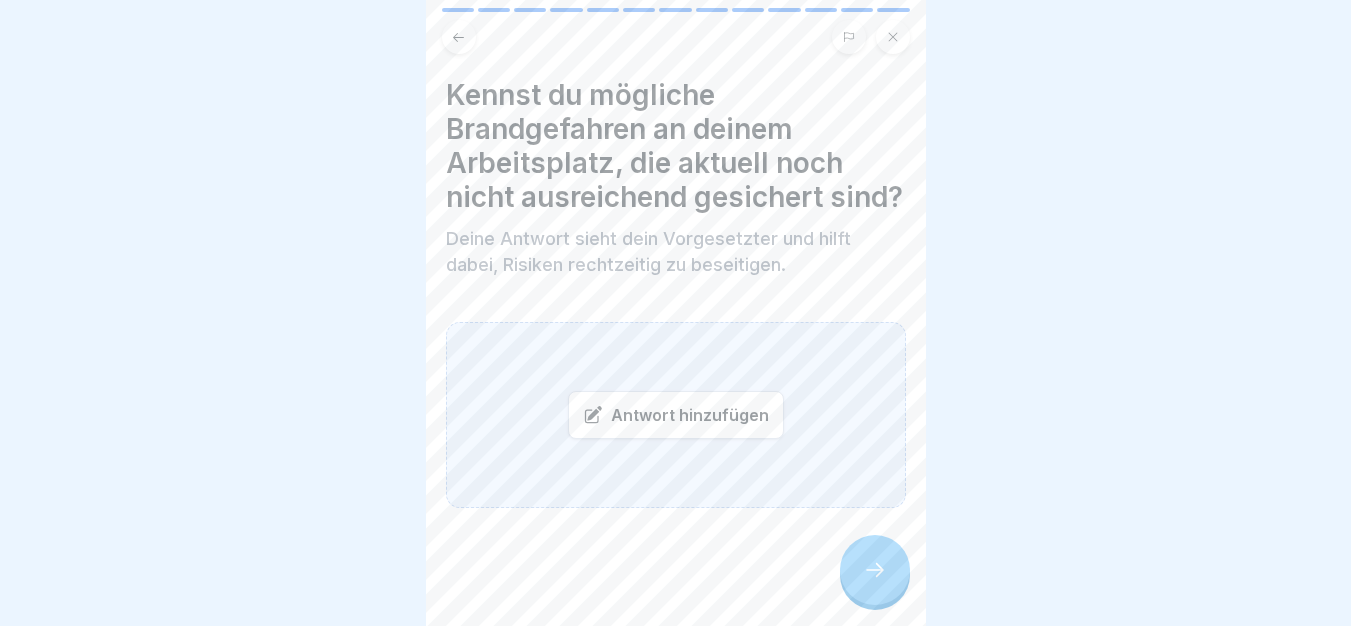 scroll, scrollTop: 27, scrollLeft: 0, axis: vertical 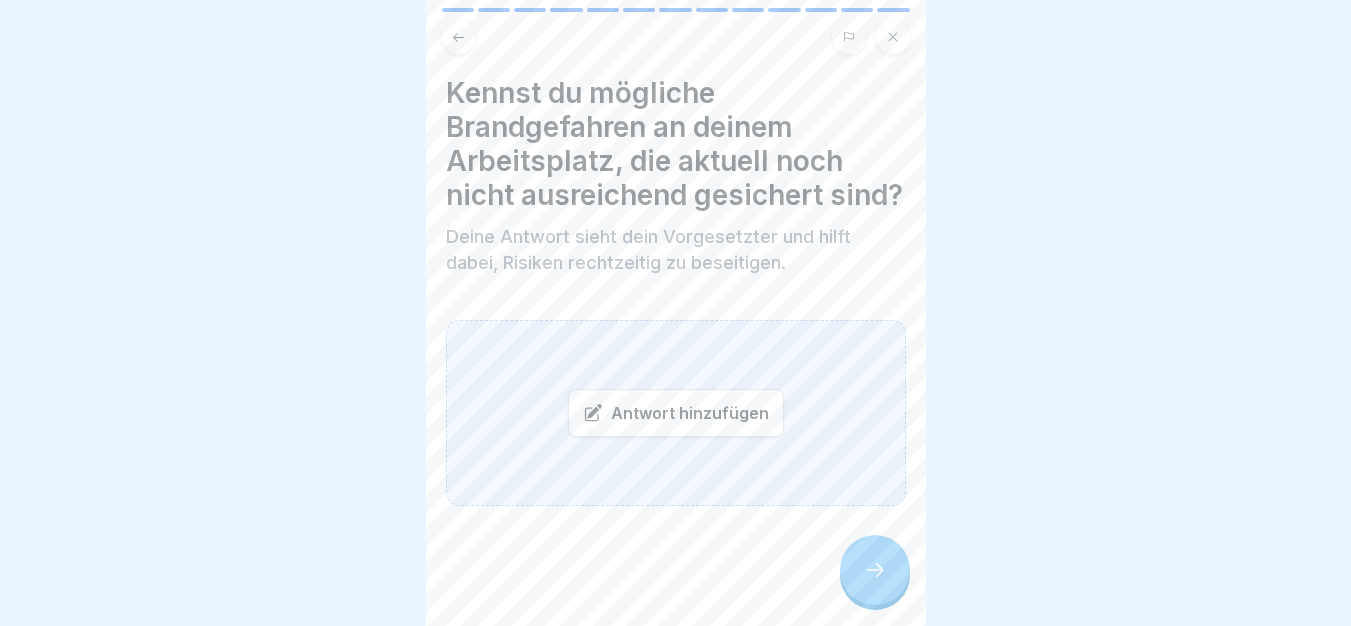 click on "Kennst du mögliche Brandgefahren an deinem Arbeitsplatz, die aktuell noch nicht ausreichend gesichert sind? Deine Antwort sieht dein Vorgesetzter und hilft dabei, Risiken rechtzeitig zu beseitigen. Antwort hinzufügen" at bounding box center (676, 313) 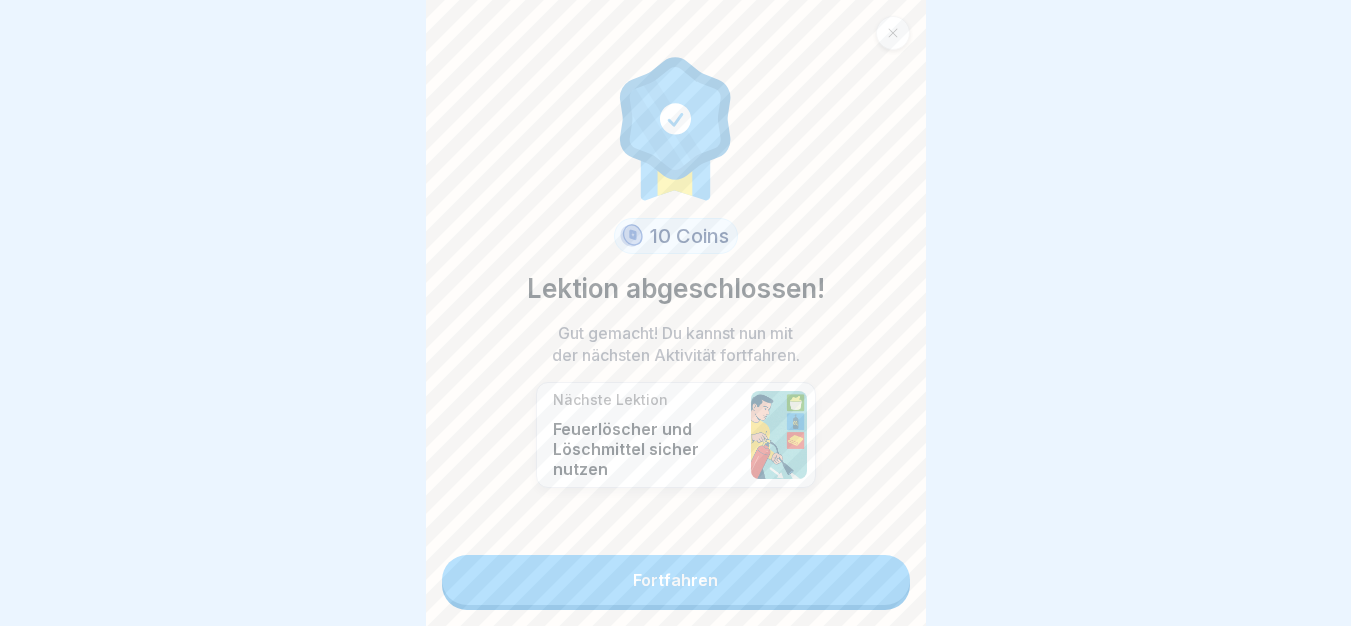 click on "Fortfahren" at bounding box center [676, 580] 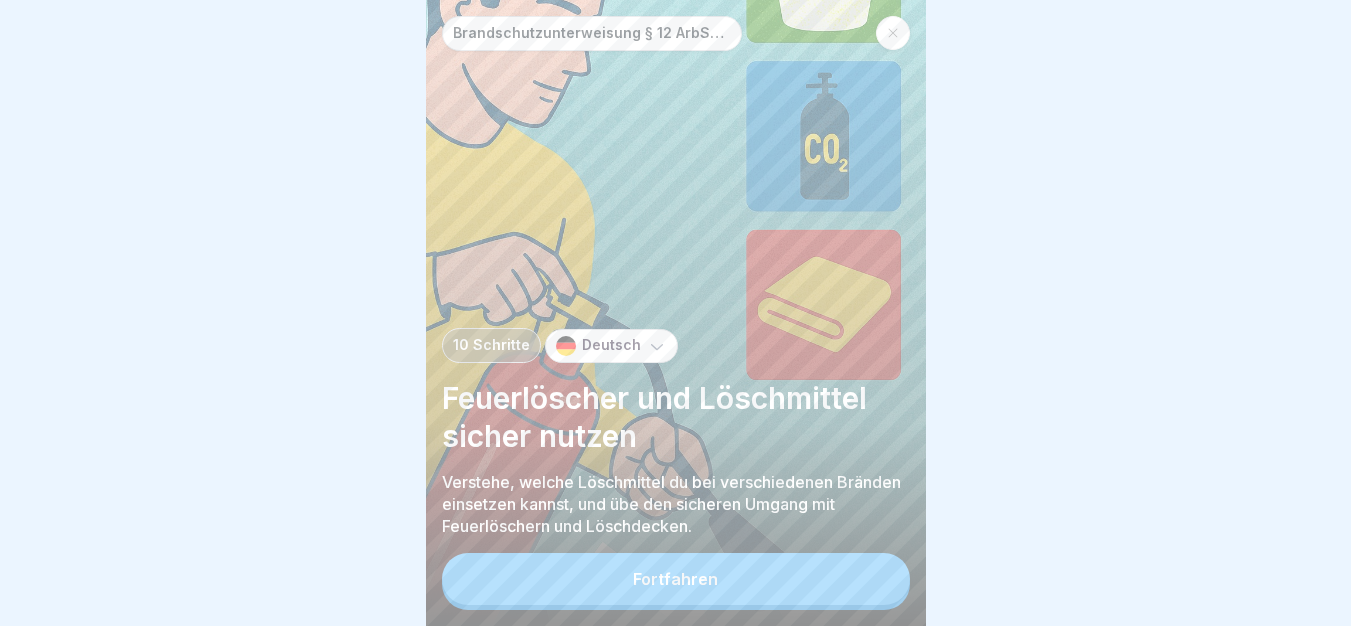 scroll, scrollTop: 0, scrollLeft: 0, axis: both 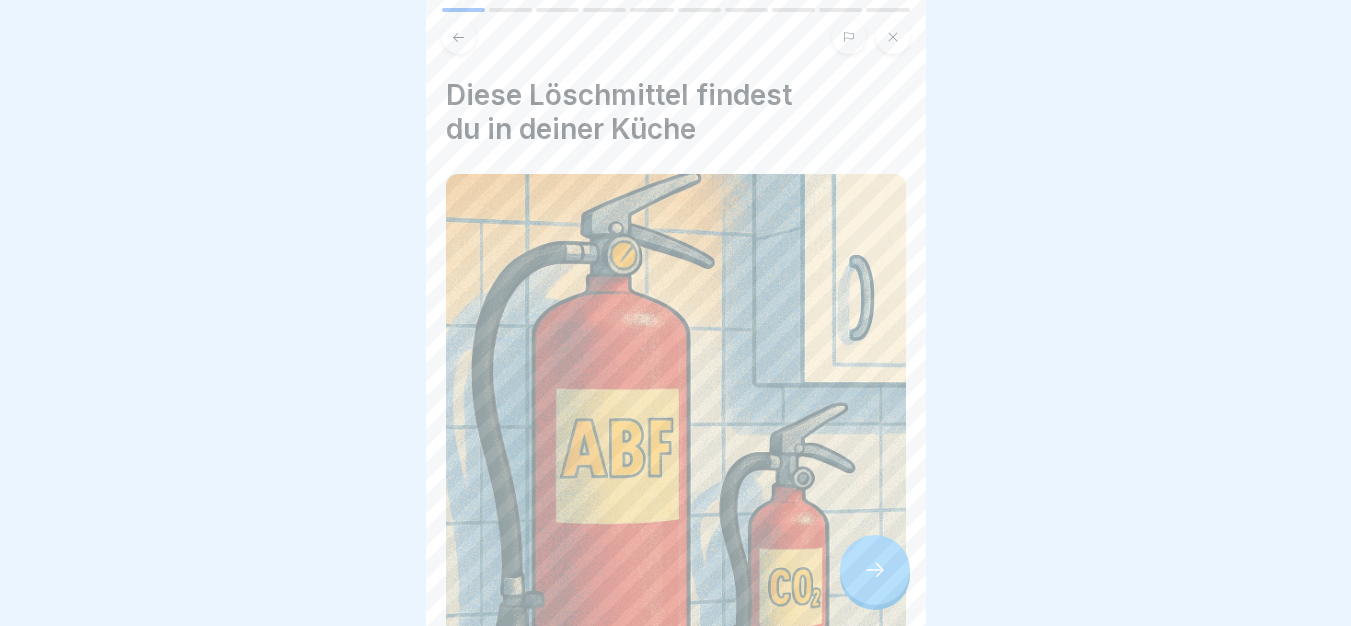 click 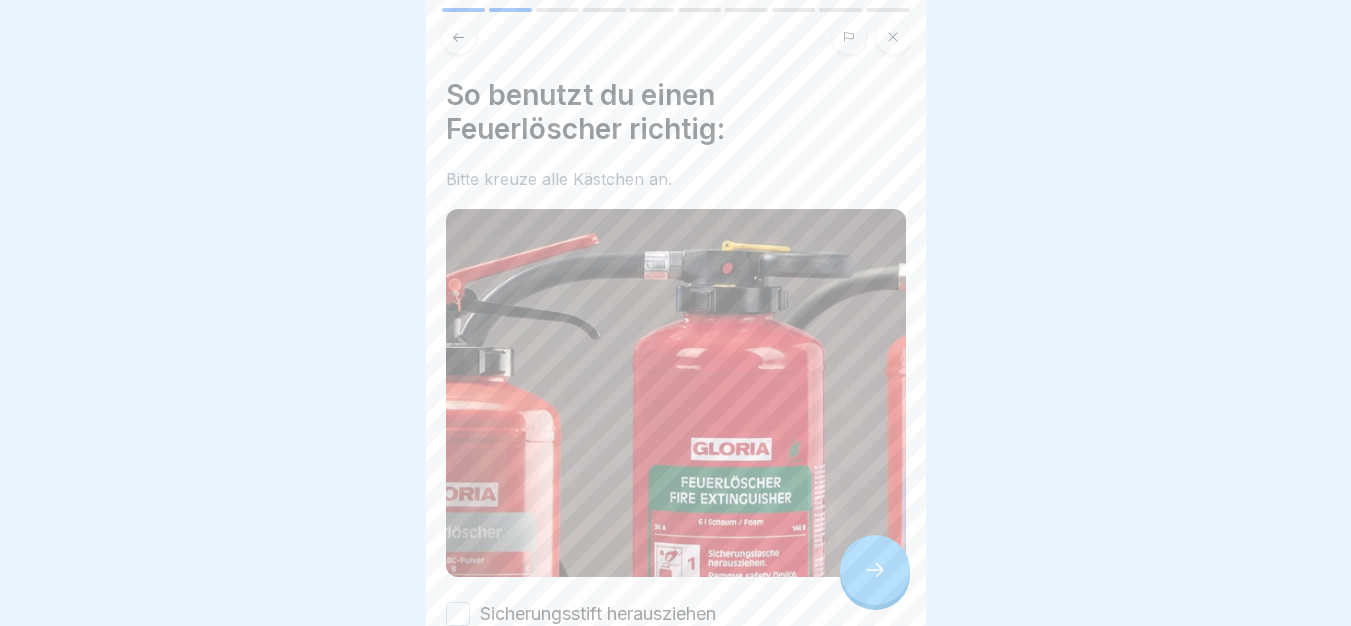 click 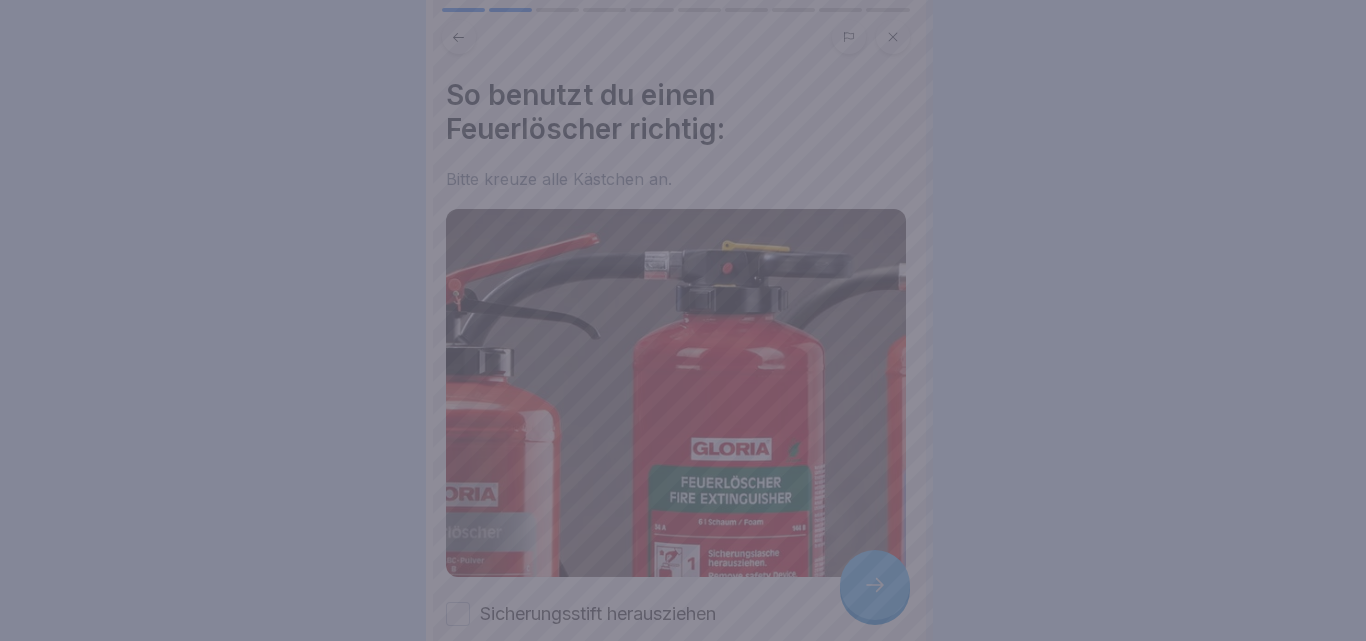 click at bounding box center (683, 320) 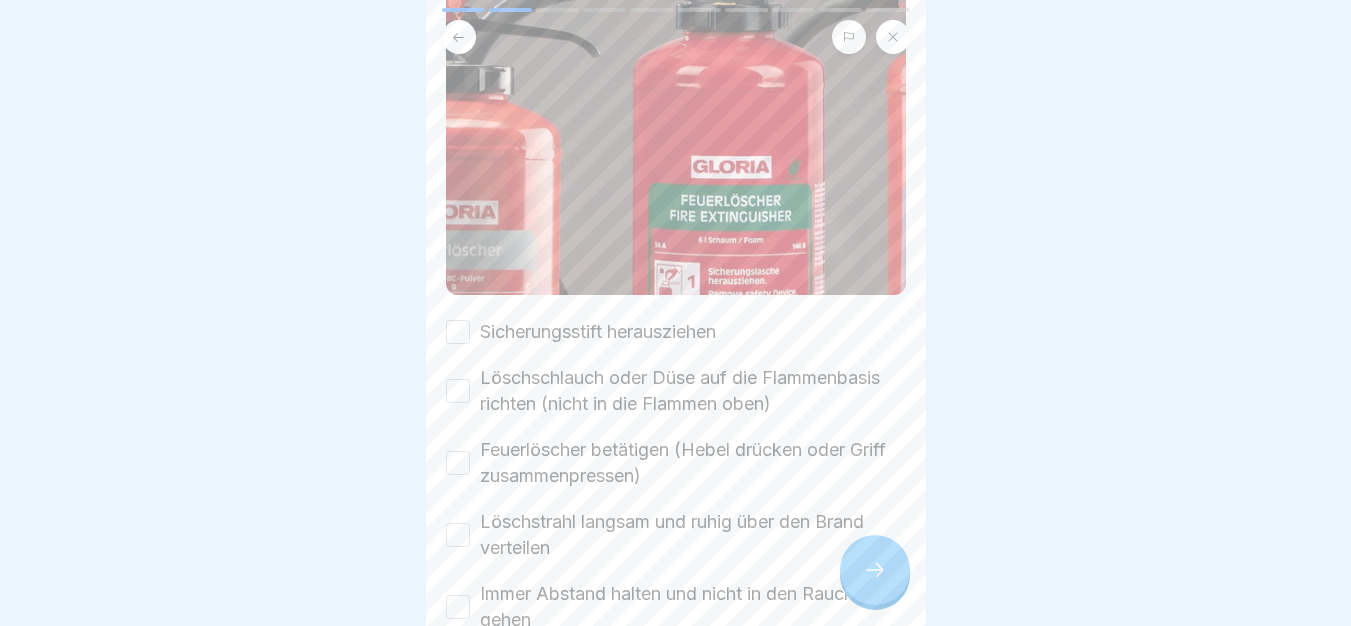 scroll, scrollTop: 423, scrollLeft: 0, axis: vertical 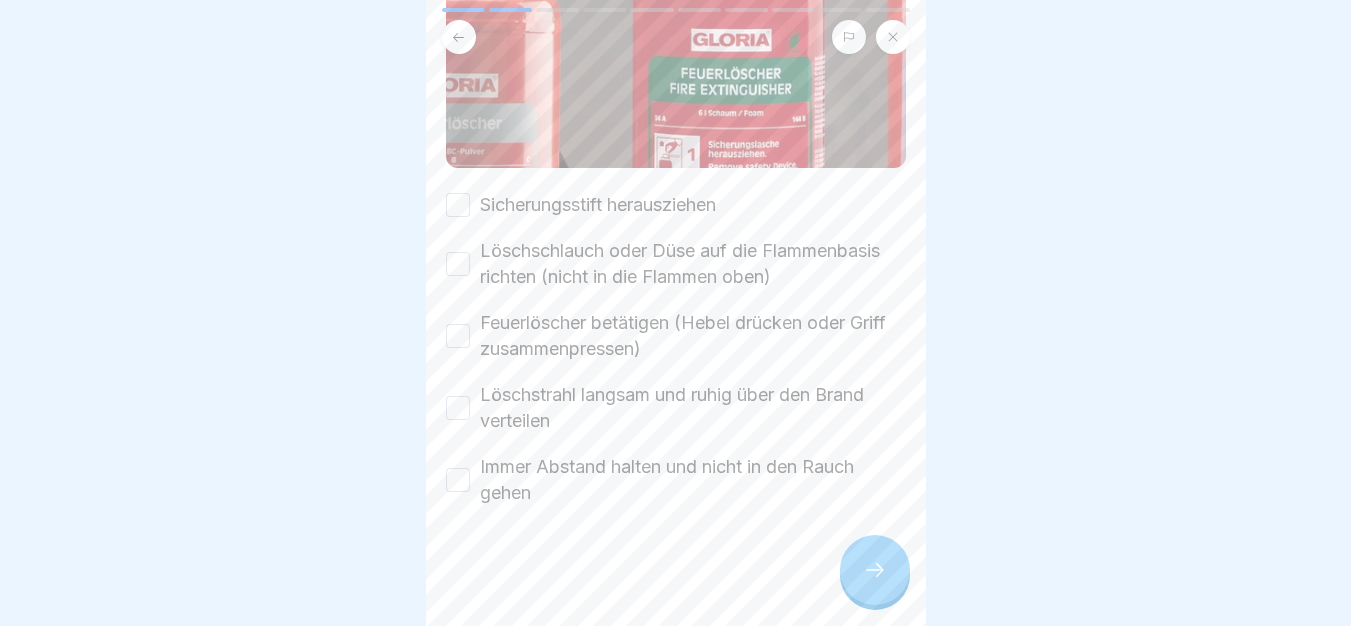 click on "Sicherungsstift herausziehen" at bounding box center (598, 205) 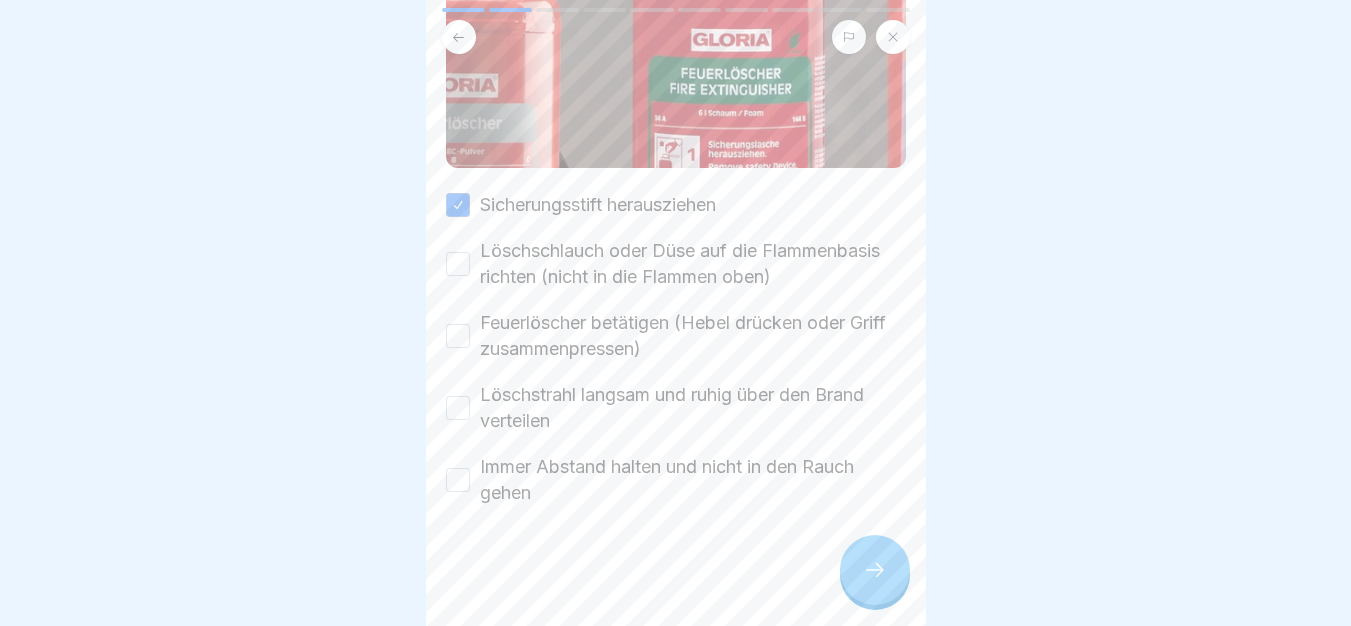 click on "Löschschlauch oder Düse auf die Flammenbasis richten (nicht in die Flammen oben)" at bounding box center [693, 264] 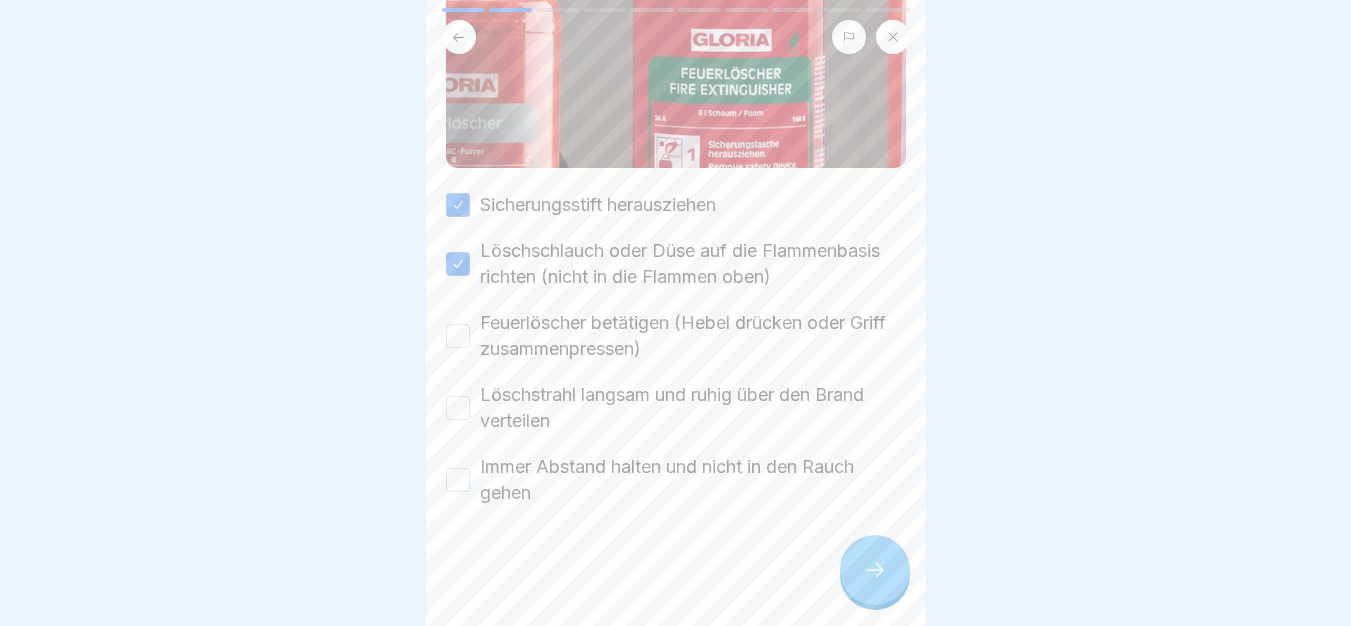 click on "Feuerlöscher betätigen (Hebel drücken oder Griff zusammenpressen)" at bounding box center (693, 336) 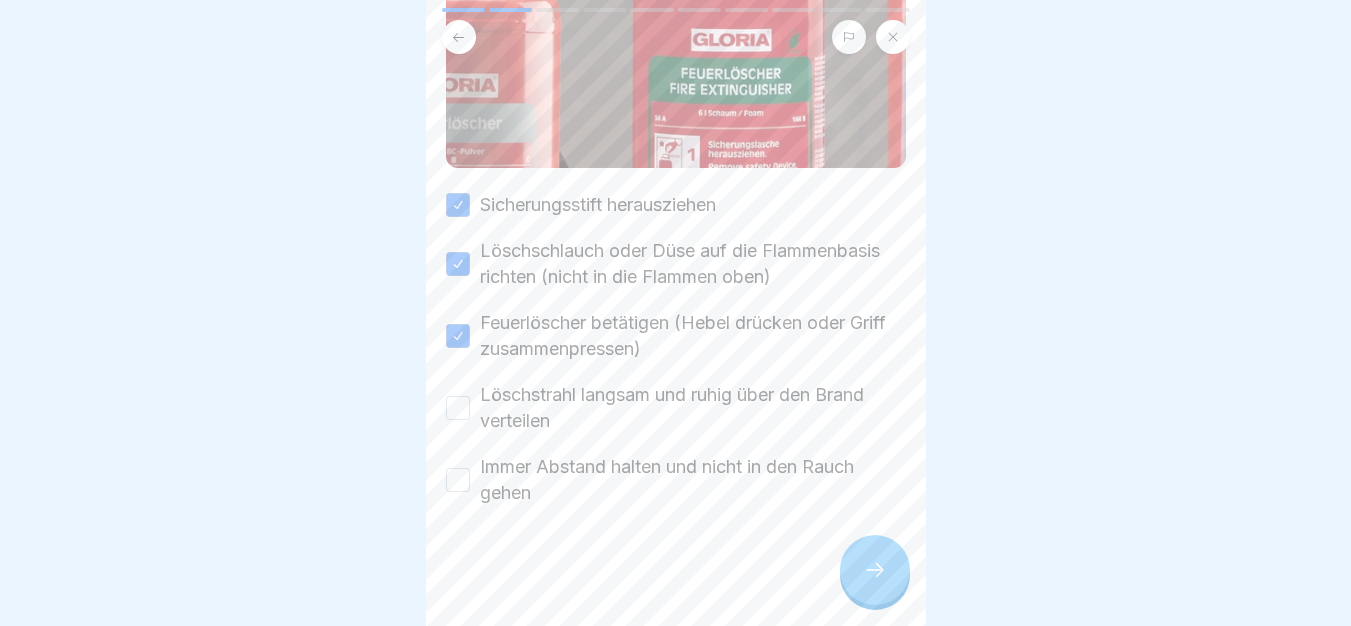 click on "Löschstrahl langsam und ruhig über den Brand verteilen" at bounding box center (693, 408) 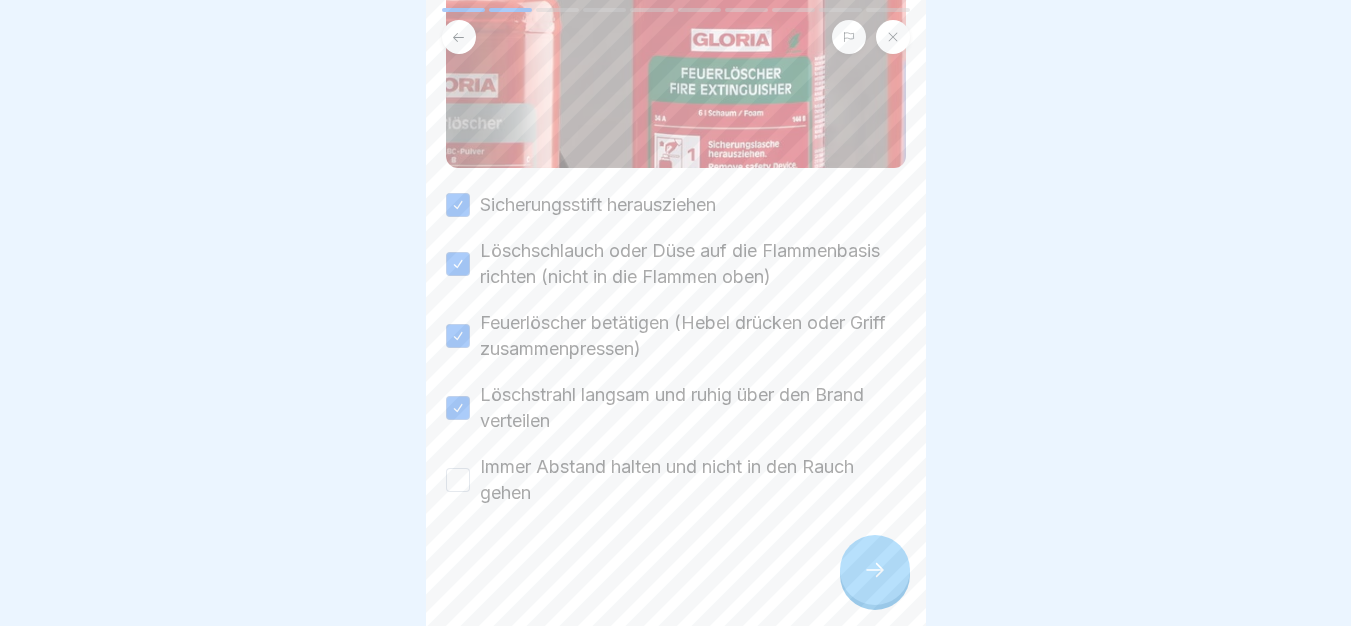 click on "Immer Abstand halten und nicht in den Rauch gehen" at bounding box center (693, 480) 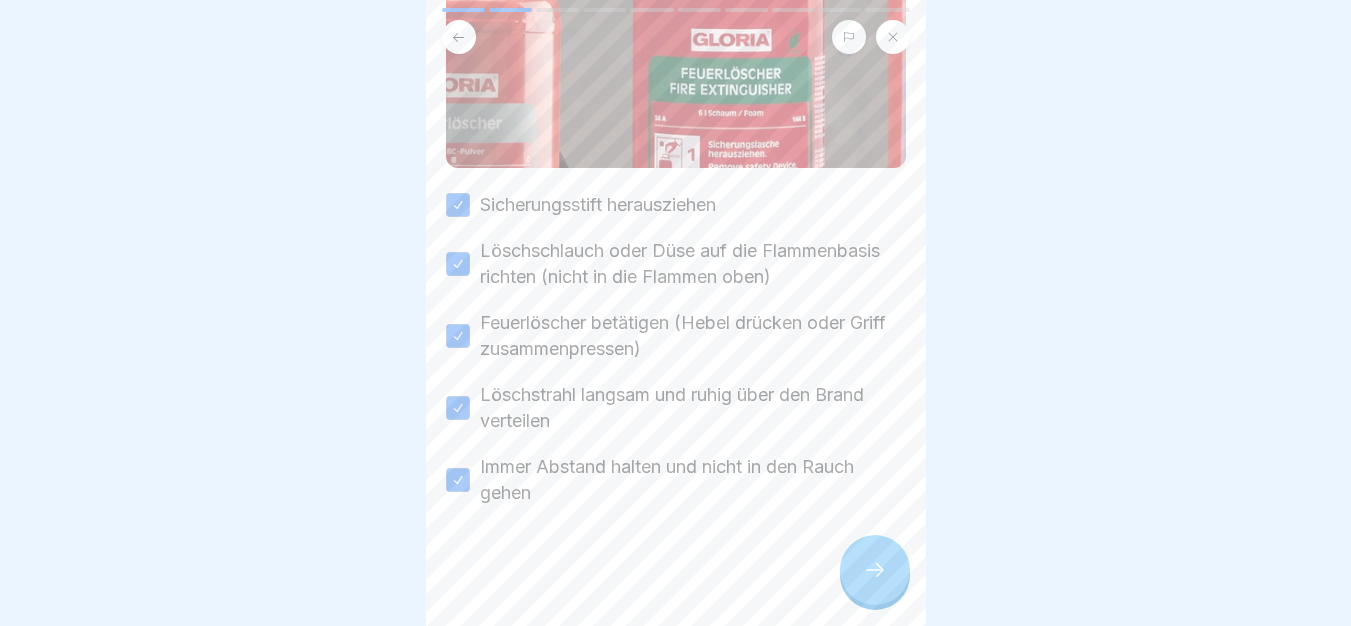 click 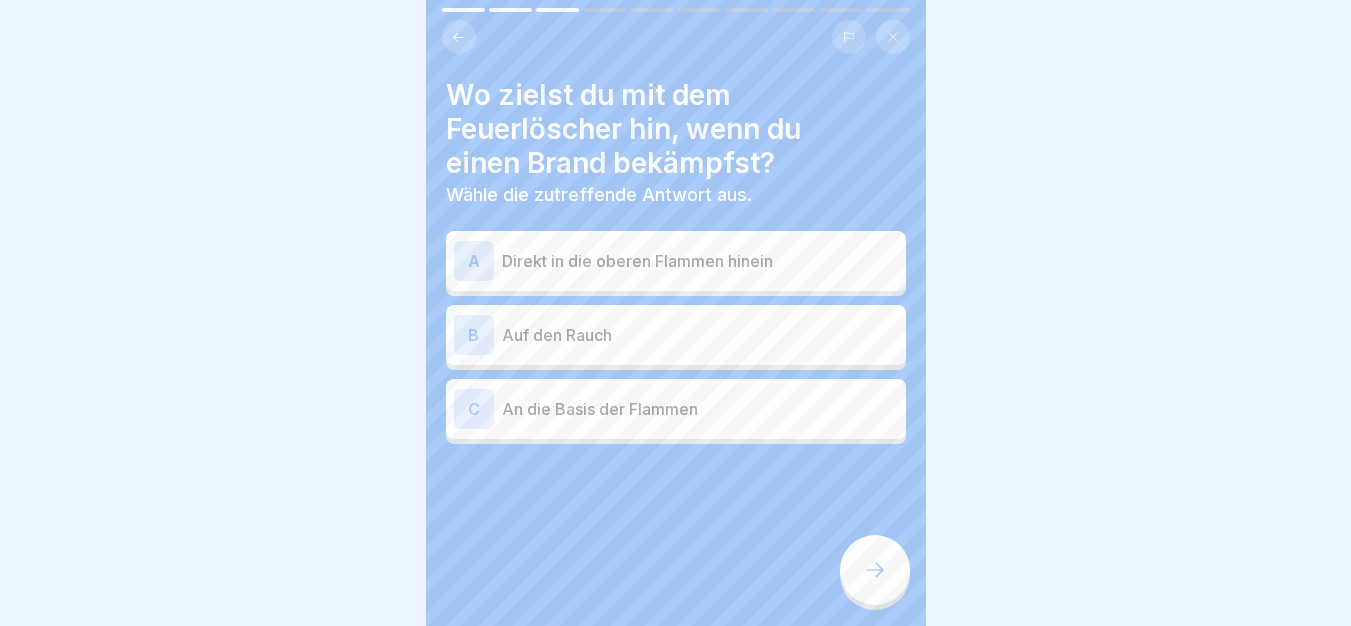 click on "C An die Basis der Flammen" at bounding box center (676, 409) 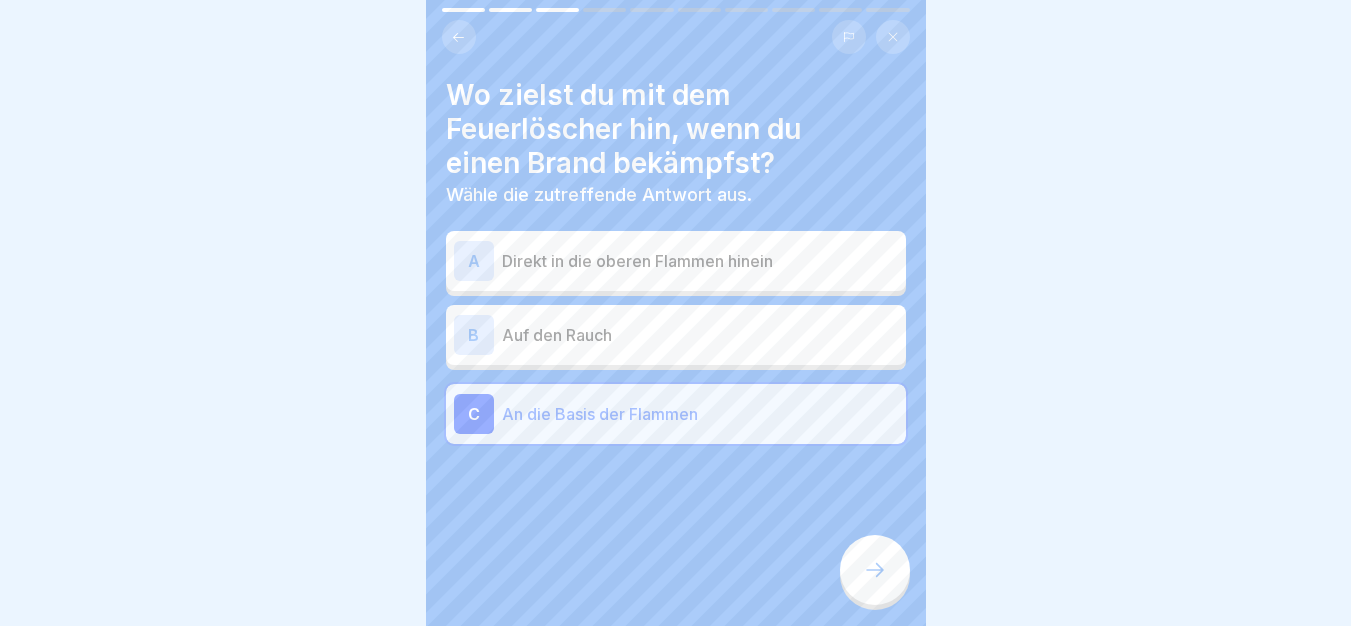 click at bounding box center (875, 570) 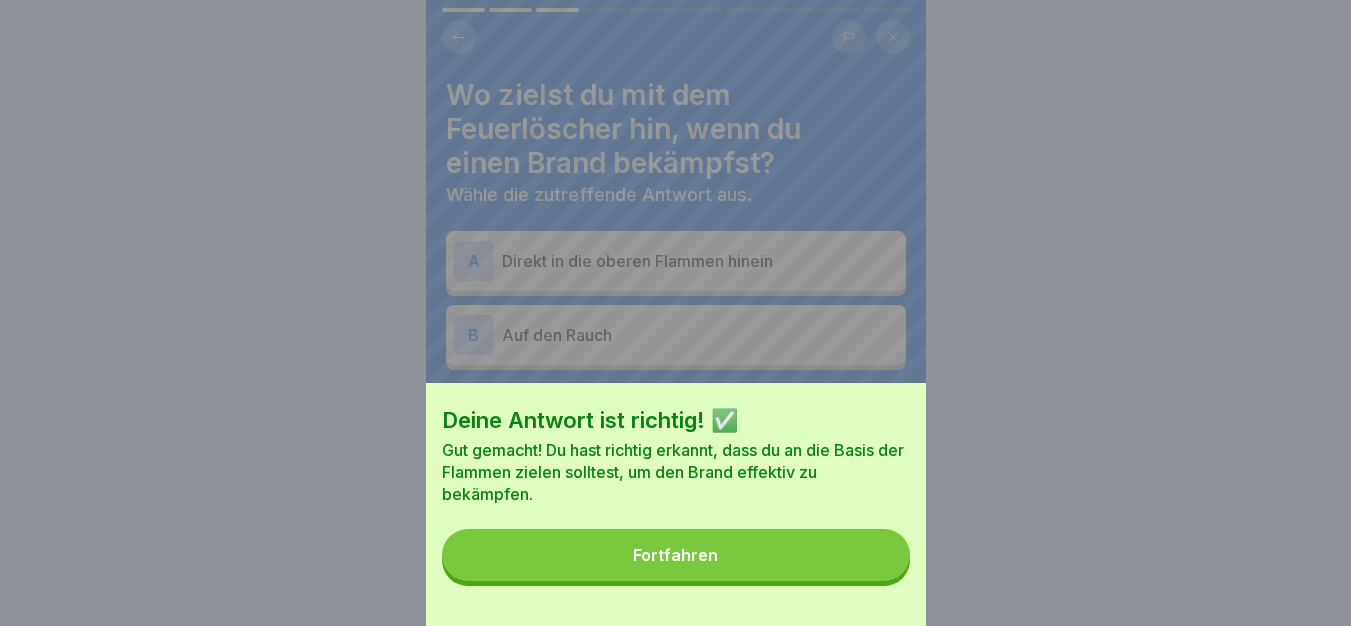click on "Fortfahren" at bounding box center [676, 555] 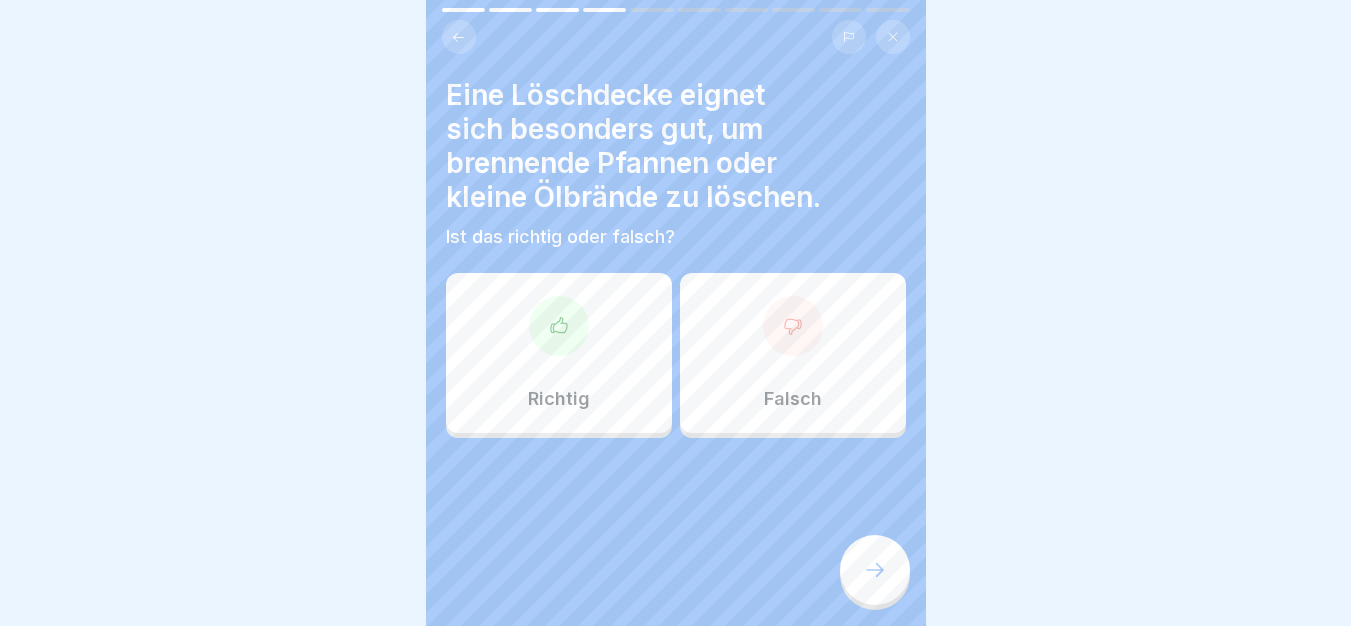 click on "Falsch" at bounding box center [793, 353] 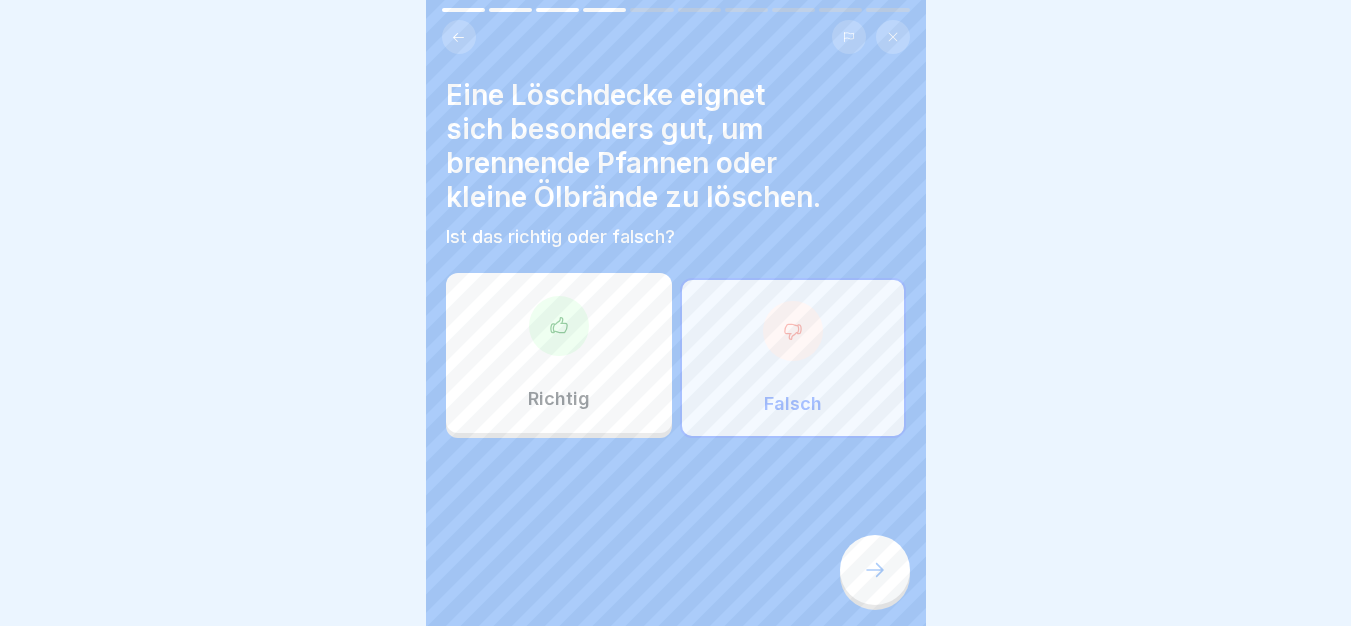 click on "Richtig" at bounding box center [559, 353] 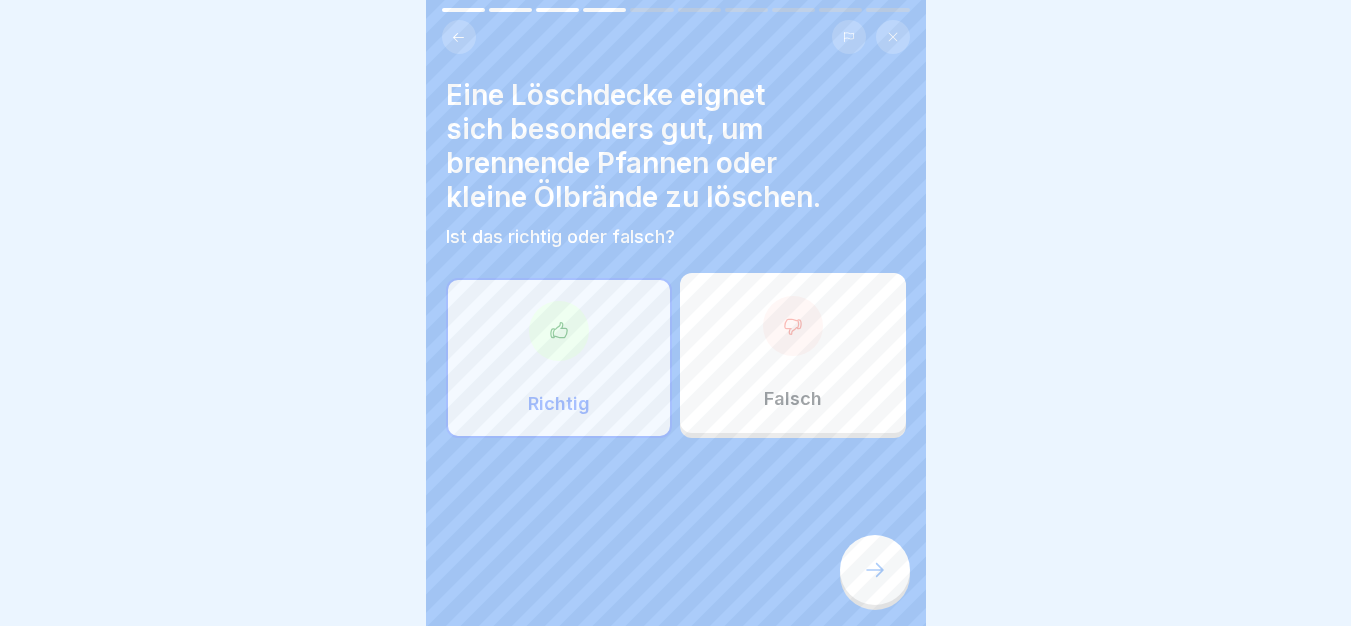 click at bounding box center [875, 570] 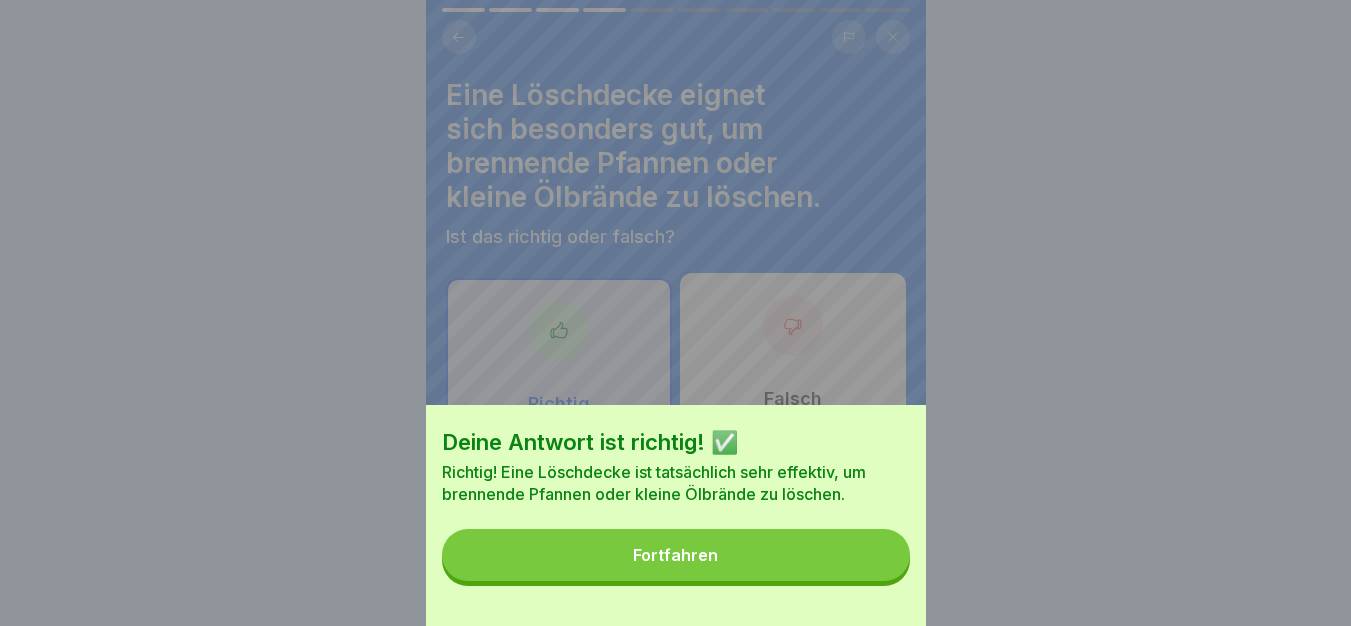 click on "Fortfahren" at bounding box center [676, 555] 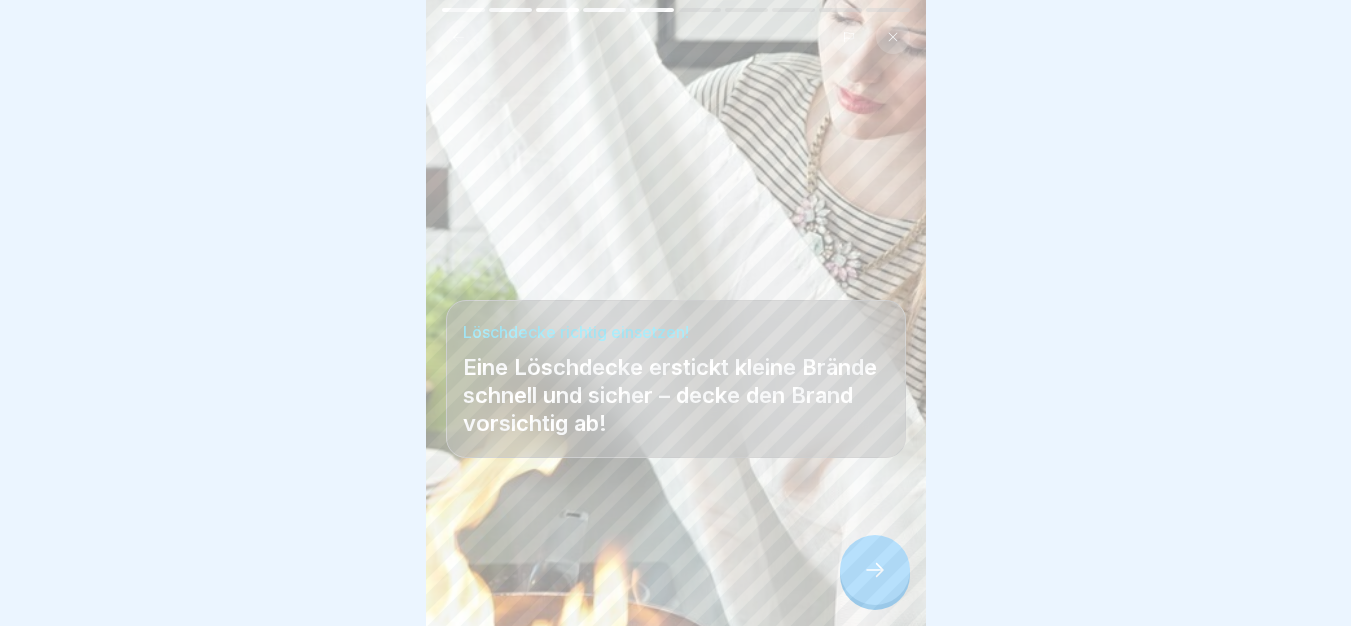 click at bounding box center [875, 570] 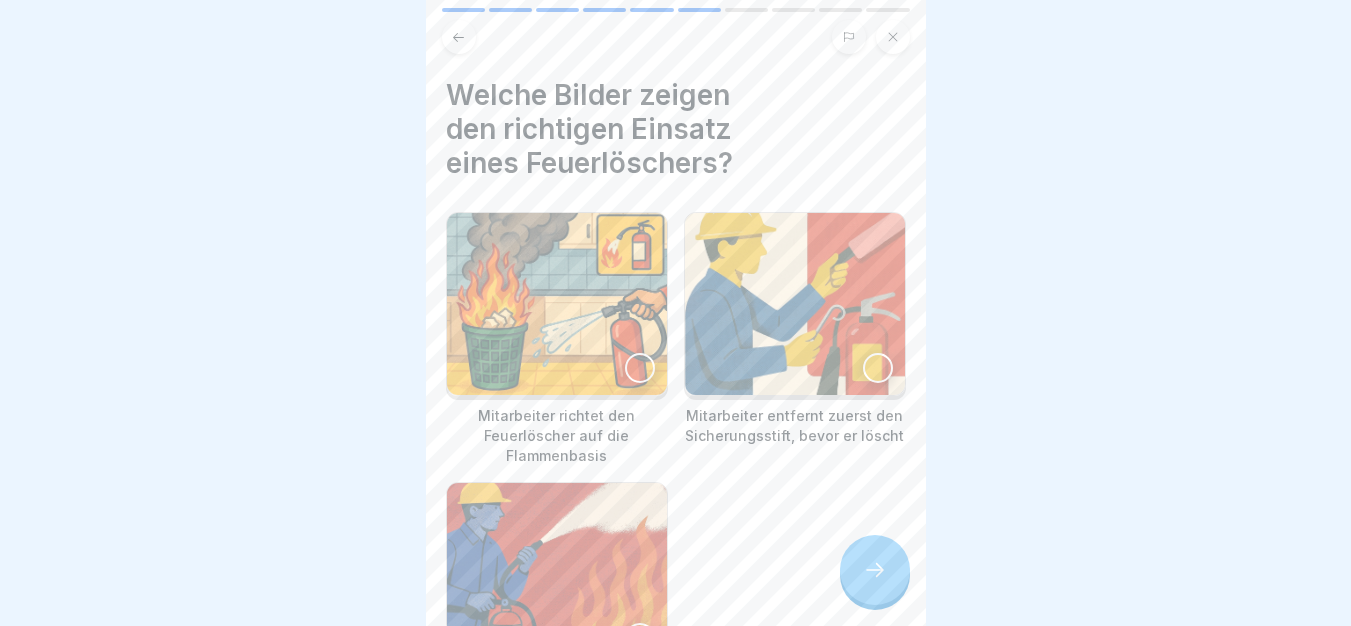 click at bounding box center [557, 304] 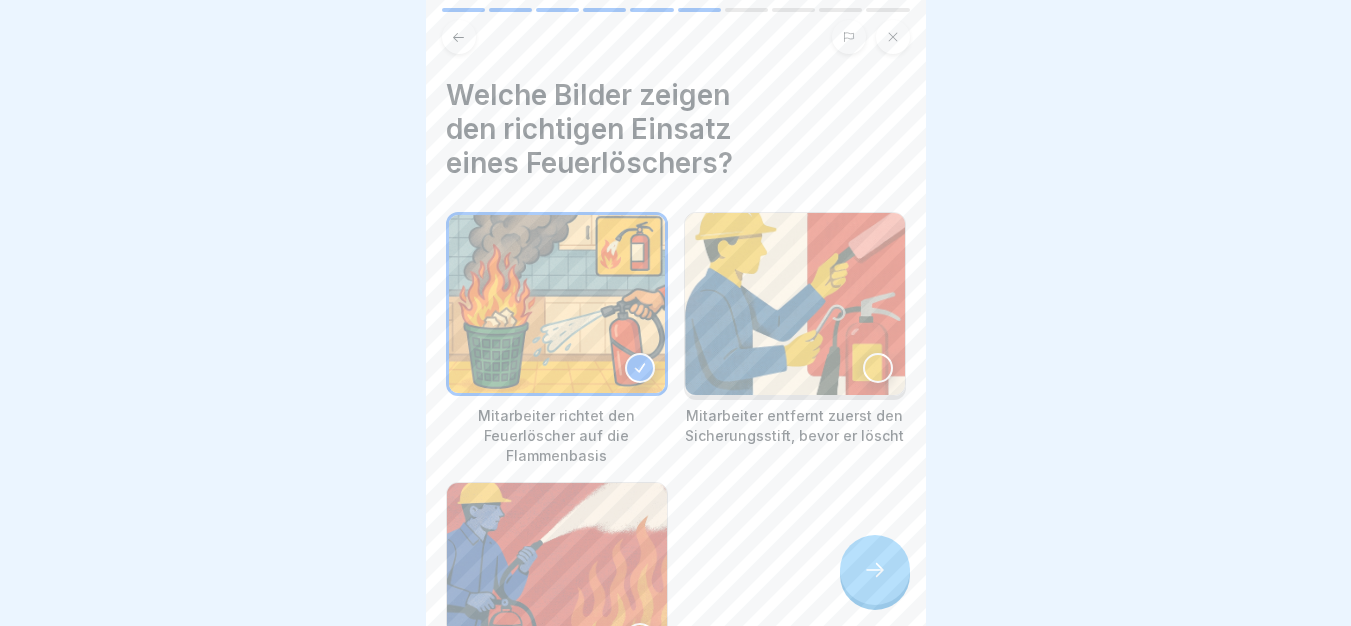 click at bounding box center (795, 304) 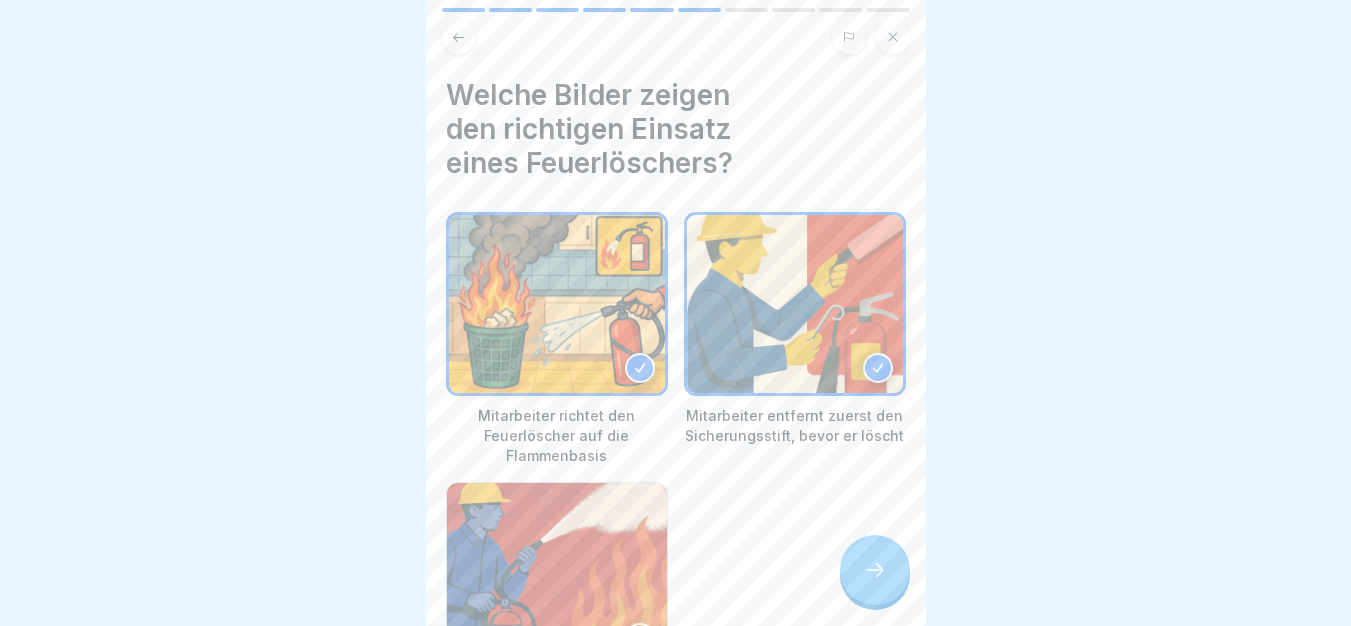 click on "Mitarbeiter richtet den Feuerlöscher auf die Flammenbasis  Mitarbeiter entfernt zuerst den Sicherungsstift, bevor er löscht Mitarbeiter sprüht den Löschstrahl einfach in die Luft über die Flammen" at bounding box center [676, 474] 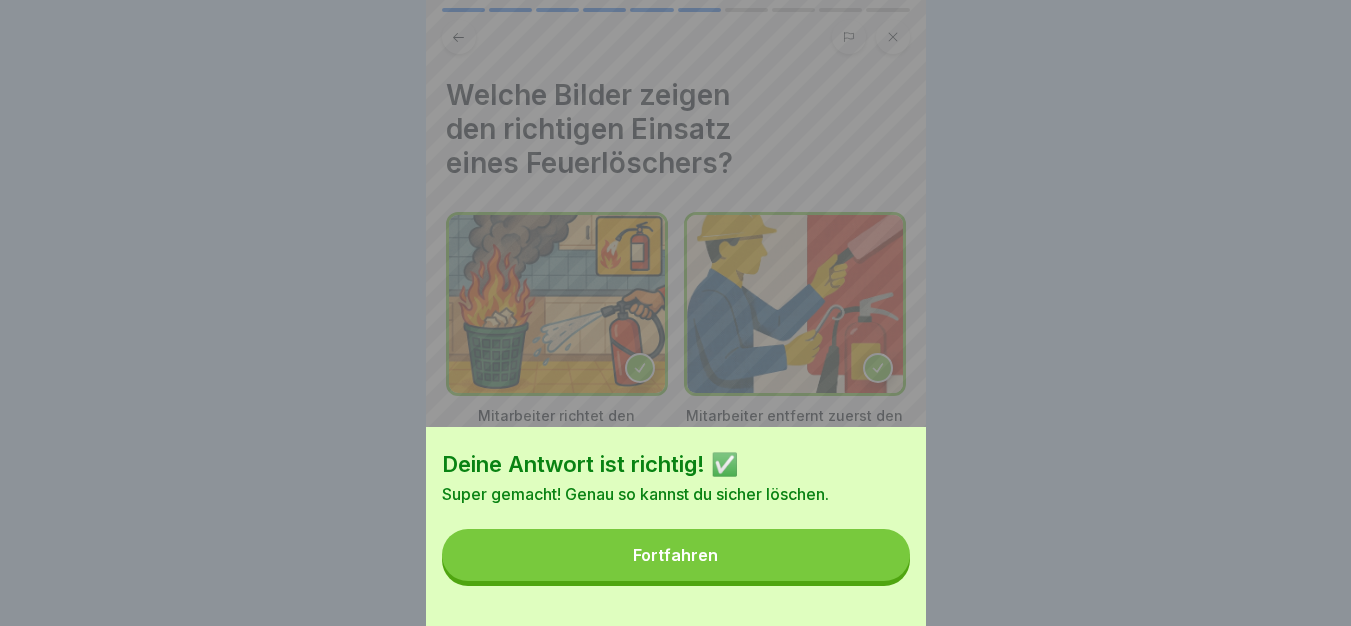 drag, startPoint x: 889, startPoint y: 614, endPoint x: 860, endPoint y: 583, distance: 42.44997 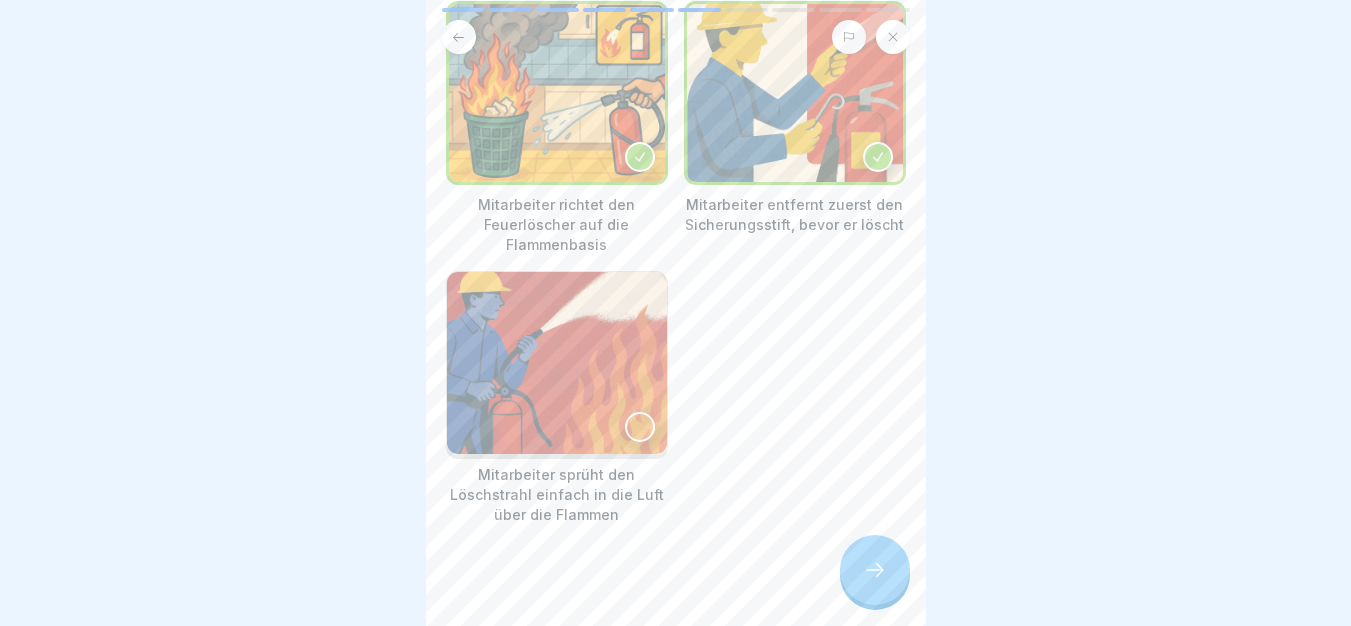 scroll, scrollTop: 230, scrollLeft: 0, axis: vertical 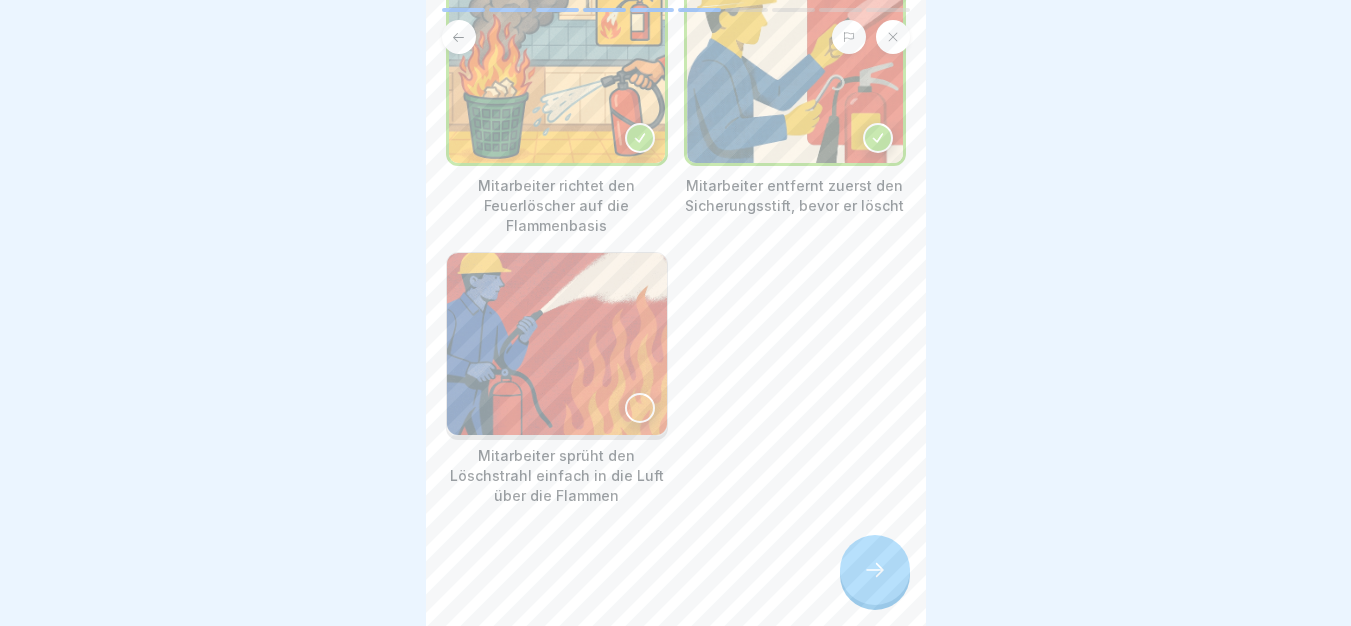 click 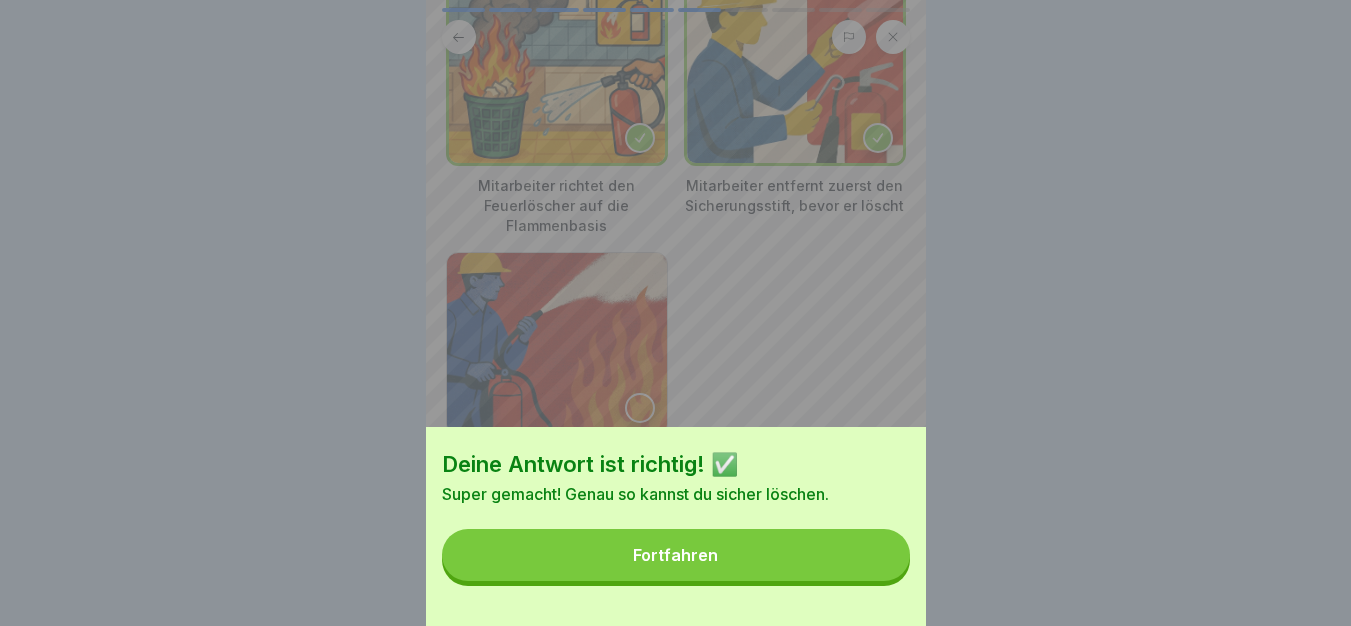 click on "Fortfahren" at bounding box center (676, 555) 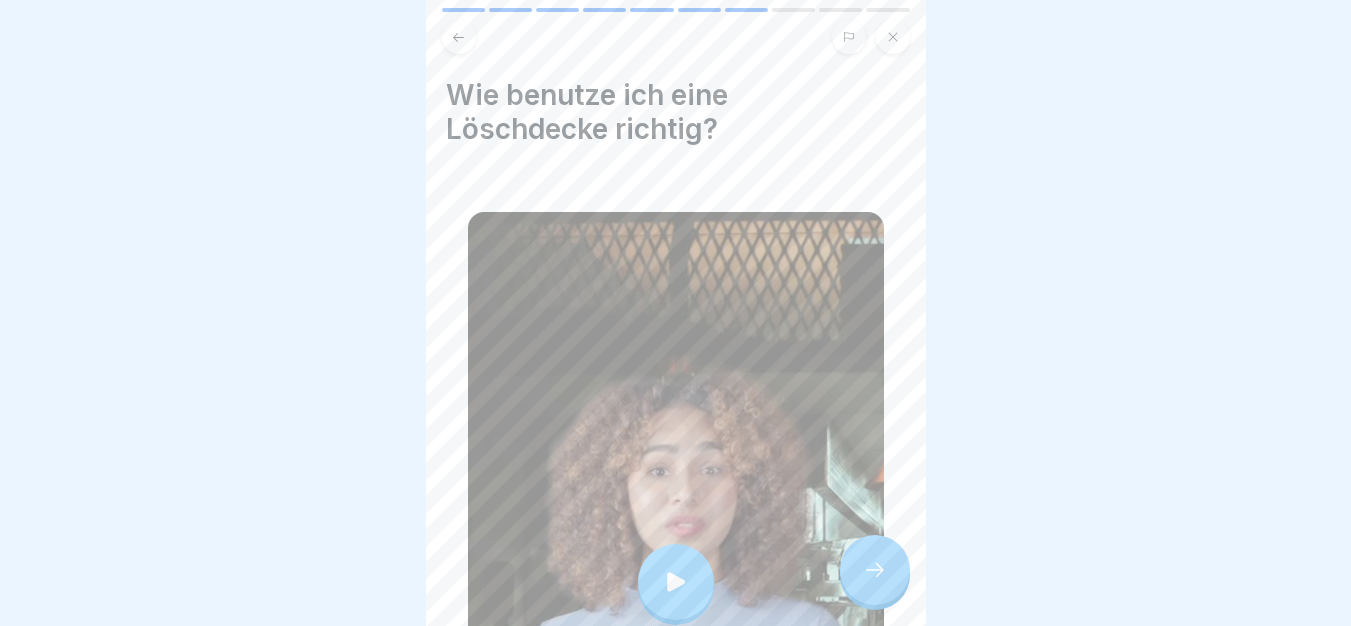 click at bounding box center (676, 582) 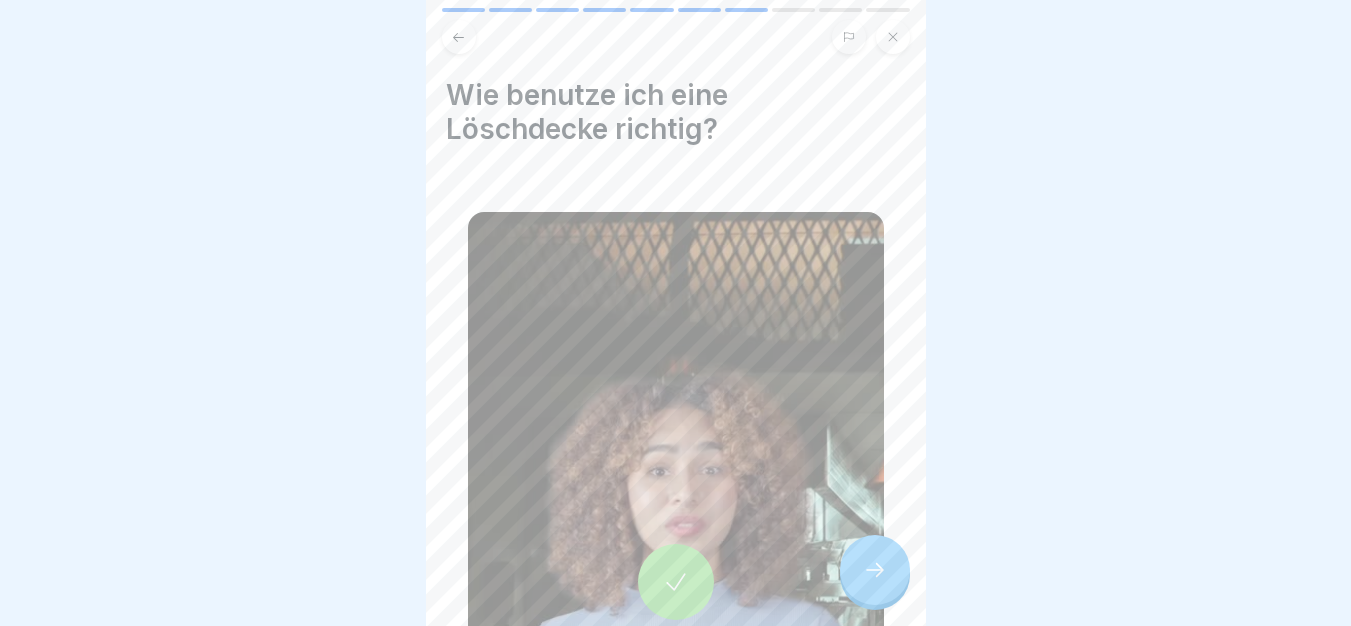 click 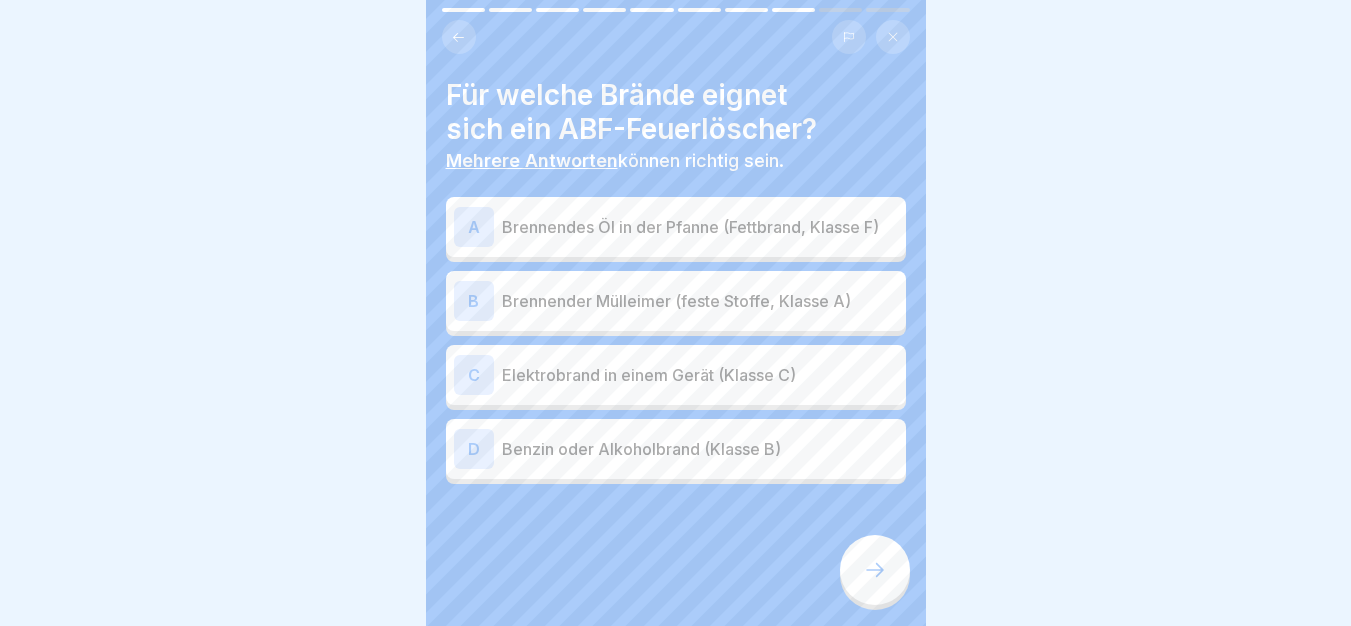 click on "Brennendes Öl in der Pfanne (Fettbrand, Klasse F)" at bounding box center [700, 227] 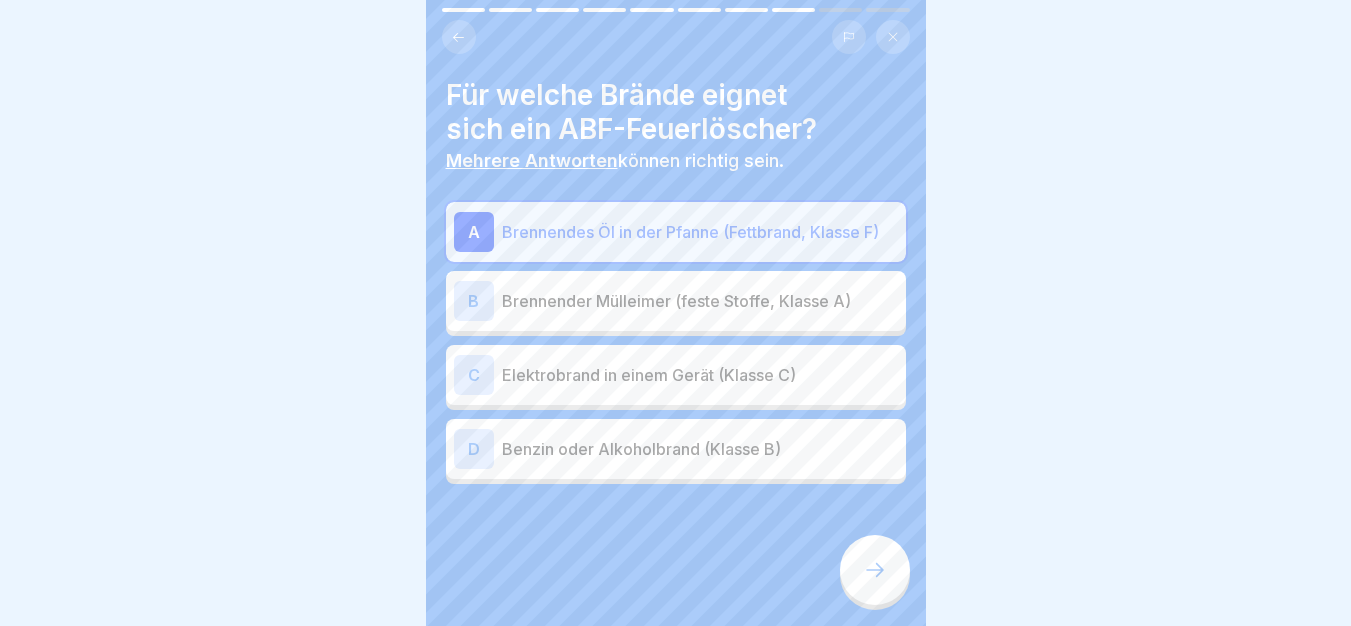 click on "B Brennender Mülleimer (feste Stoffe, Klasse A)" at bounding box center (676, 301) 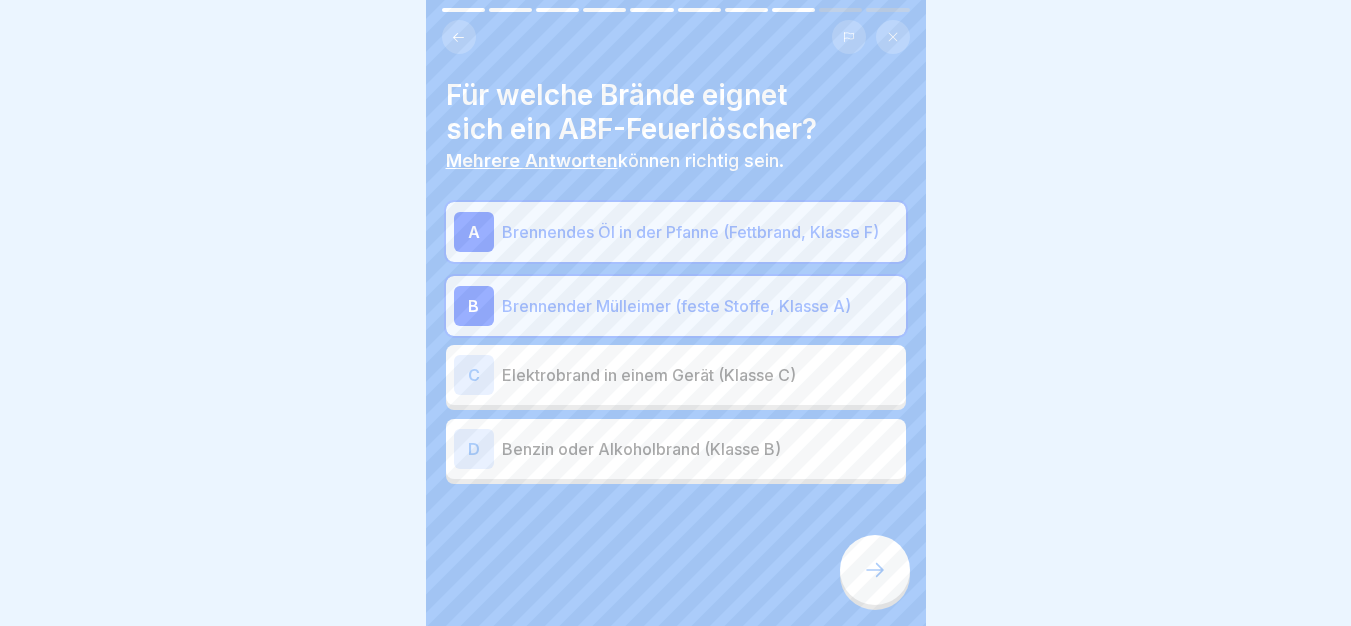 click on "Benzin oder Alkoholbrand (Klasse B)" at bounding box center (700, 449) 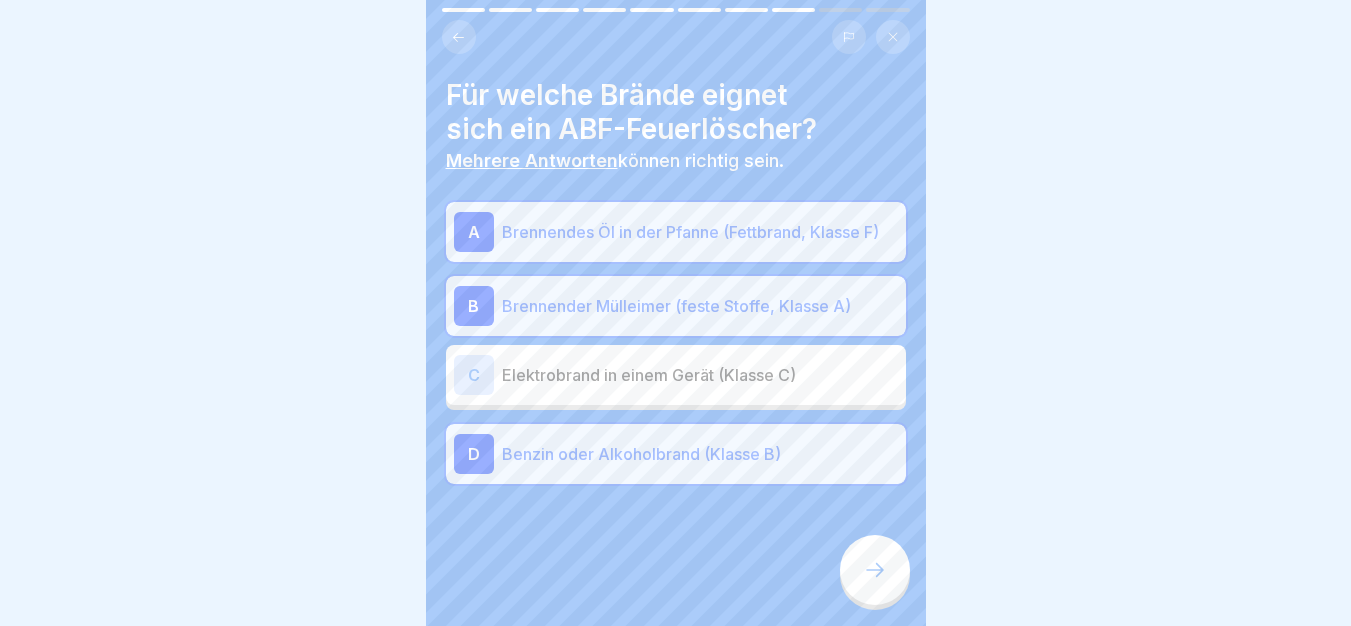 click at bounding box center [875, 570] 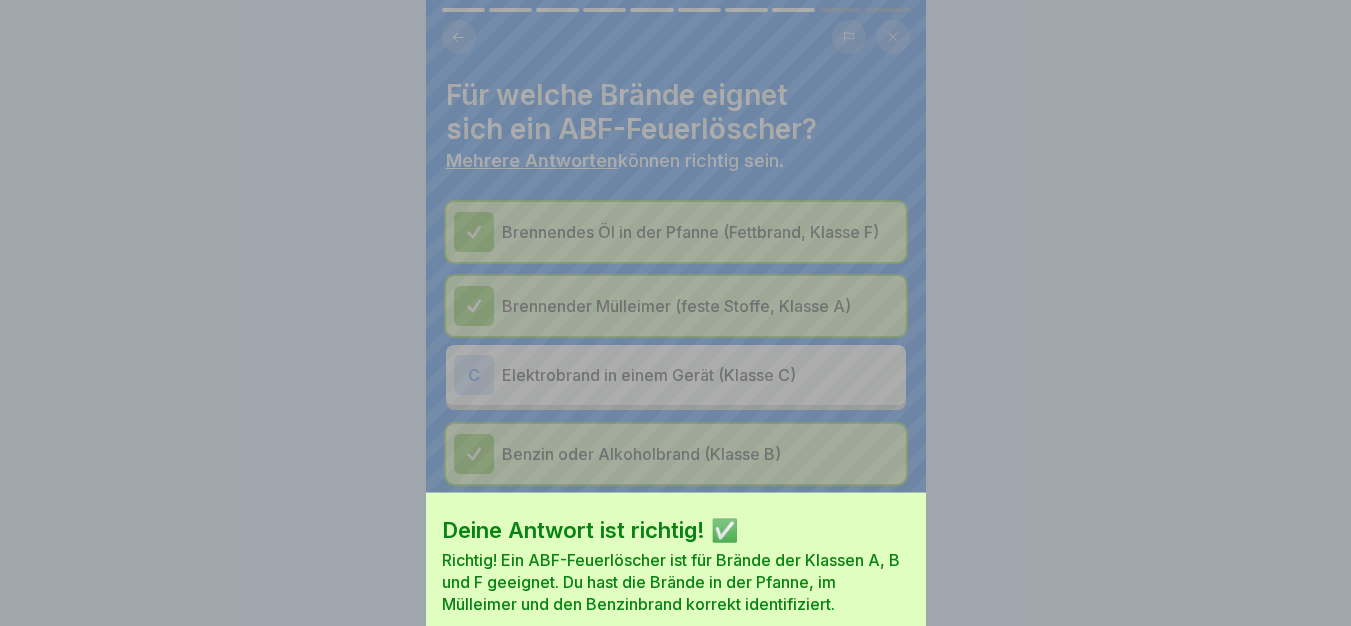 click on "Fortfahren" at bounding box center [676, 665] 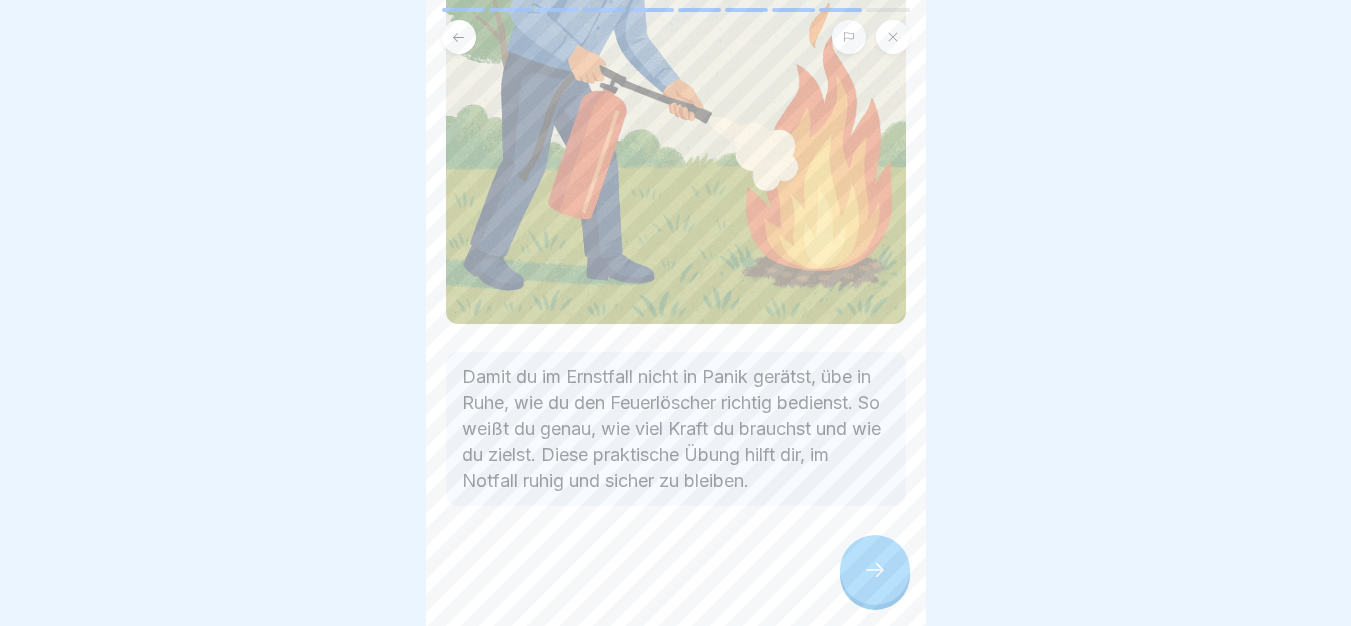 scroll, scrollTop: 321, scrollLeft: 0, axis: vertical 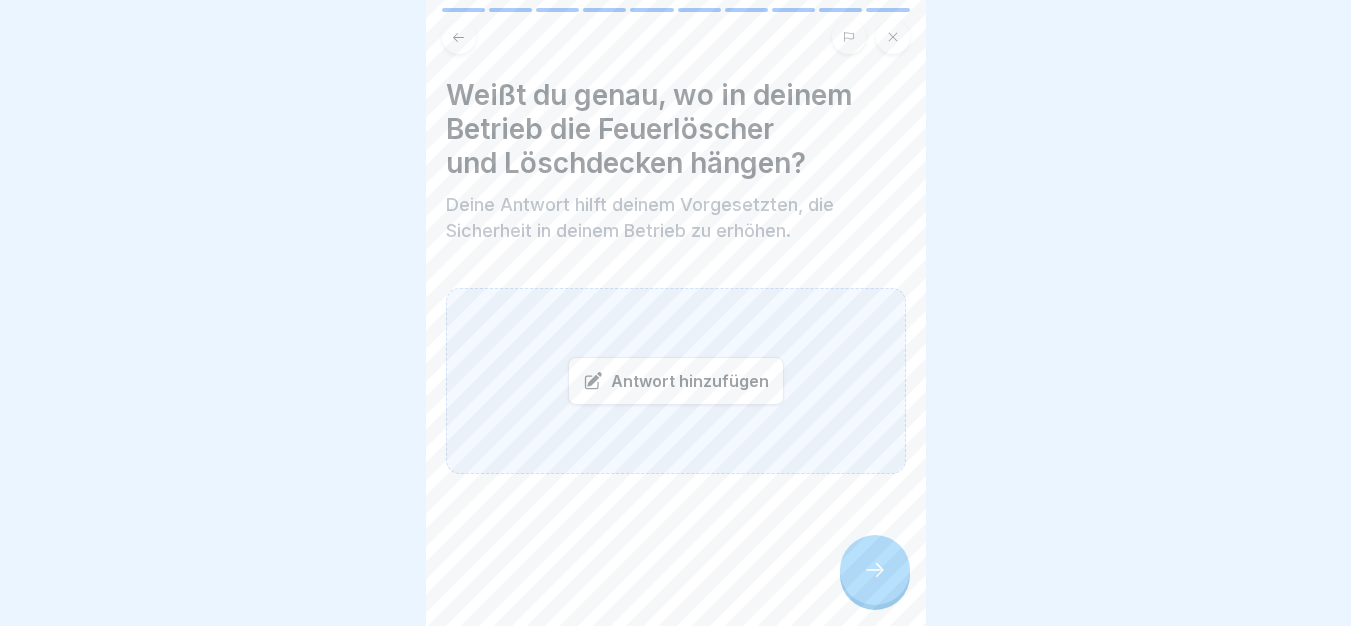 click 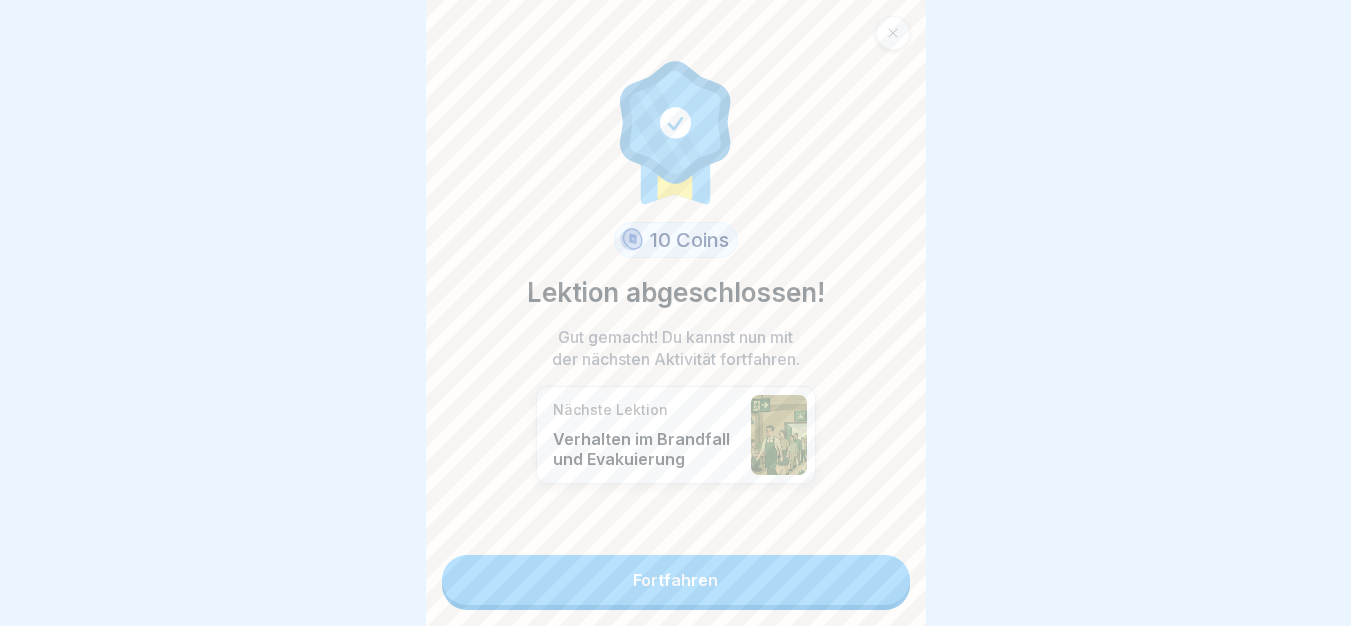 click on "Fortfahren" at bounding box center (676, 580) 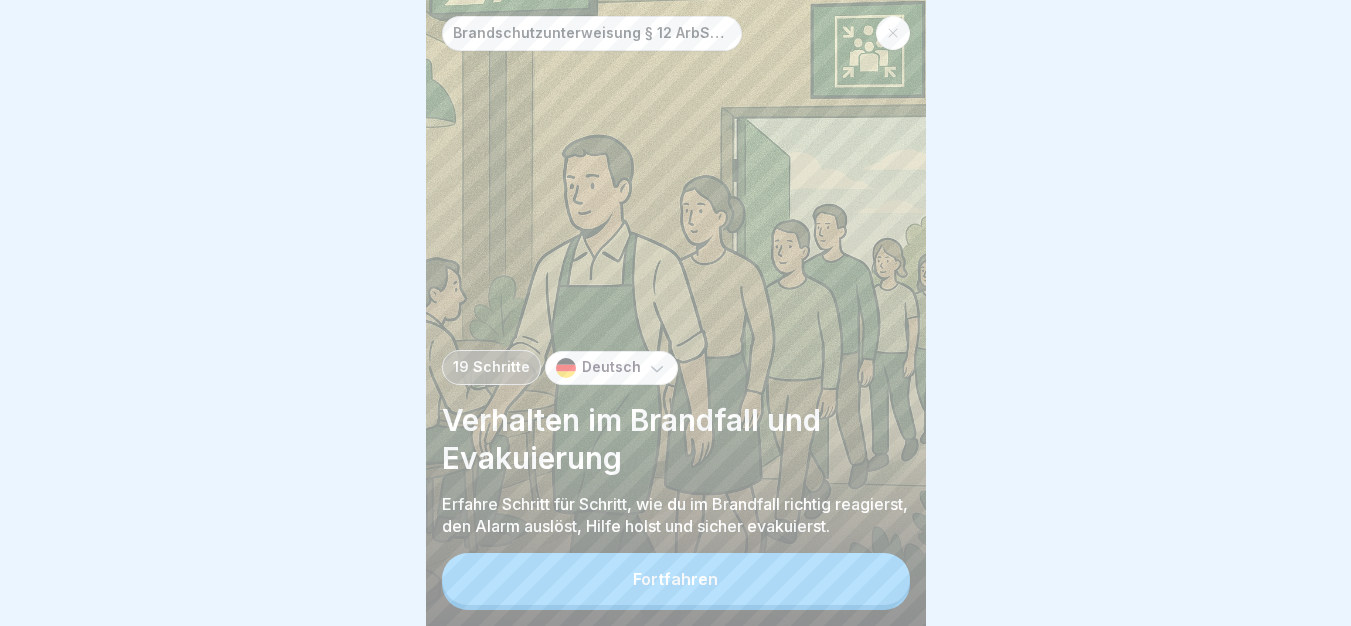 click on "Fortfahren" at bounding box center (676, 579) 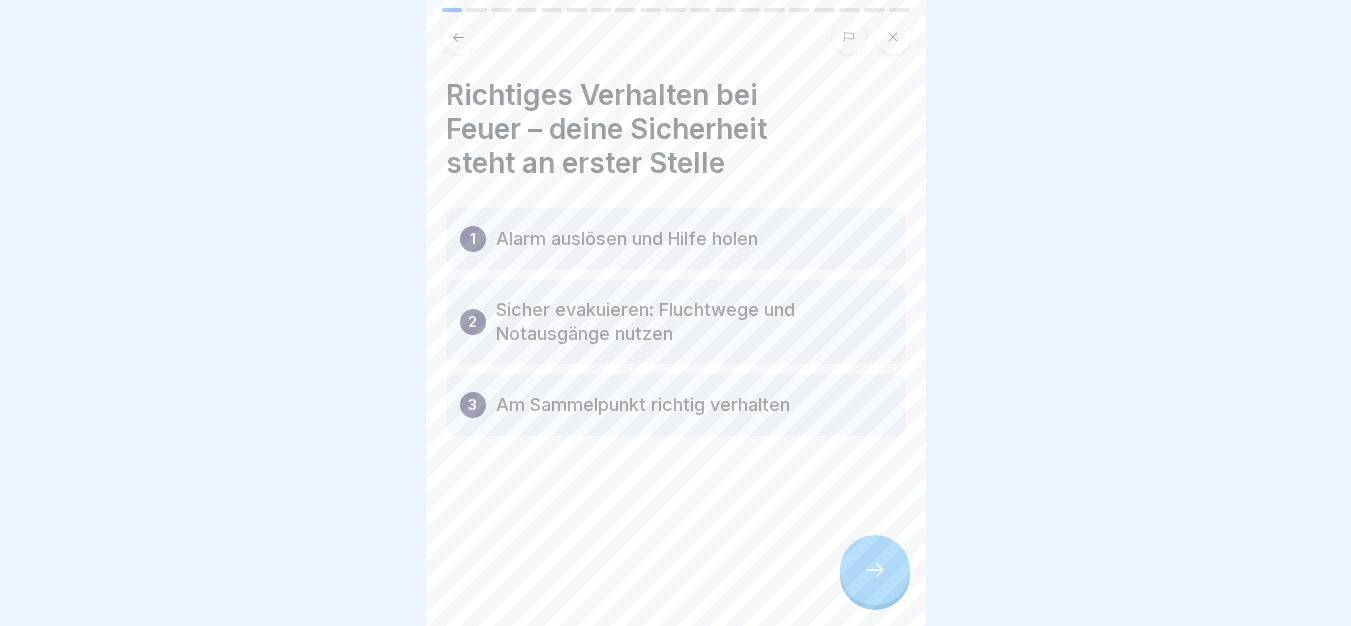 click at bounding box center (875, 570) 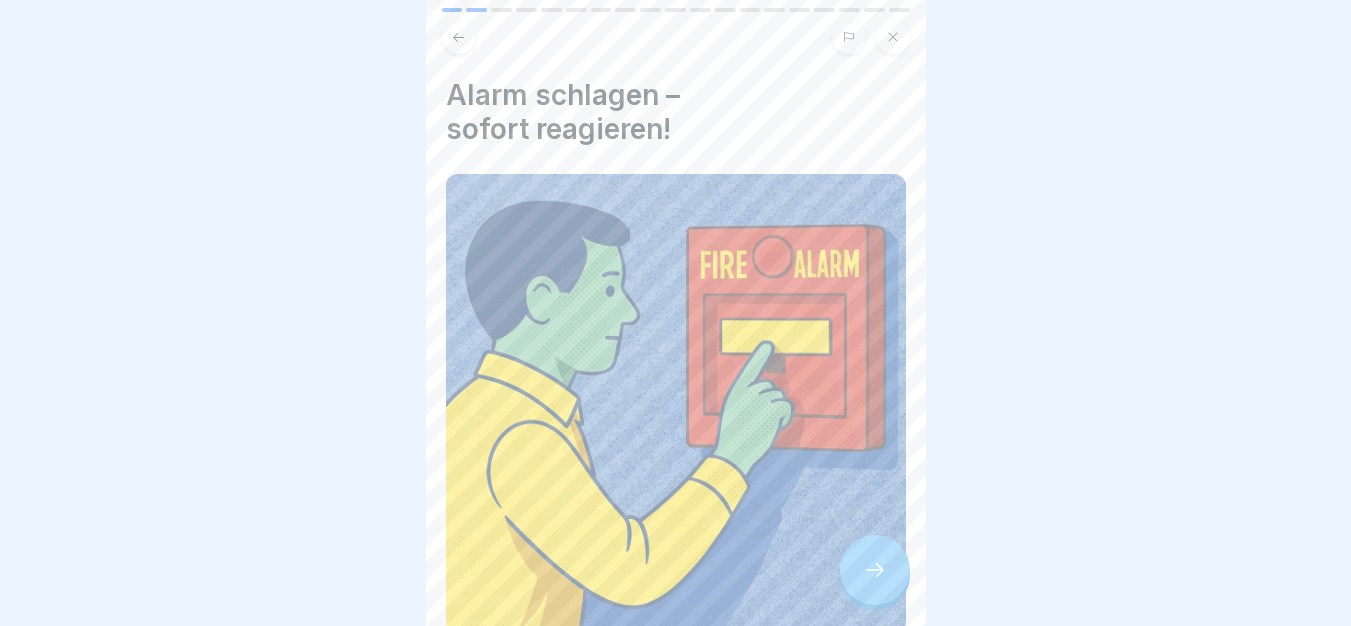 click at bounding box center (875, 570) 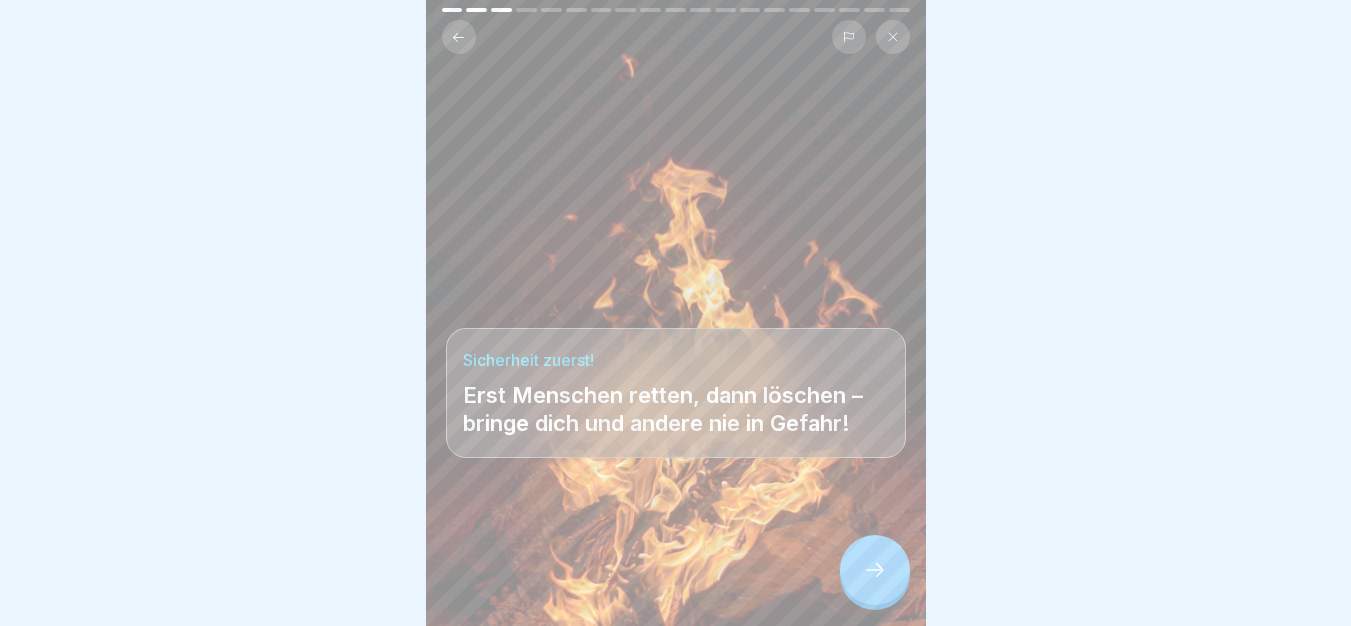 click at bounding box center [875, 570] 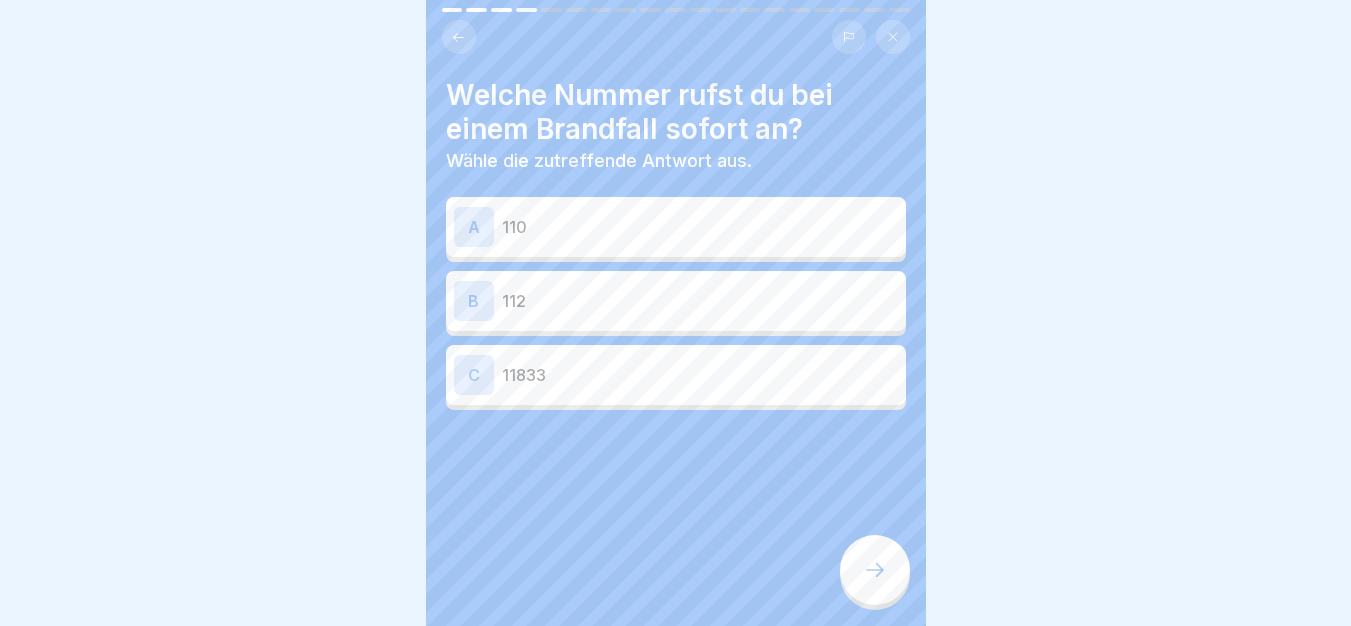 click on "112" at bounding box center (700, 301) 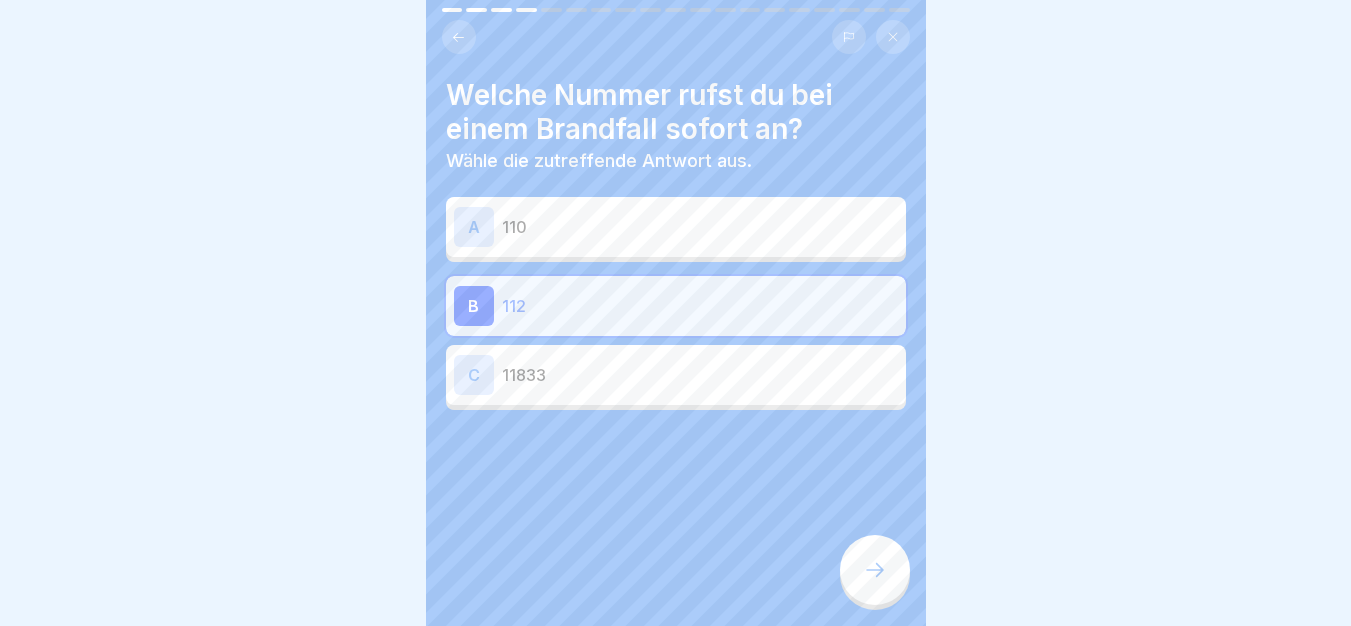 click at bounding box center [875, 570] 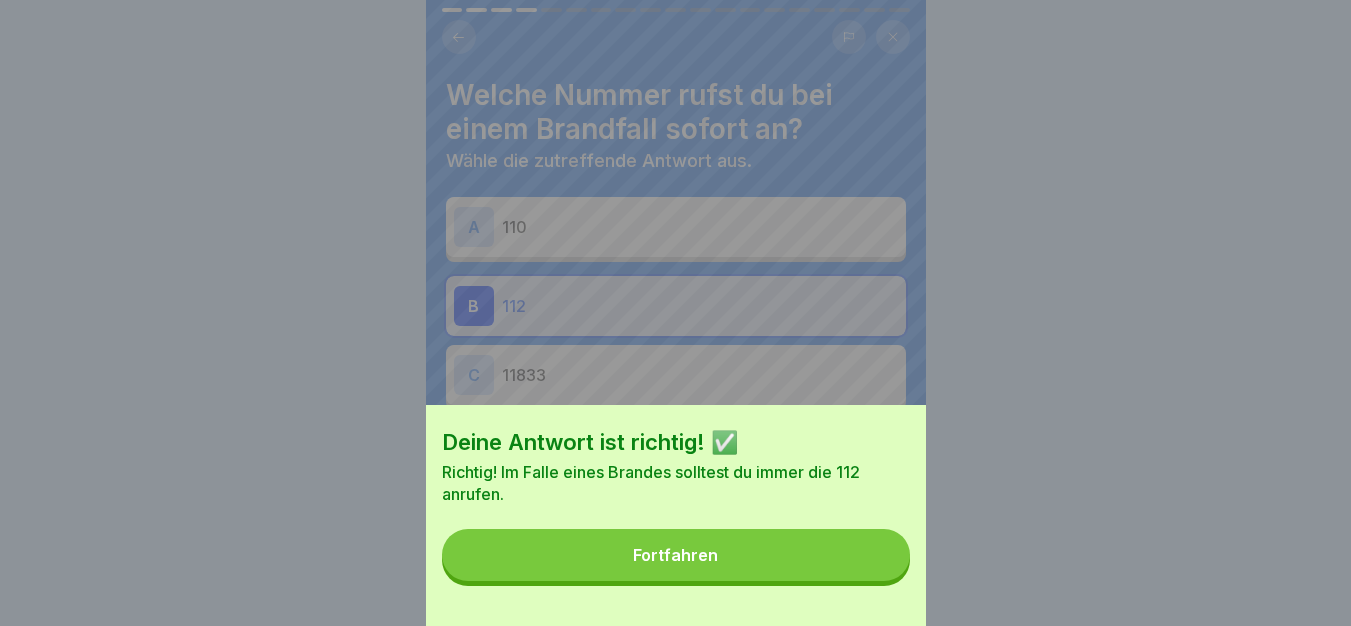 click on "Fortfahren" at bounding box center [676, 555] 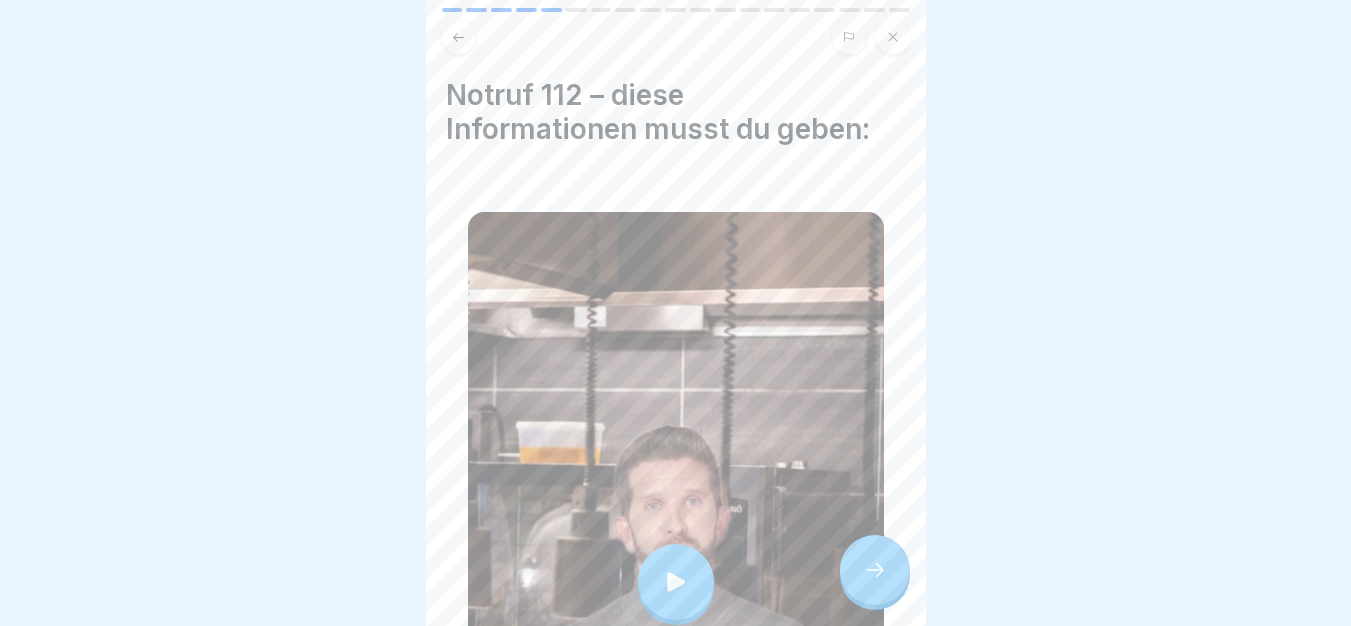 click at bounding box center [676, 582] 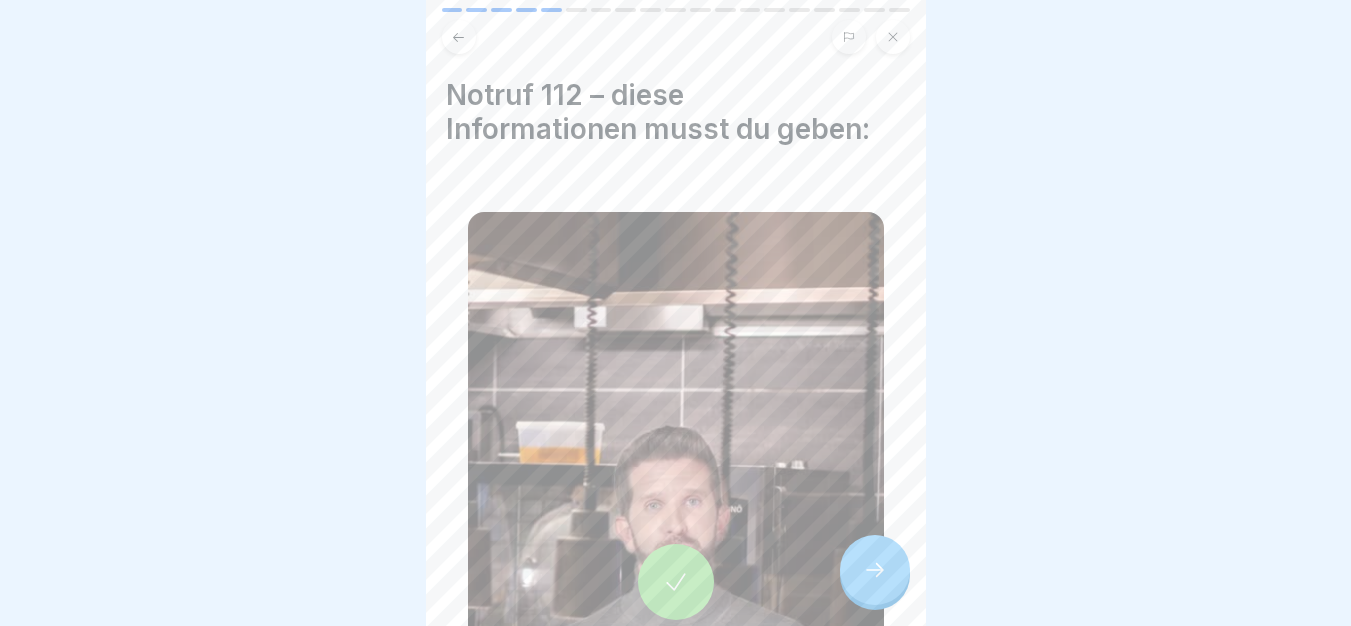 click at bounding box center [875, 570] 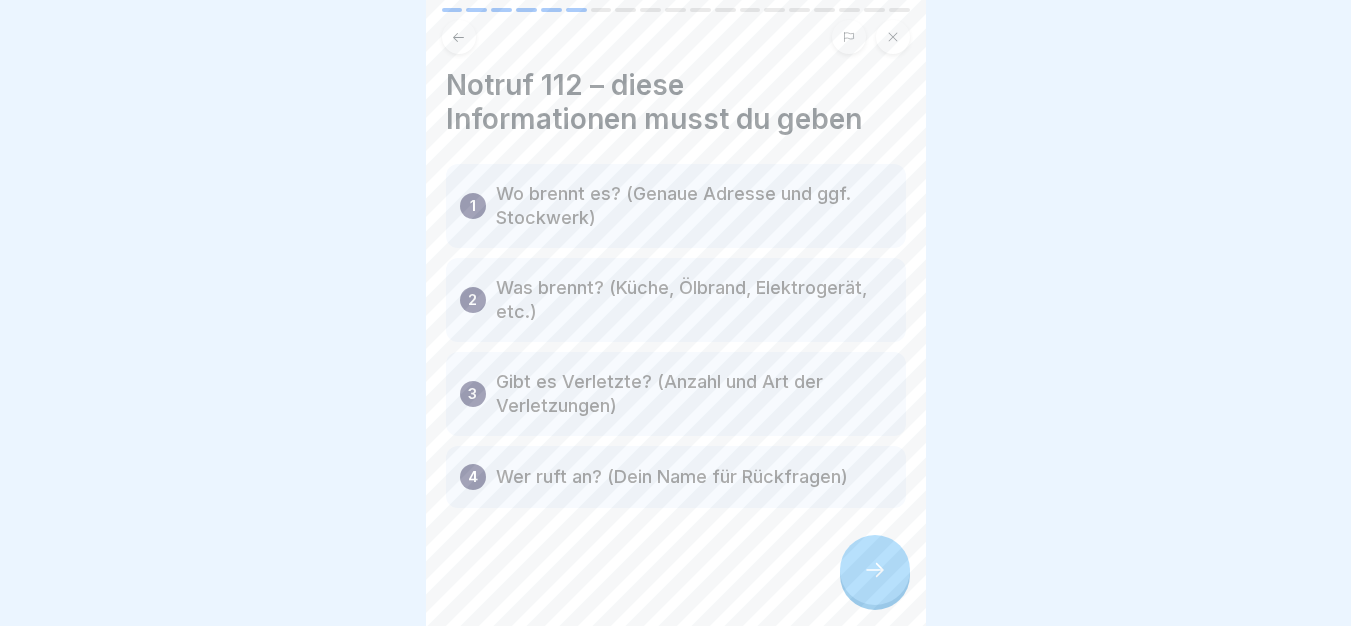 scroll, scrollTop: 12, scrollLeft: 0, axis: vertical 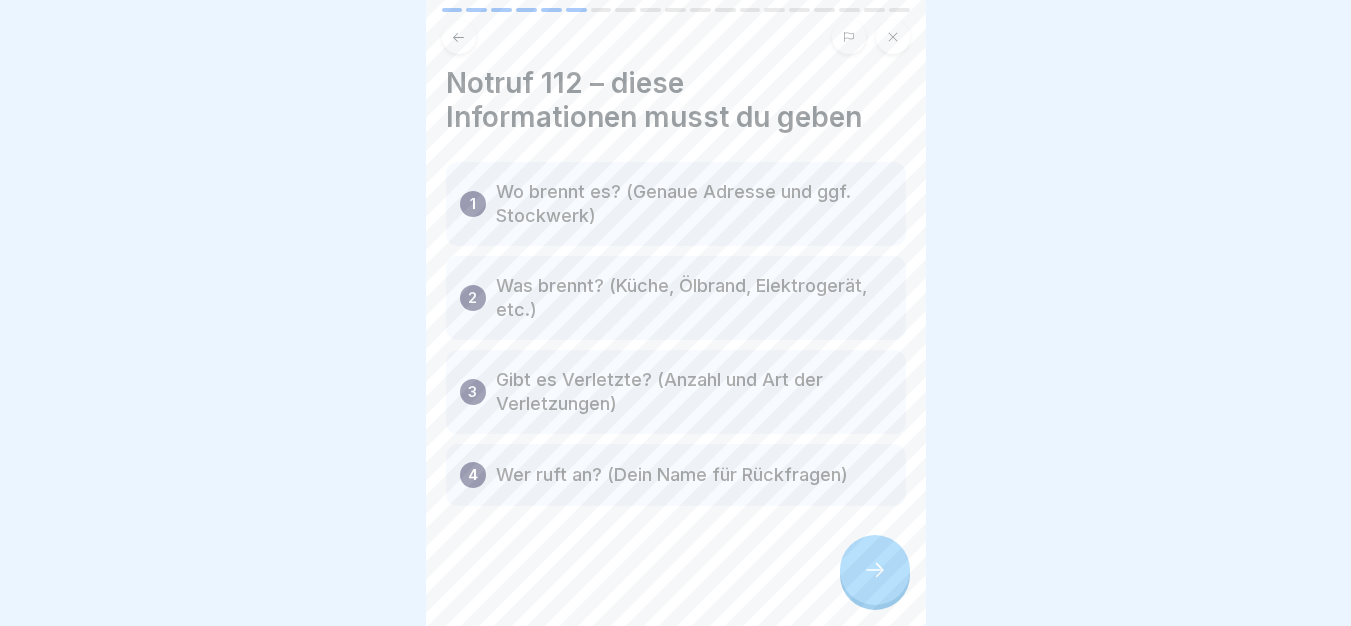 click at bounding box center (875, 570) 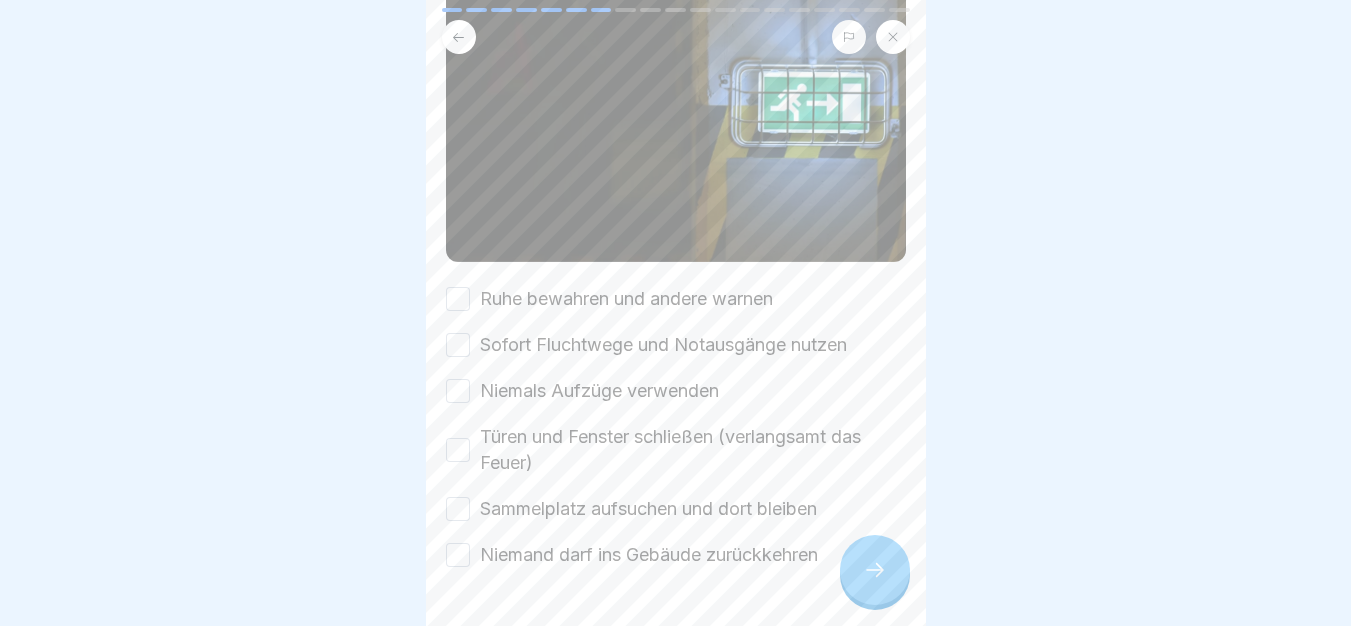 scroll, scrollTop: 306, scrollLeft: 0, axis: vertical 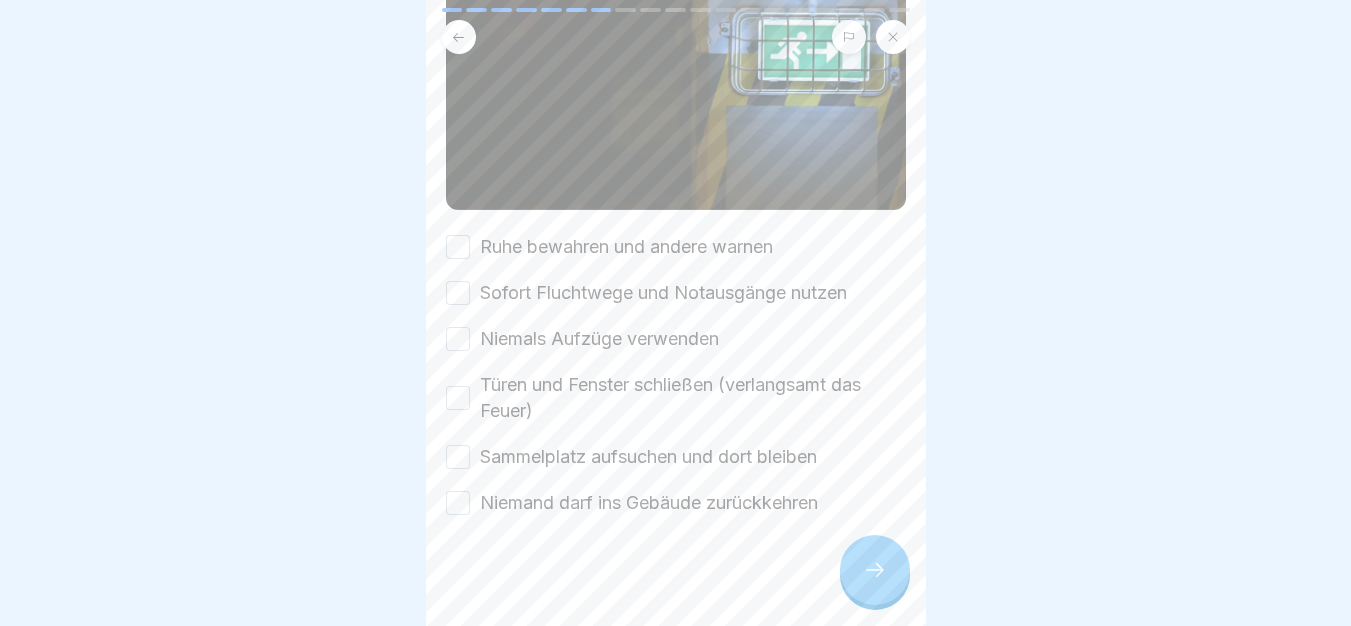 click on "Ruhe bewahren und andere warnen" at bounding box center (626, 247) 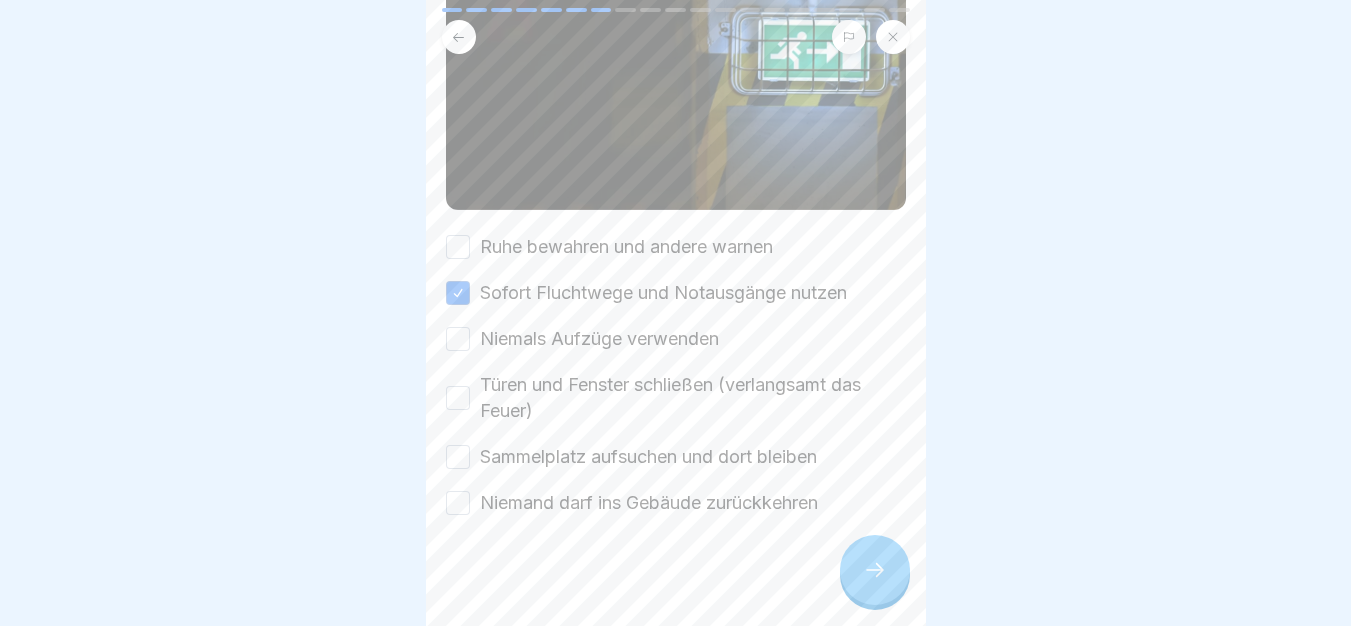 click on "Ruhe bewahren und andere warnen" at bounding box center (626, 247) 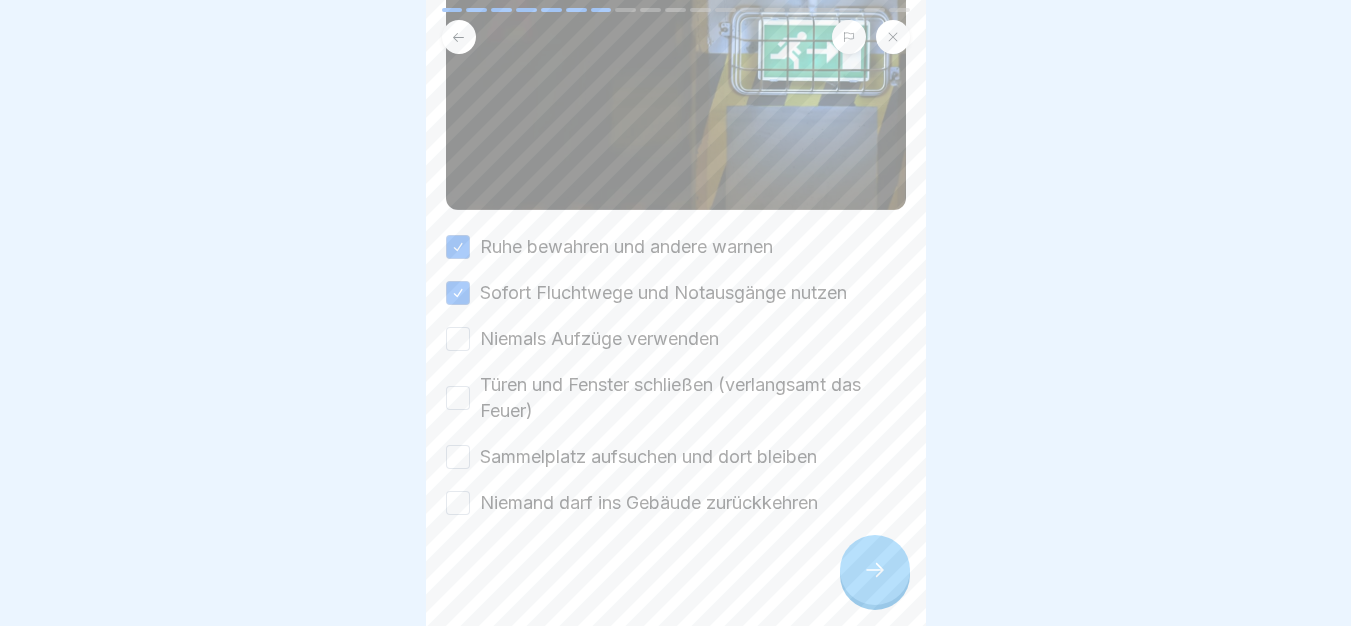 click on "Niemals Aufzüge verwenden" at bounding box center [599, 339] 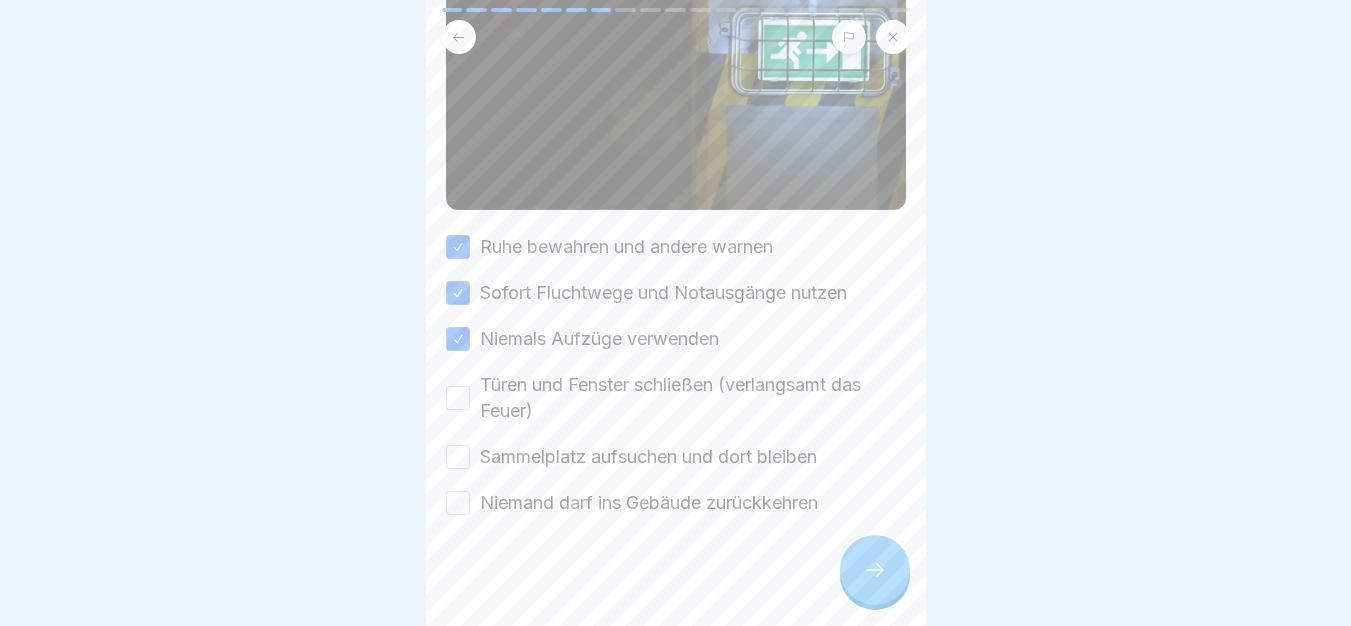 click on "Türen und Fenster schließen (verlangsamt das Feuer)" at bounding box center [693, 398] 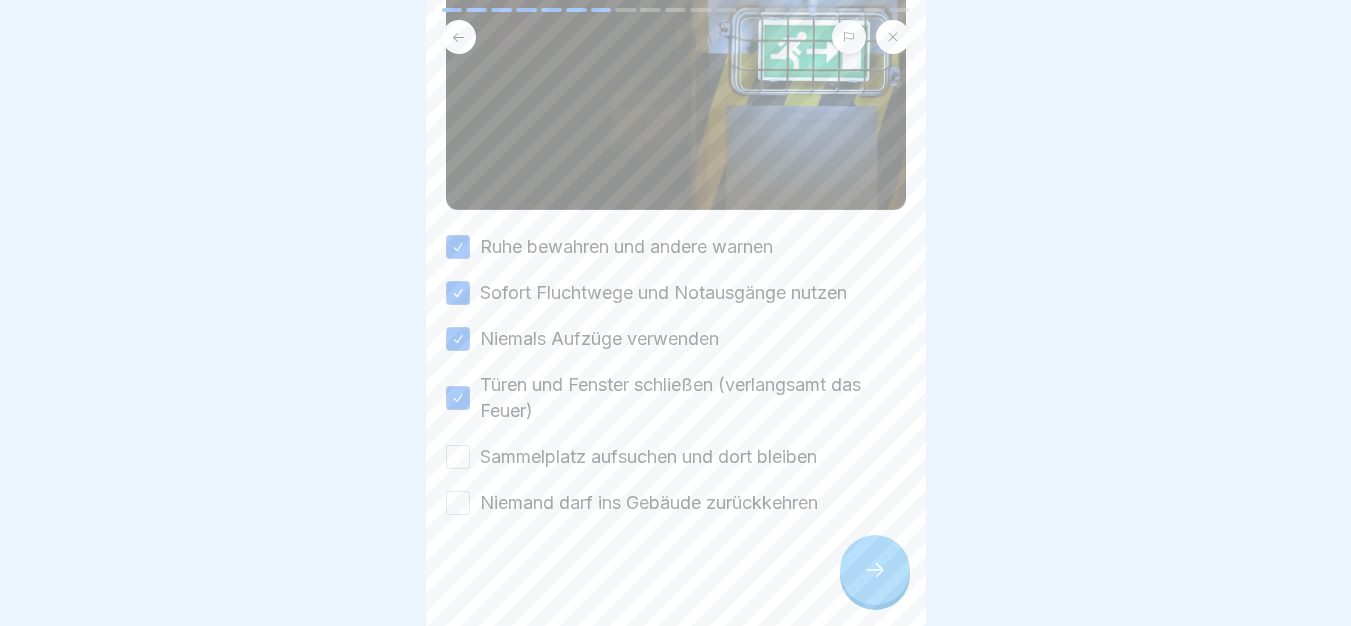 click on "Sammelplatz aufsuchen und dort bleiben" at bounding box center [648, 457] 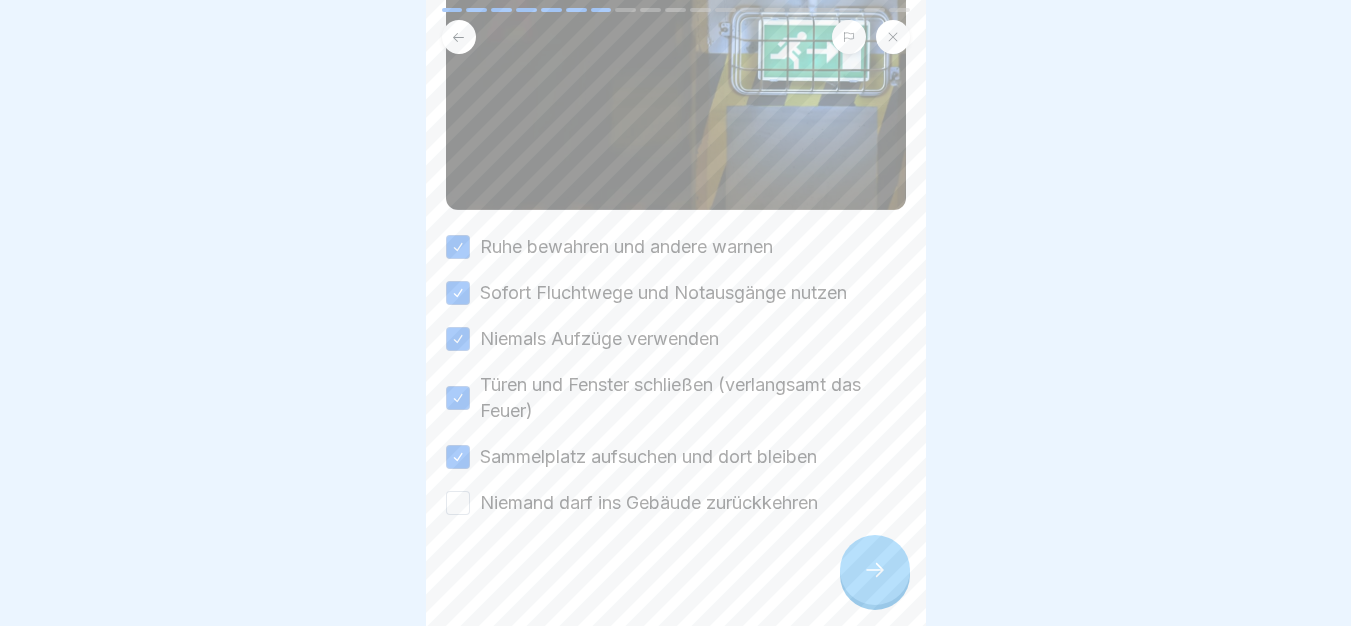 click on "Ruhe bewahren und andere warnen Sofort Fluchtwege und Notausgänge nutzen Niemals Aufzüge verwenden Türen und Fenster schließen (verlangsamt das Feuer) Sammelplatz aufsuchen und dort bleiben Niemand darf ins Gebäude zurückkehren" at bounding box center (676, 375) 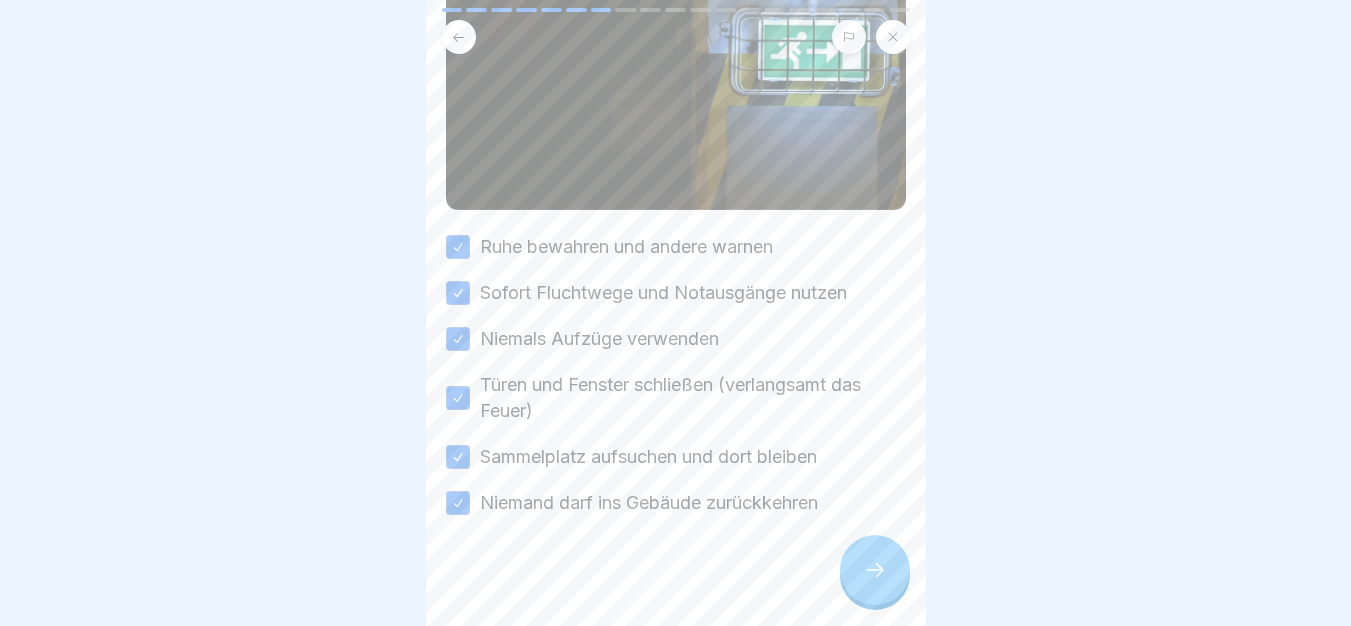 click 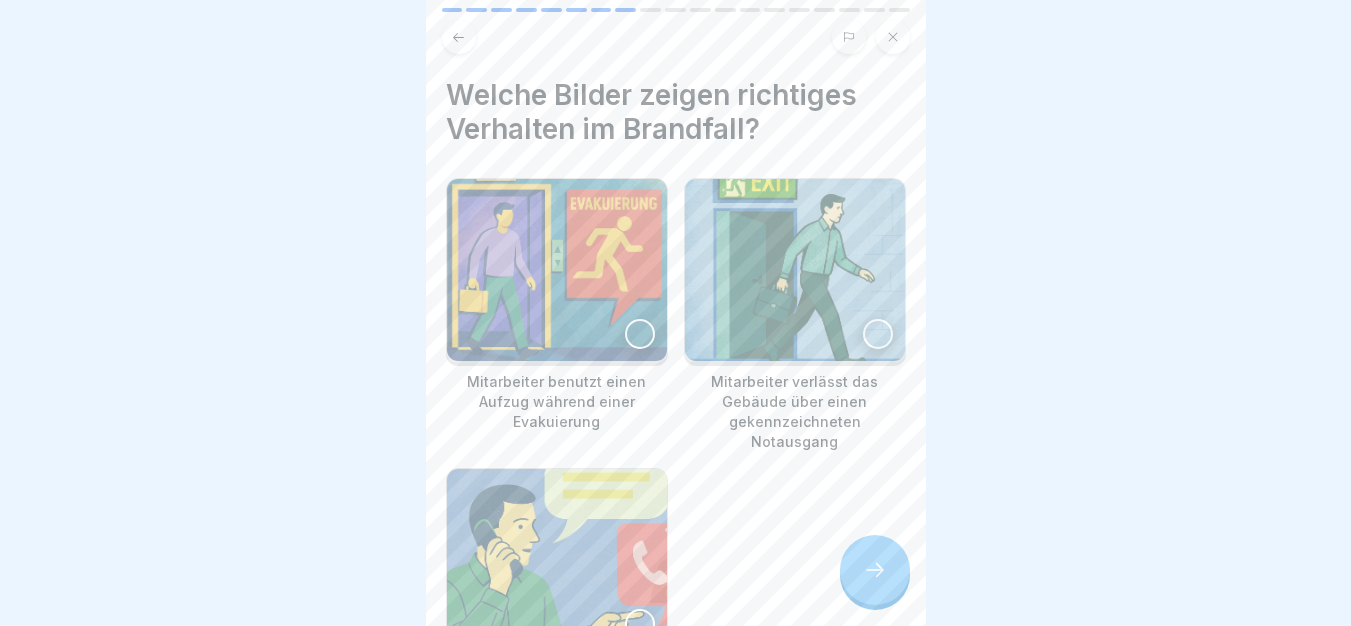 click at bounding box center (557, 270) 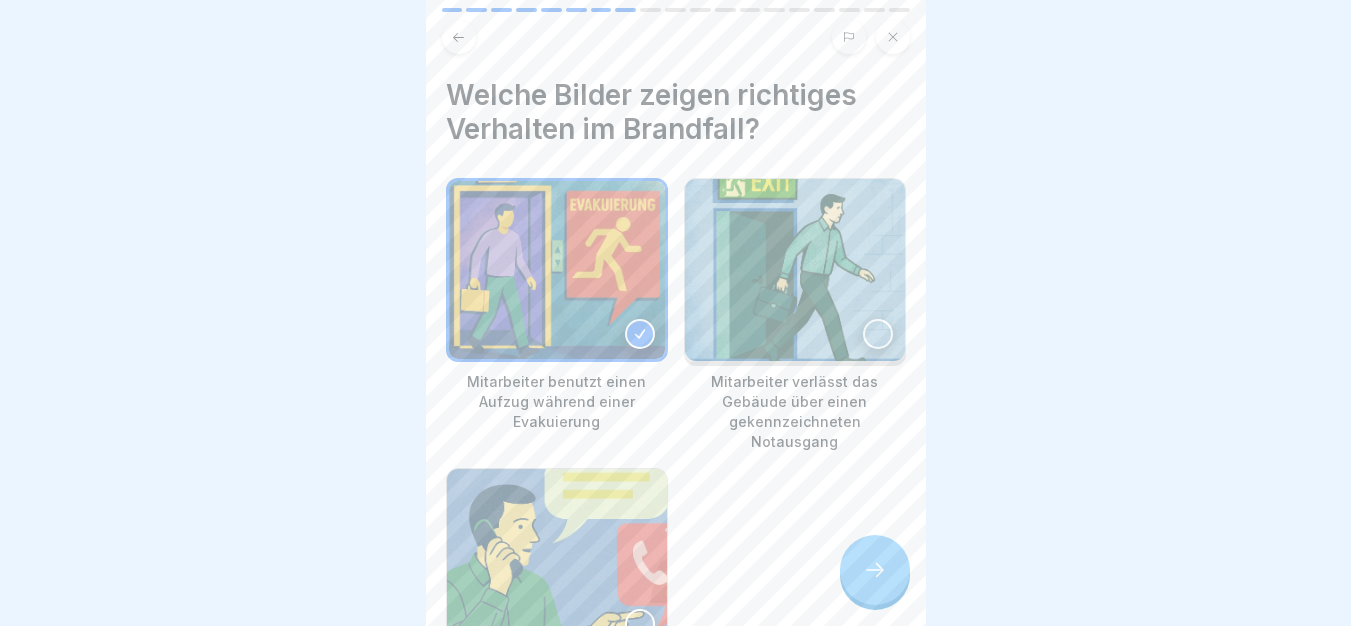 click at bounding box center (557, 270) 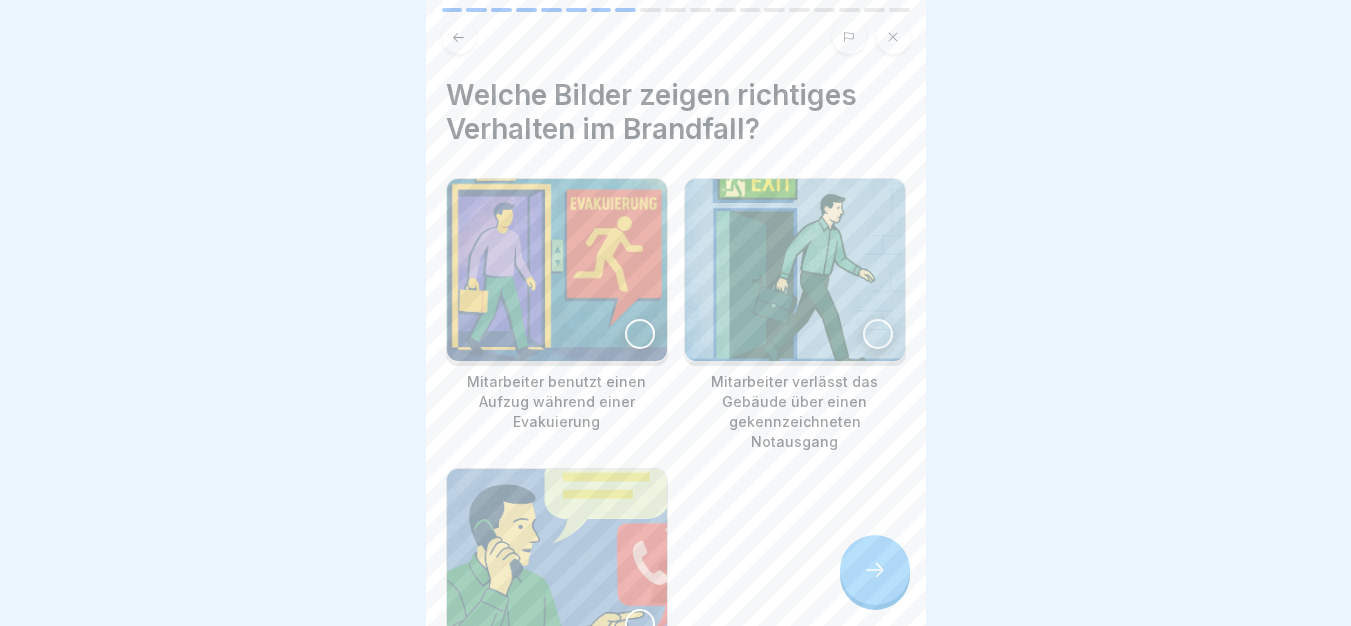 click at bounding box center (795, 270) 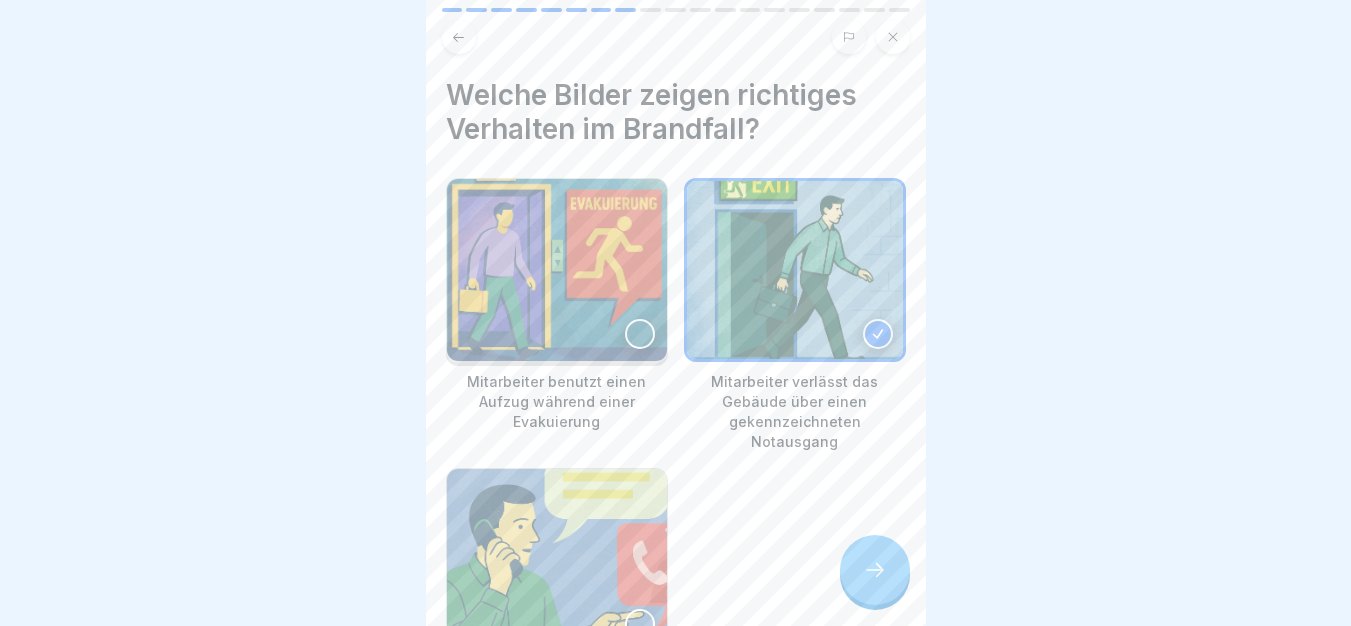 click at bounding box center (557, 560) 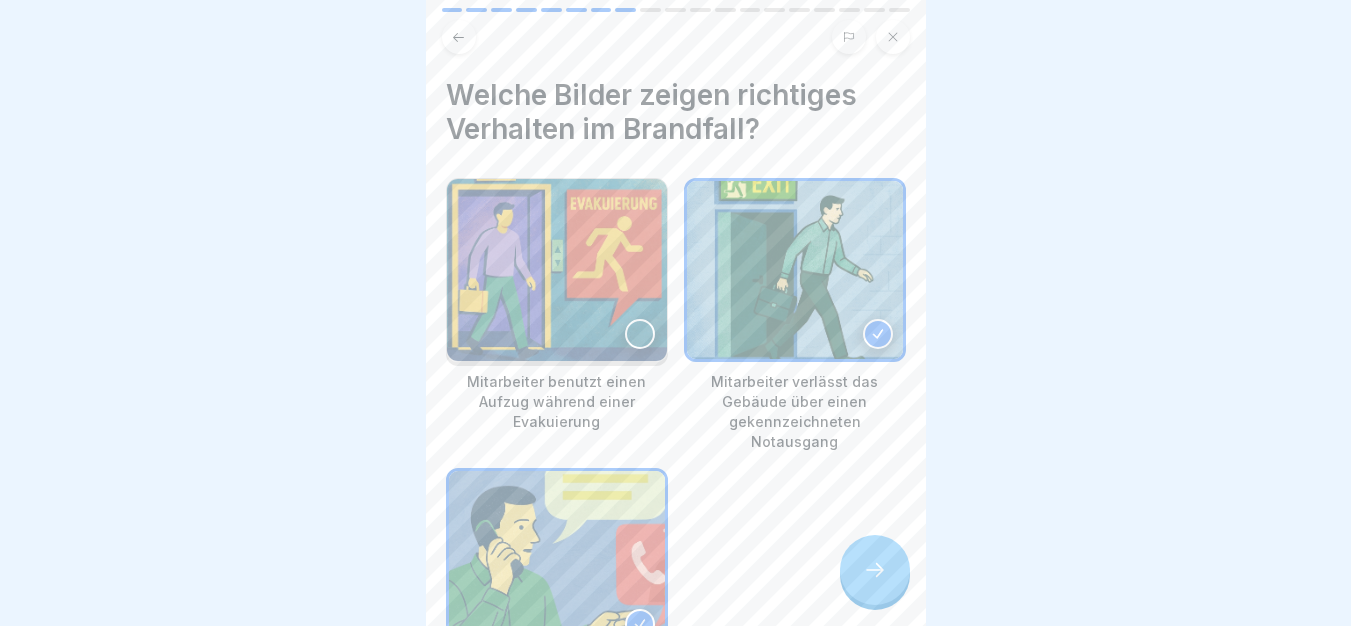 click 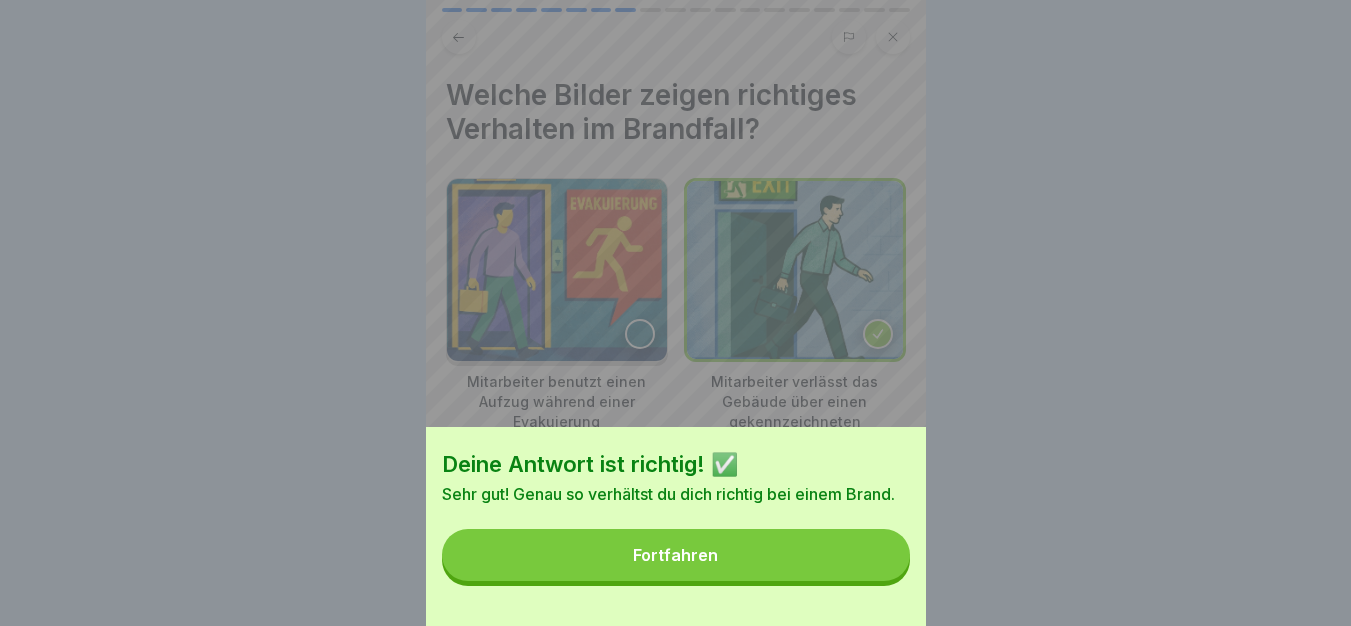 click on "Fortfahren" at bounding box center (676, 555) 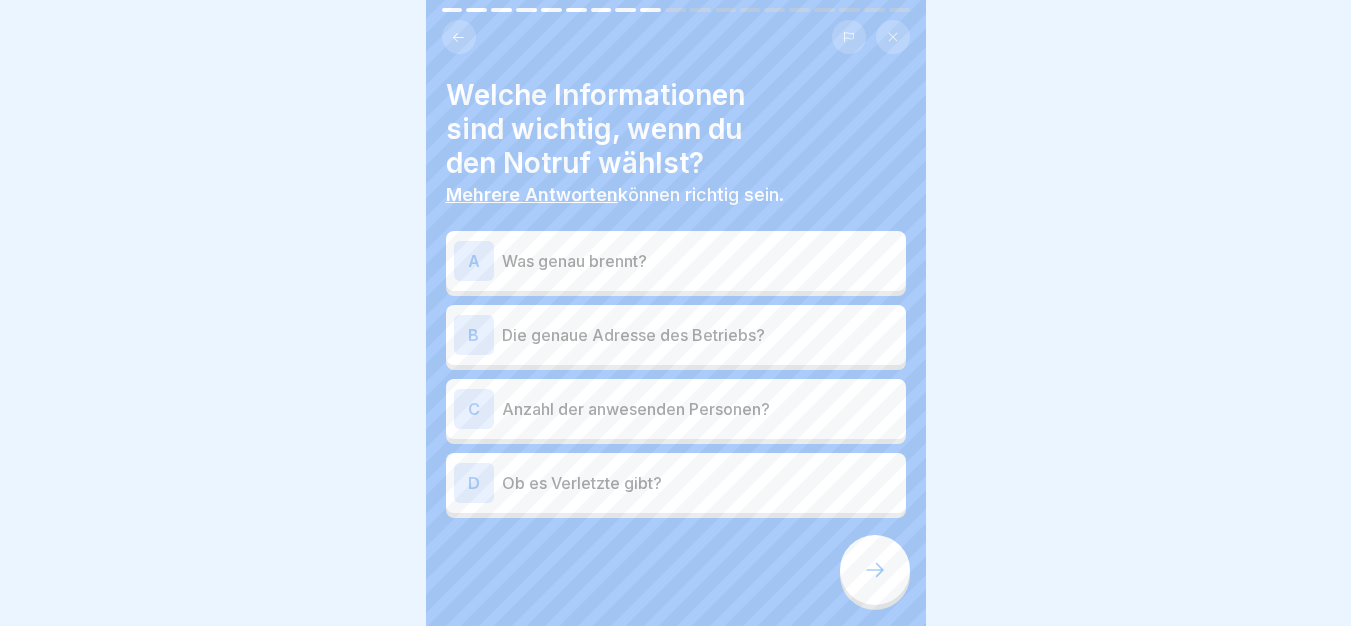 click on "Was genau brennt?" at bounding box center (700, 261) 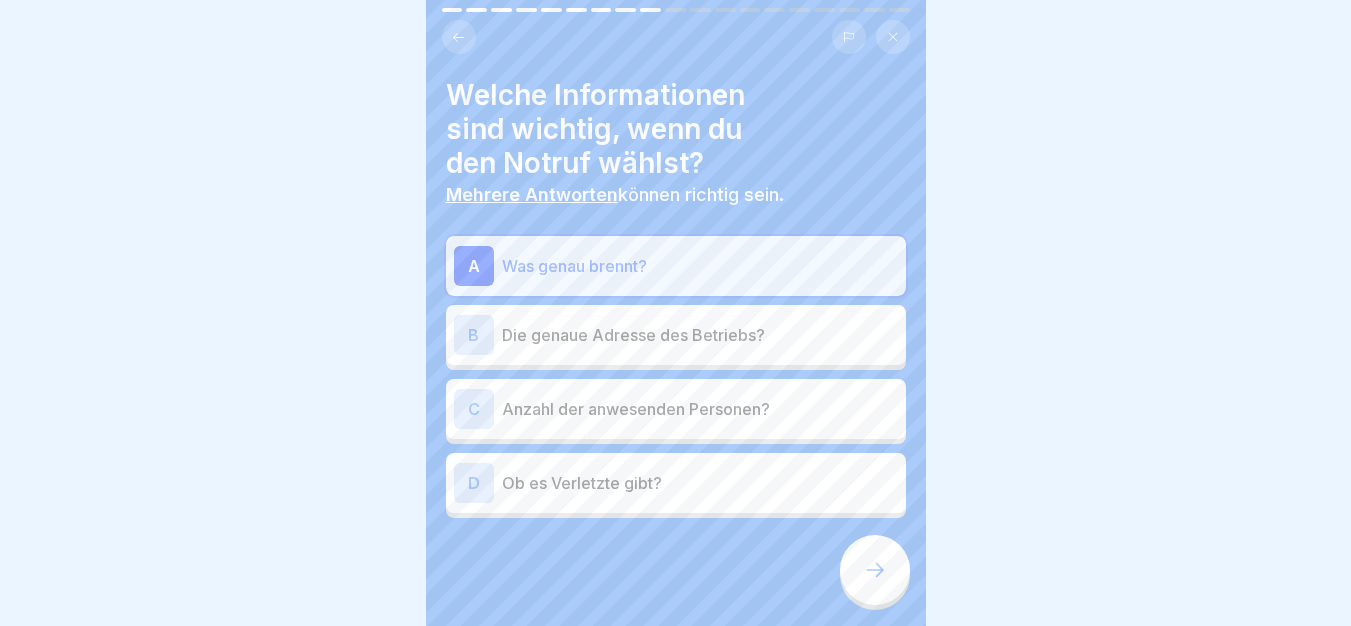 click on "Die genaue Adresse des Betriebs?" at bounding box center (700, 335) 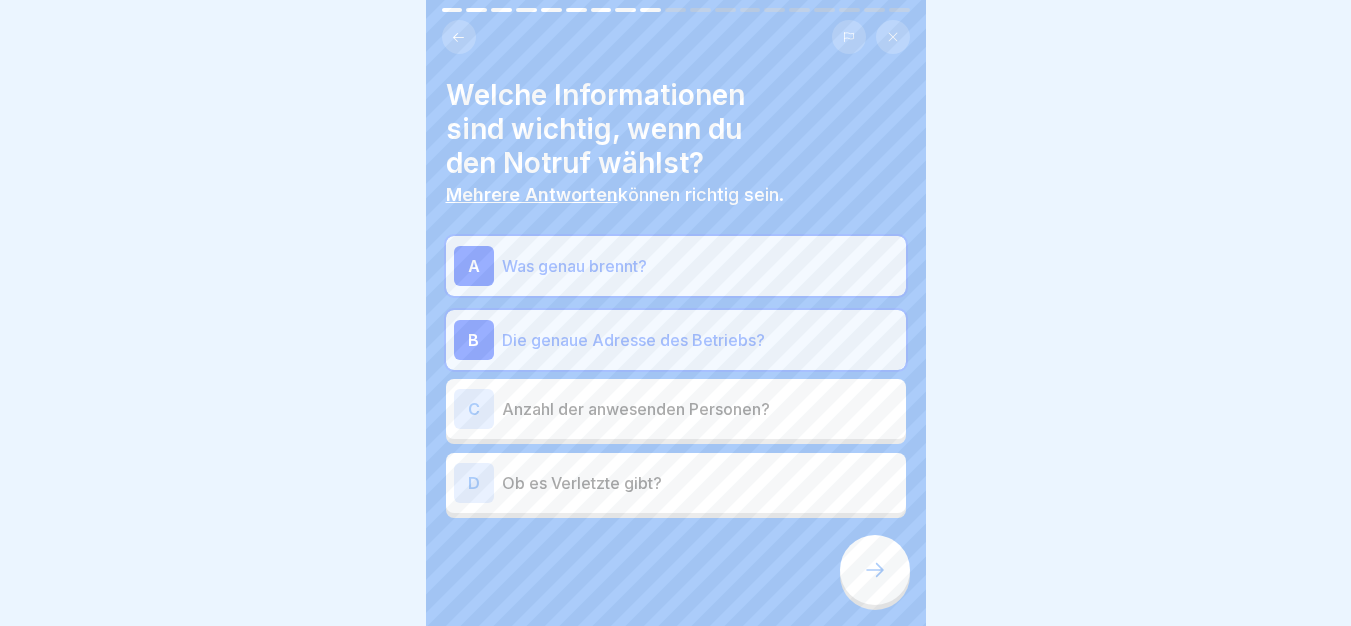 click on "Ob es Verletzte gibt?" at bounding box center (700, 483) 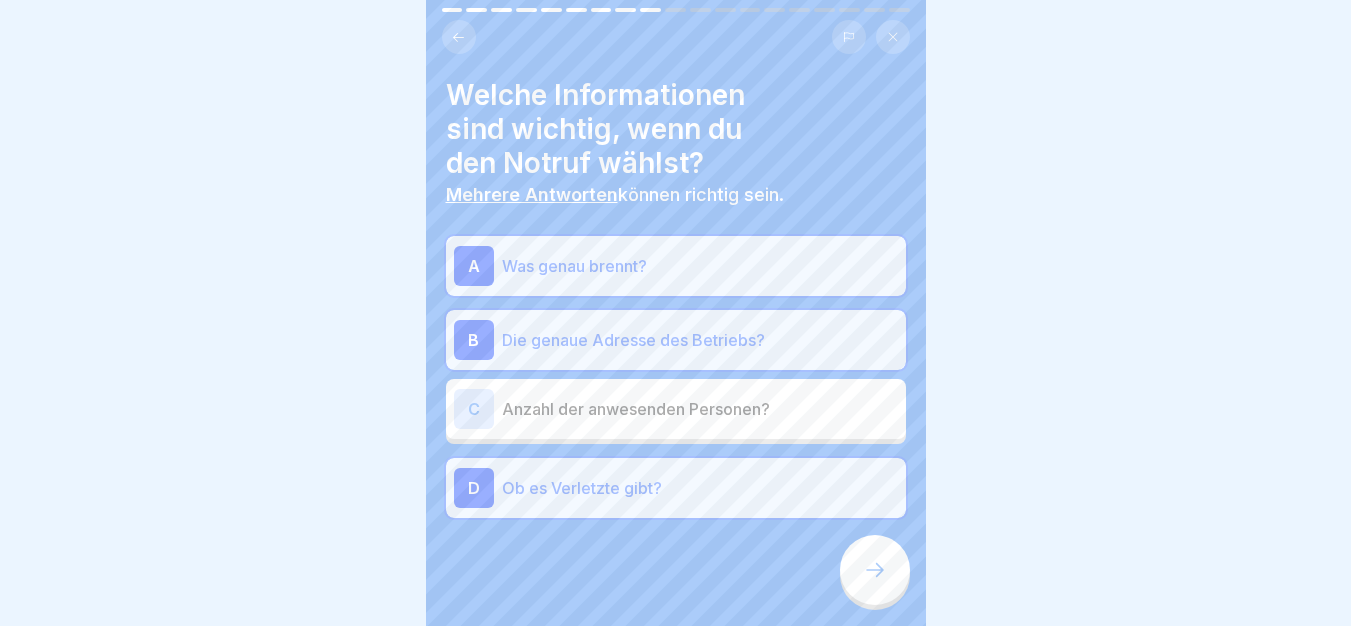 click at bounding box center [875, 570] 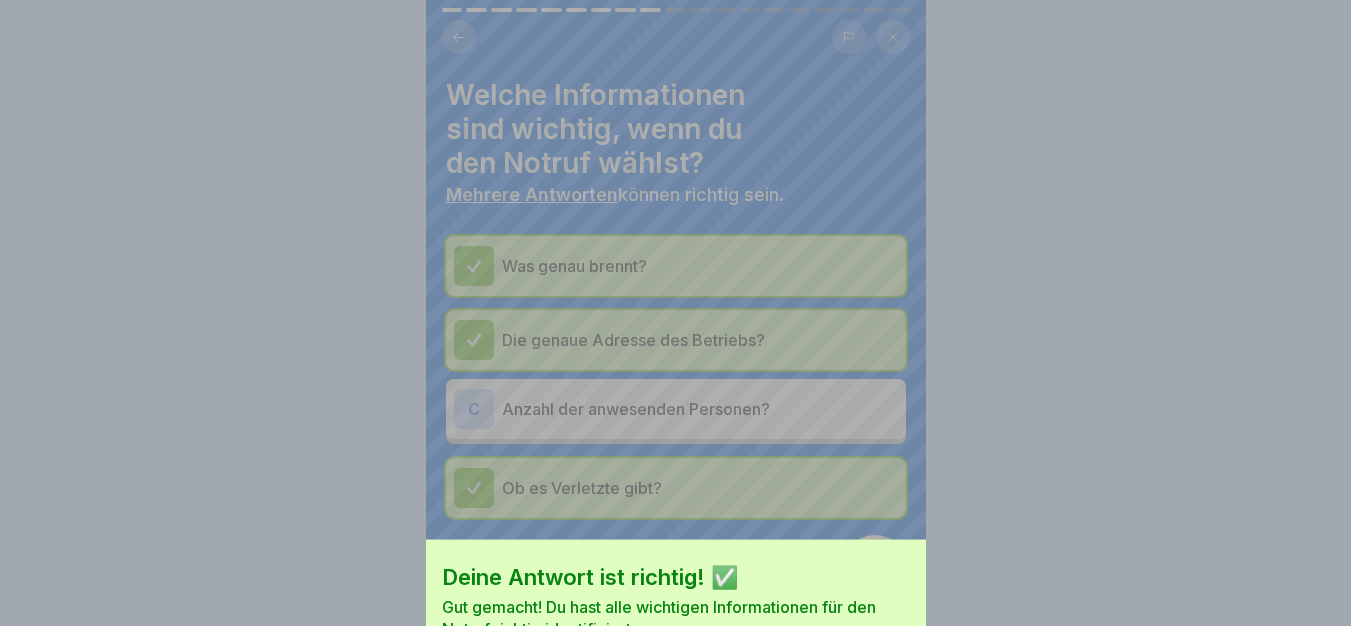 click on "Fortfahren" at bounding box center [676, 690] 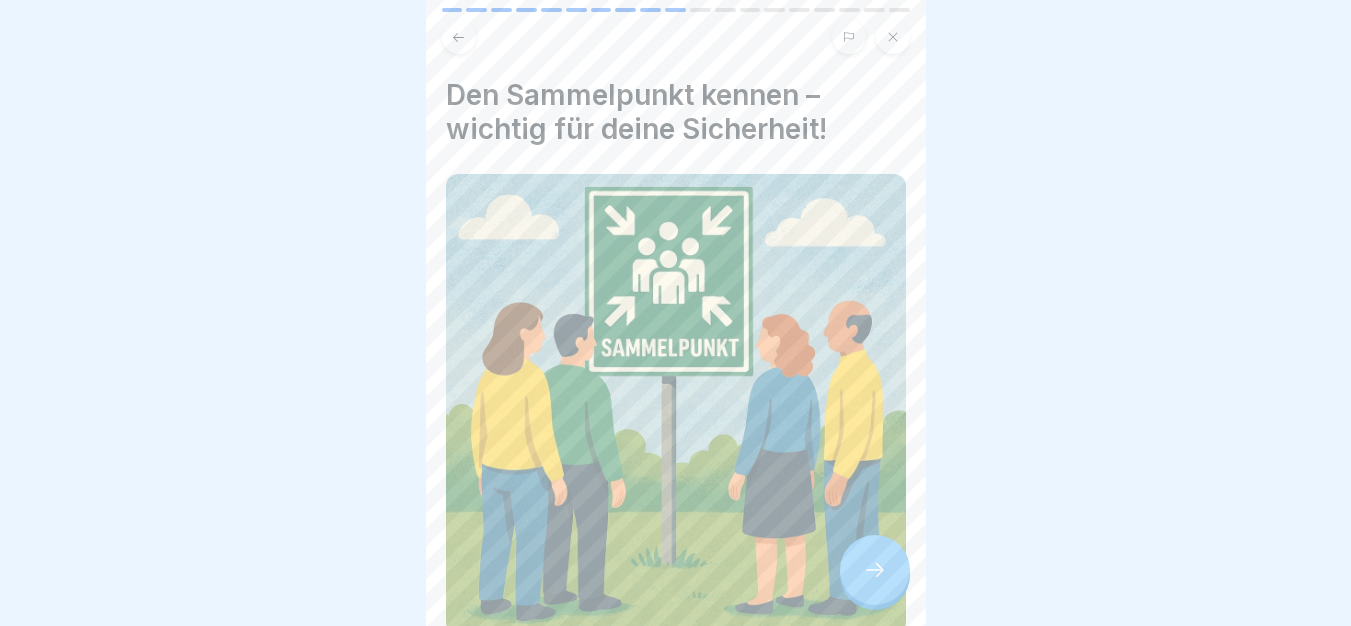 click at bounding box center (875, 570) 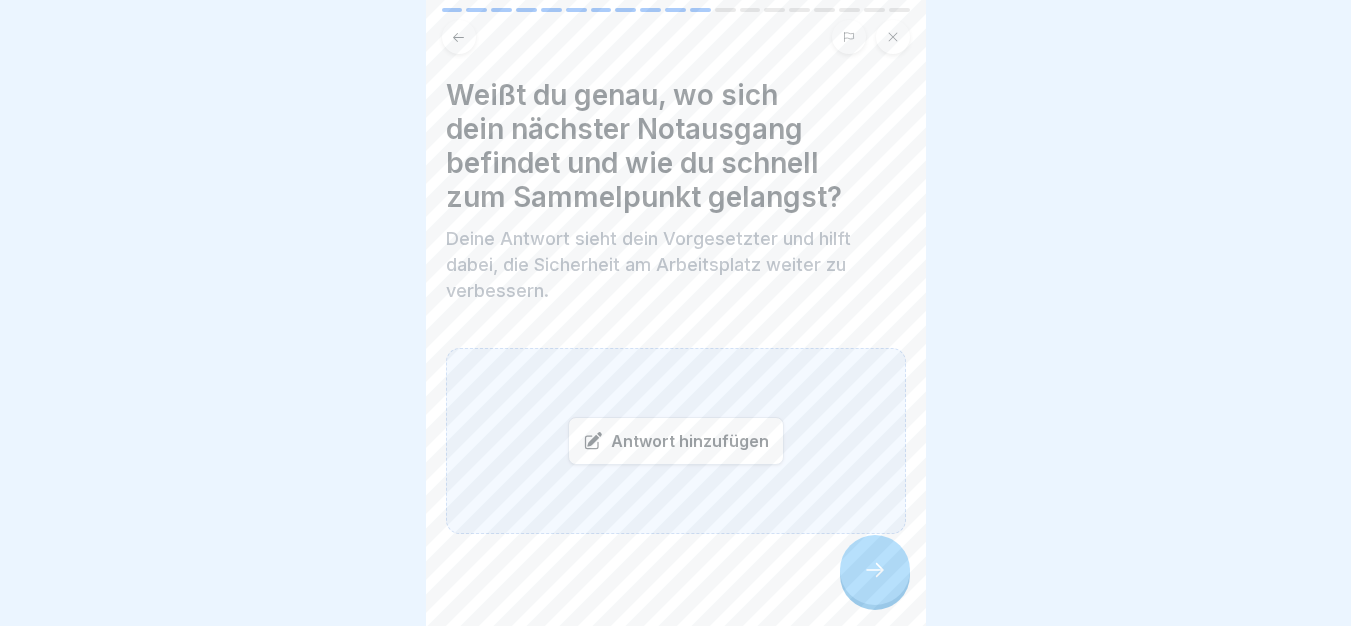 click at bounding box center [875, 570] 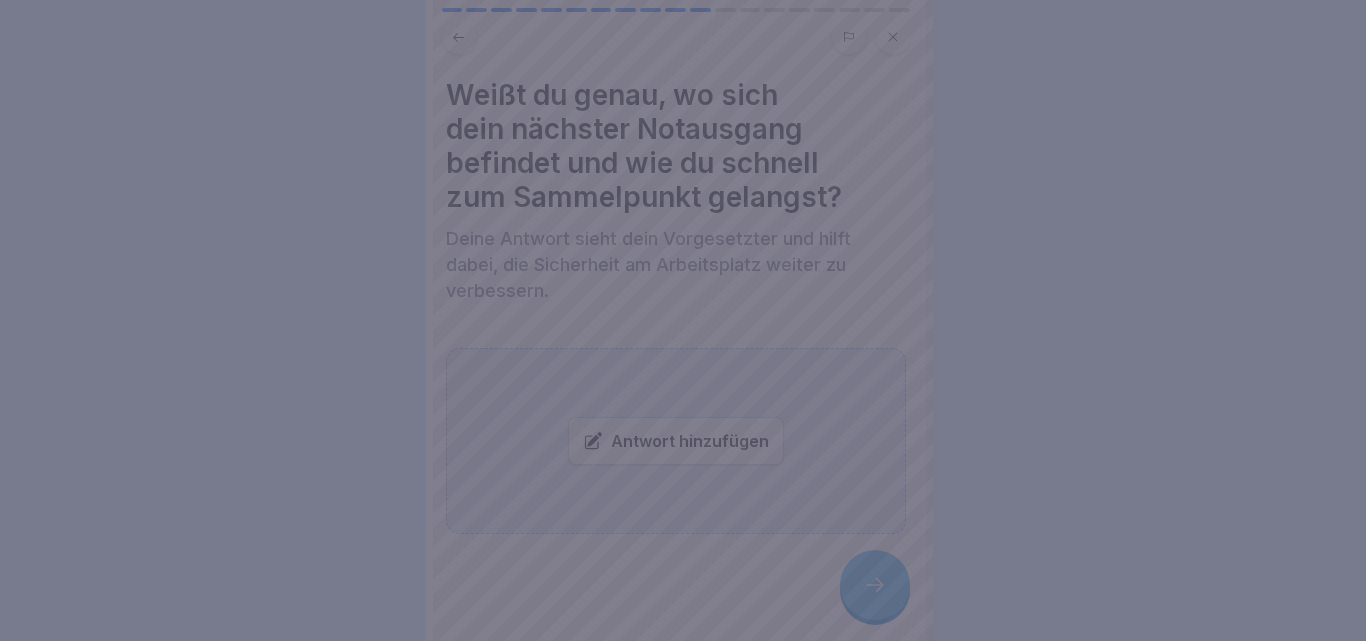 click at bounding box center (683, 320) 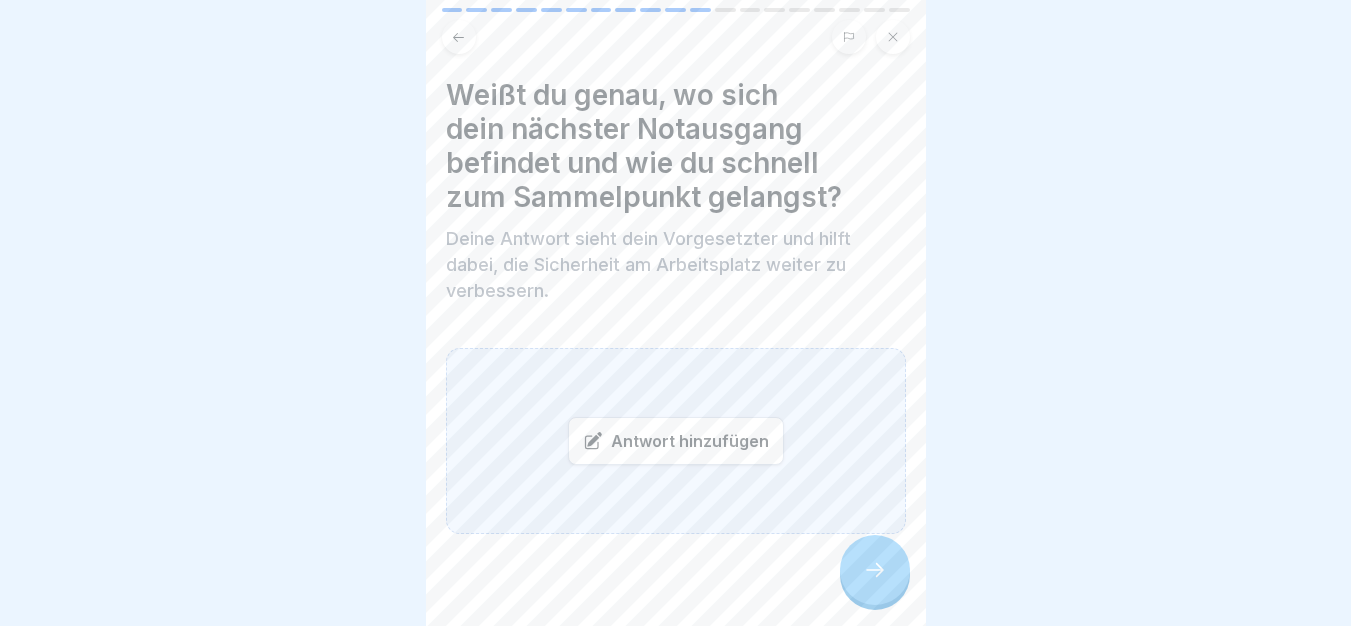 click on "Antwort hinzufügen" at bounding box center [676, 441] 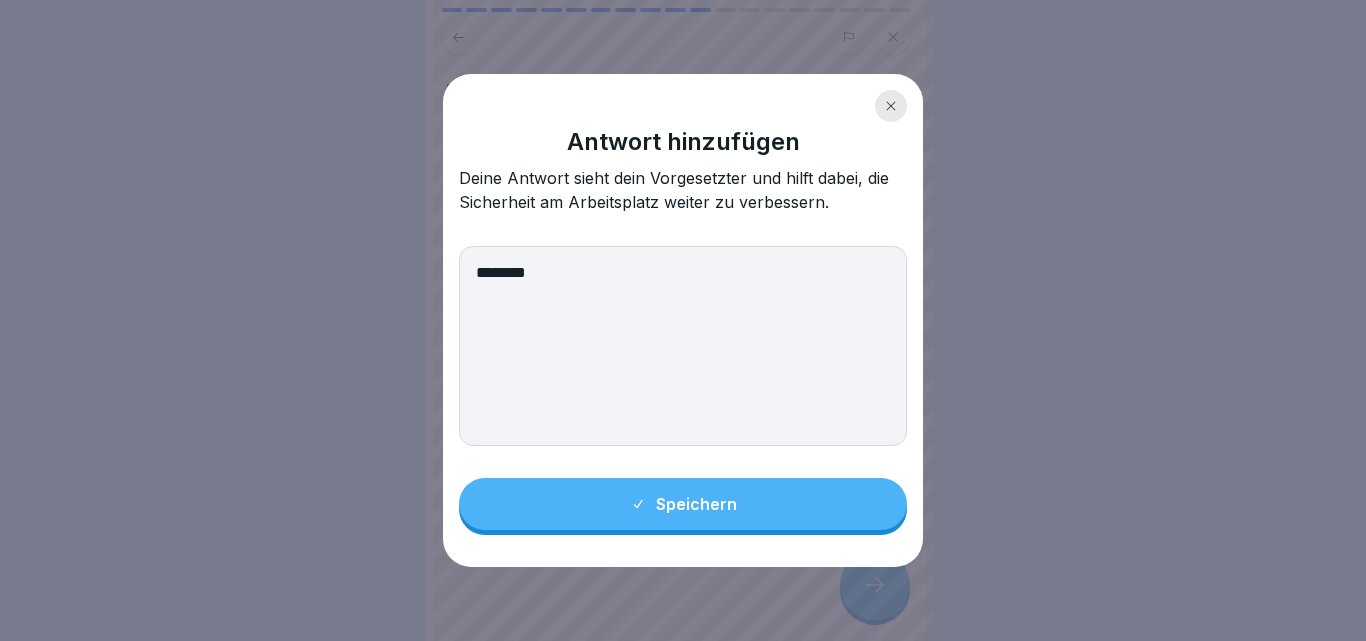 type on "********" 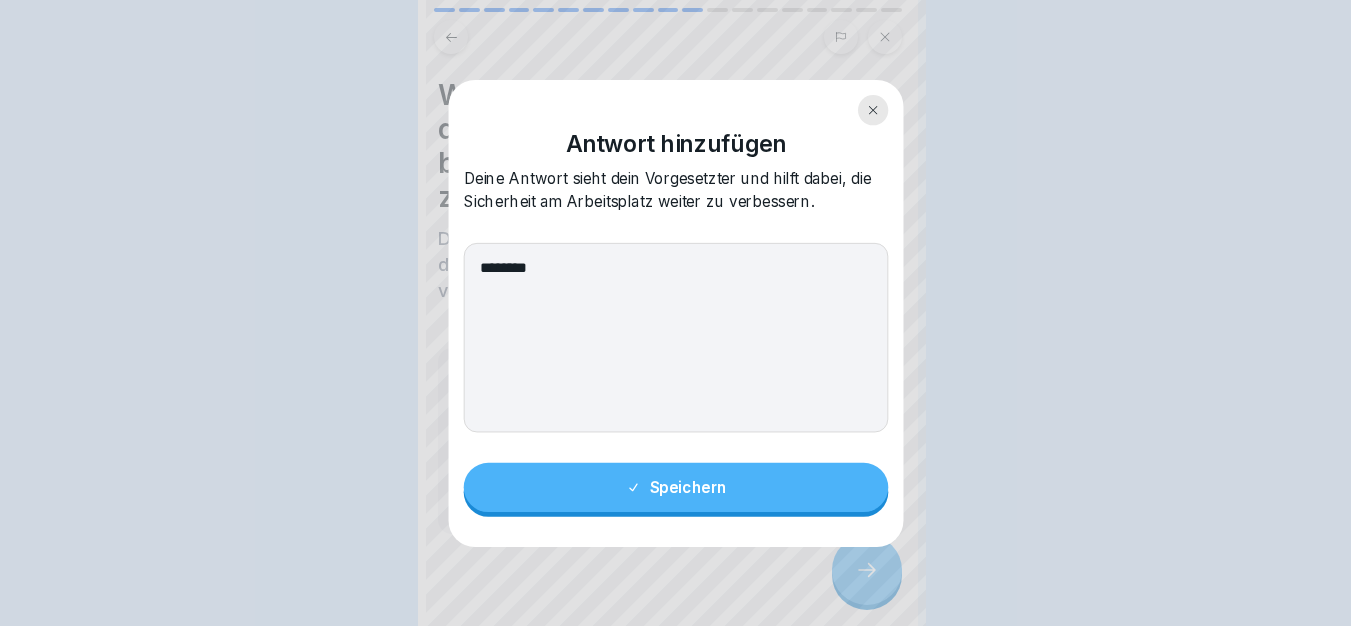 click at bounding box center (867, 570) 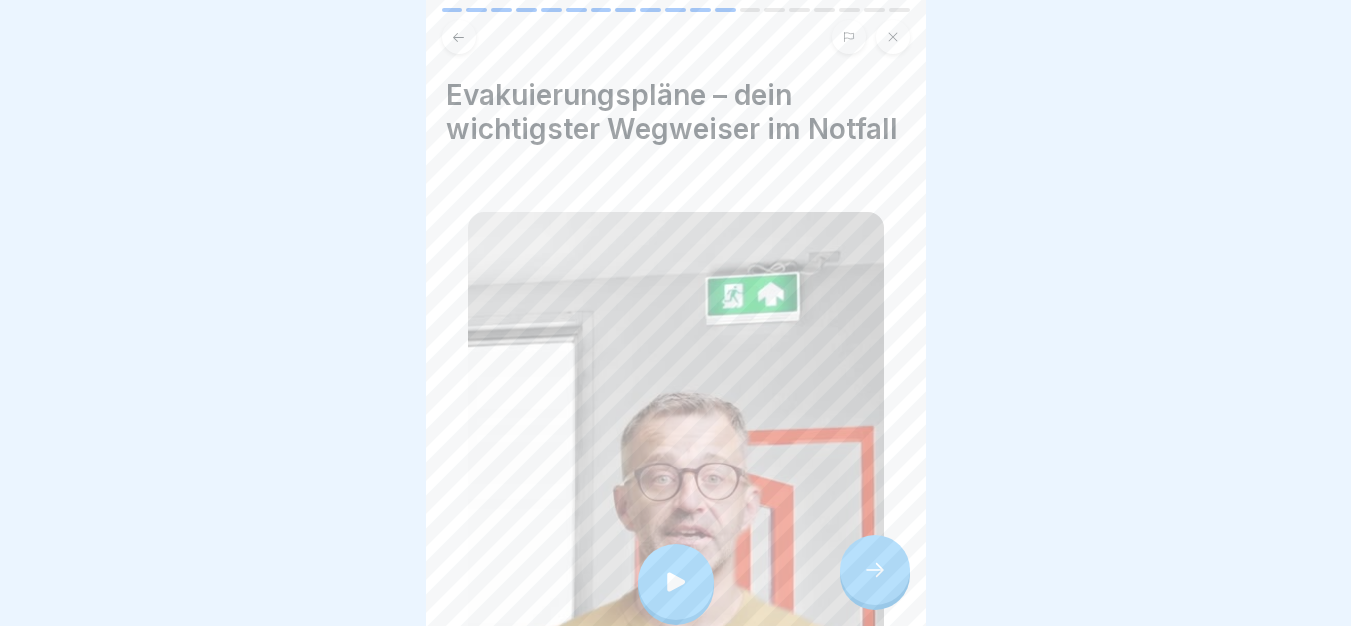 click at bounding box center [875, 570] 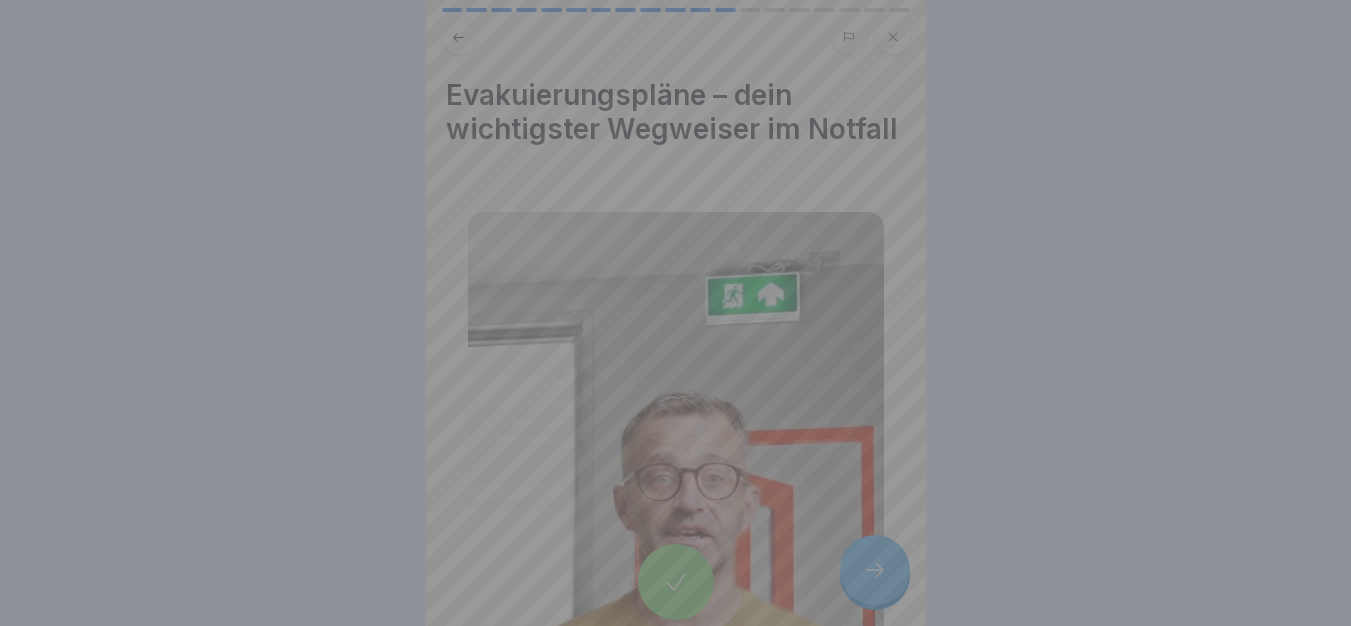 click at bounding box center [676, 313] 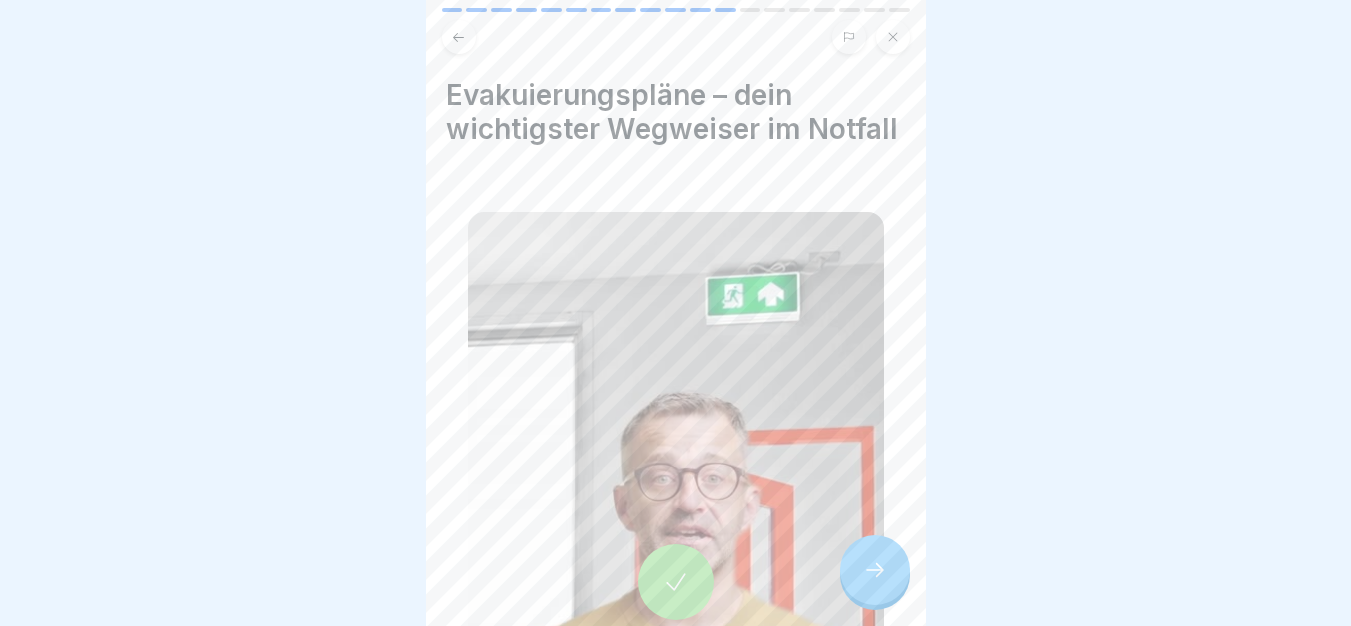 click 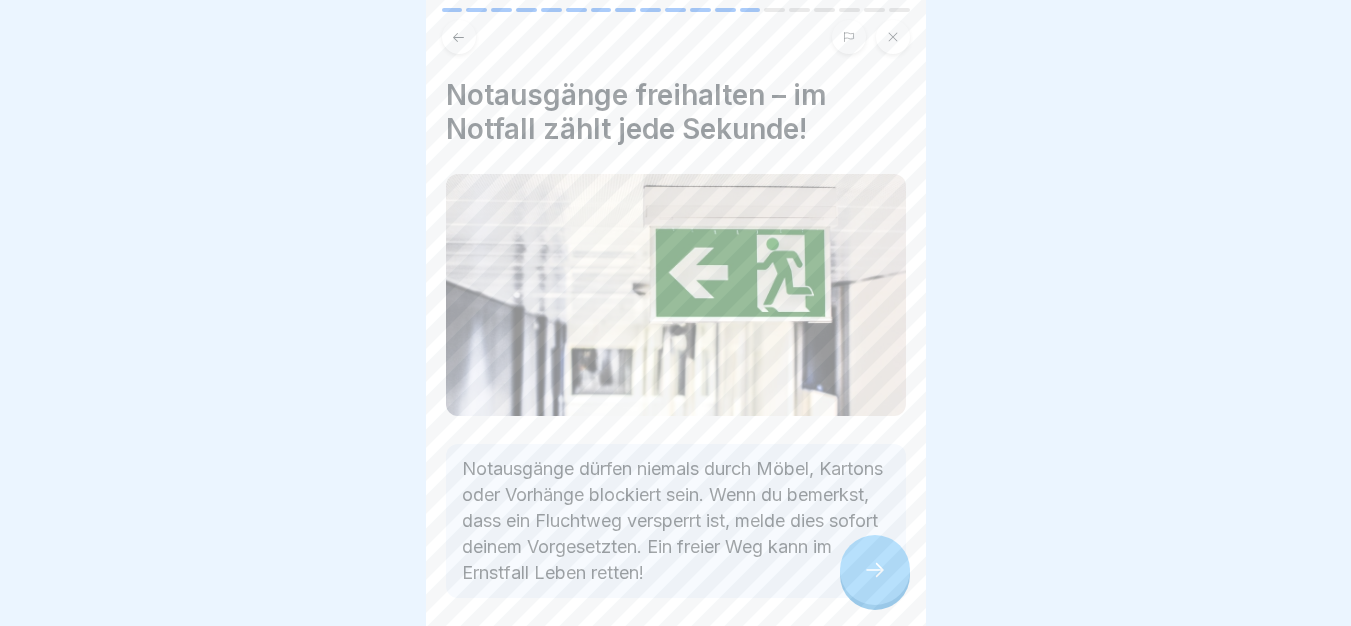 click 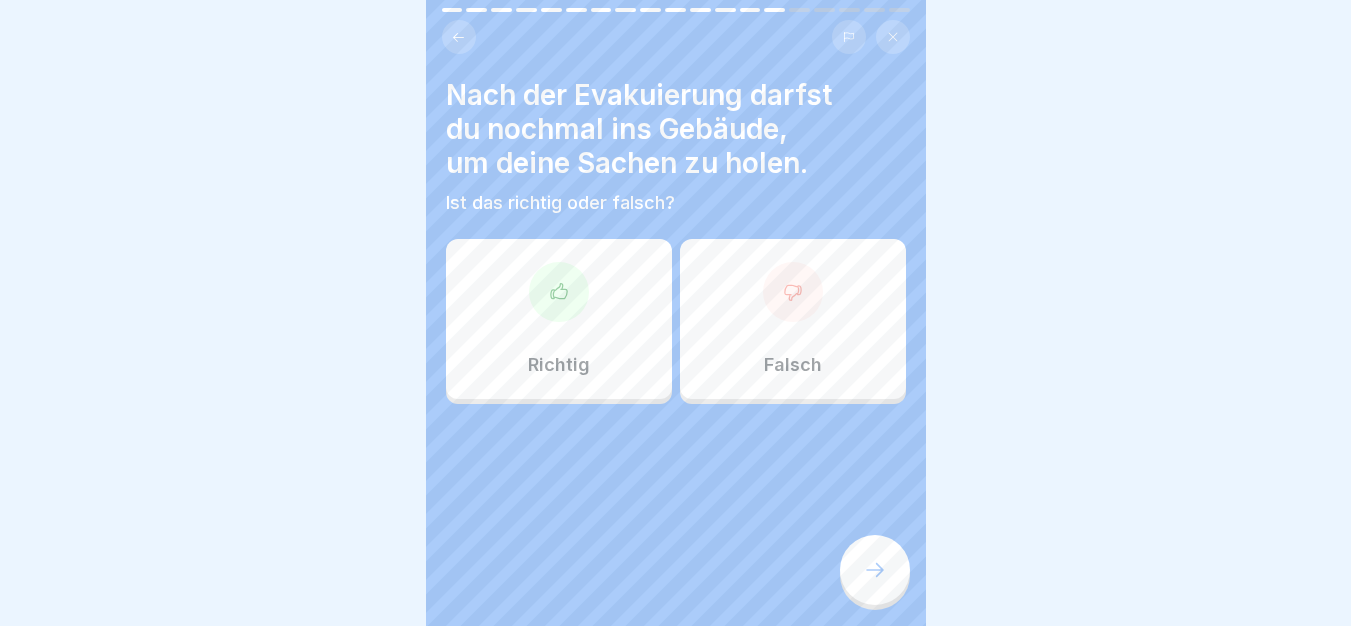 click on "Falsch" at bounding box center [793, 319] 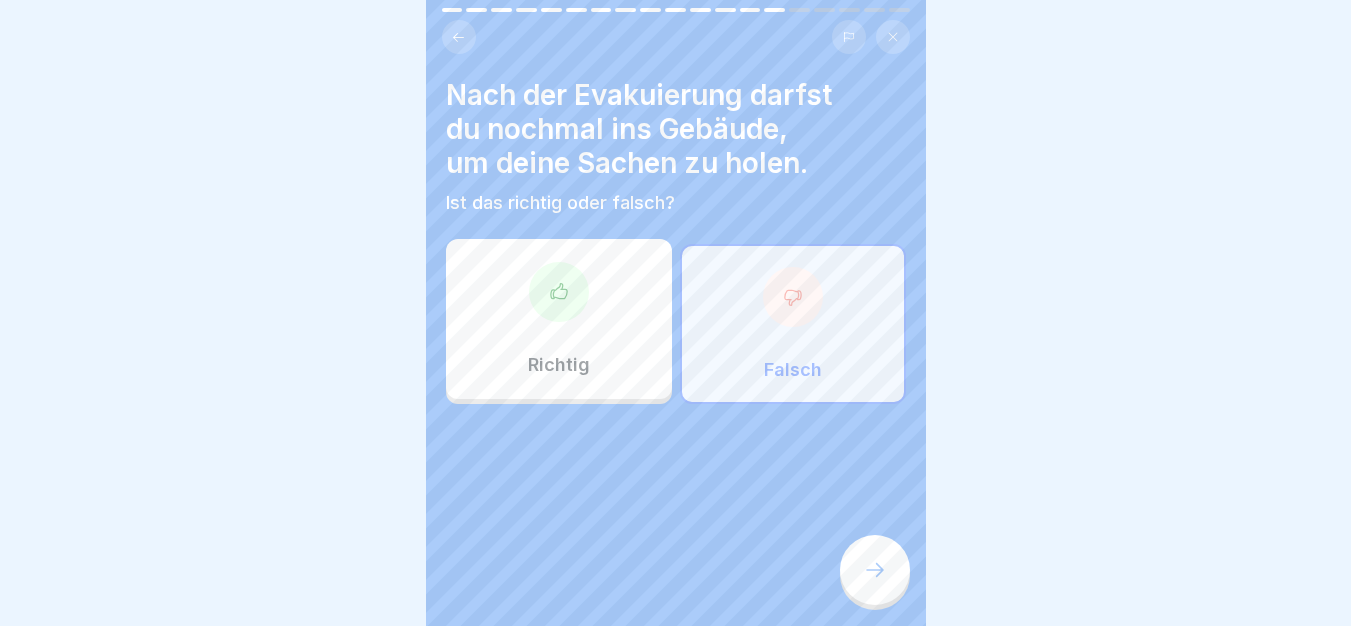 click at bounding box center (875, 570) 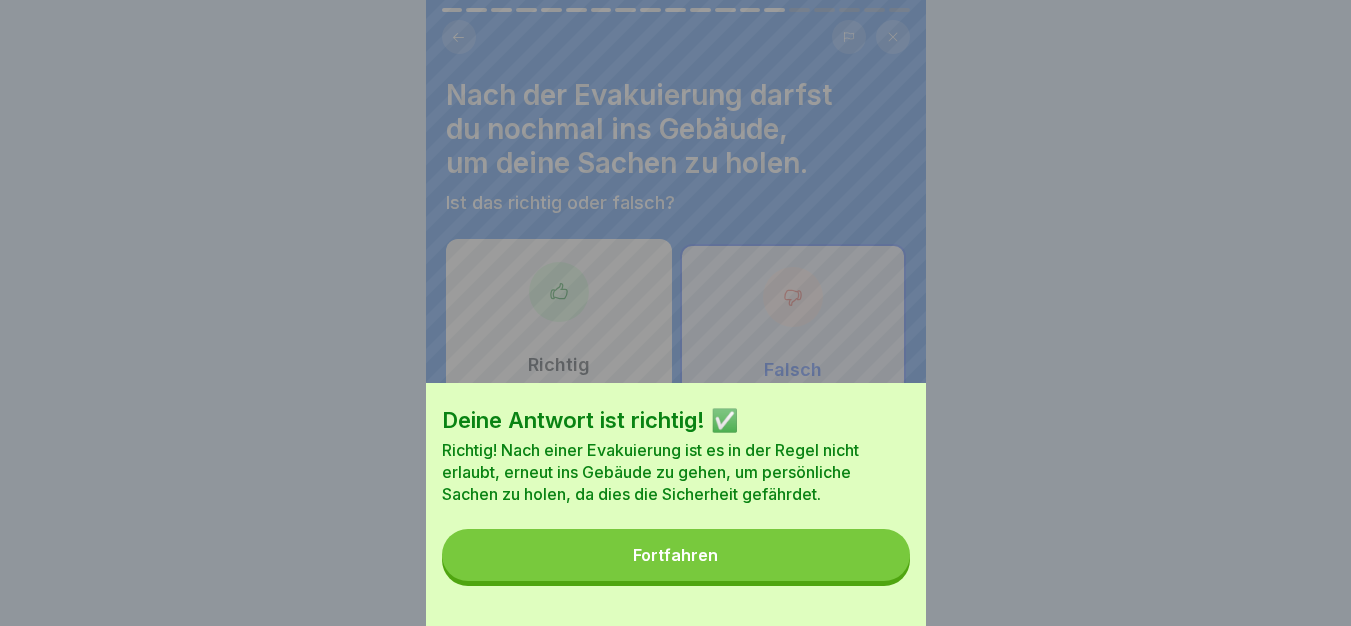 click on "Fortfahren" at bounding box center [676, 555] 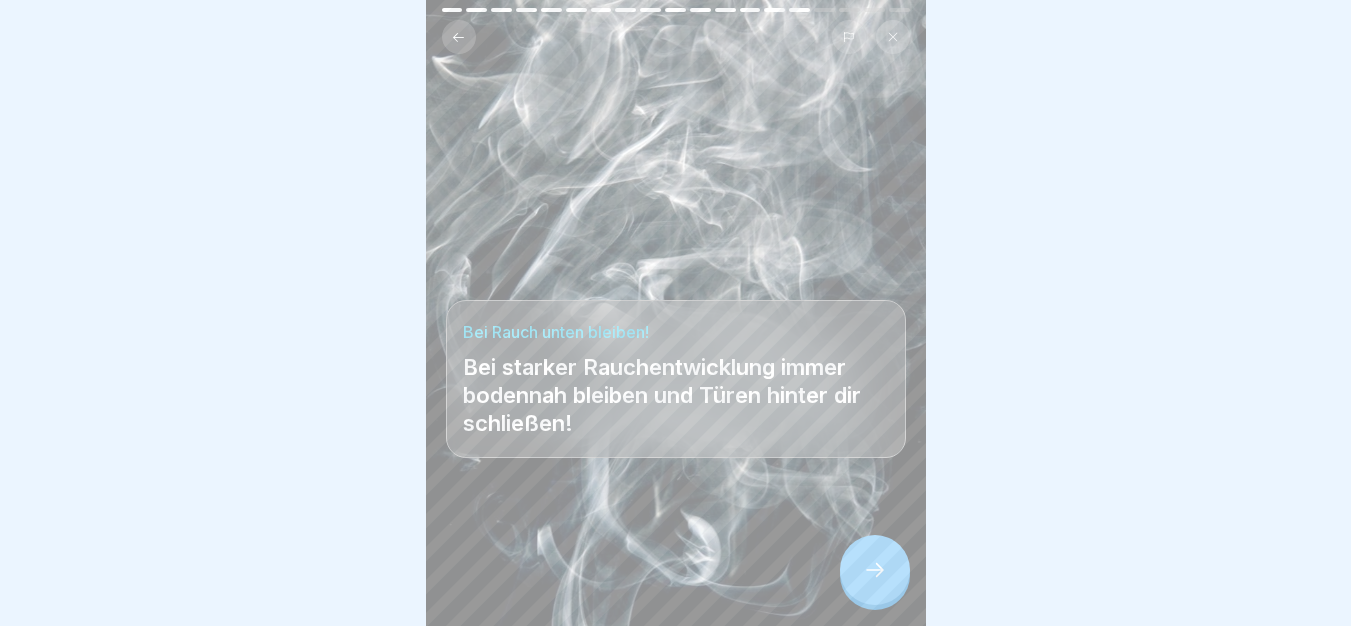 click at bounding box center (875, 570) 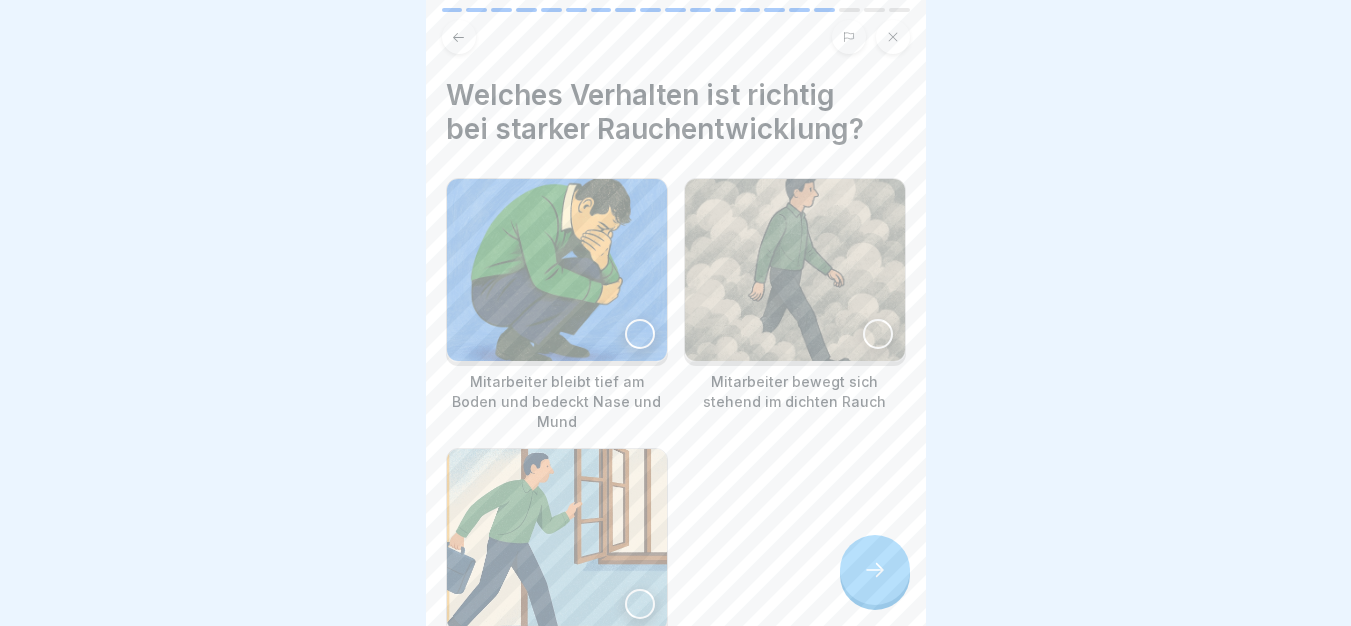 click at bounding box center [557, 270] 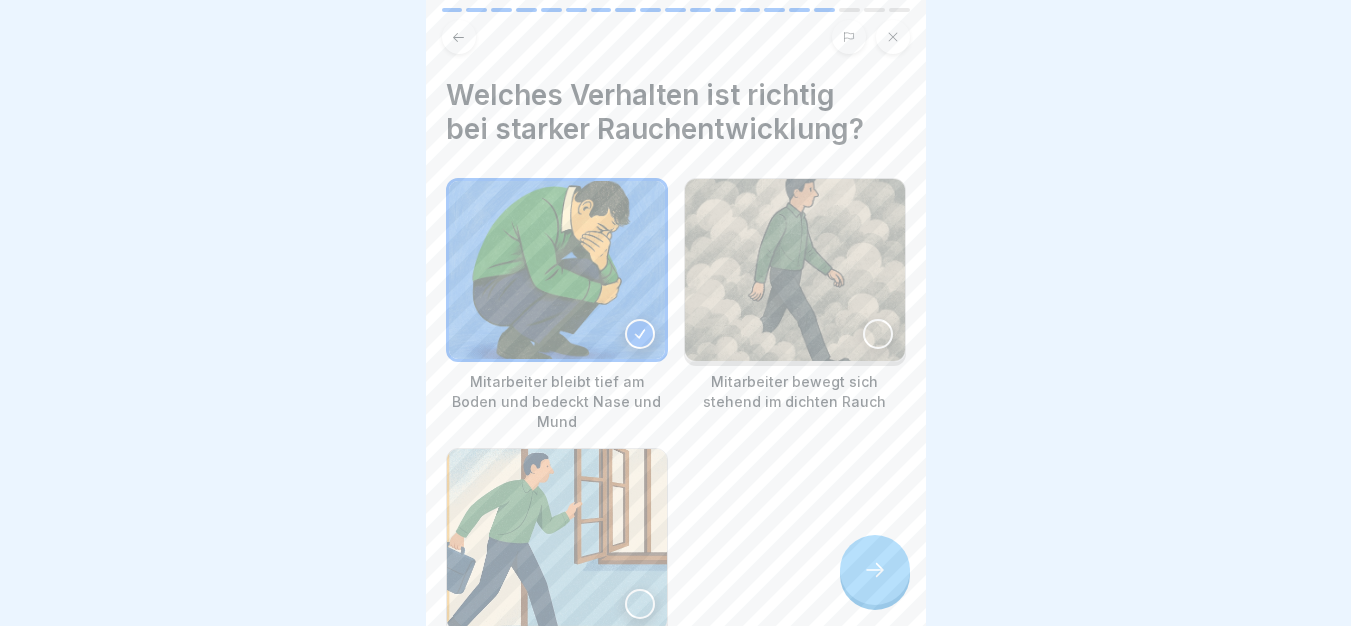 click at bounding box center [875, 570] 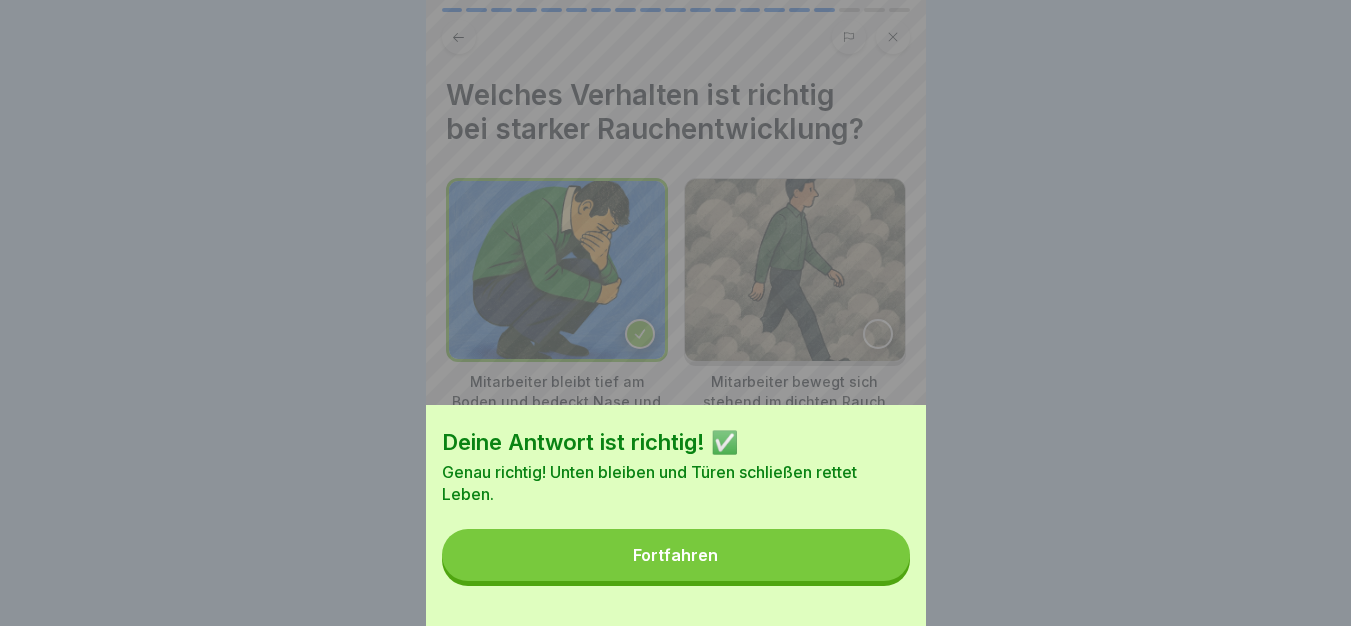 click on "Fortfahren" at bounding box center (676, 555) 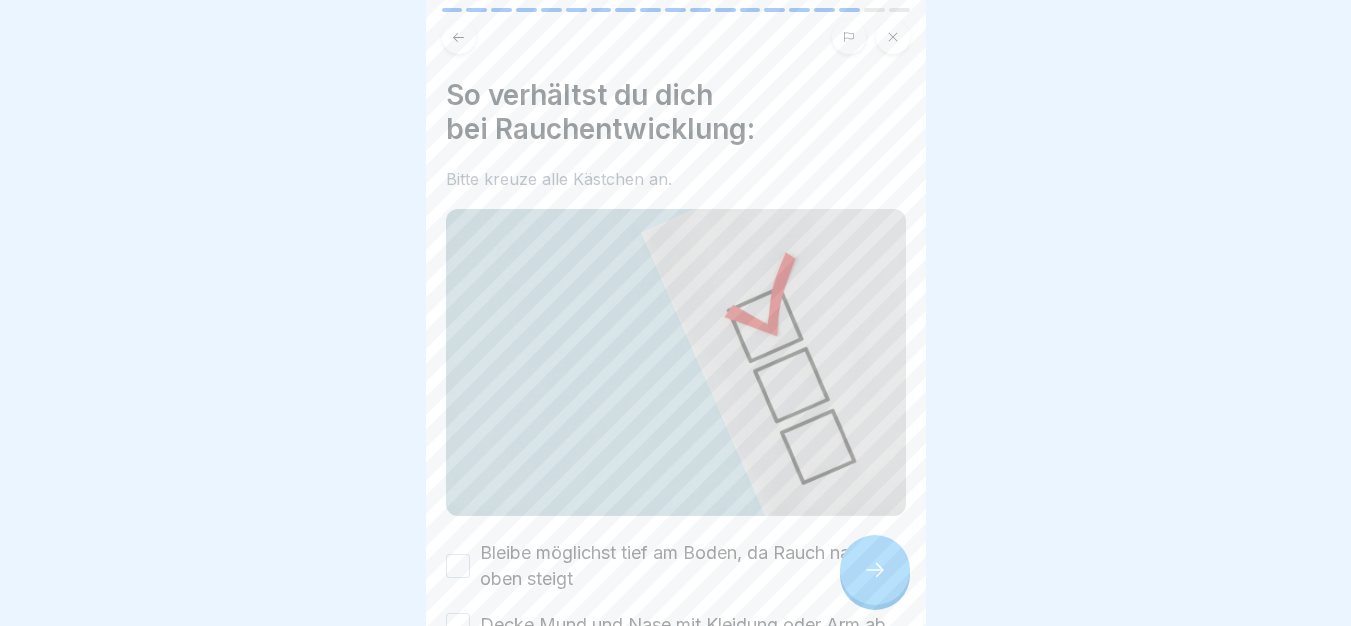 click on "Bleibe möglichst tief am Boden, da Rauch nach oben steigt" at bounding box center [693, 566] 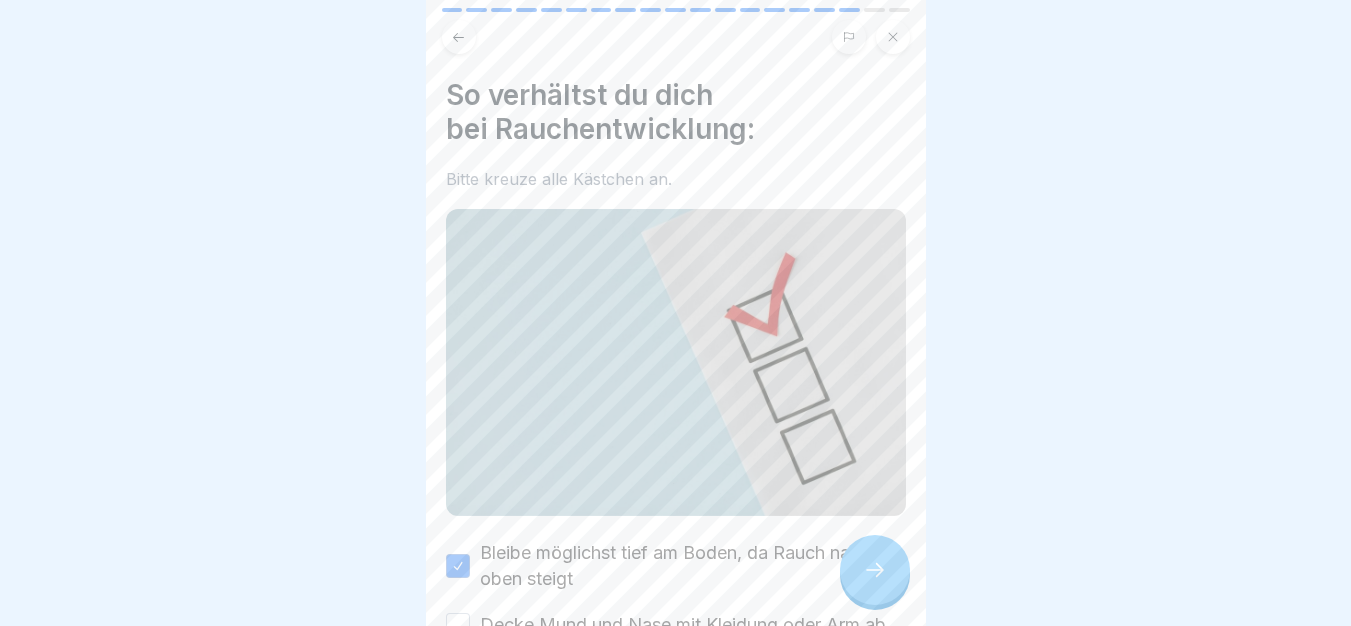 click on "Decke Mund und Nase mit Kleidung oder Arm ab" at bounding box center (683, 625) 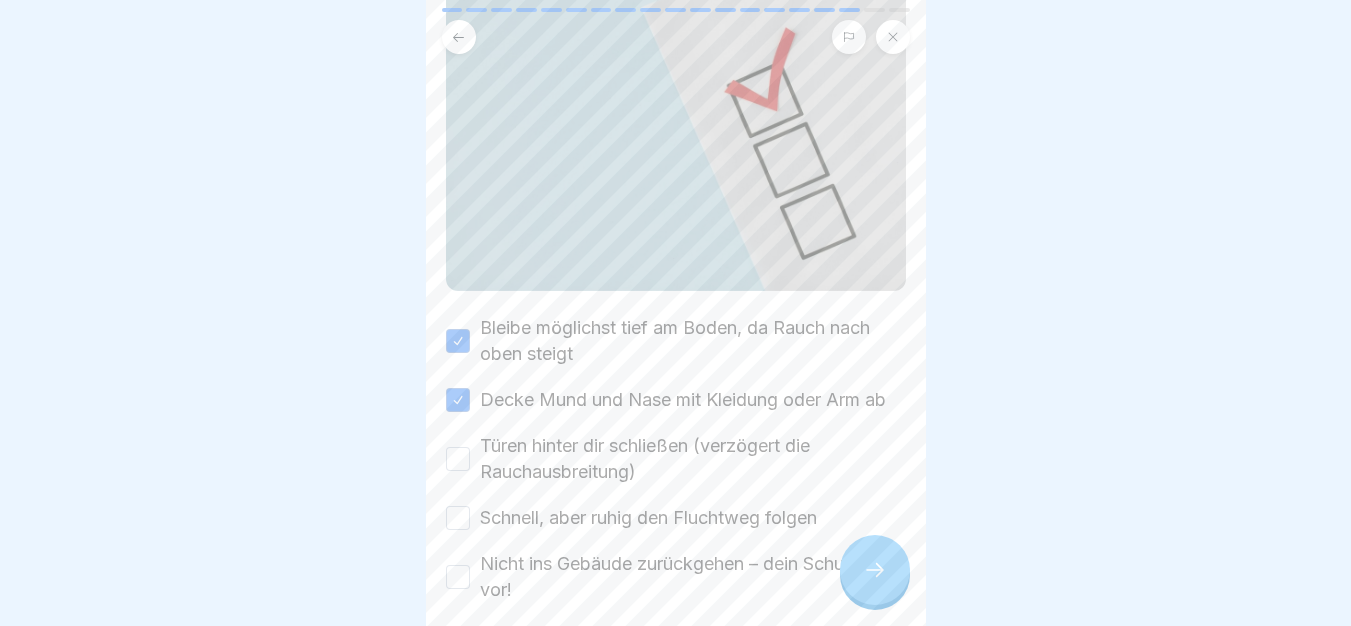 scroll, scrollTop: 334, scrollLeft: 0, axis: vertical 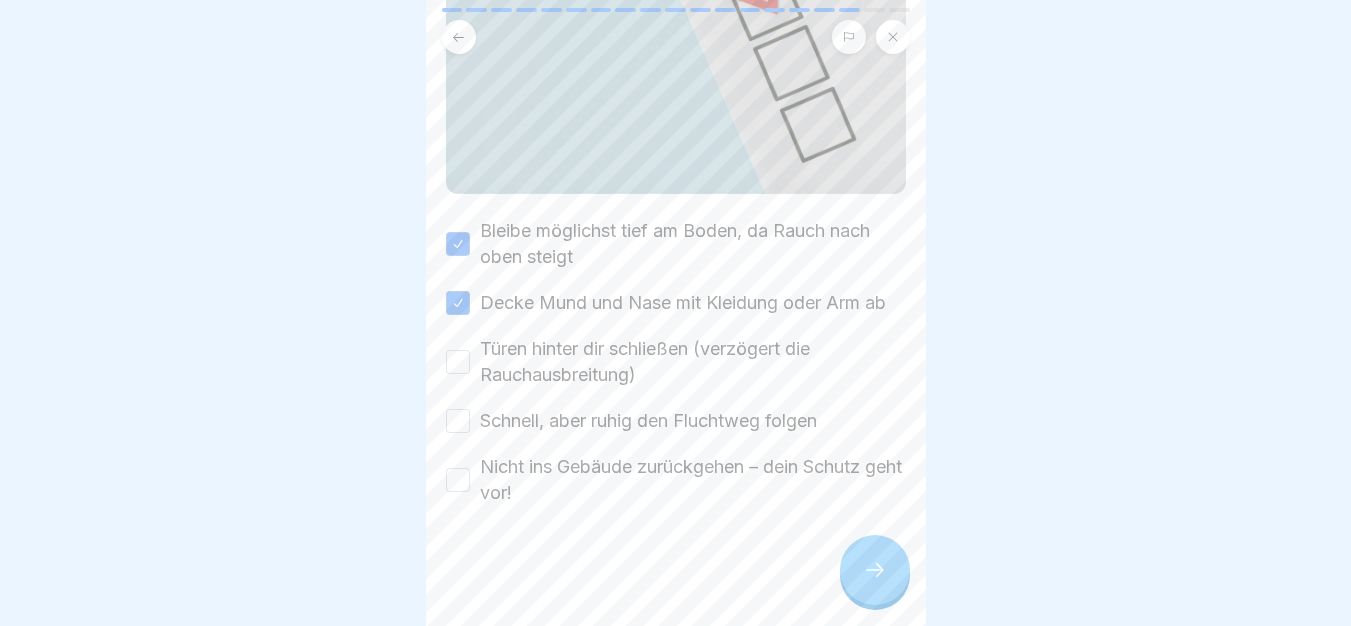 click on "Türen hinter dir schließen (verzögert die Rauchausbreitung)" at bounding box center (693, 362) 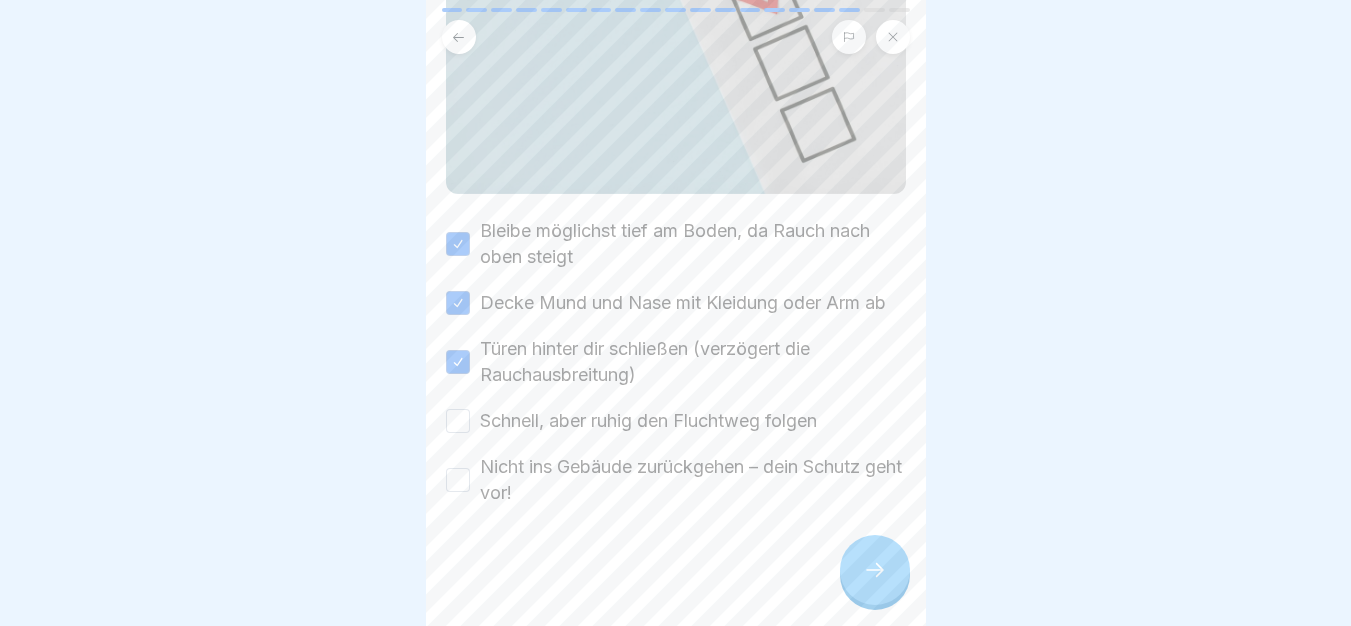 click on "Schnell, aber ruhig den Fluchtweg folgen" at bounding box center (648, 421) 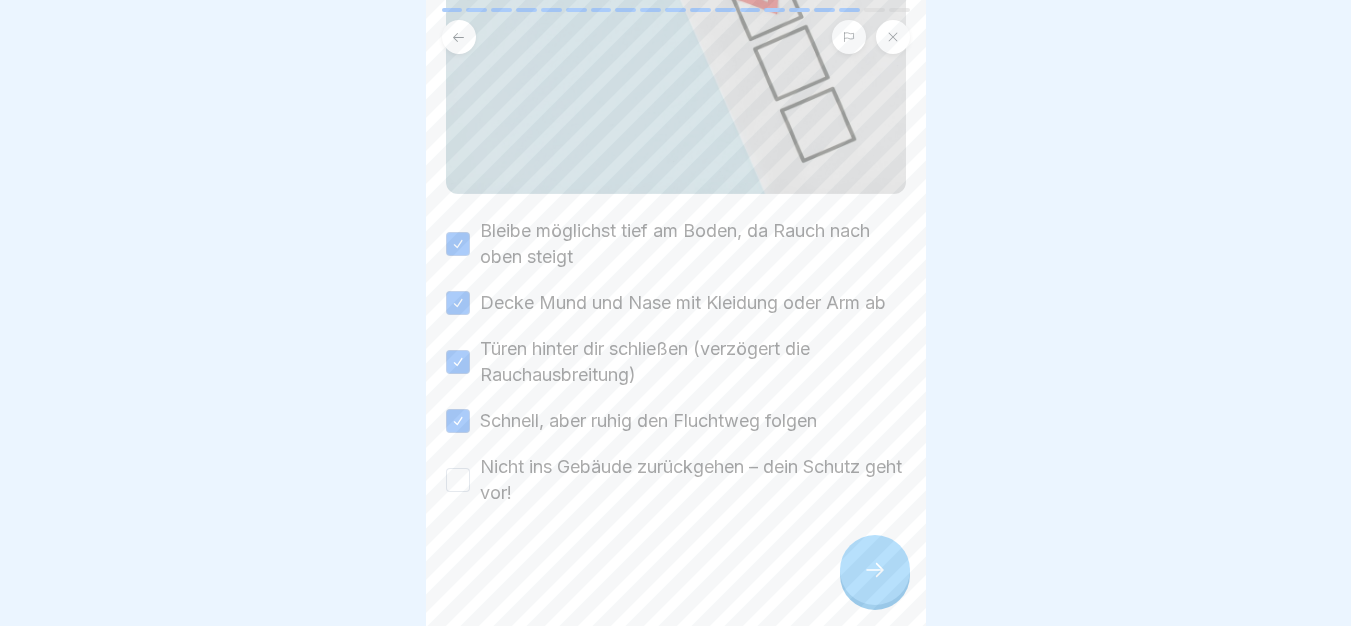 click on "Nicht ins Gebäude zurückgehen – dein Schutz geht vor!" at bounding box center [693, 480] 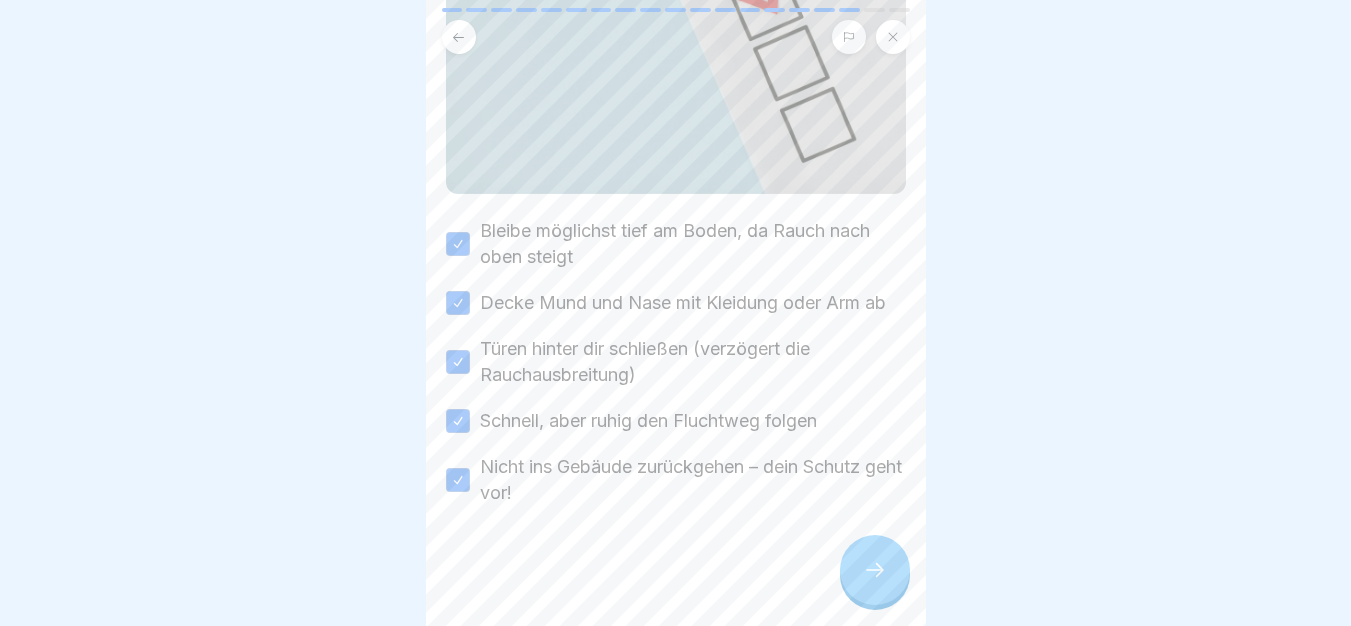 click at bounding box center [875, 570] 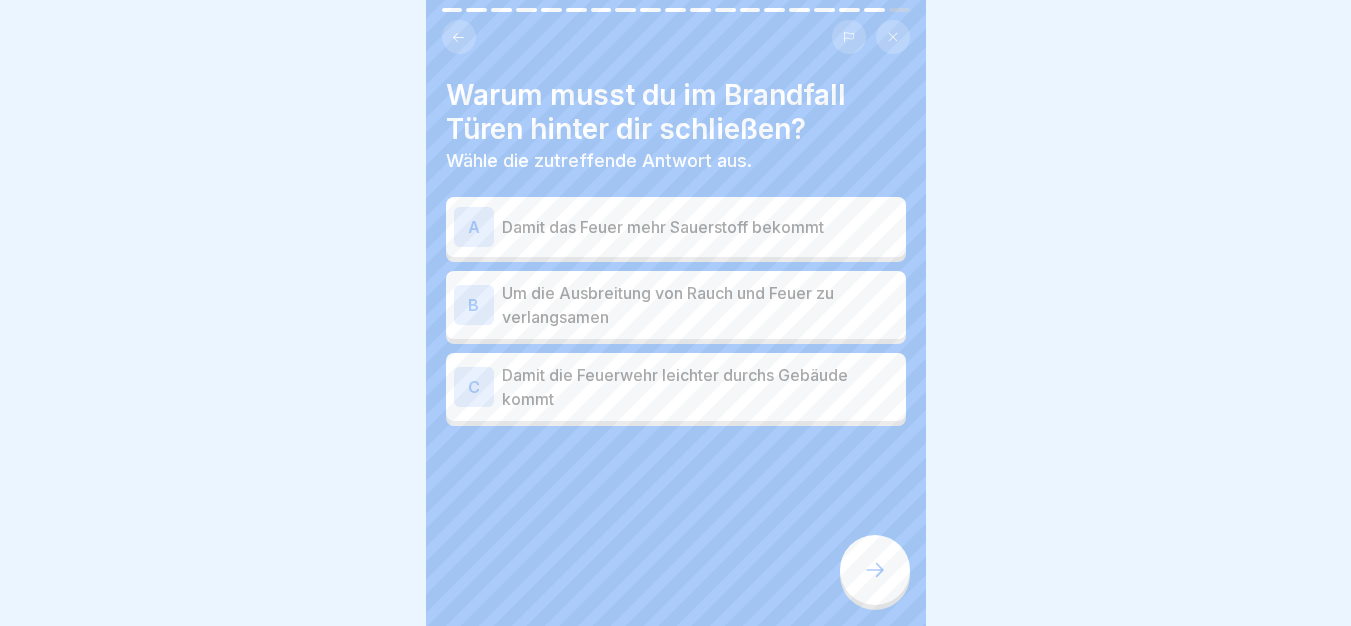 click on "Um die Ausbreitung von Rauch und Feuer zu verlangsamen" at bounding box center [700, 305] 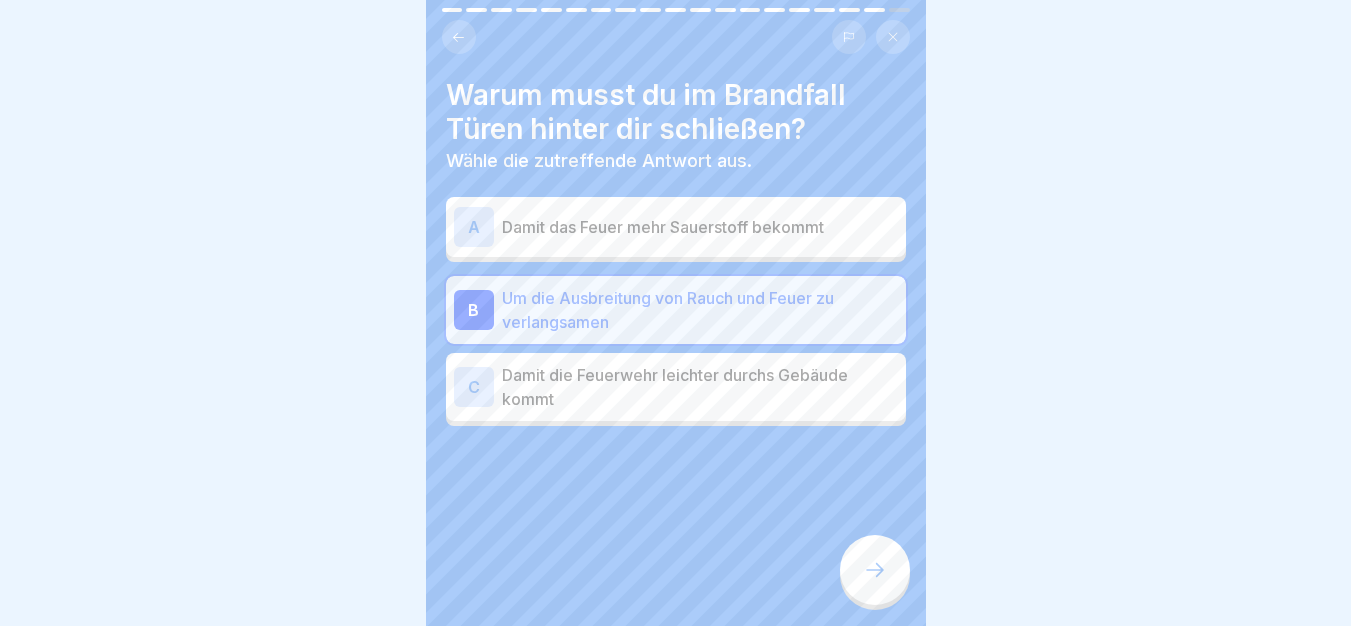 click 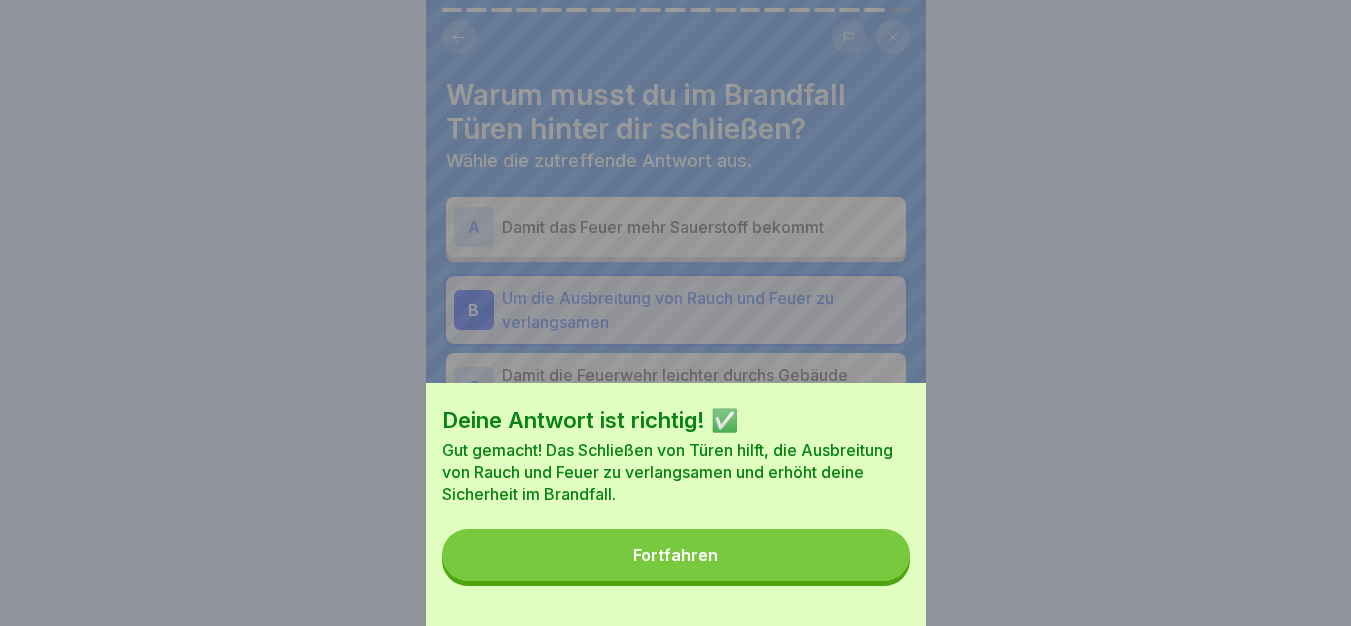 click on "Fortfahren" at bounding box center [676, 555] 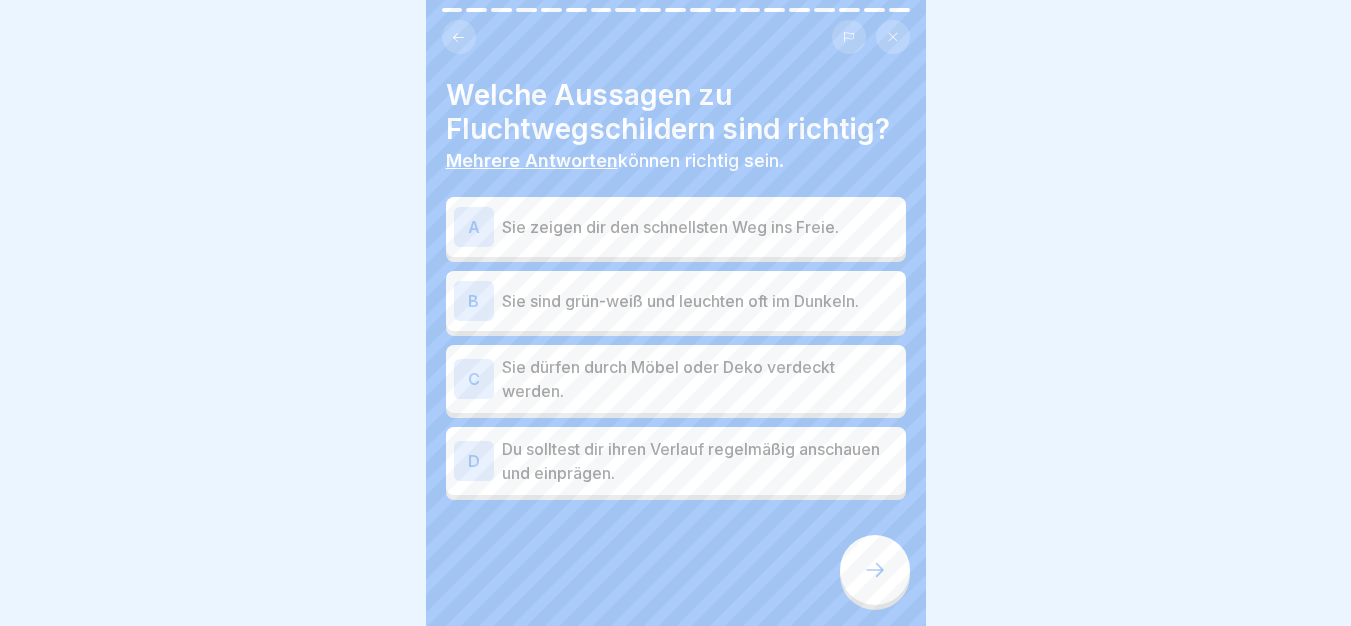 click on "Sie zeigen dir den schnellsten Weg ins Freie." at bounding box center (700, 227) 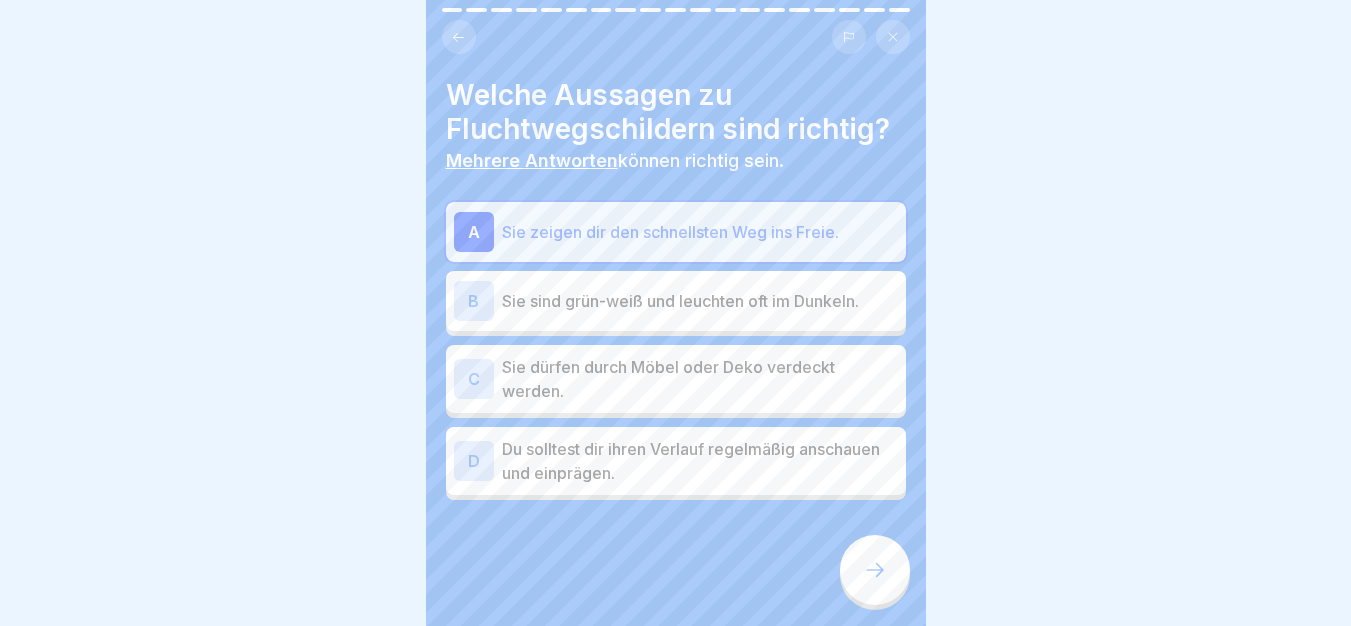 click on "B Sie sind grün-weiß und leuchten oft im Dunkeln." at bounding box center [676, 301] 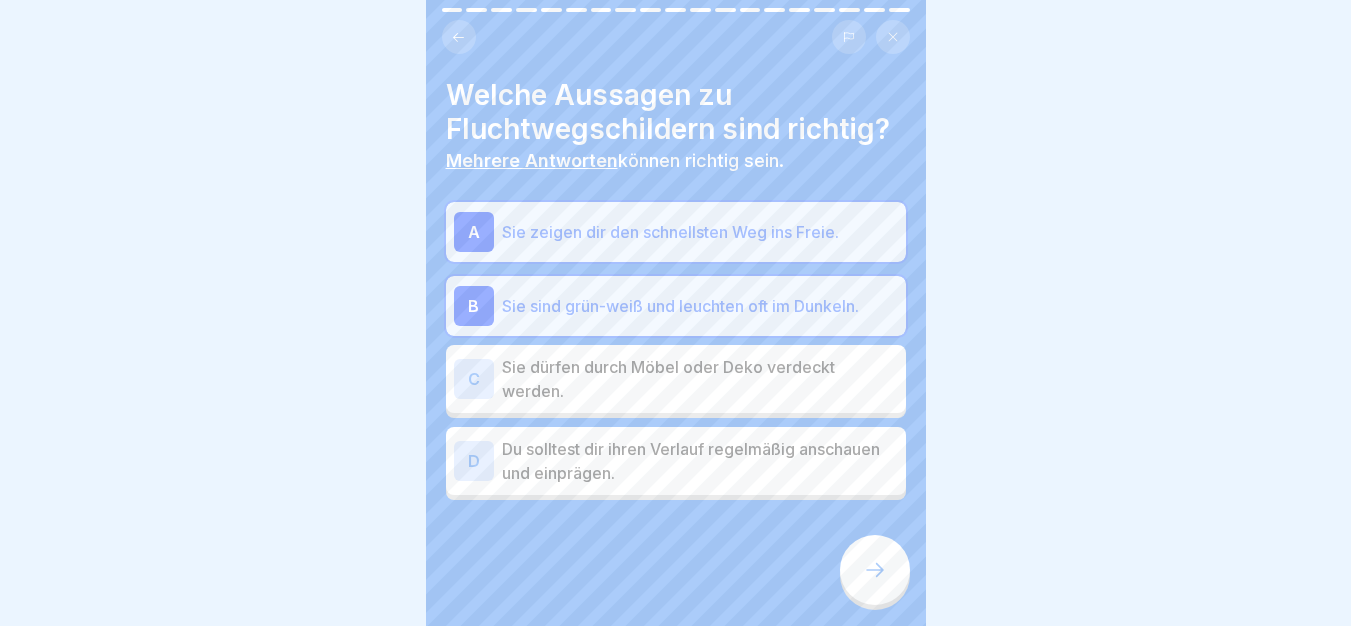 click on "Du solltest dir ihren Verlauf regelmäßig anschauen und einprägen." at bounding box center [700, 461] 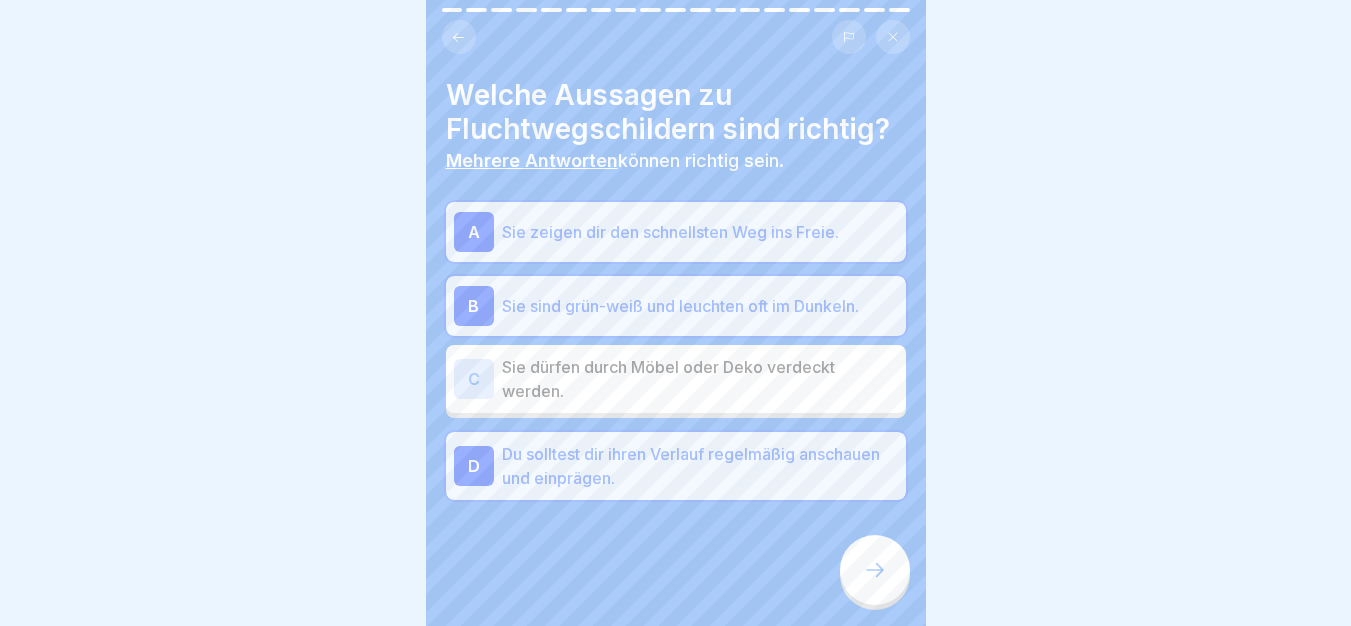 click 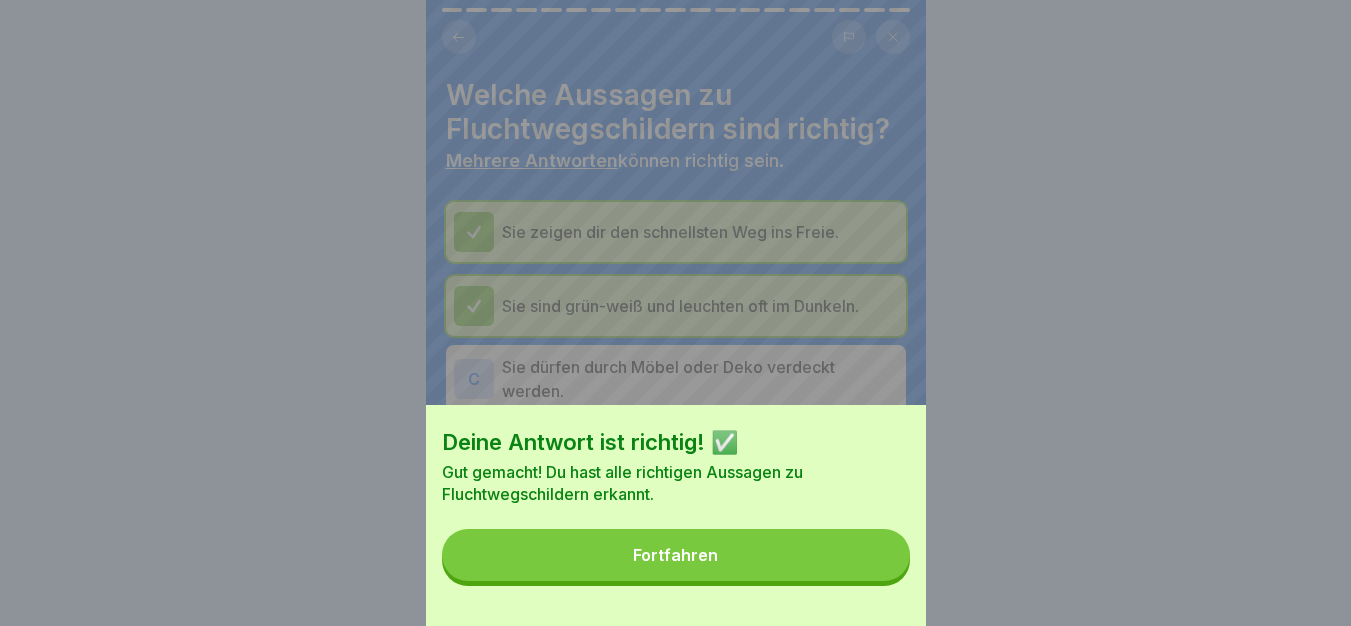 click on "Fortfahren" at bounding box center (676, 555) 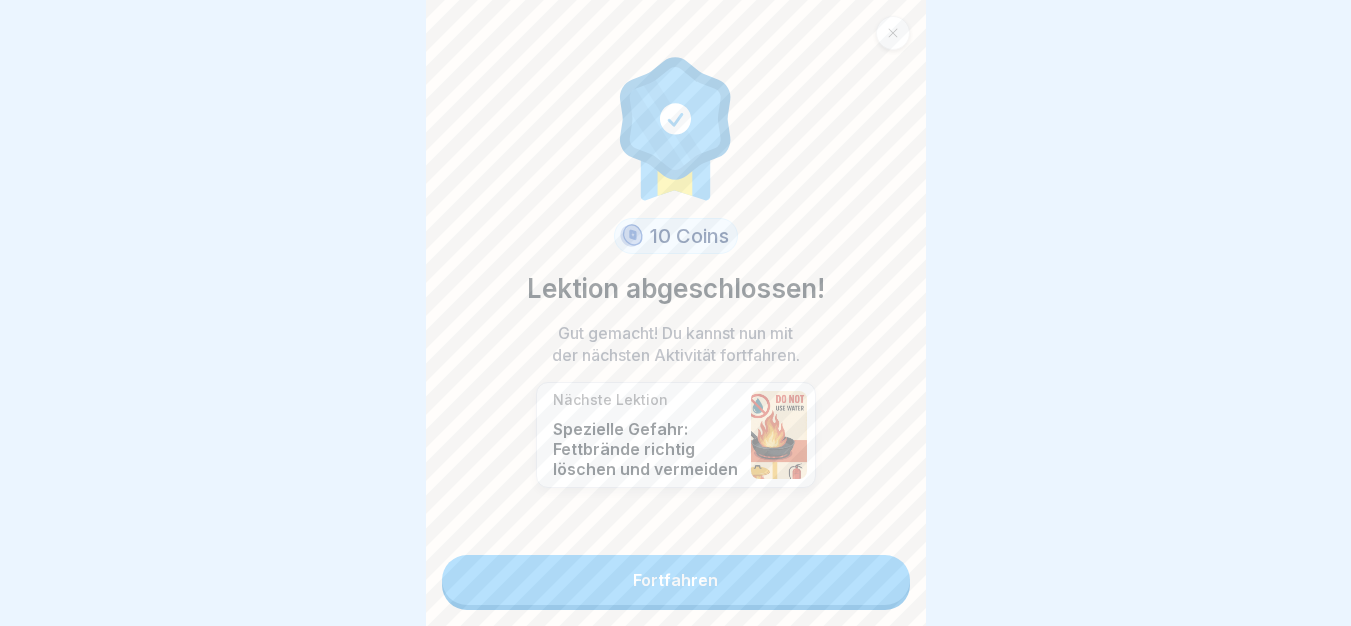 click on "Fortfahren" at bounding box center [676, 580] 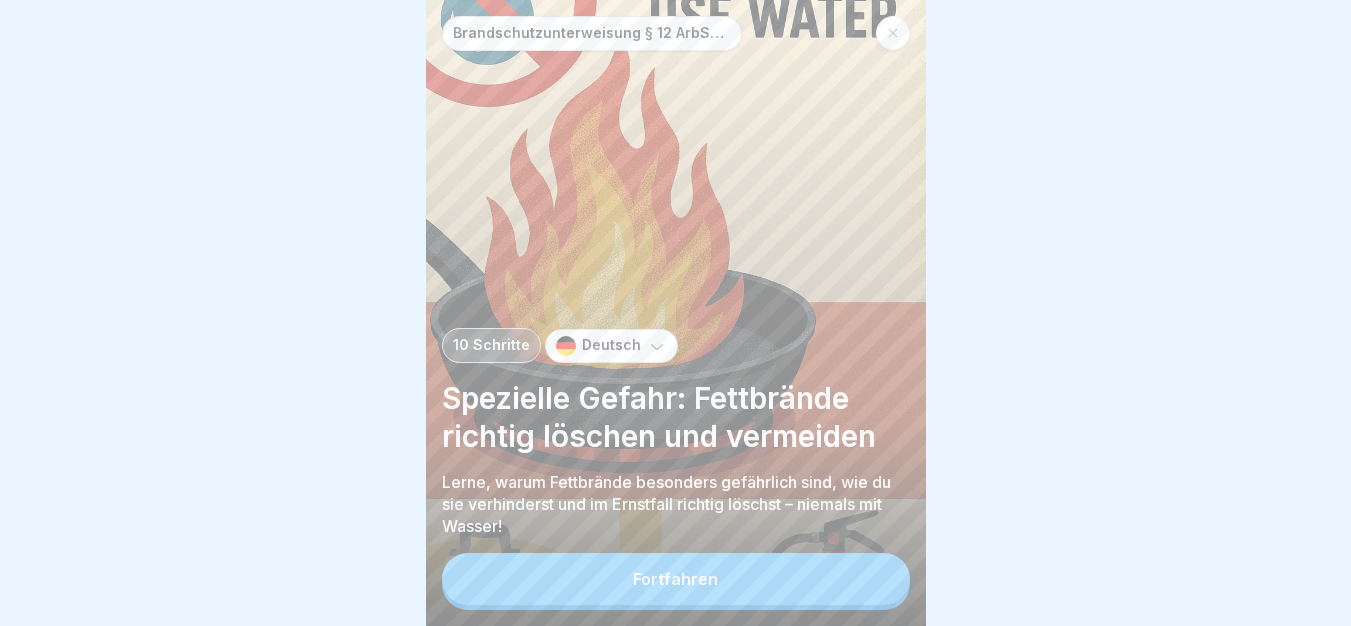 click on "Fortfahren" at bounding box center [676, 579] 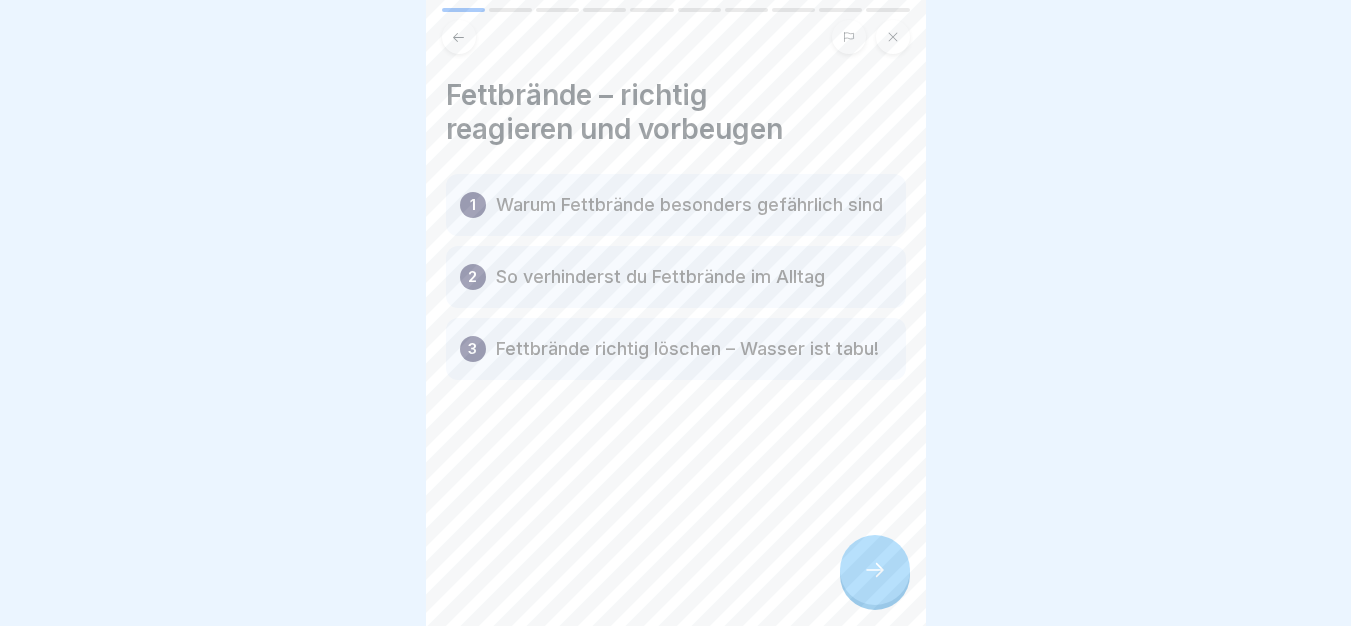 click at bounding box center [875, 570] 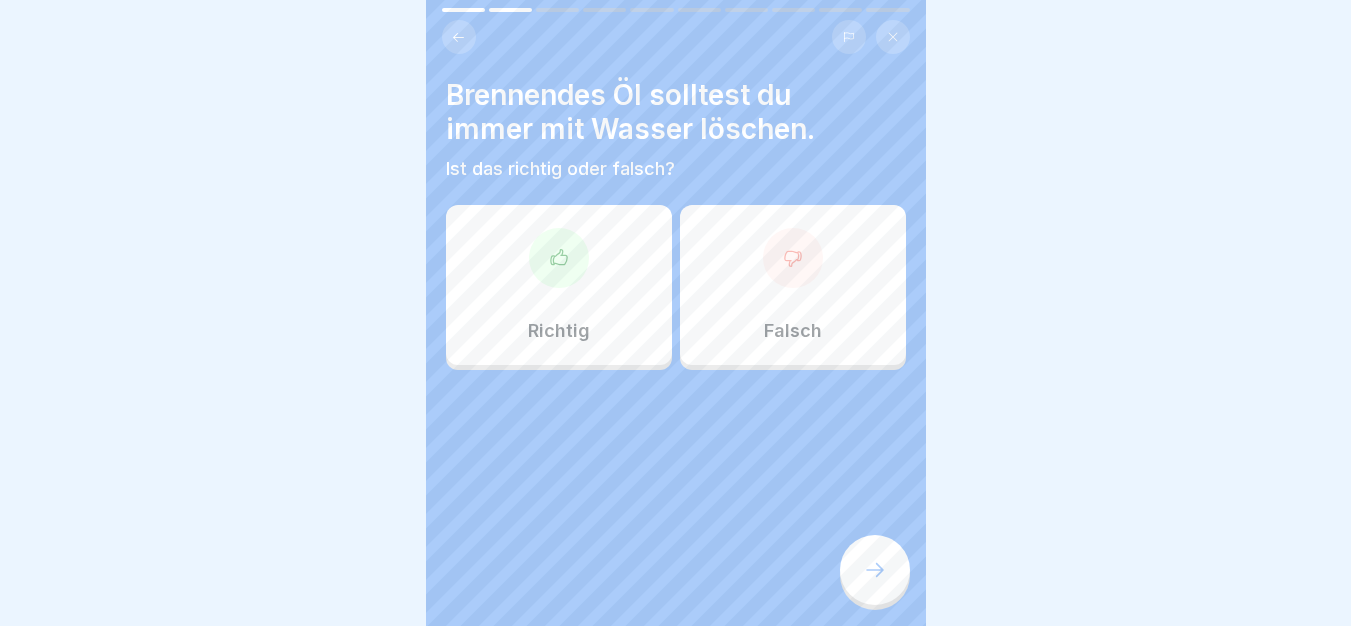 click at bounding box center [875, 570] 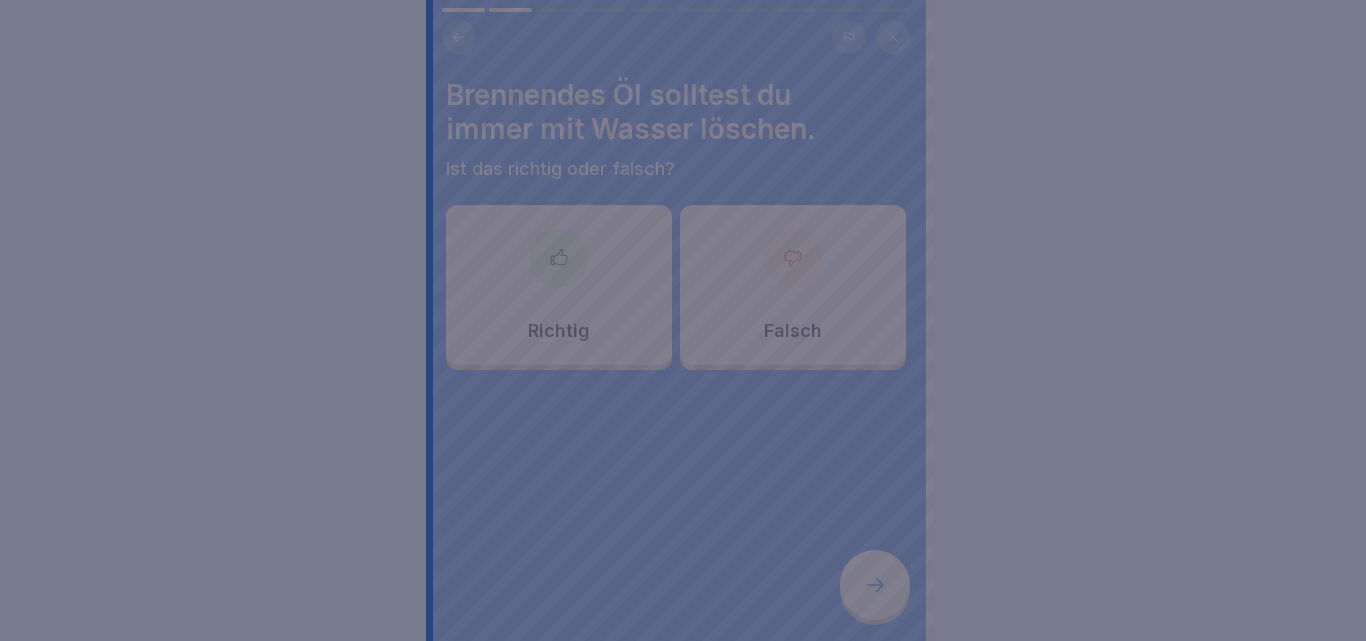 click at bounding box center (683, 320) 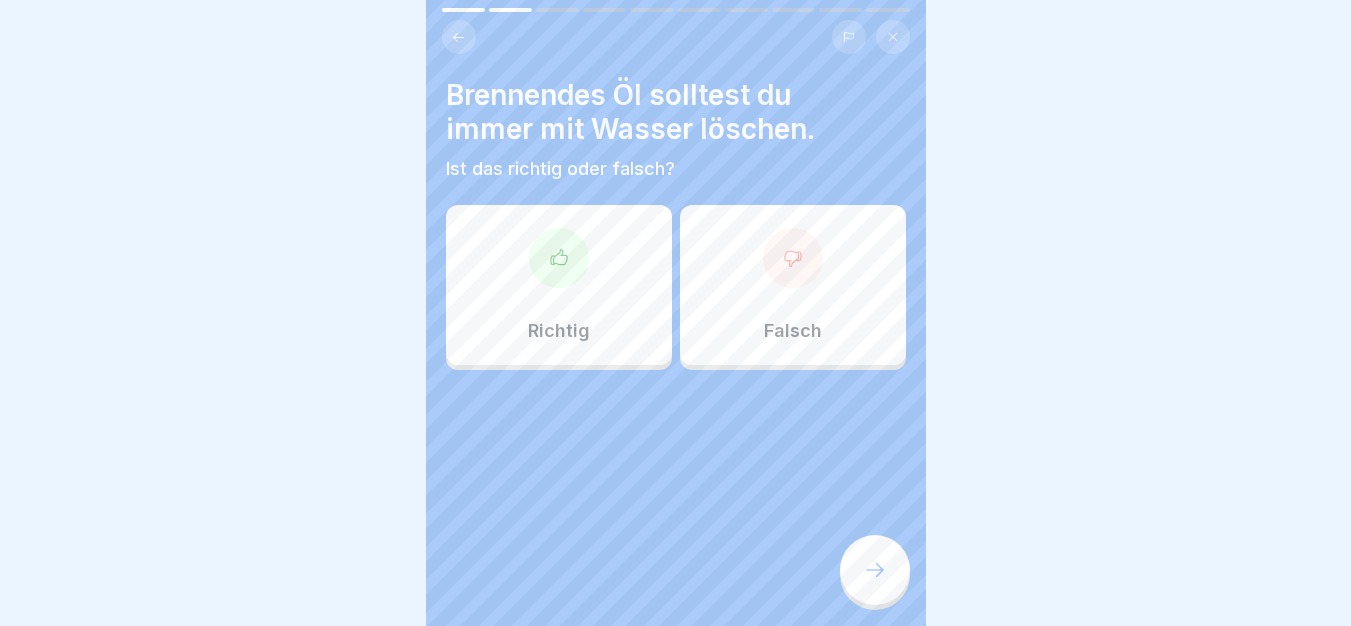 click on "Falsch" at bounding box center (793, 285) 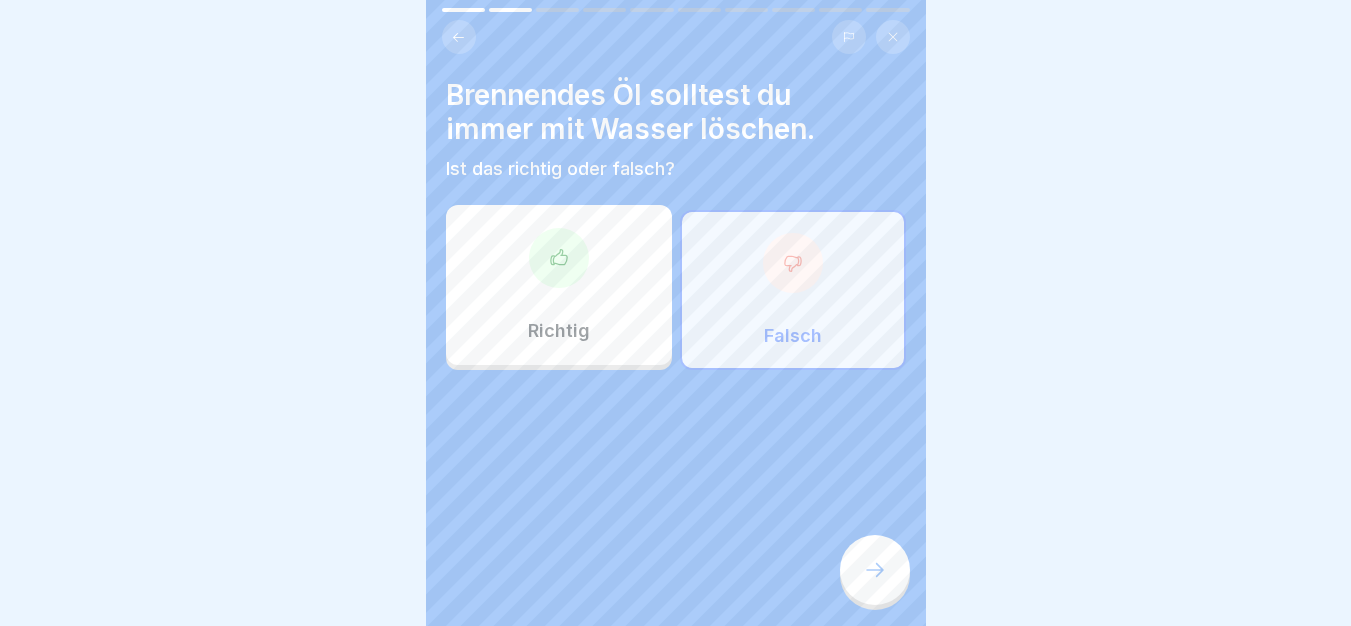 click on "Brennendes Öl solltest du immer mit Wasser löschen. Ist das richtig oder falsch? Richtig Falsch" at bounding box center (676, 313) 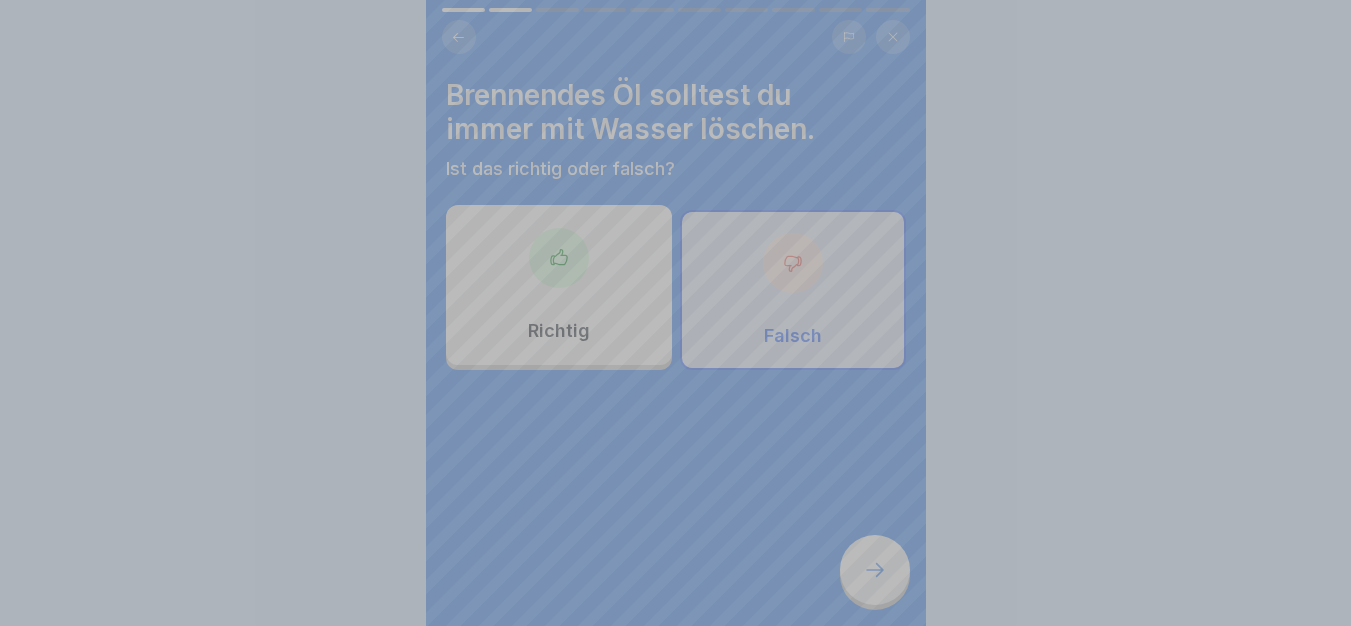 click on "Fortfahren" at bounding box center [676, 777] 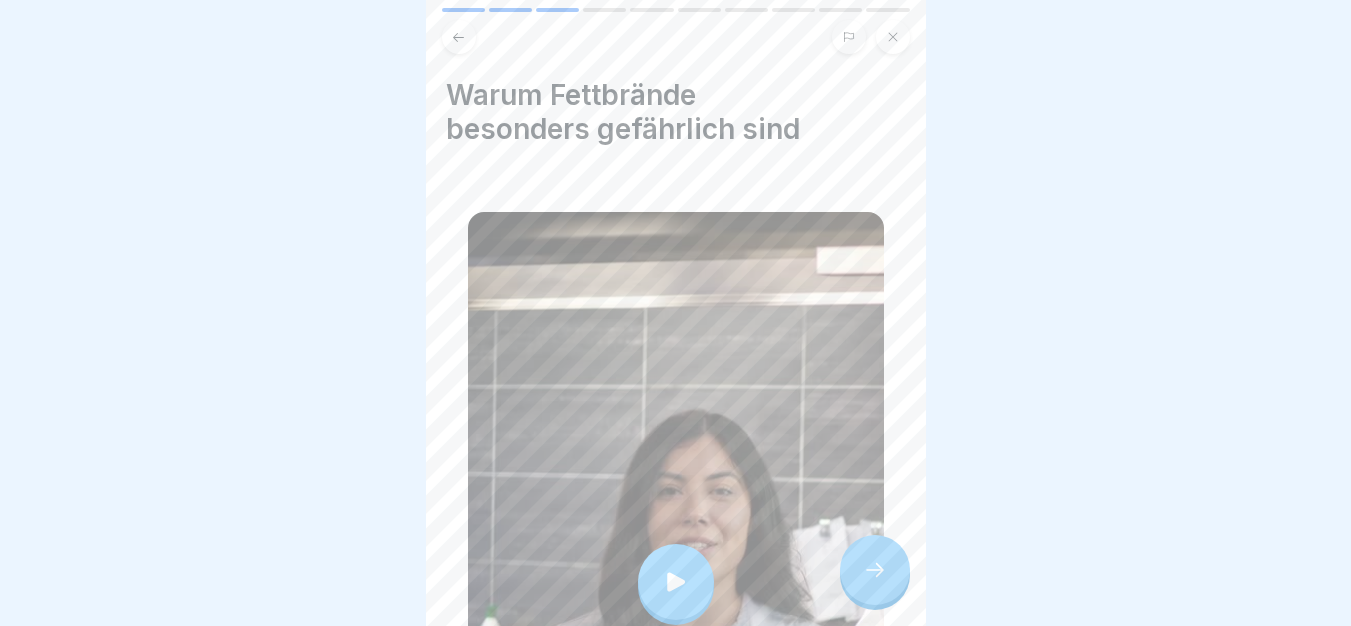 click at bounding box center [676, 582] 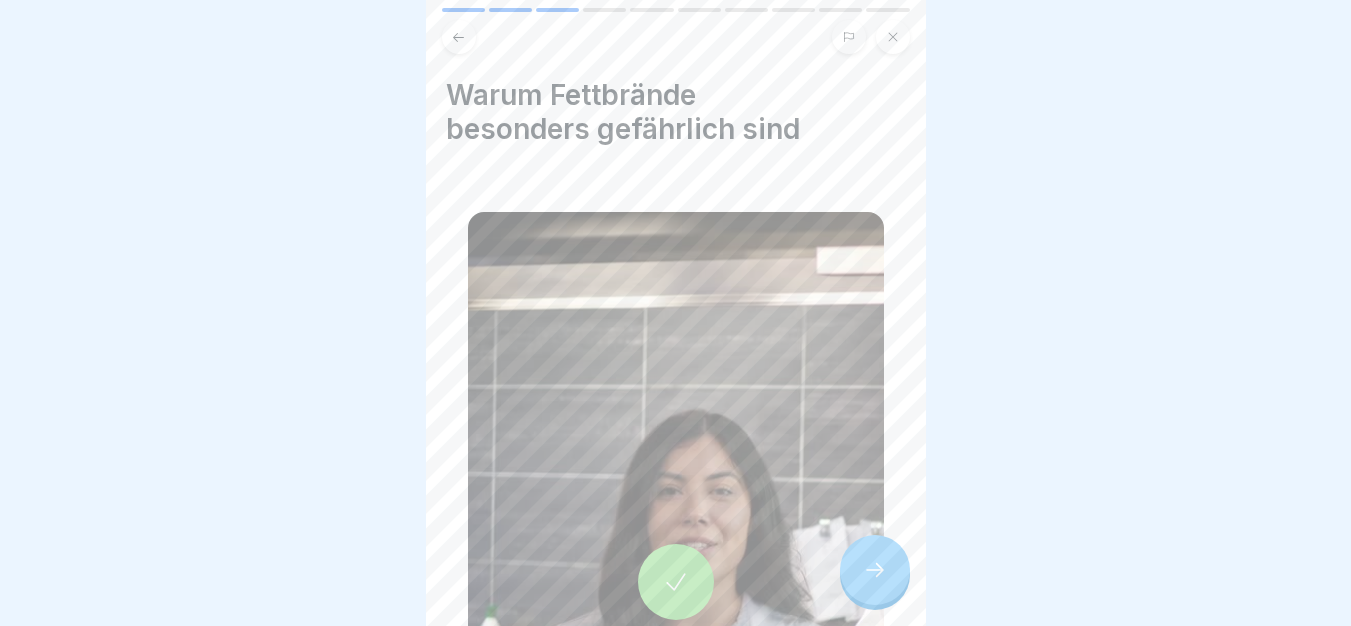 click at bounding box center (875, 570) 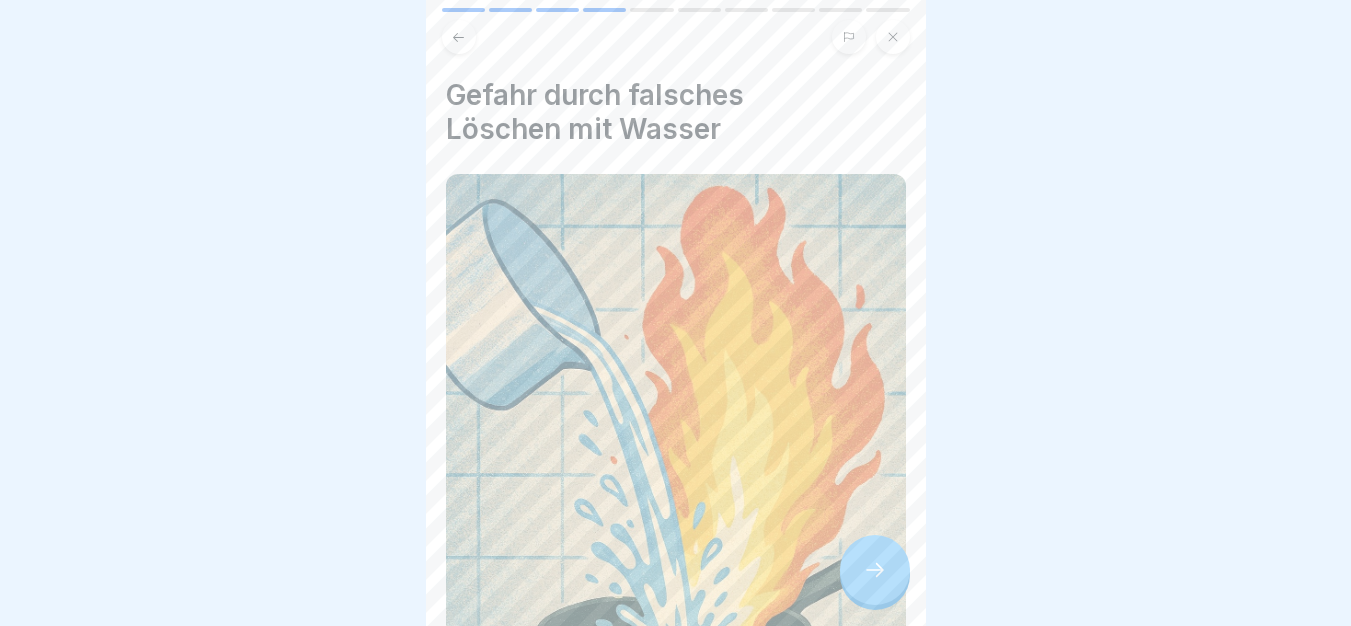 click at bounding box center (875, 570) 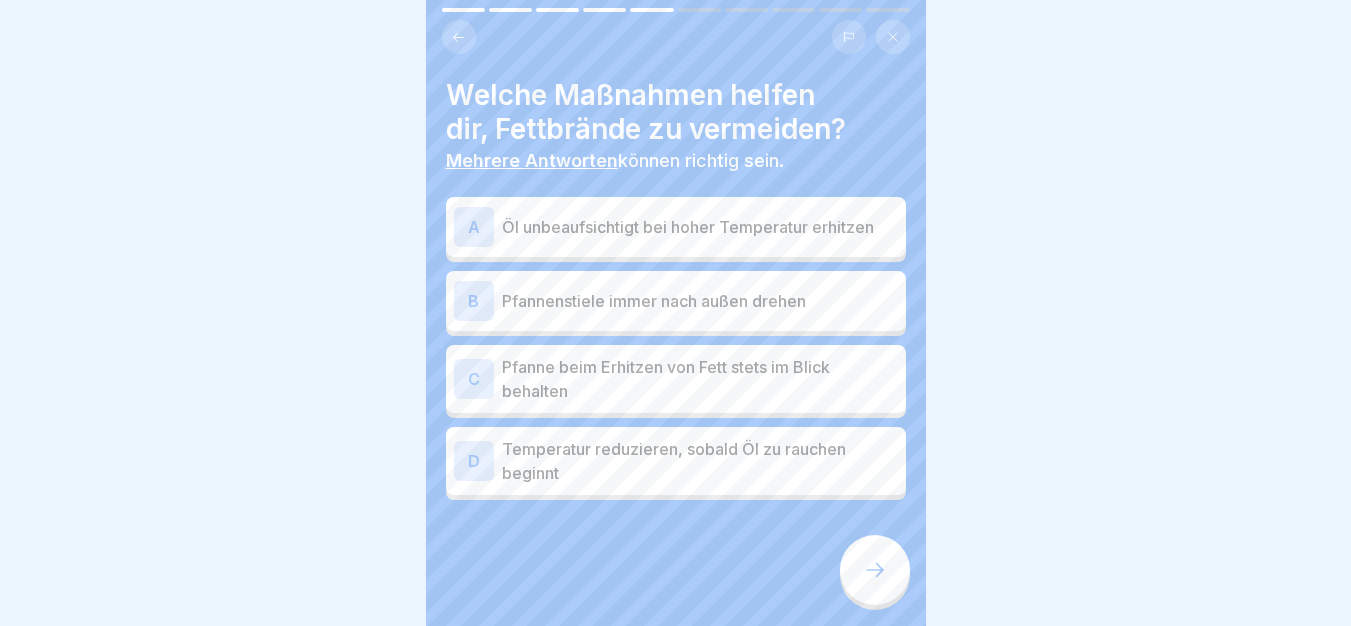 drag, startPoint x: 883, startPoint y: 562, endPoint x: 776, endPoint y: 215, distance: 363.12256 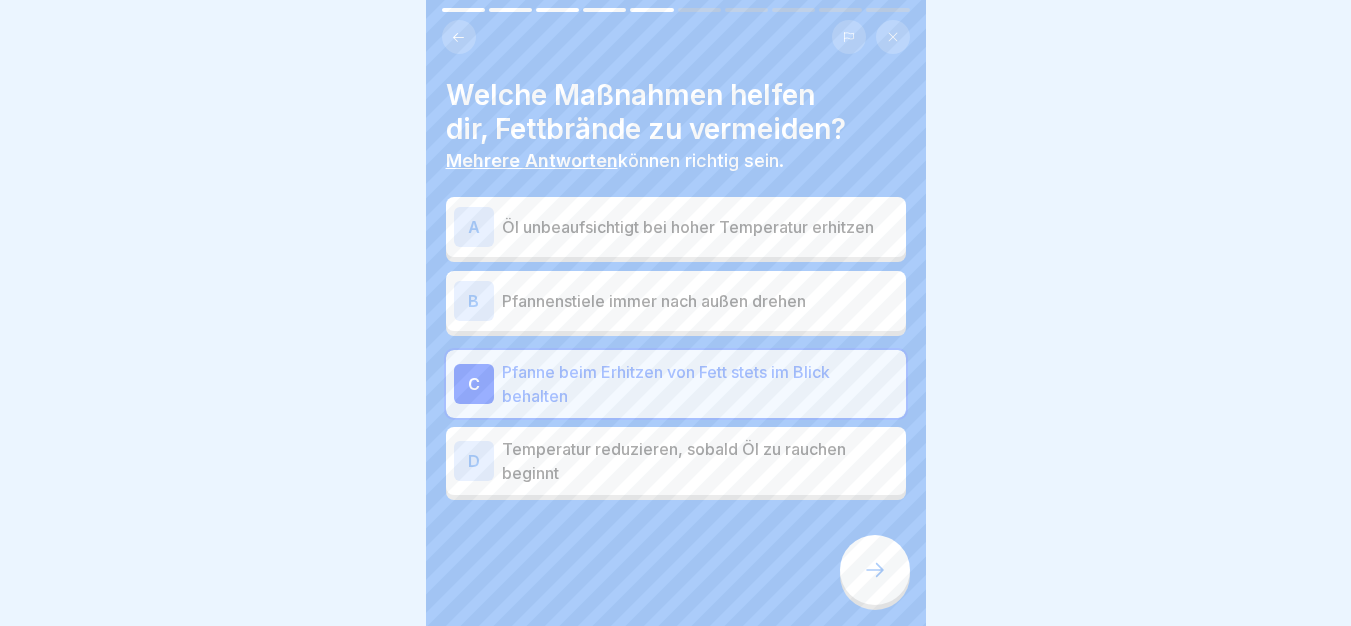 click on "Temperatur reduzieren, sobald Öl zu rauchen beginnt" at bounding box center (700, 461) 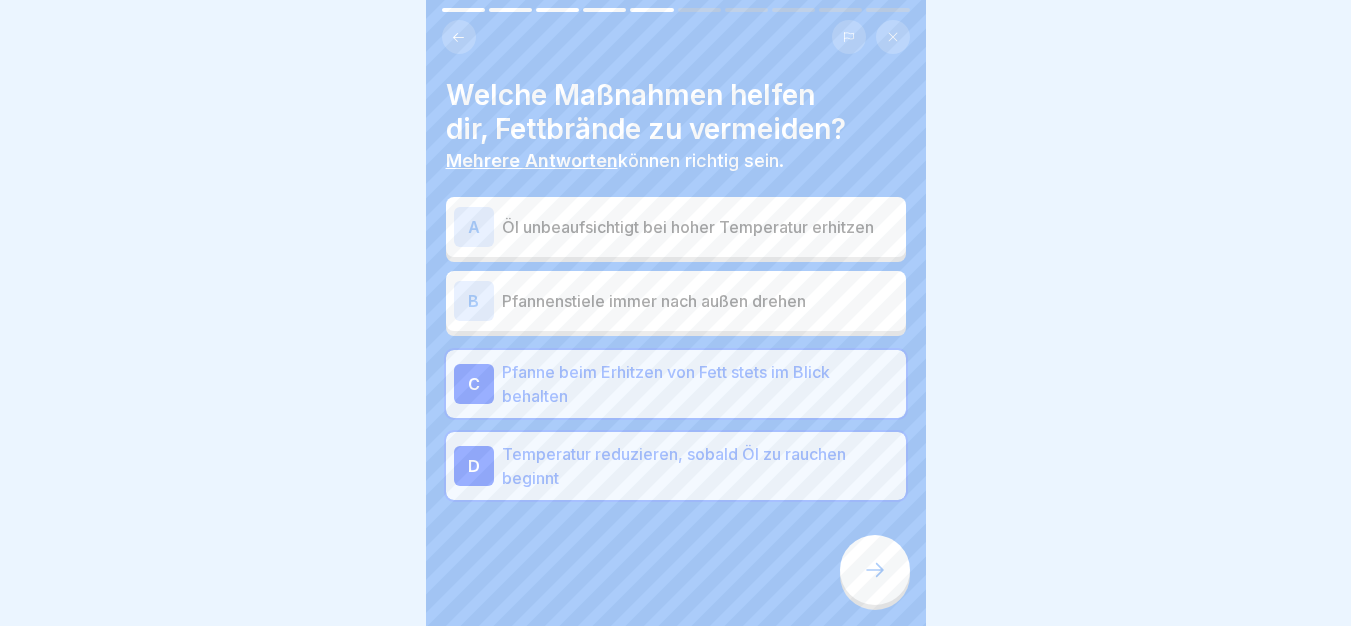 click at bounding box center [875, 570] 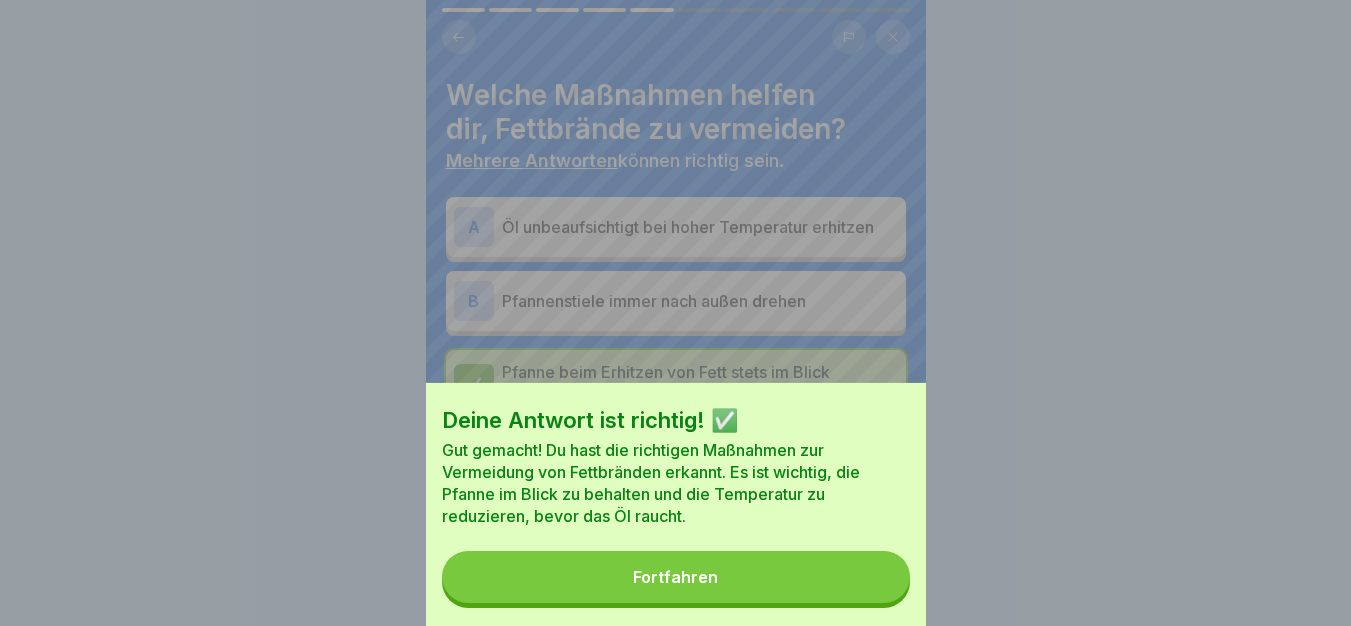 click on "Fortfahren" at bounding box center [676, 577] 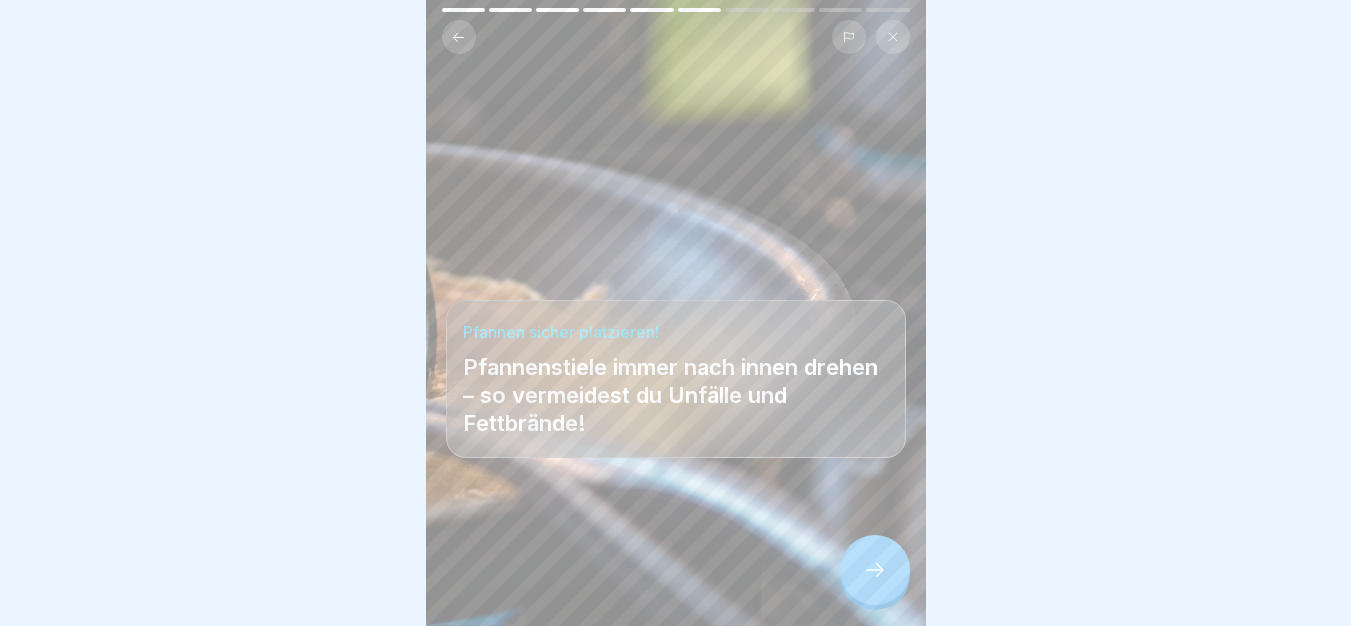 click at bounding box center [875, 570] 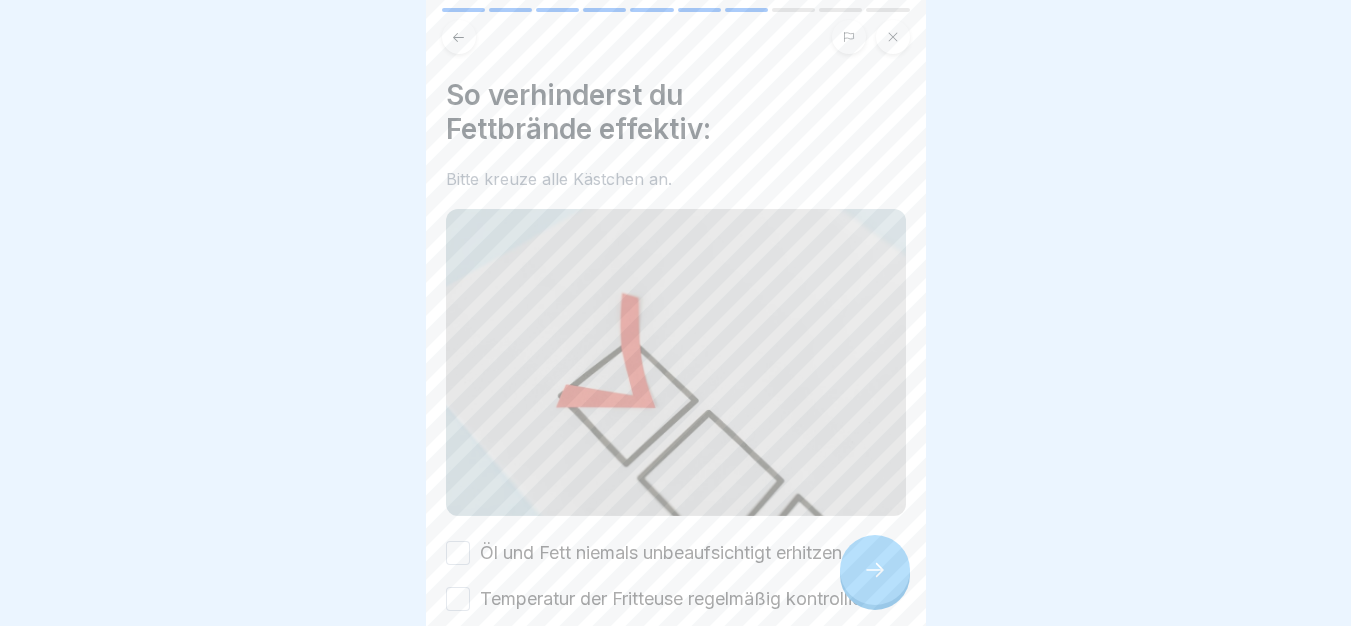 click on "Öl und Fett niemals unbeaufsichtigt erhitzen" at bounding box center (661, 553) 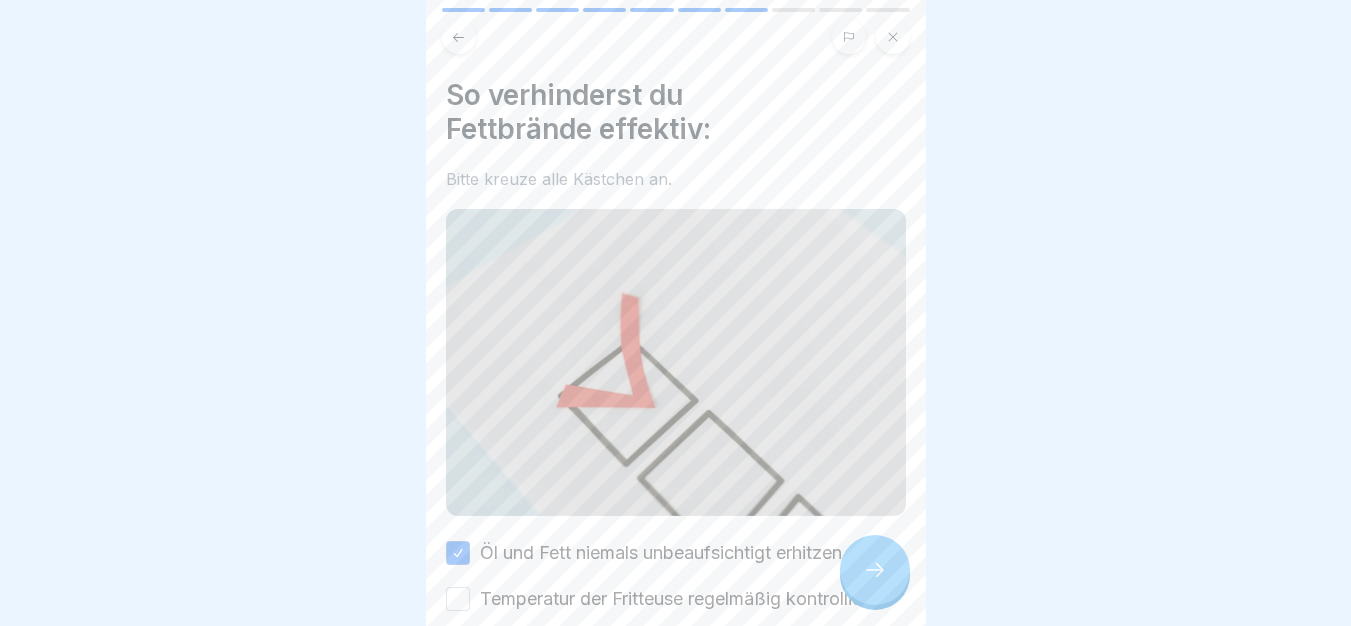 click on "Temperatur der Fritteuse regelmäßig kontrollieren" at bounding box center [684, 599] 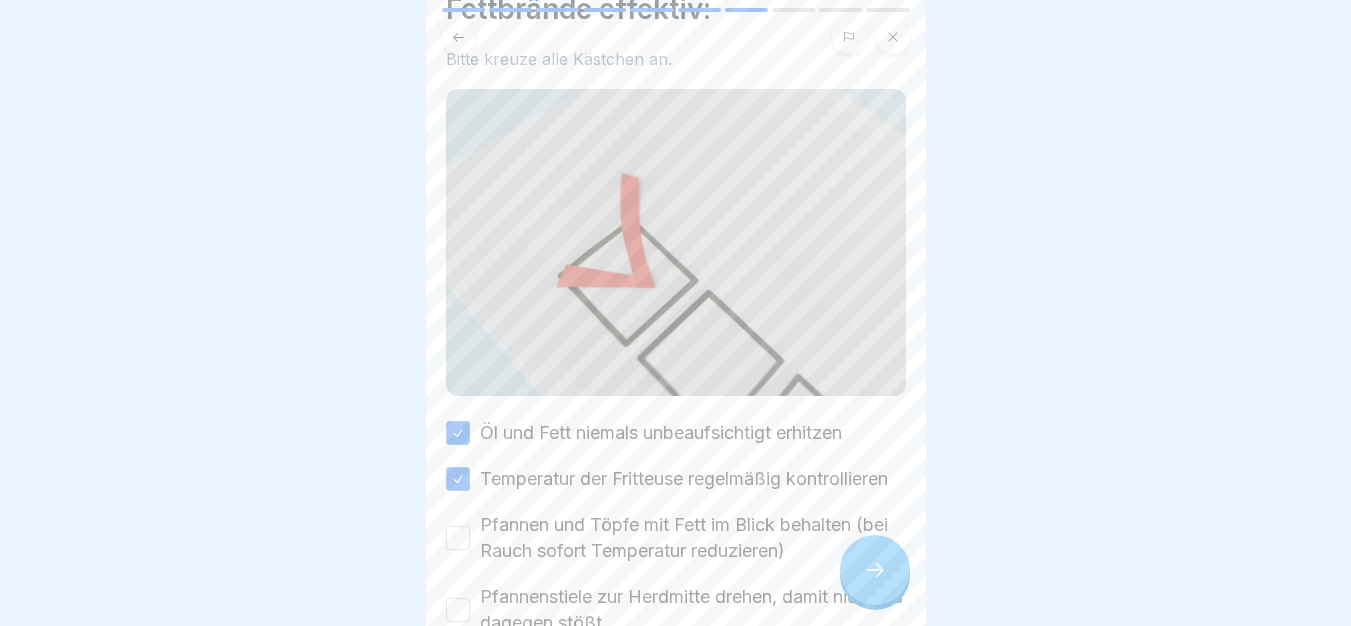 scroll, scrollTop: 127, scrollLeft: 0, axis: vertical 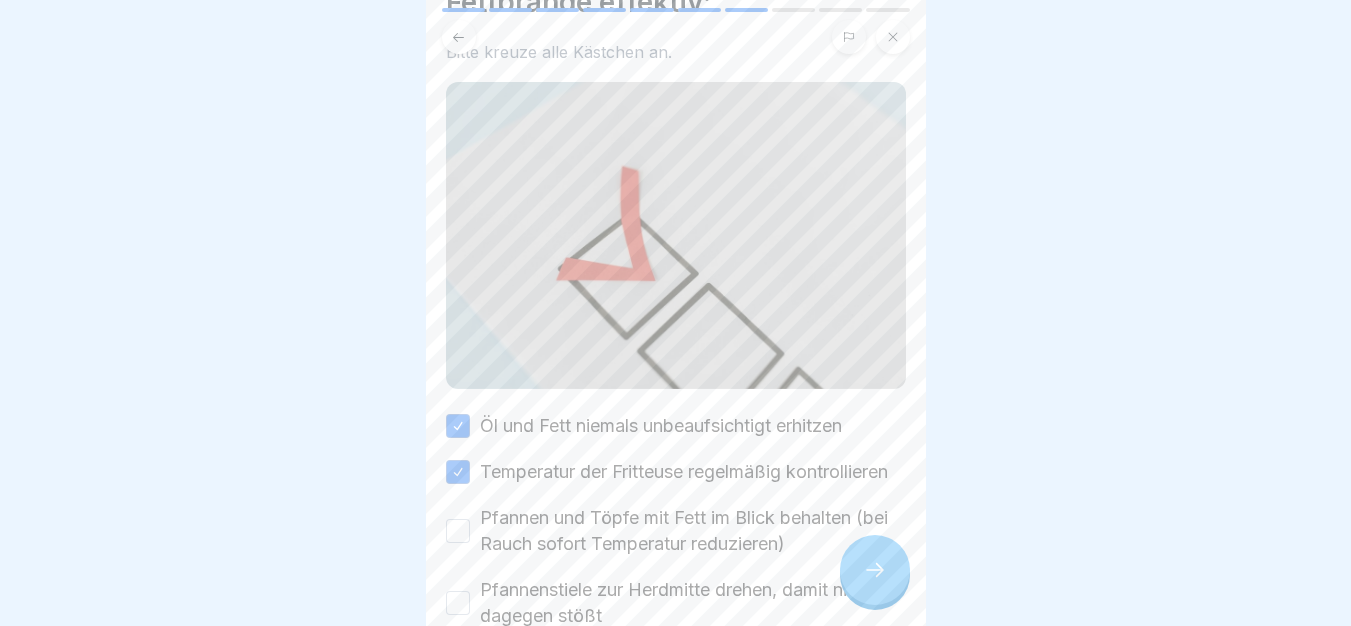 click on "Pfannen und Töpfe mit Fett im Blick behalten (bei Rauch sofort Temperatur reduzieren)" at bounding box center [693, 531] 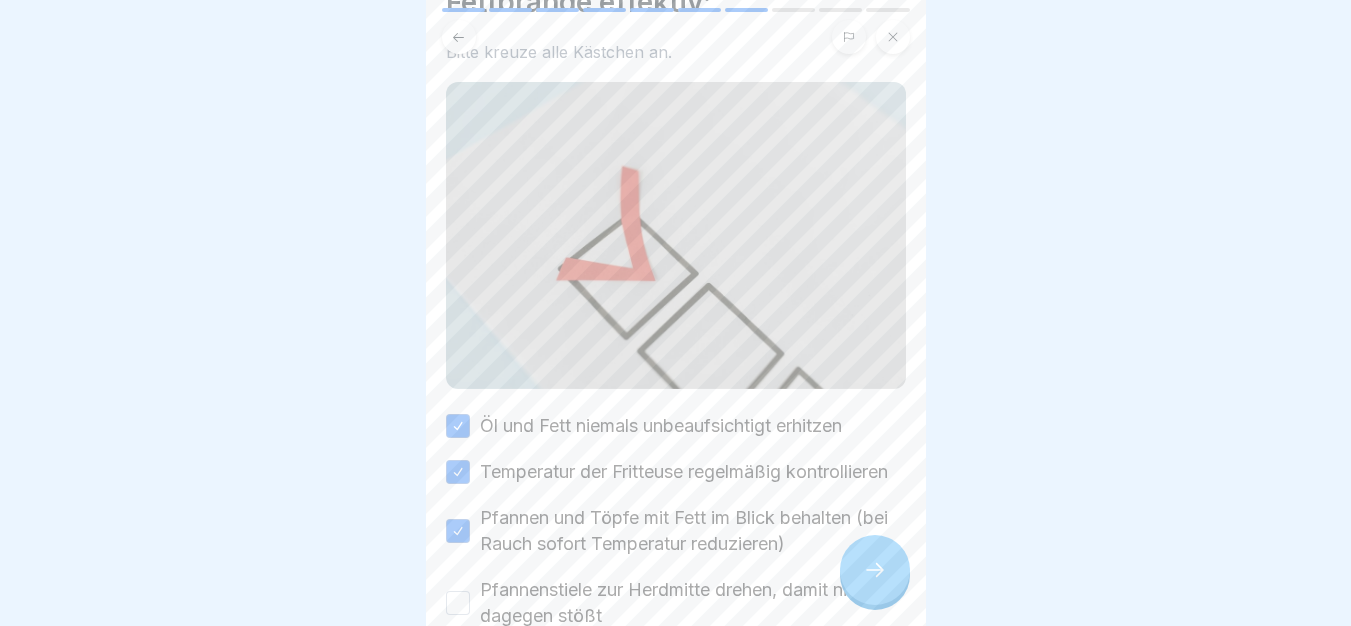 click on "Pfannenstiele zur Herdmitte drehen, damit niemand dagegen stößt" at bounding box center [693, 603] 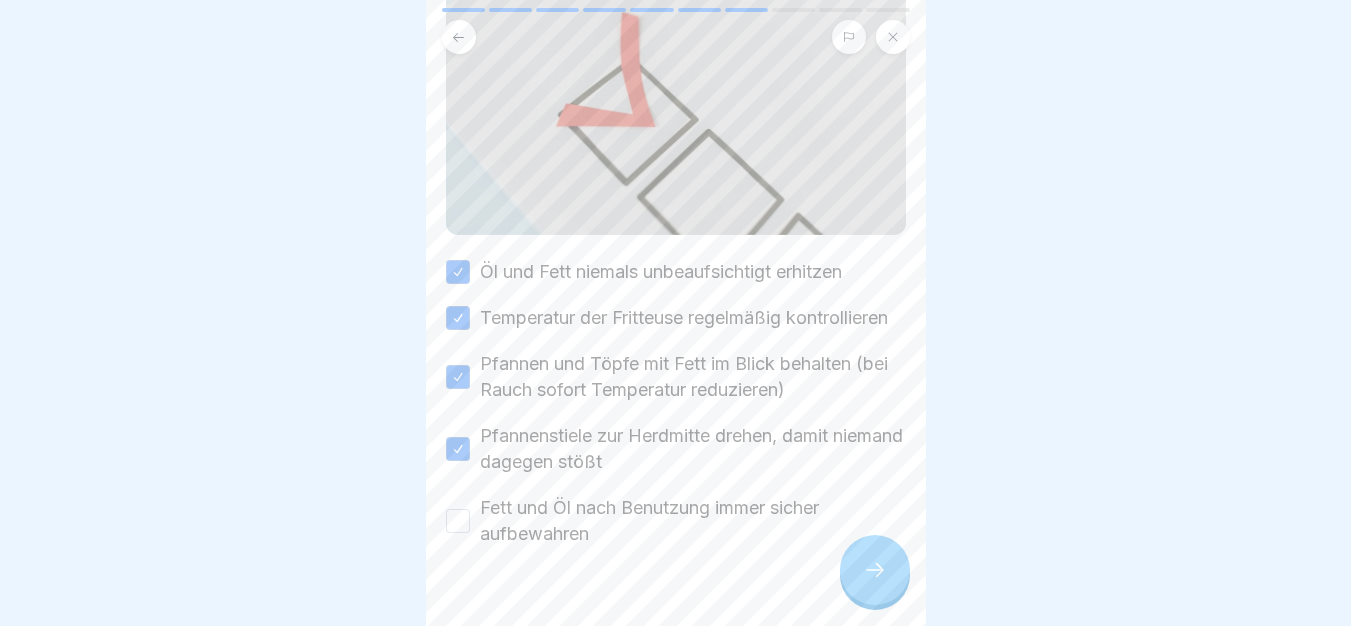 scroll, scrollTop: 285, scrollLeft: 0, axis: vertical 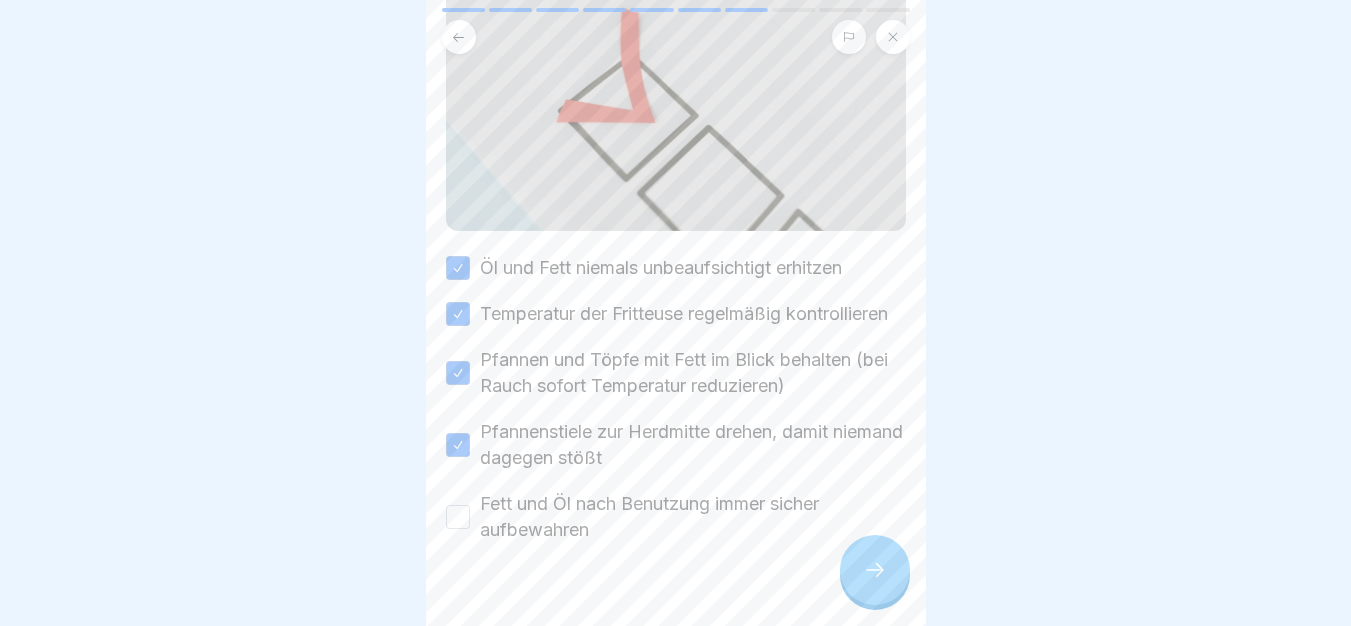 drag, startPoint x: 695, startPoint y: 531, endPoint x: 777, endPoint y: 548, distance: 83.74366 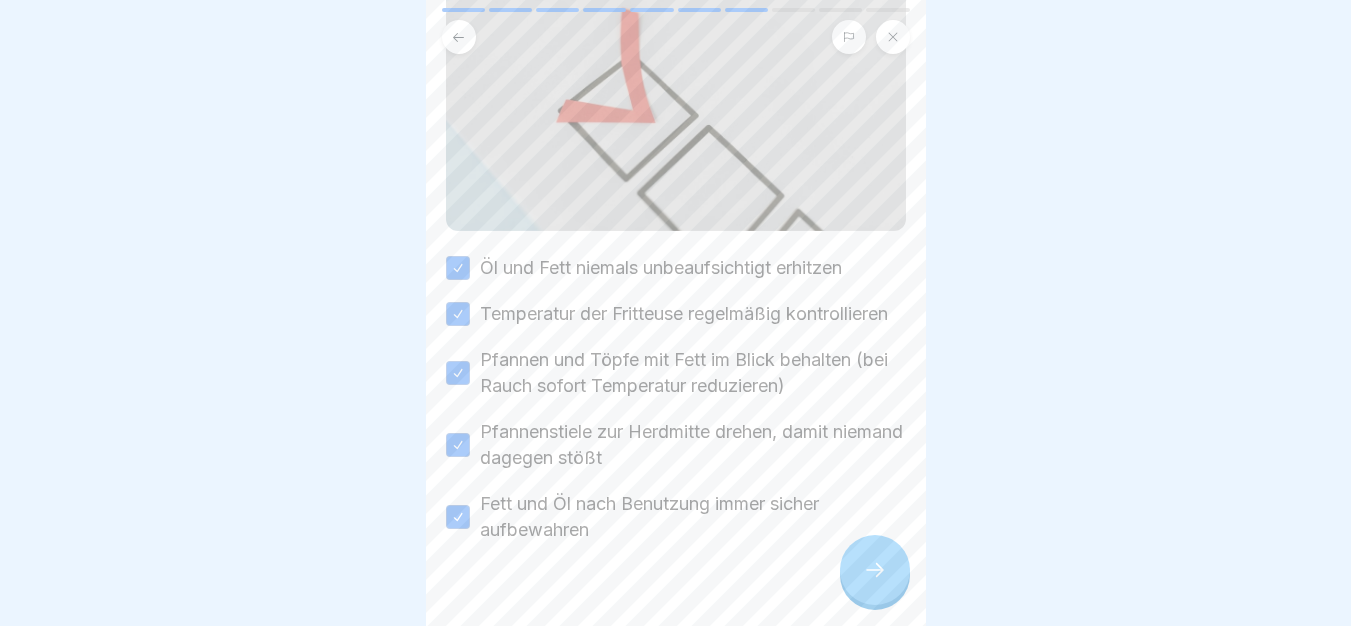 click at bounding box center (875, 570) 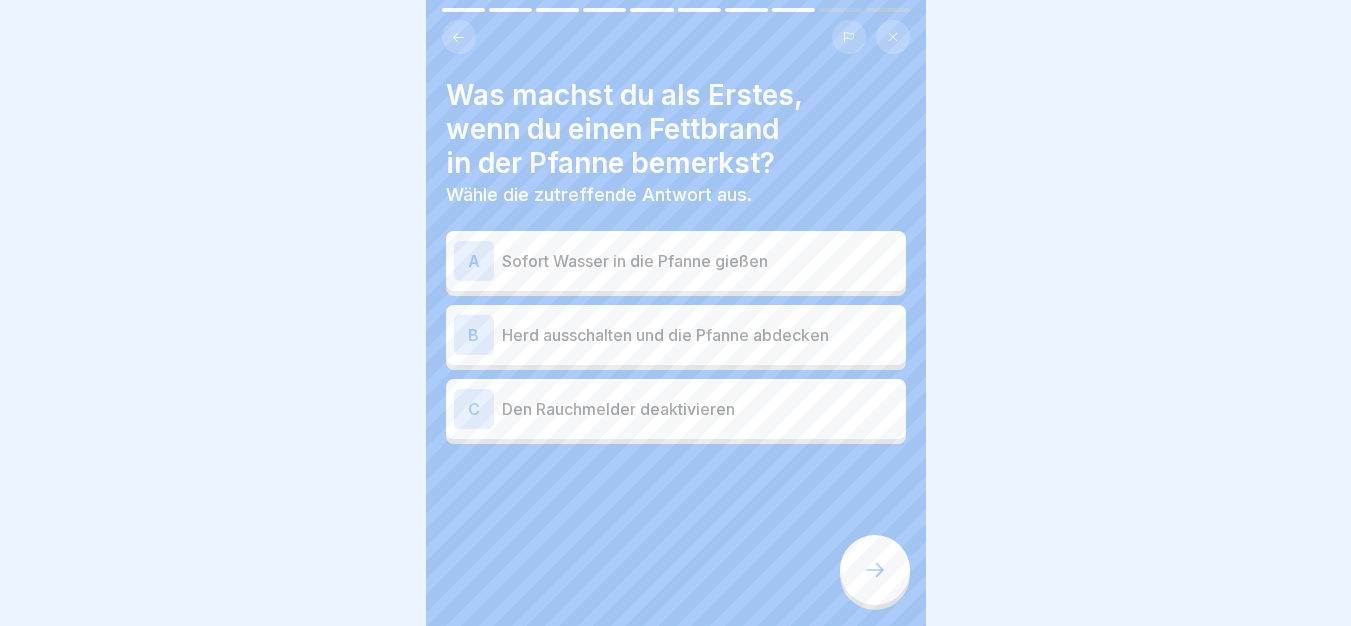 click on "B Herd ausschalten und die Pfanne abdecken" at bounding box center (676, 335) 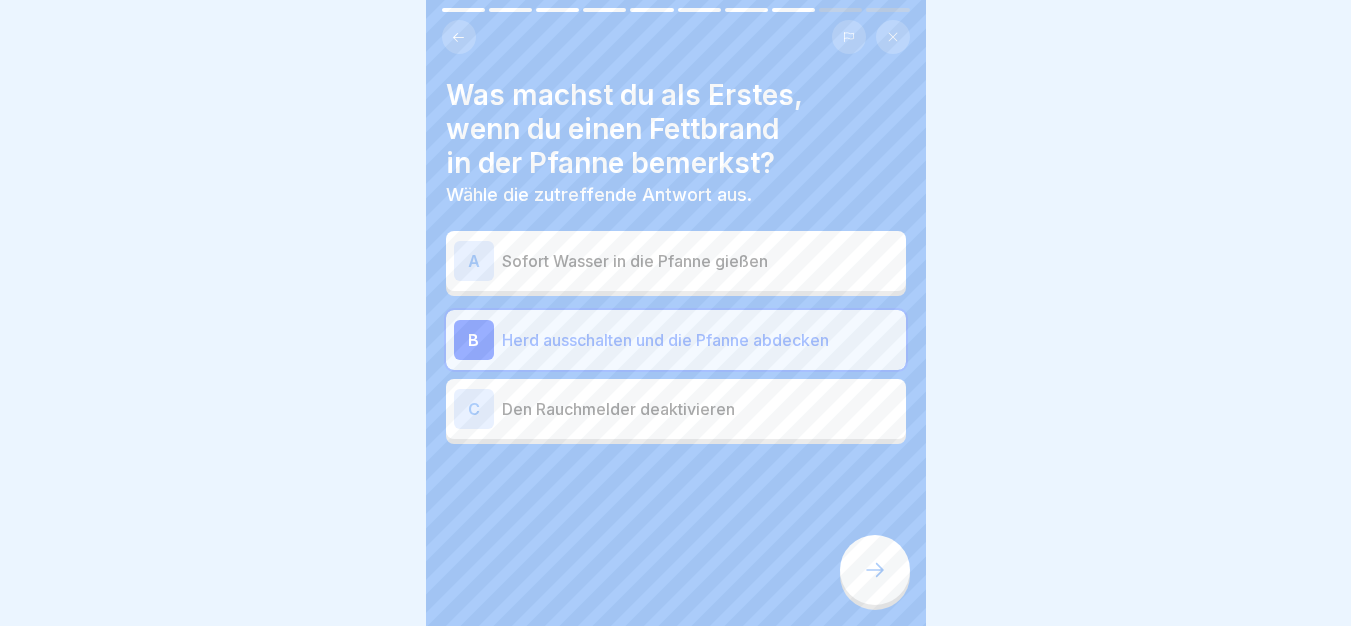 click at bounding box center (875, 570) 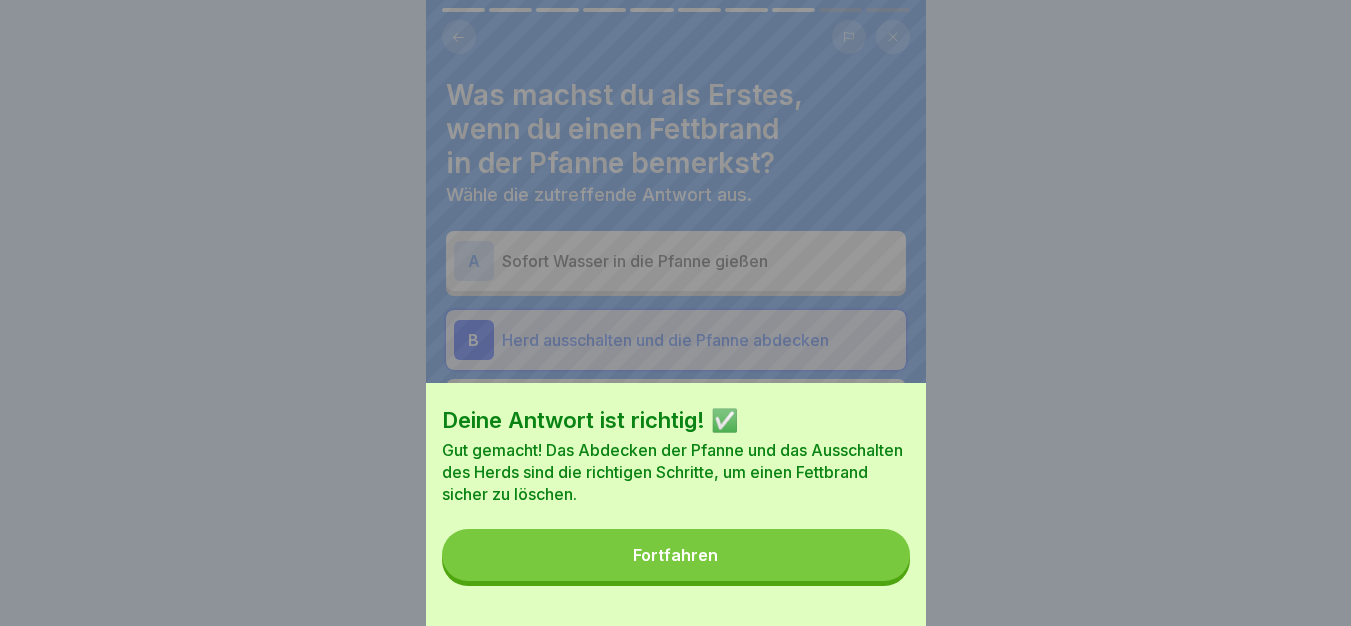 click on "Fortfahren" at bounding box center (676, 555) 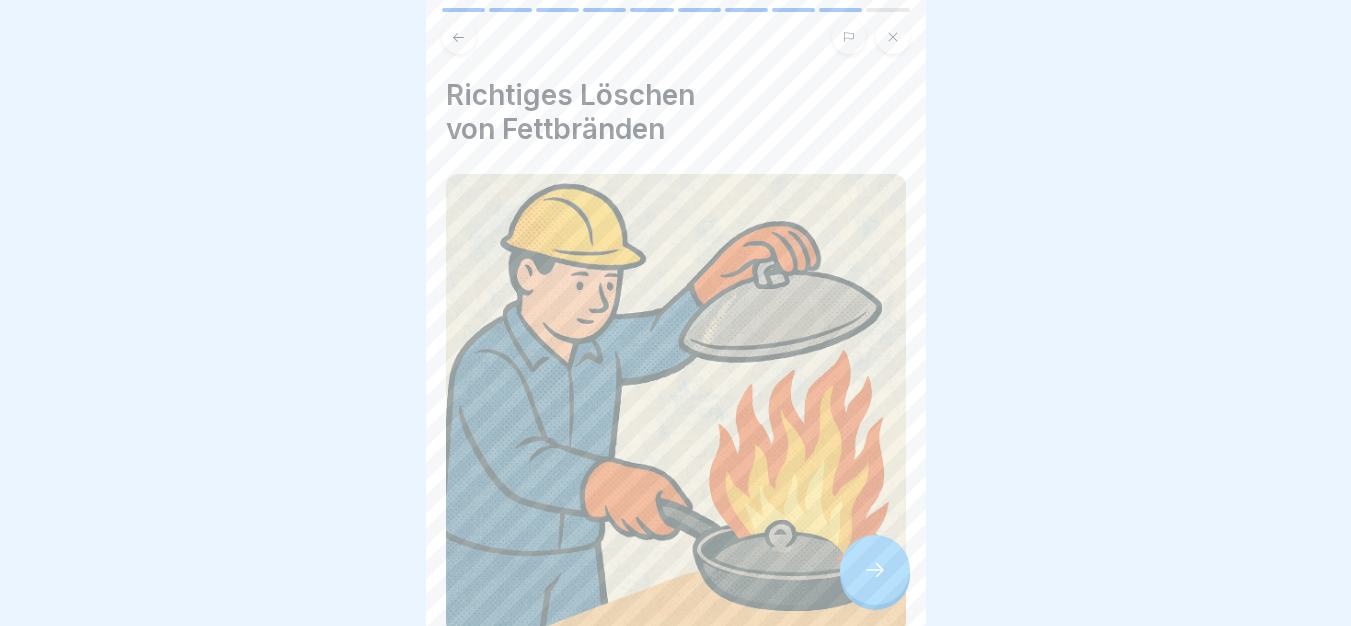 click at bounding box center [875, 570] 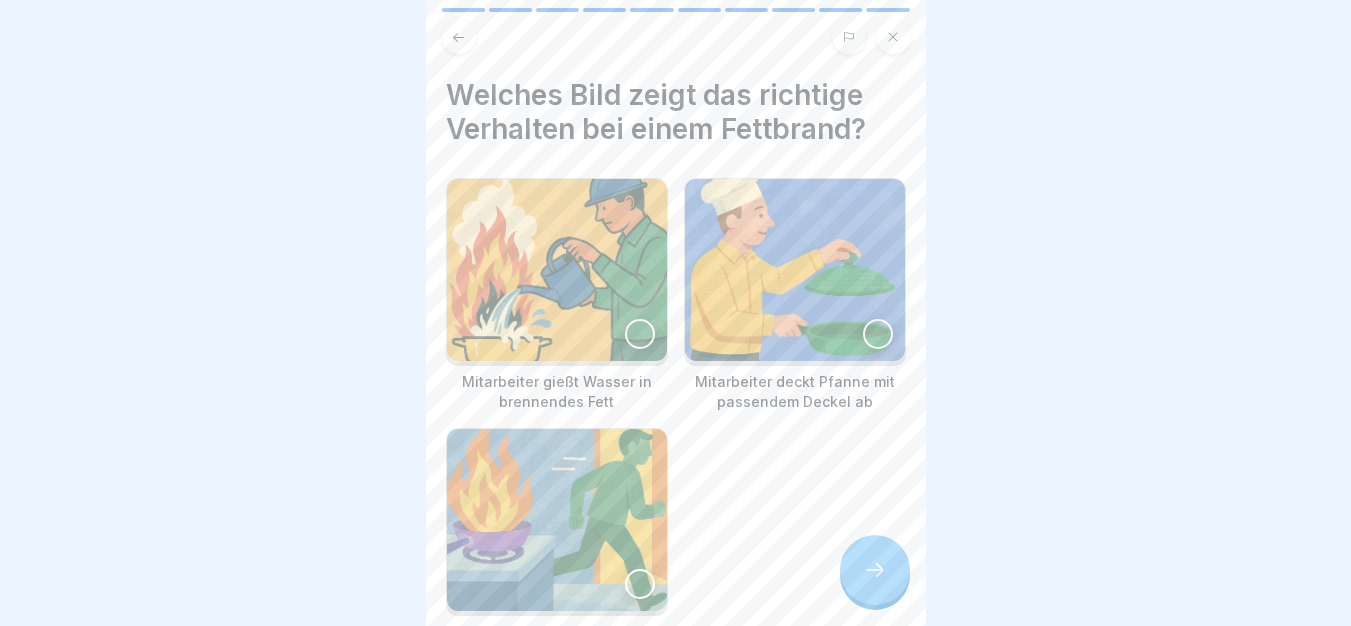click at bounding box center [795, 270] 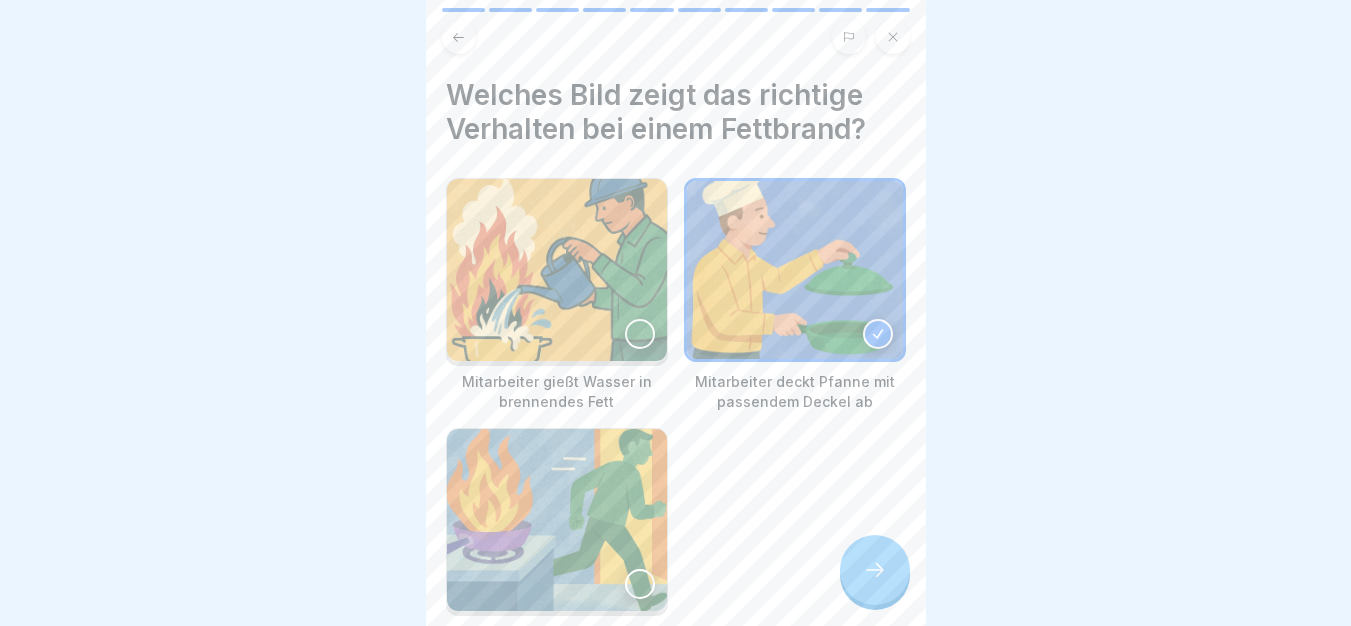click at bounding box center [875, 570] 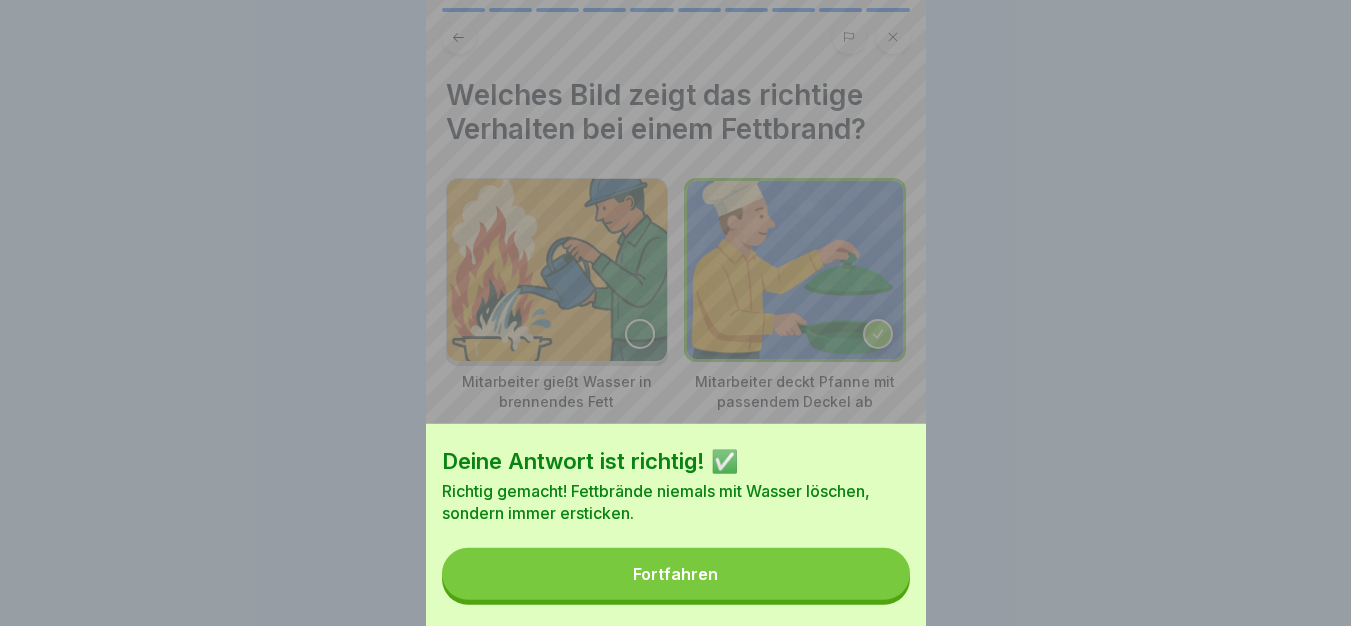 click on "Fortfahren" at bounding box center [676, 574] 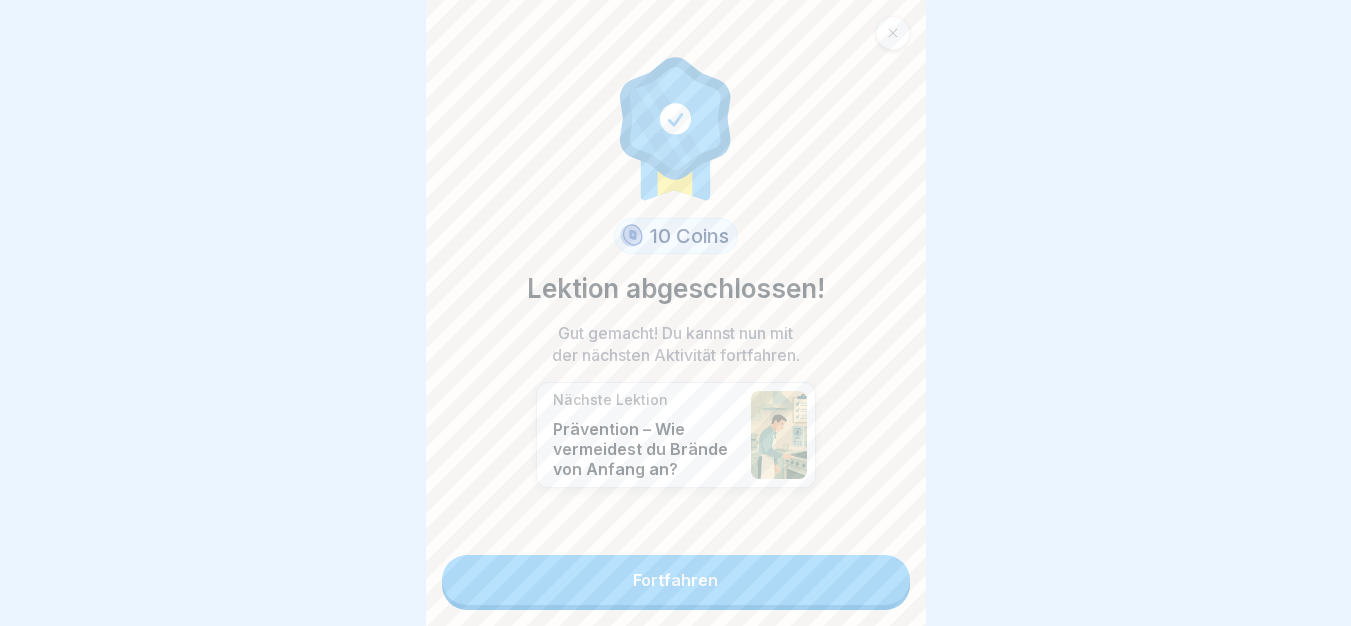 click on "Fortfahren" at bounding box center [676, 580] 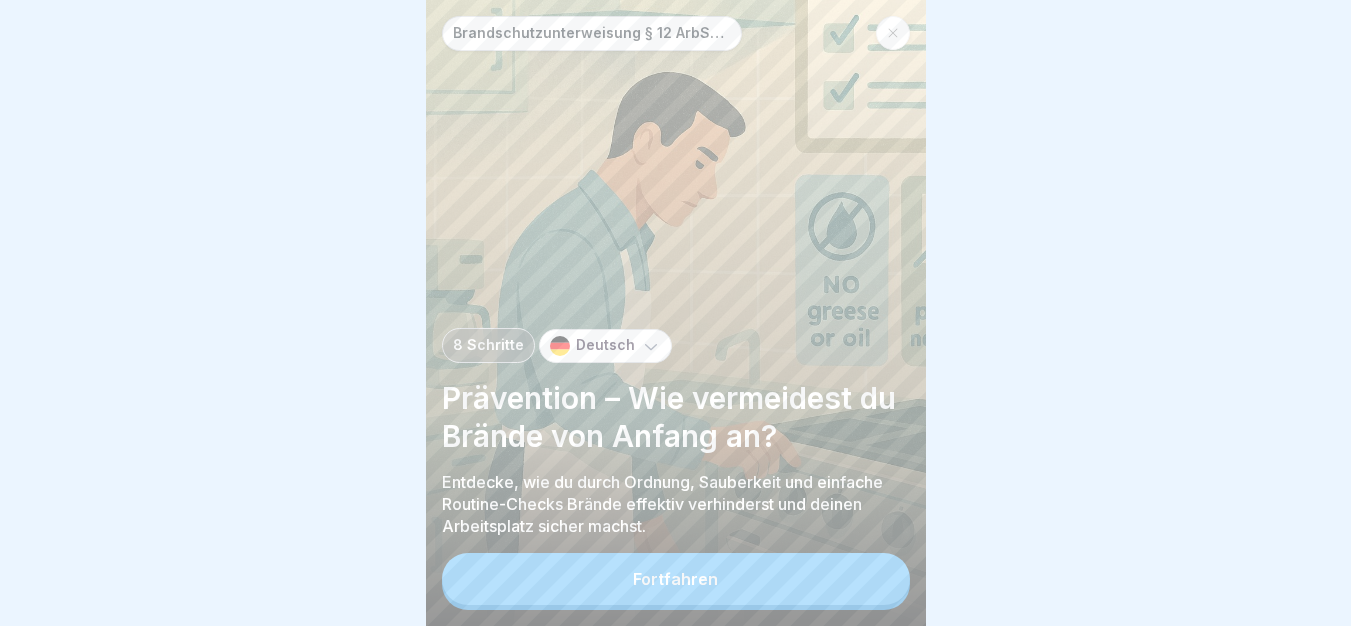 click on "Fortfahren" at bounding box center (676, 579) 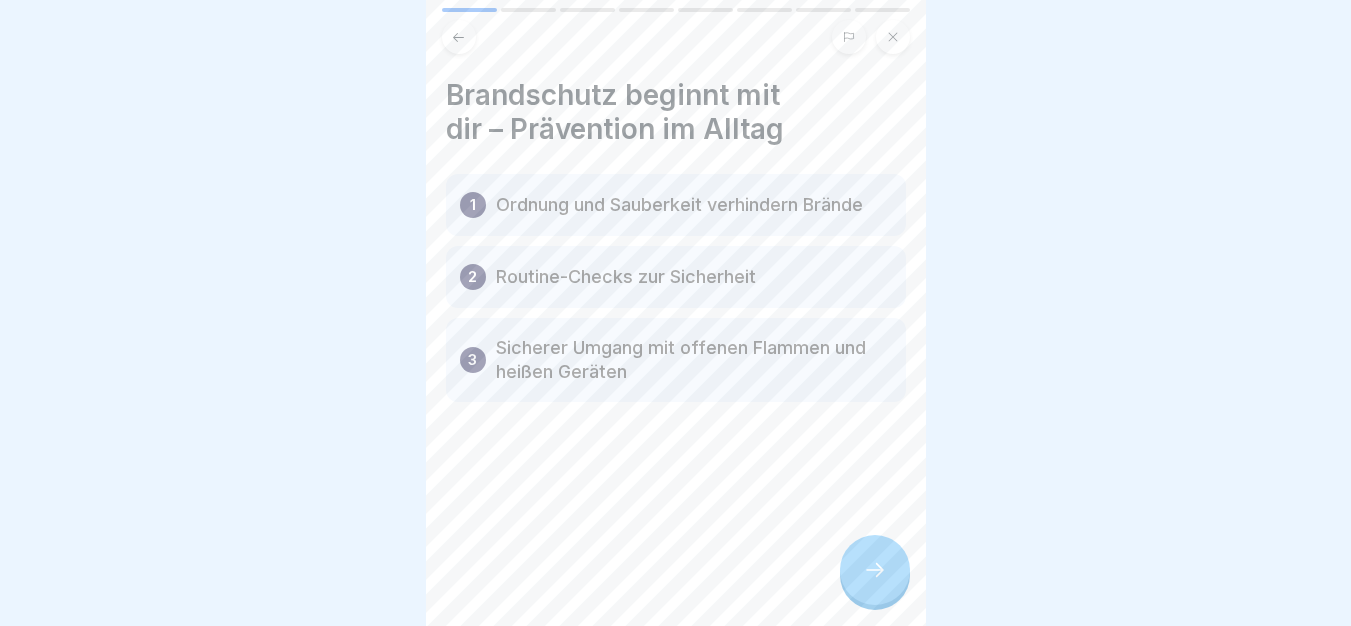 click on "Brandschutzunterweisung § [NUMBER] ArbSchG [NUMBER] Schritte Deutsch Prävention – Wie vermeidest du Brände von Anfang an? Entdecke, wie du durch Ordnung, Sauberkeit und einfache Routine-Checks Brände effektiv verhinderst und deinen Arbeitsplatz sicher machst. Fortfahren Brandschutz beginnt mit dir – Prävention im Alltag [NUMBER] Ordnung und Sauberkeit verhindern Brände [NUMBER] Routine-Checks zur Sicherheit [NUMBER] Sicherer Umgang mit offenen Flammen und heißen Geräten Was solltest du tun, bevor du die Küche verlässt, auch wenn es nur kurz ist? Wähle die zutreffende Antwort aus. A Den Herd auf eine niedrige Stufe stellen B Alle heißen Geräte ausschalten C Fenster schließen Ordnung und Sauberkeit – dein bester Brandschutz Dunstabzug regelmäßig reinigen Regelmäßiges Reinigen oder Austauschen der Dunstabzugshauben-Filter verhindert Fettansammlungen. So senkst du aktiv das Risiko, dass eine kleine Flamme plötzlich zu einem großen Küchenbrand wird. Warum ist regelmäßige Reinigung der Dunstabzugshaube wichtig? A B C D" at bounding box center [676, 313] 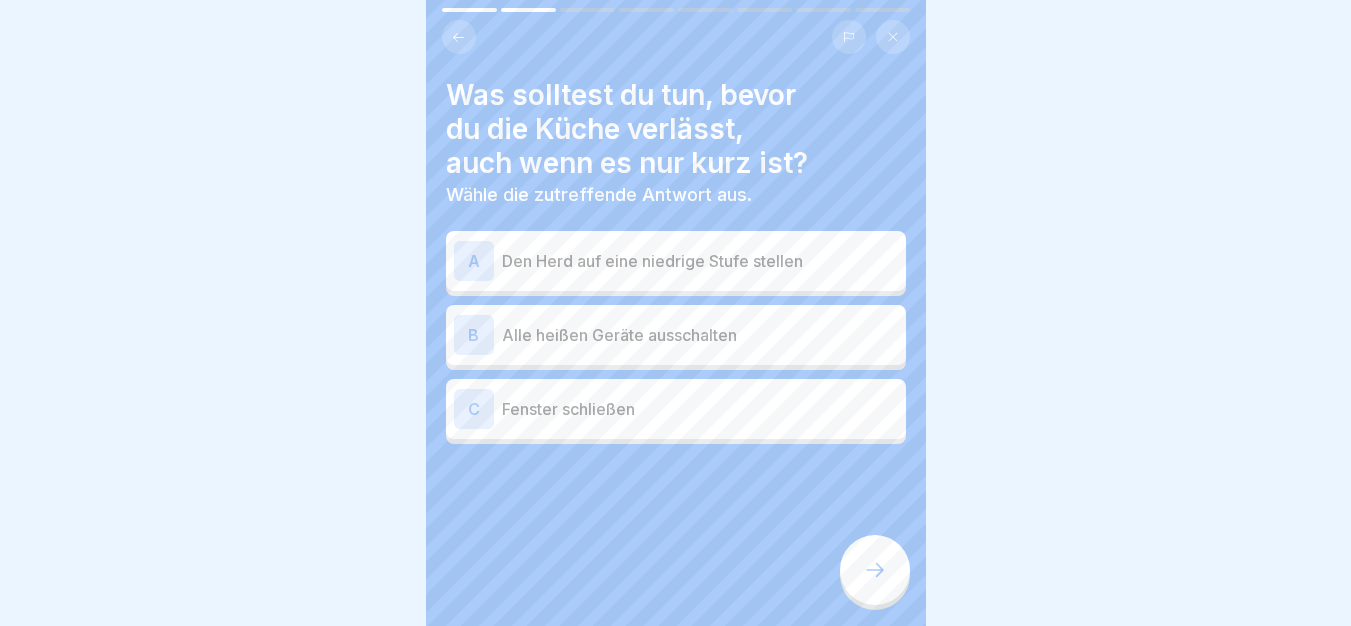 click on "Alle heißen Geräte ausschalten" at bounding box center (700, 335) 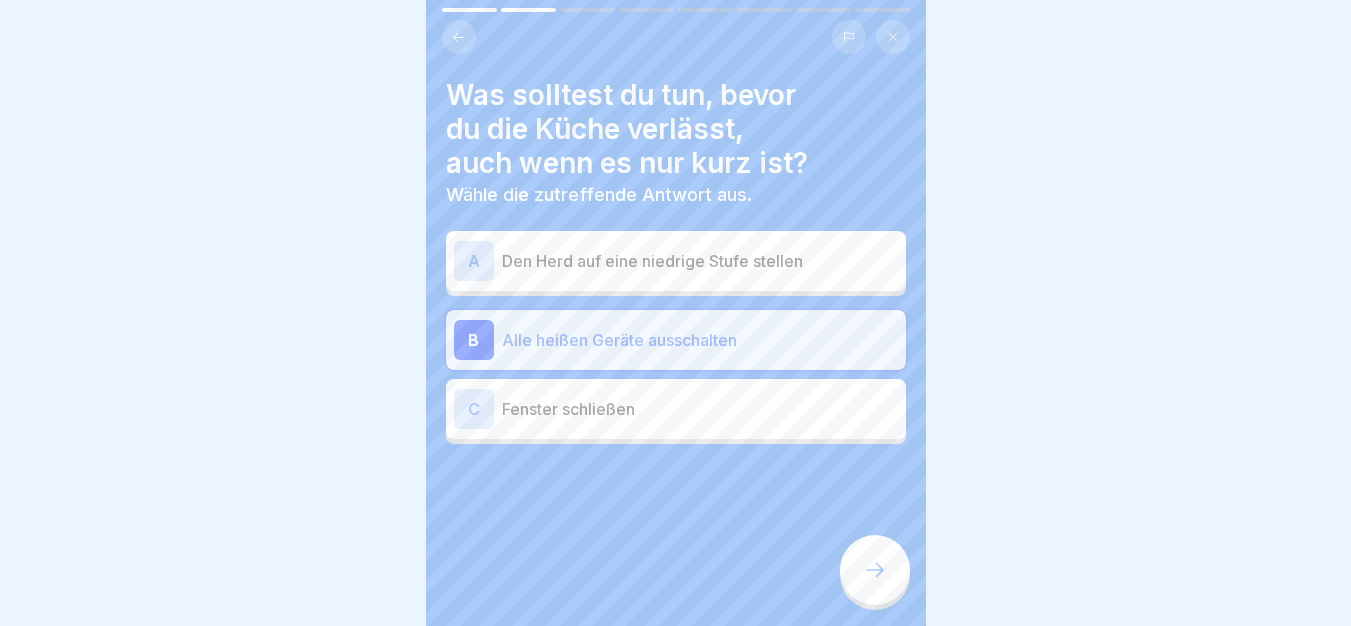 click at bounding box center (875, 570) 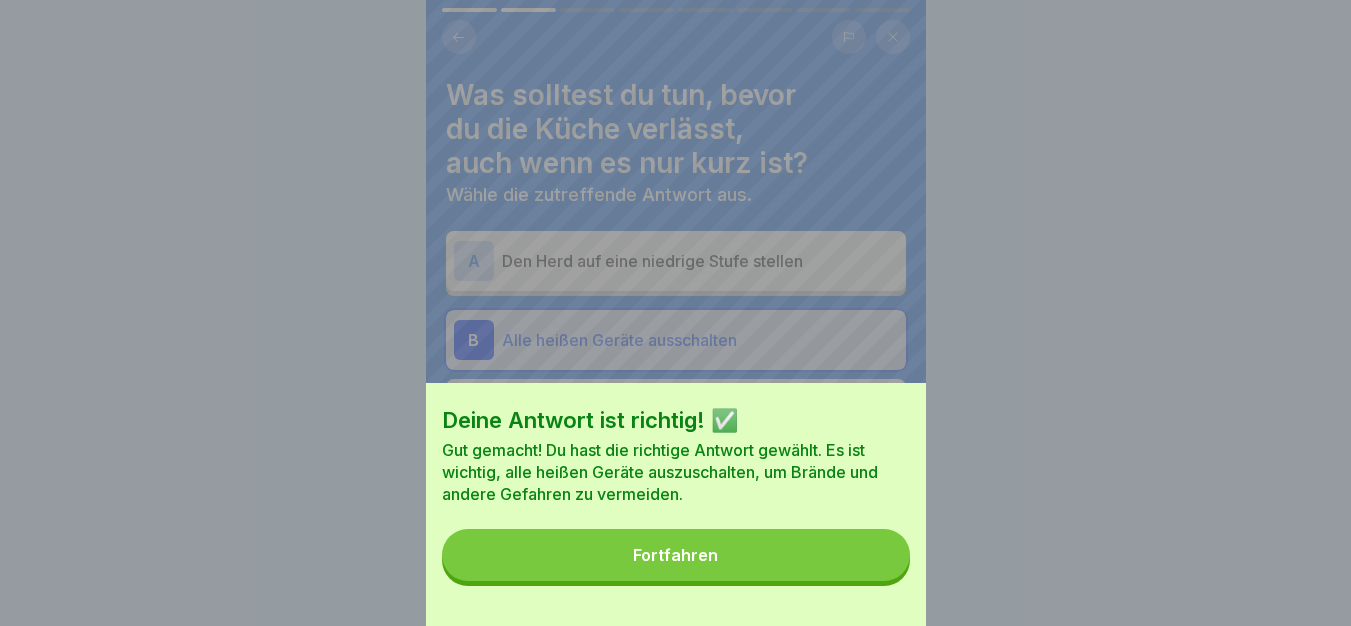 click on "Fortfahren" at bounding box center (676, 555) 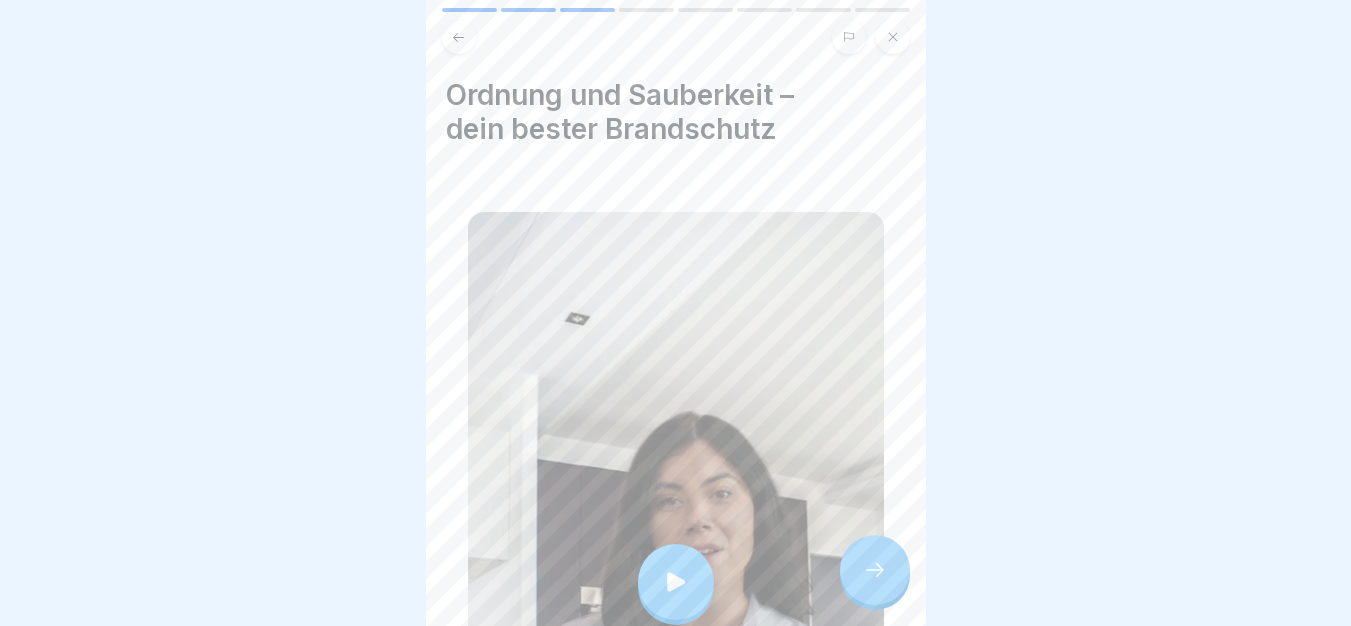click at bounding box center (676, 582) 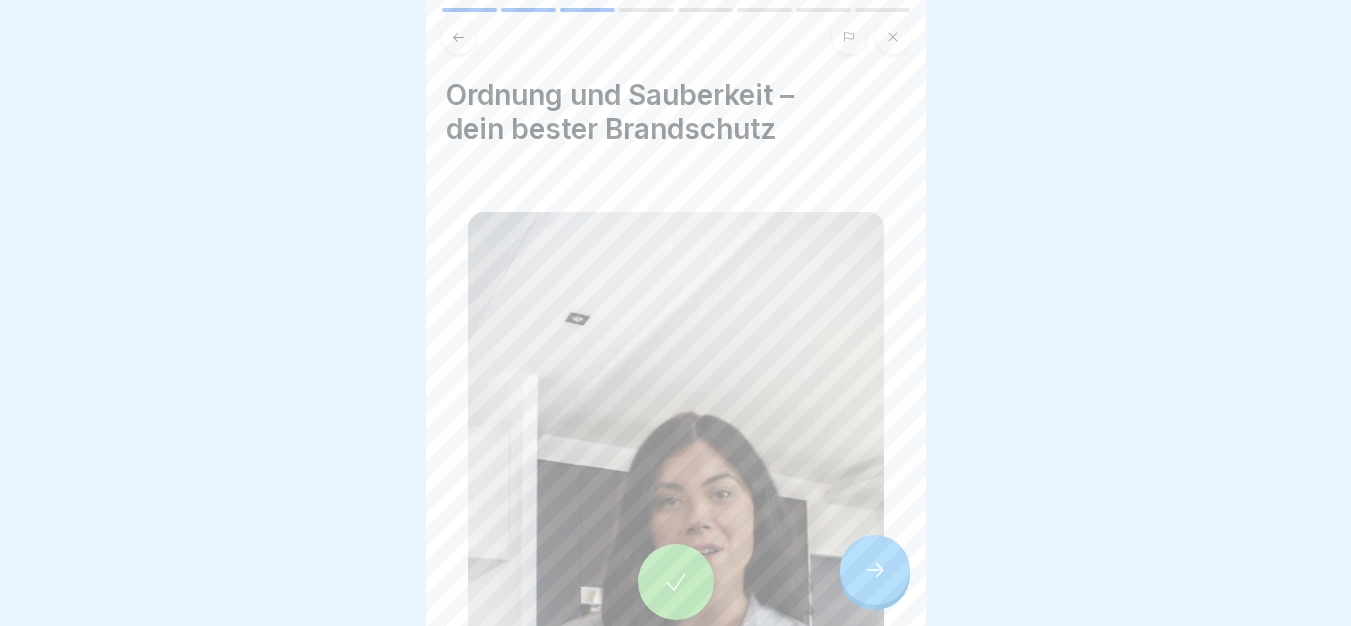 click 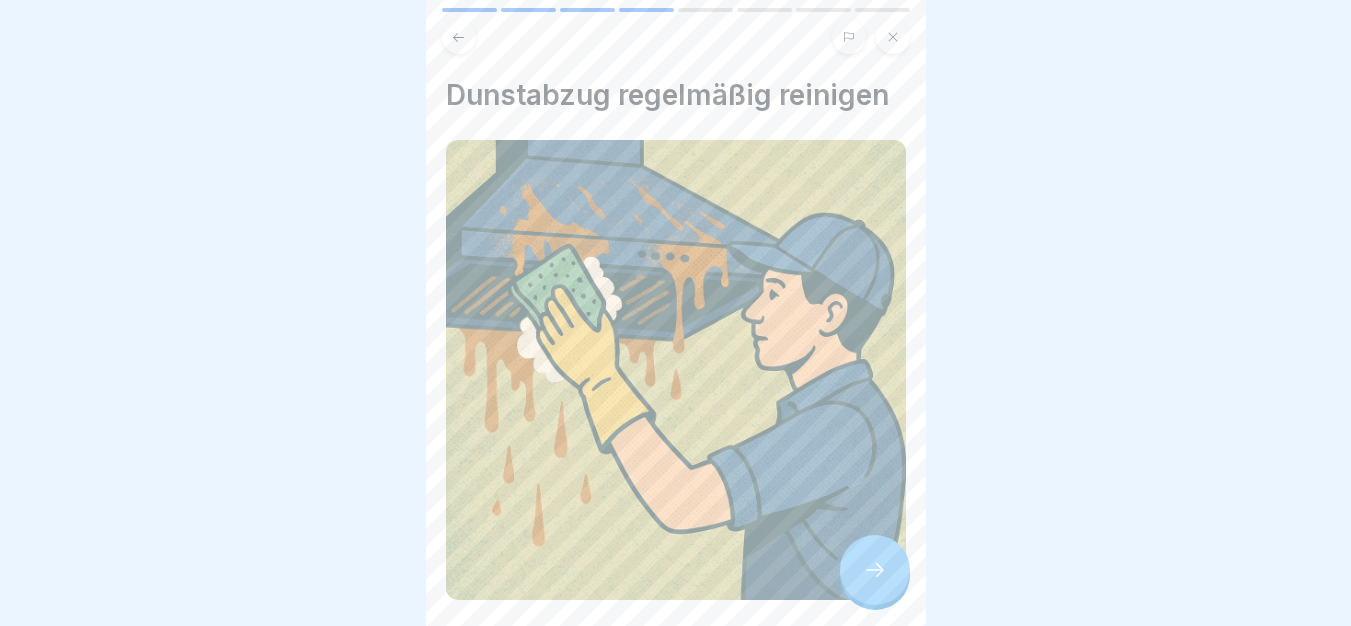 click 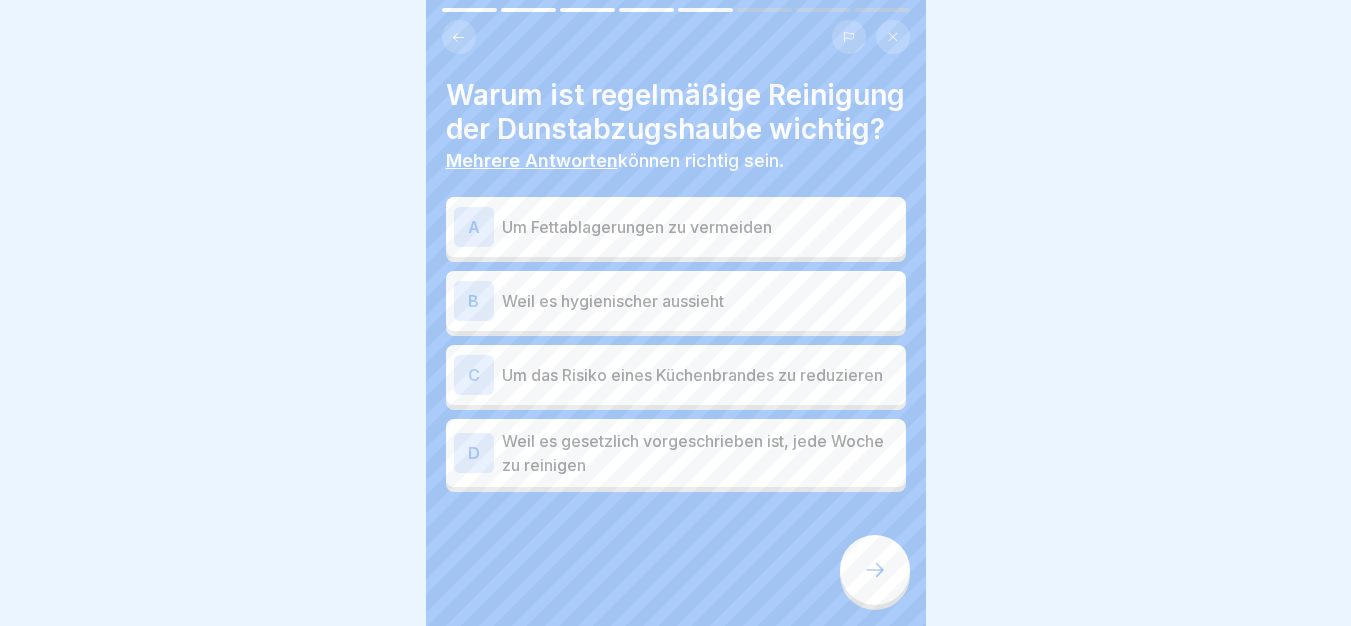click on "A Um Fettablagerungen zu vermeiden B Weil es hygienischer aussieht C Um das Risiko eines Küchenbrandes zu reduzieren D Weil es gesetzlich vorgeschrieben ist, jede Woche zu reinigen" at bounding box center (676, 347) 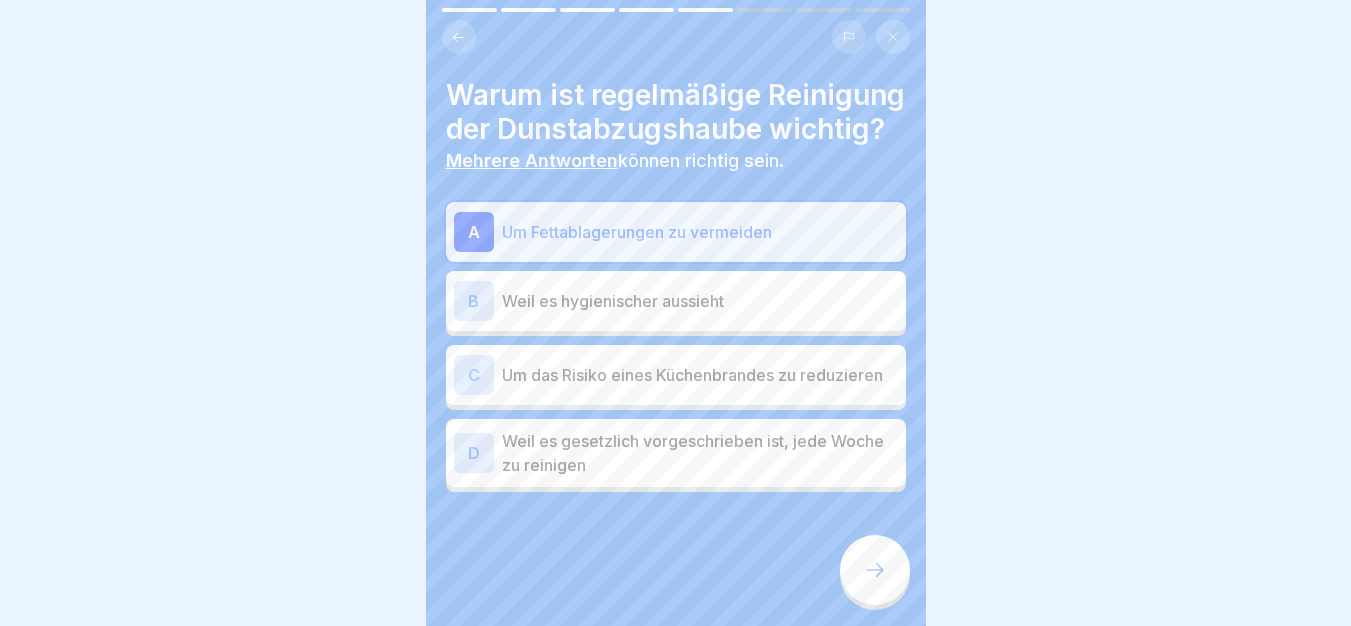 click on "Um das Risiko eines Küchenbrandes zu reduzieren" at bounding box center (700, 375) 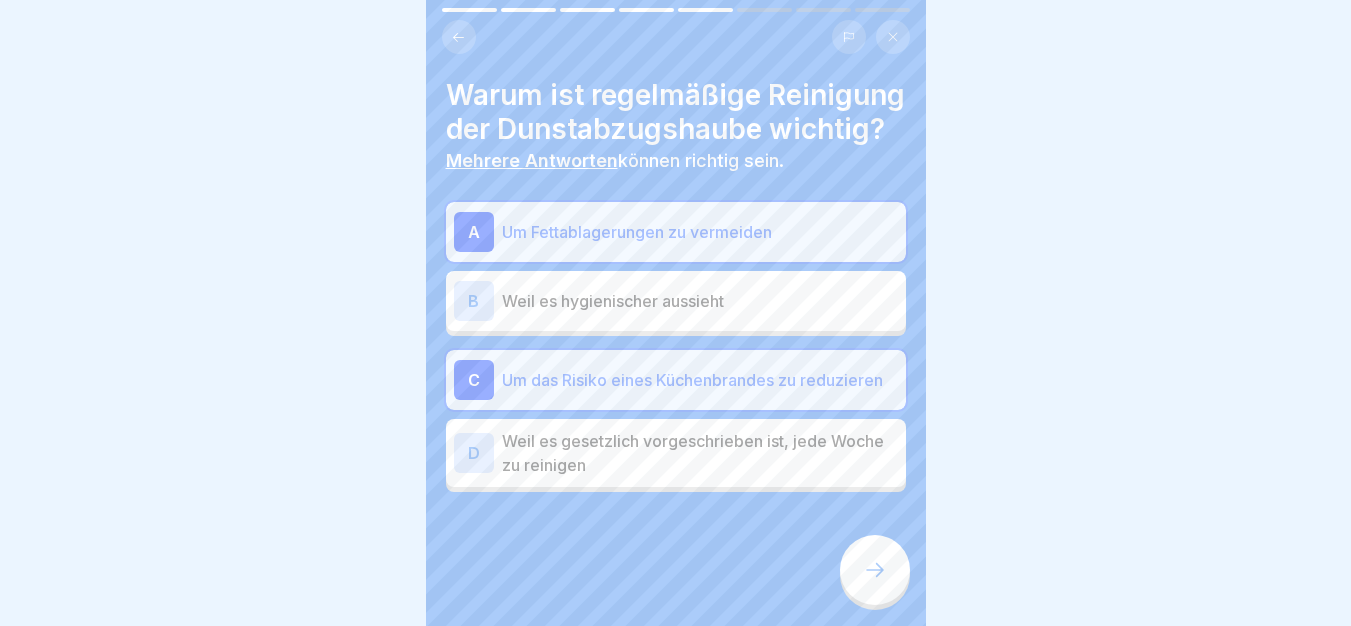 click at bounding box center (875, 570) 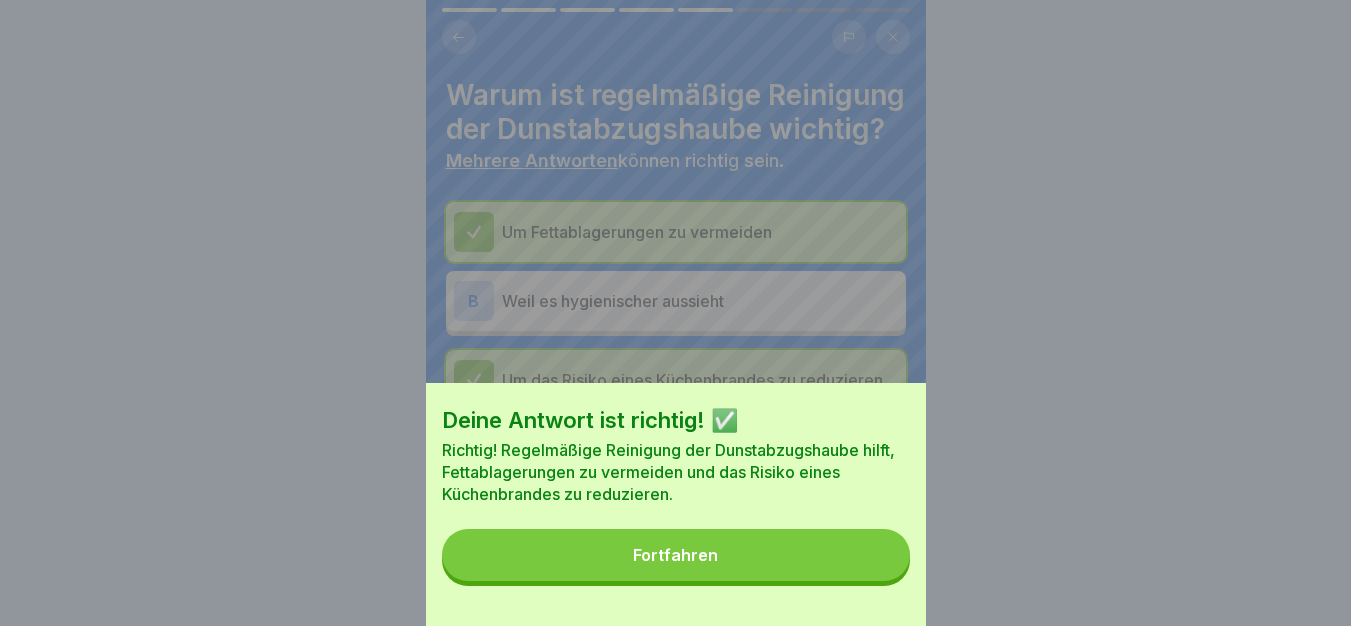 click on "Fortfahren" at bounding box center [676, 555] 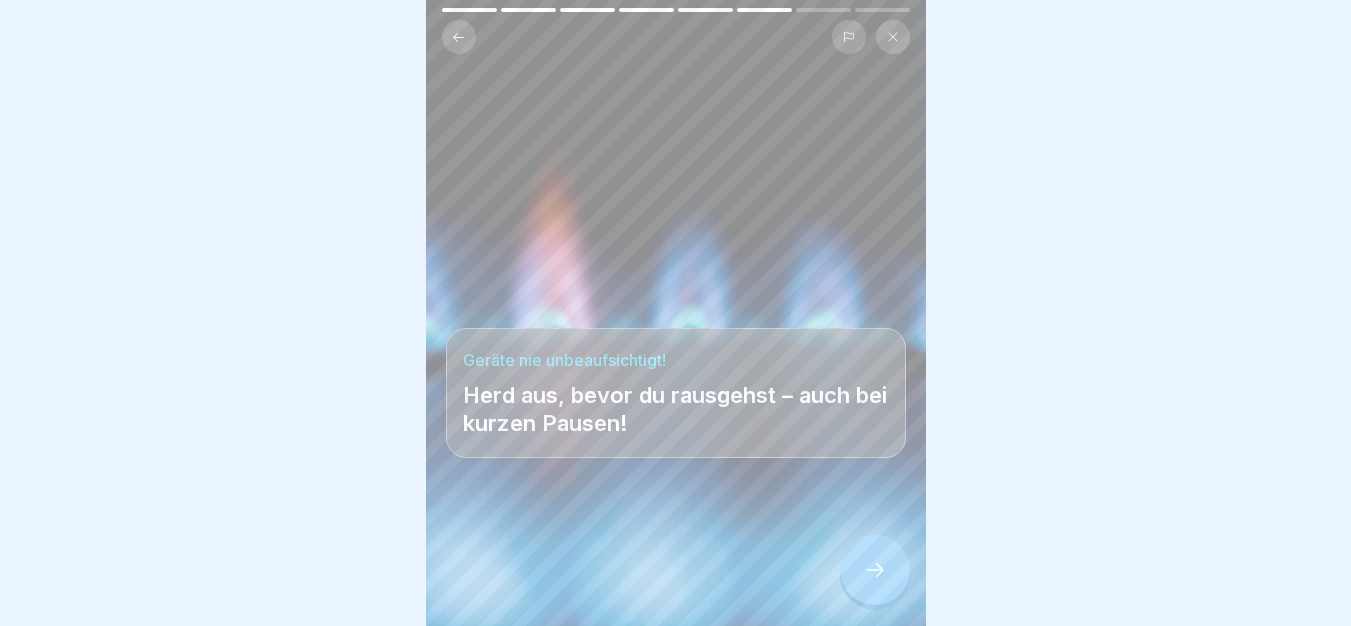 click at bounding box center (875, 570) 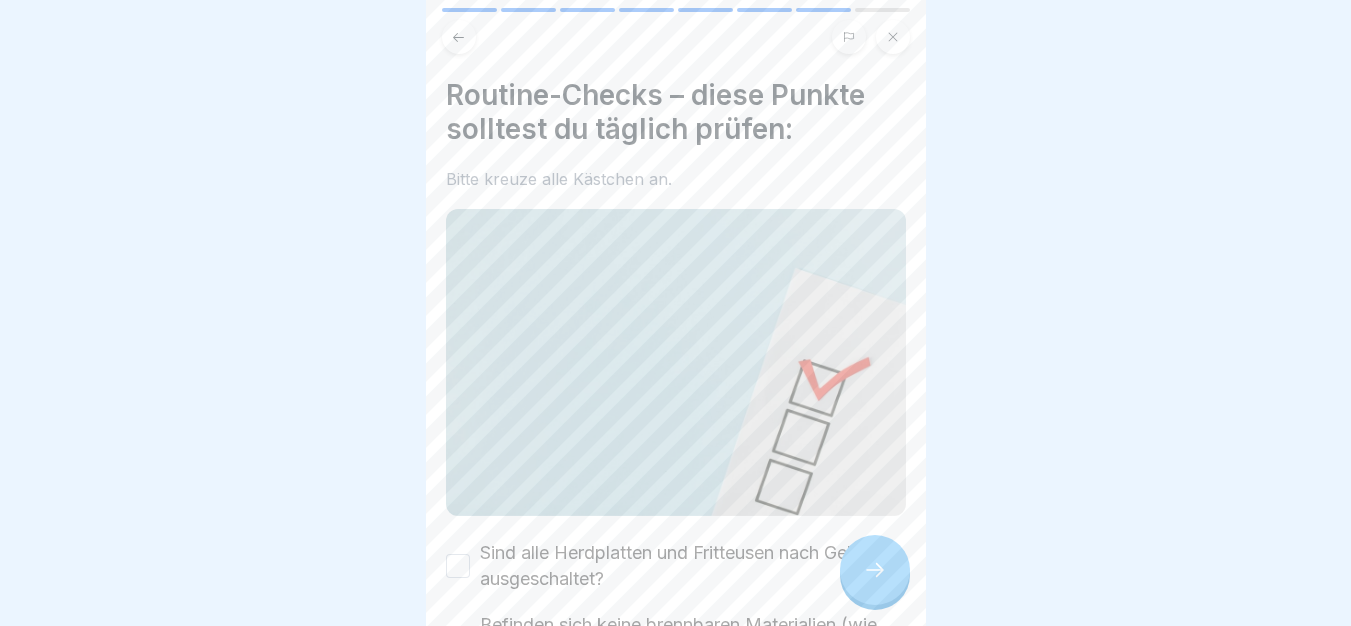 click on "Sind alle Herdplatten und Fritteusen nach Gebrauch ausgeschaltet?" at bounding box center [693, 566] 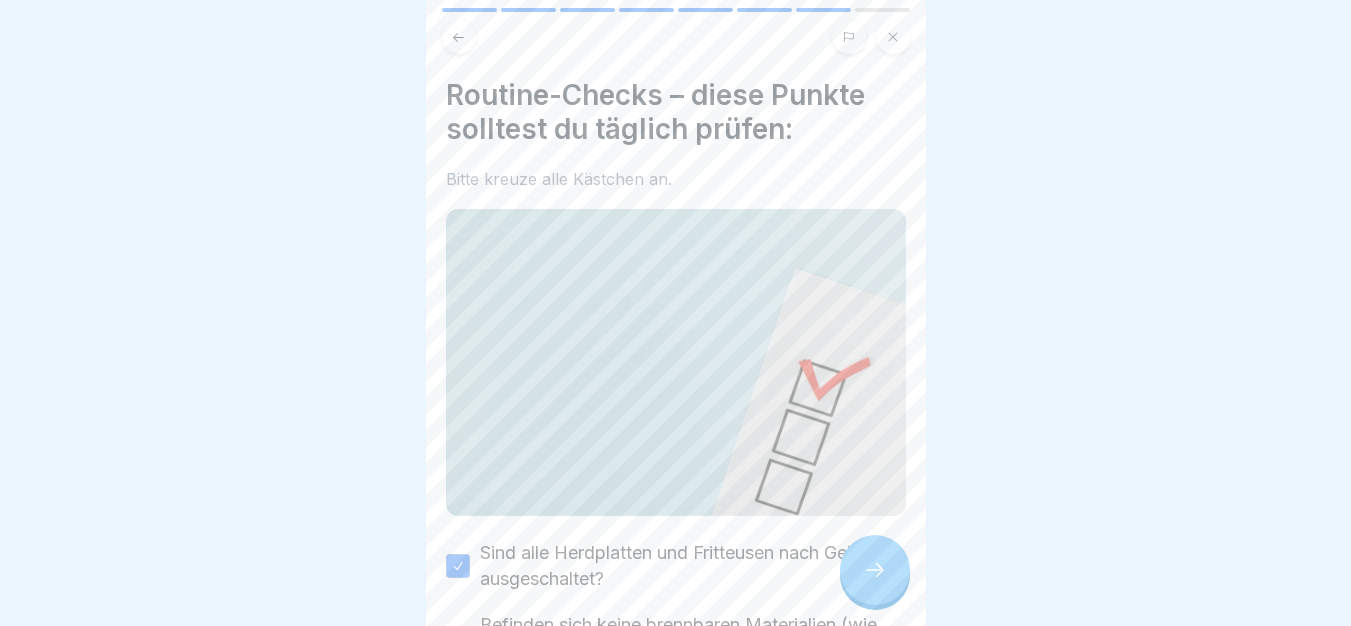 click on "Befinden sich keine brennbaren Materialien (wie Papier oder Verpackungen) in der Nähe heißer Geräte?" at bounding box center (693, 651) 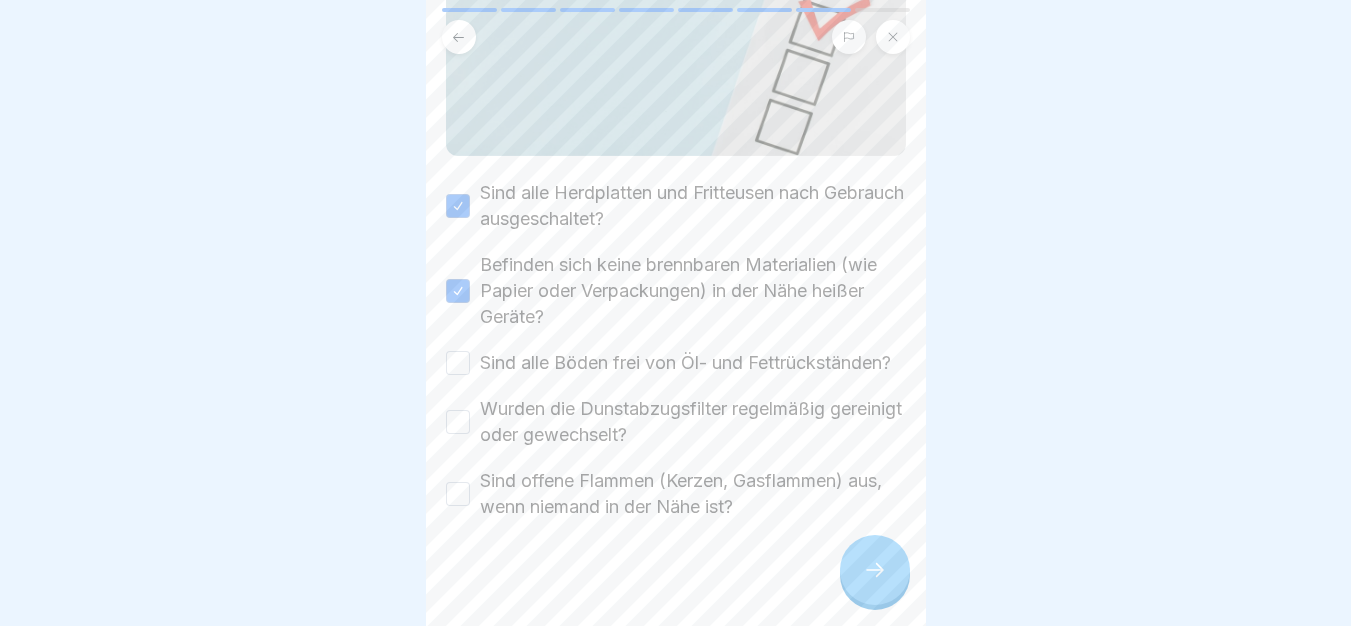 scroll, scrollTop: 390, scrollLeft: 0, axis: vertical 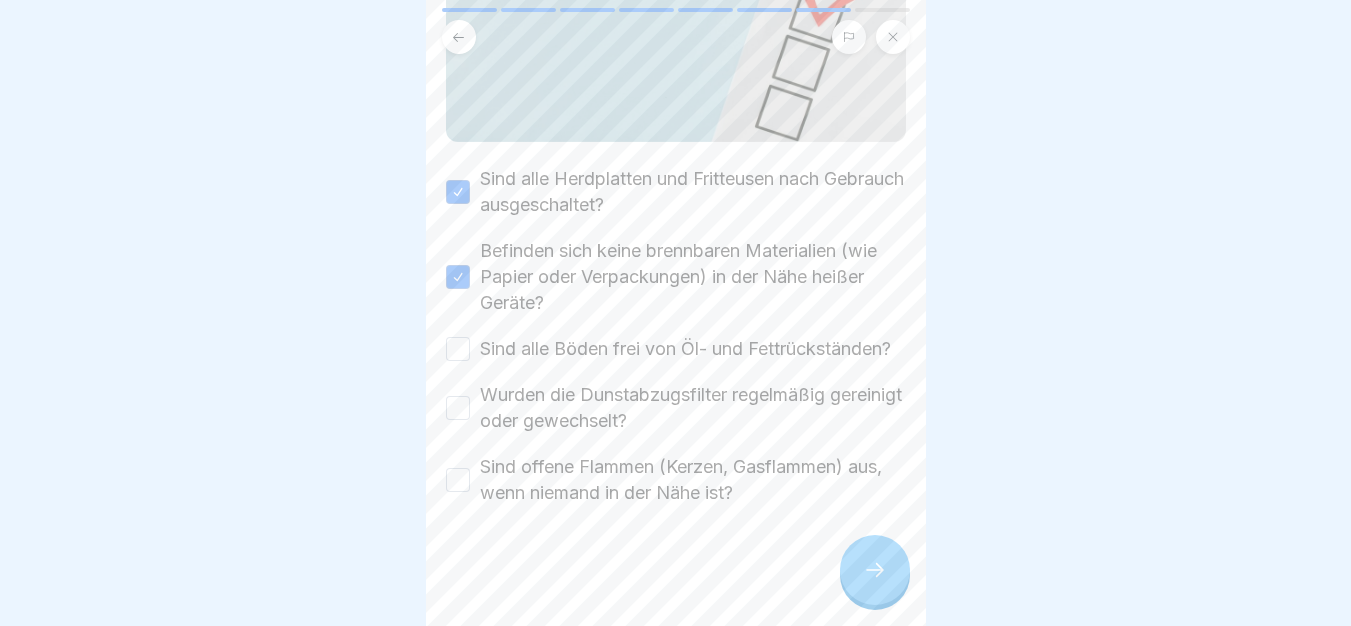 click on "Sind alle Böden frei von Öl- und Fettrückständen?" at bounding box center [685, 349] 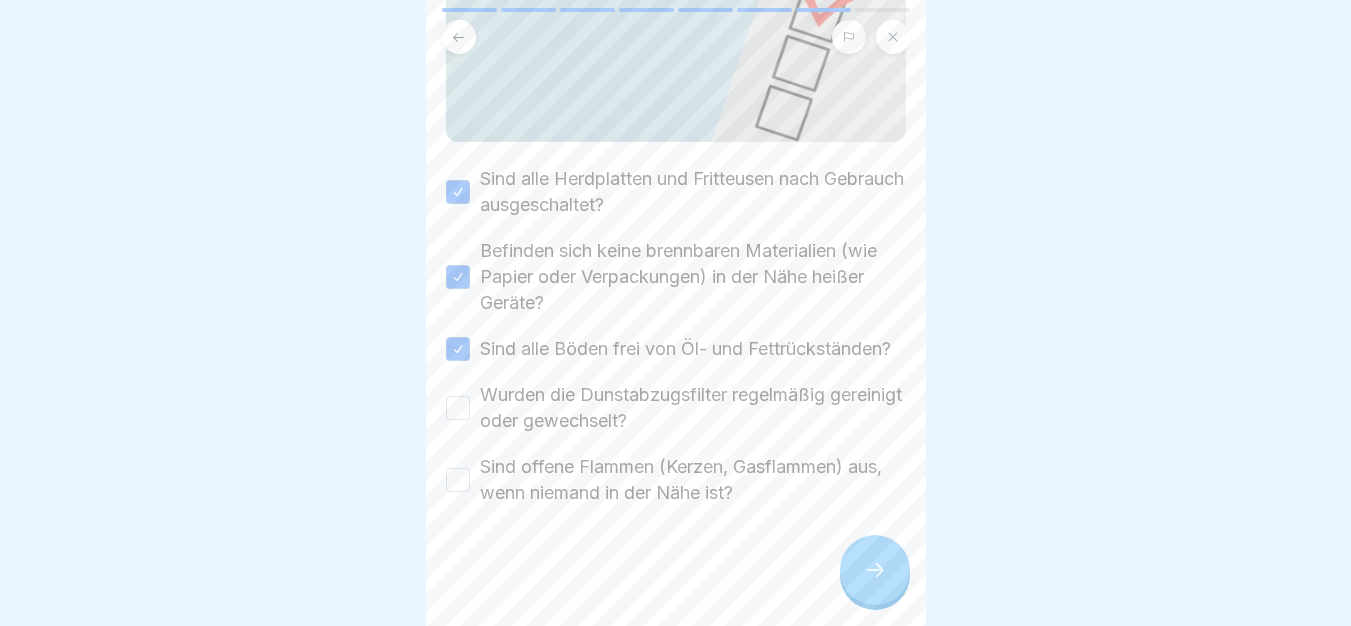 click on "Sind alle Herdplatten und Fritteusen nach Gebrauch ausgeschaltet? Befinden sich keine brennbaren Materialien (wie Papier oder Verpackungen) in der Nähe heißer Geräte? Sind alle Böden frei von Öl- und Fettrückständen? Wurden die Dunstabzugsfilter regelmäßig gereinigt oder gewechselt? Sind offene Flammen (Kerzen, Gasflammen) aus, wenn niemand in der Nähe ist?" at bounding box center [676, 336] 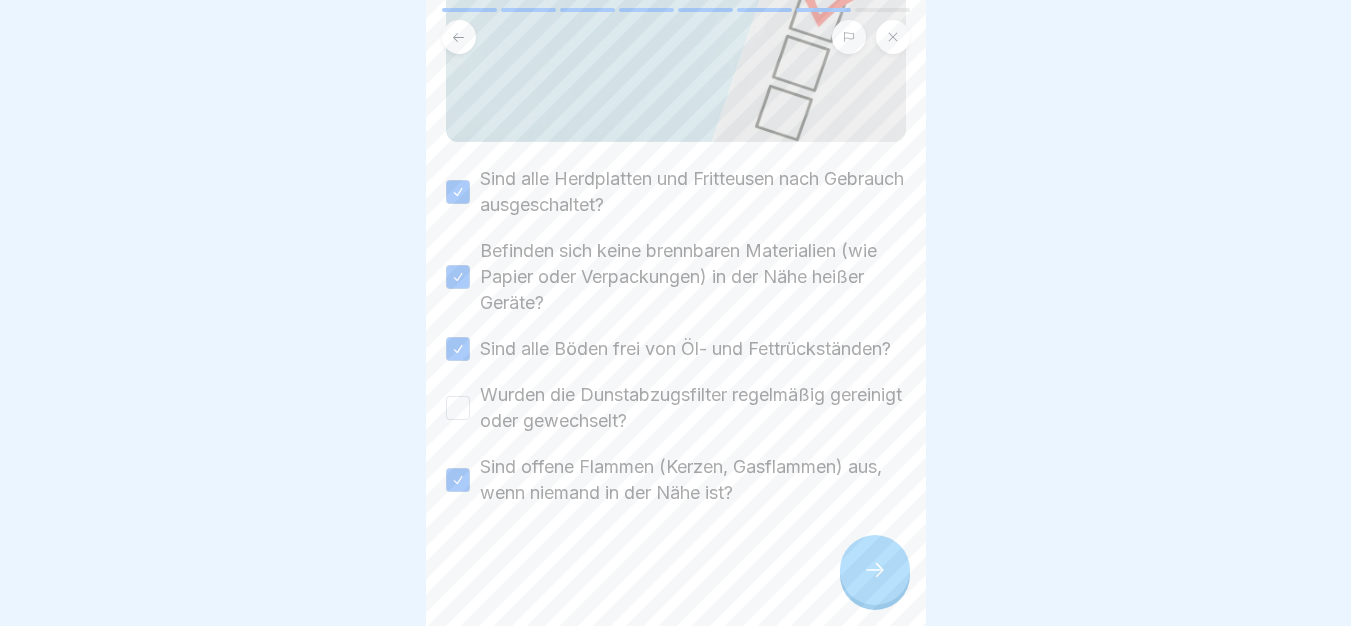 click on "Wurden die Dunstabzugsfilter regelmäßig gereinigt oder gewechselt?" at bounding box center [693, 408] 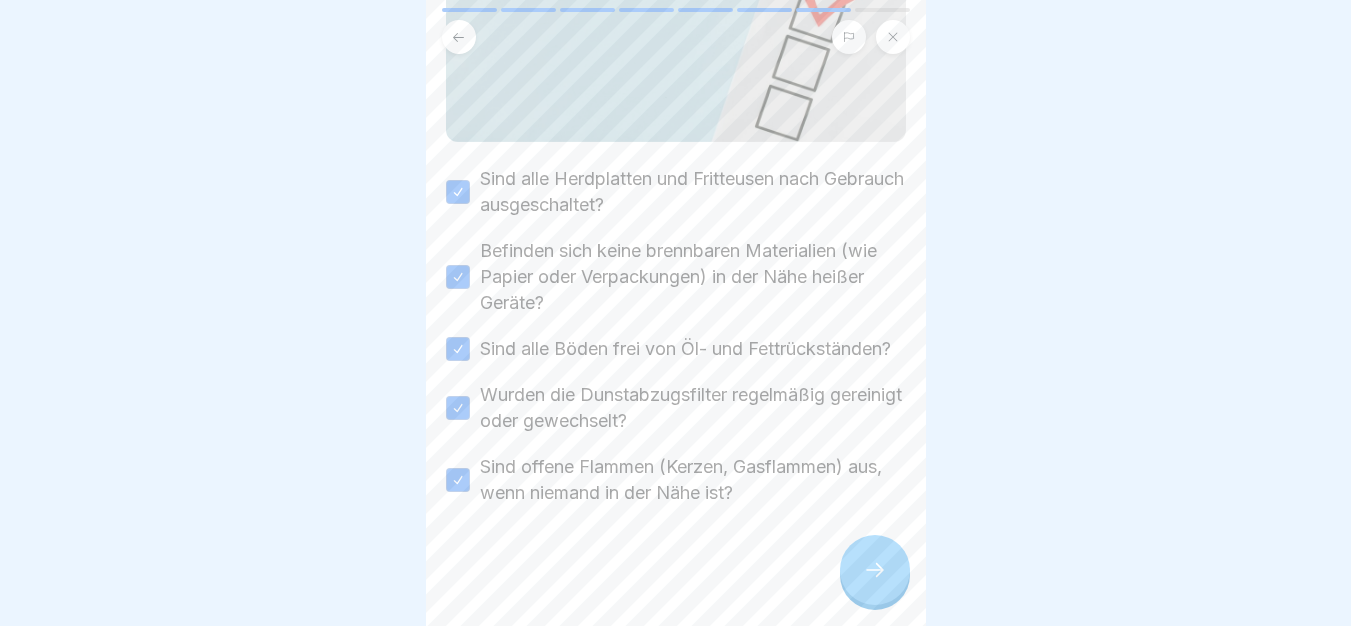 click at bounding box center (875, 570) 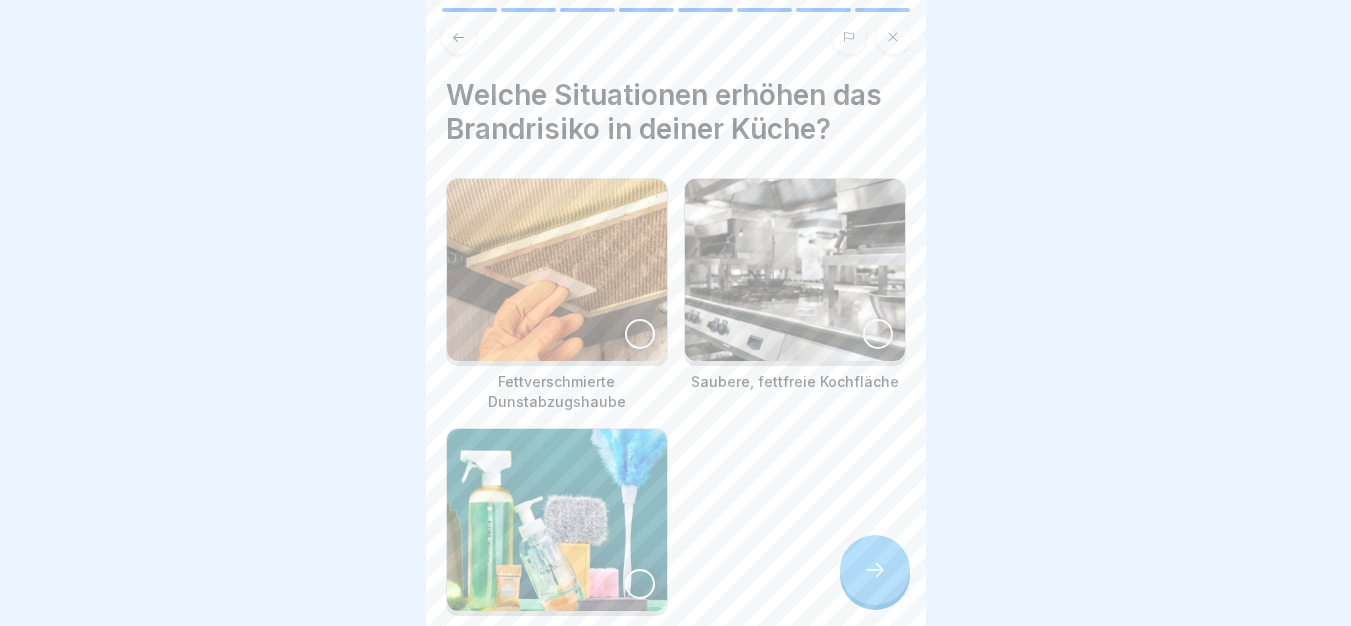 click at bounding box center (557, 270) 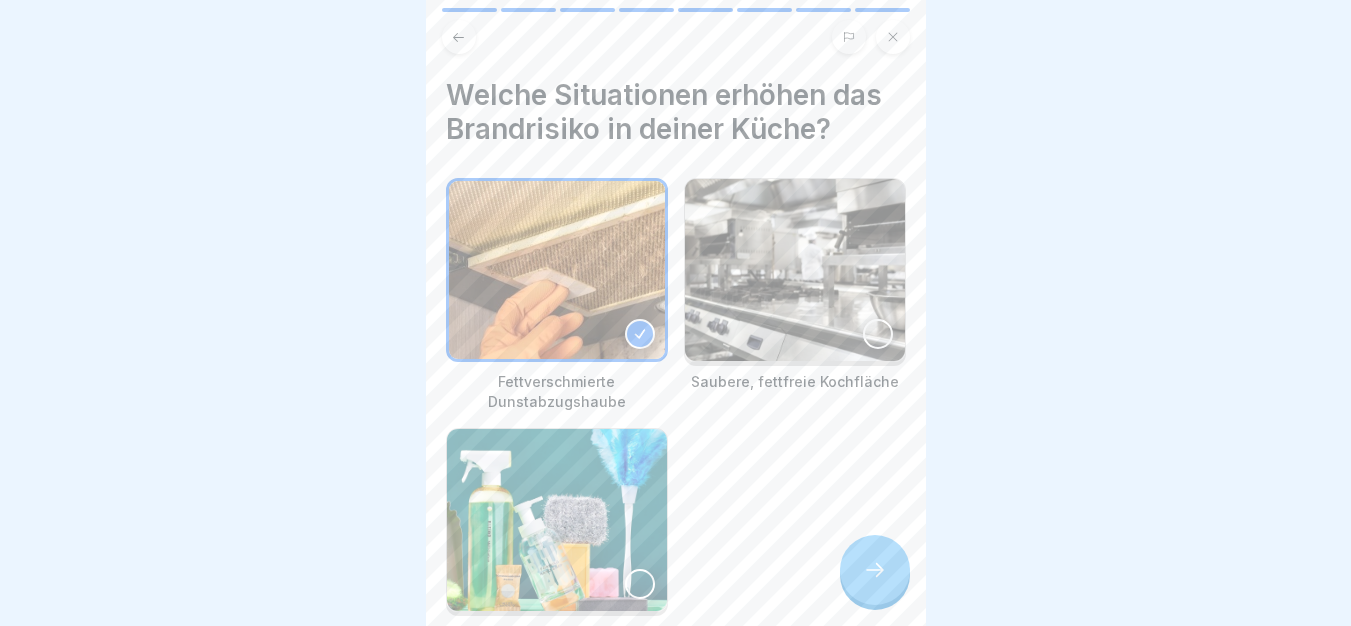 click at bounding box center (557, 520) 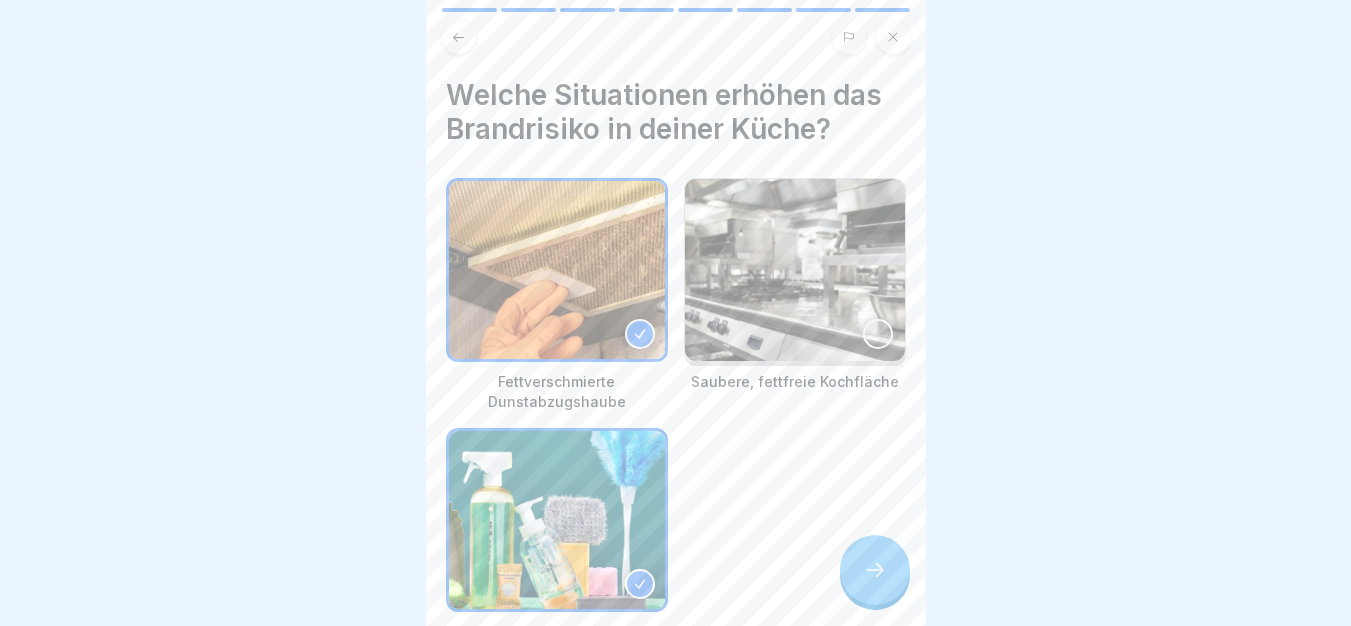 click 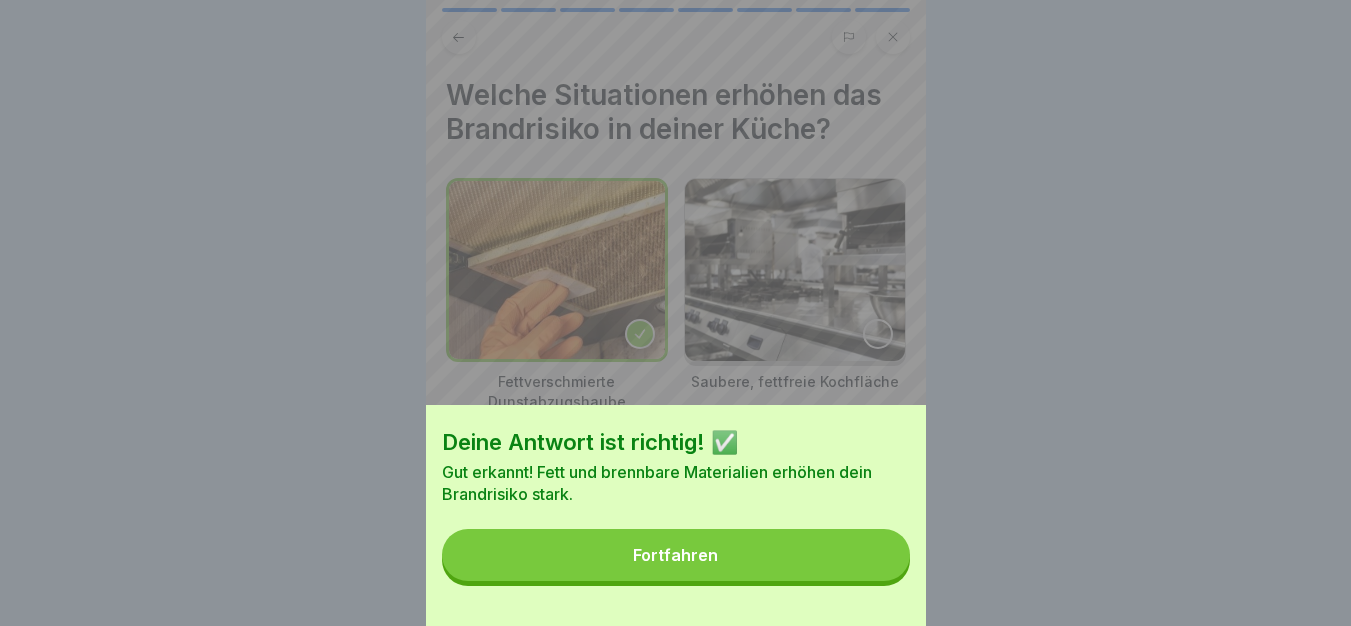 click on "Fortfahren" at bounding box center [676, 555] 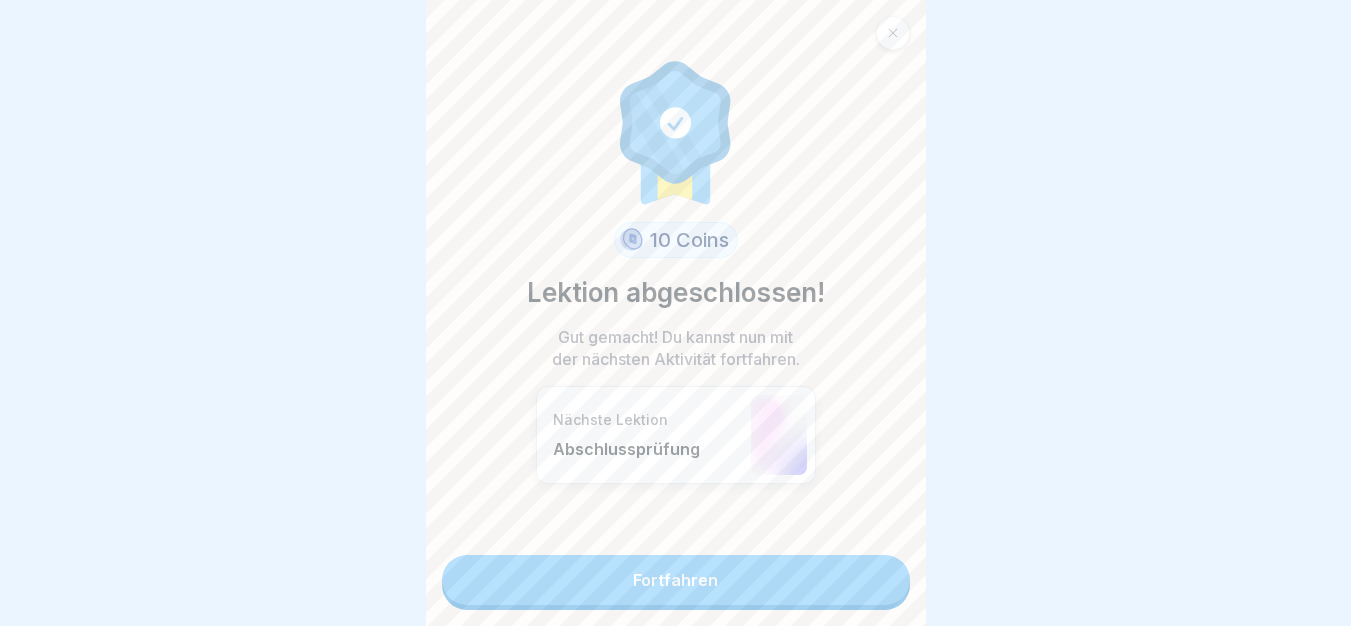 click on "Fortfahren" at bounding box center (676, 580) 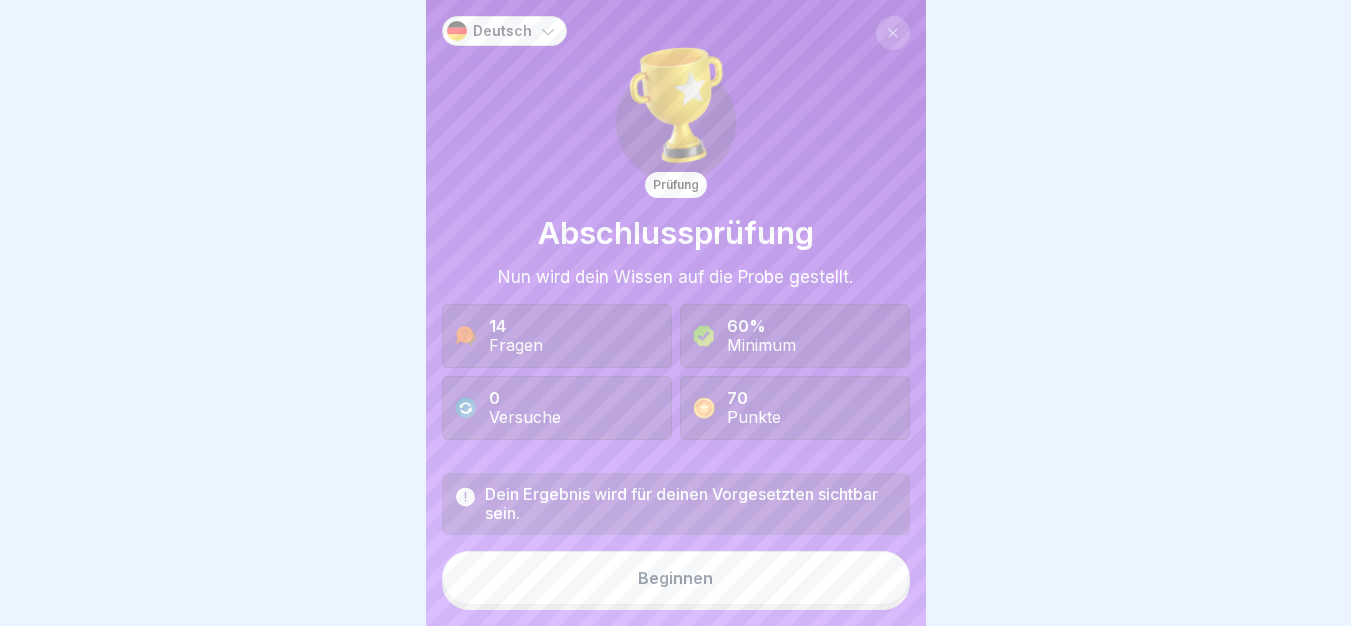 click on "Beginnen" at bounding box center (676, 578) 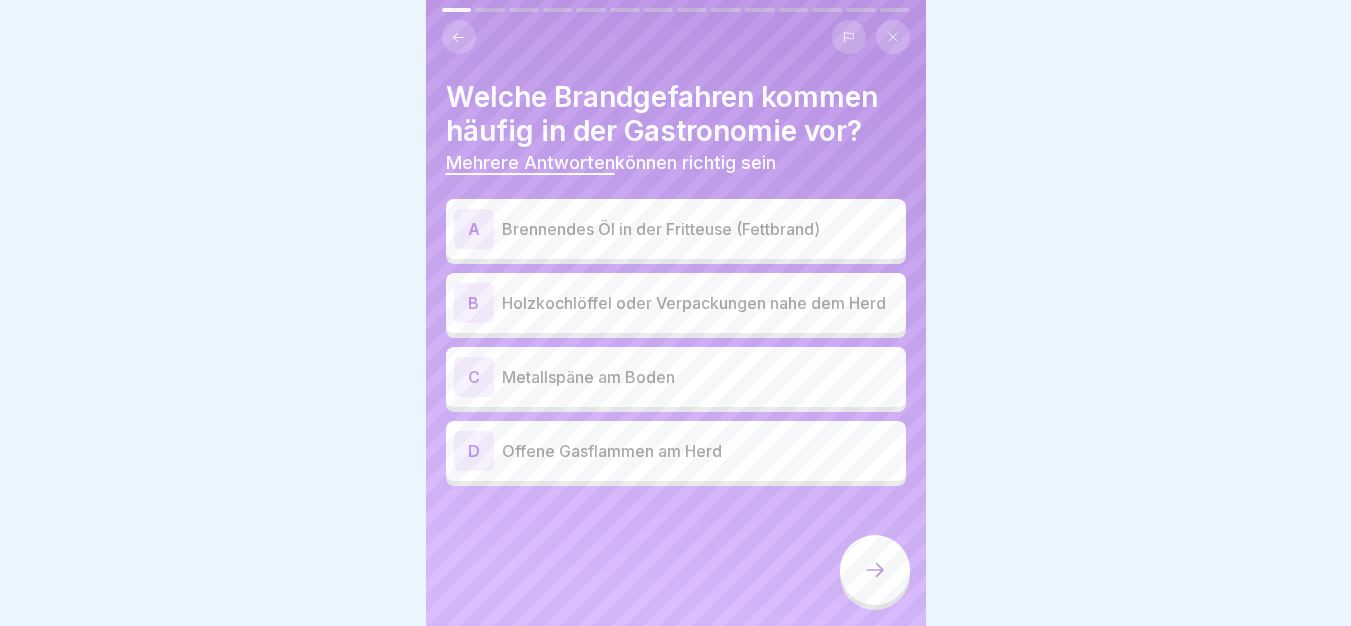 click on "A Brennendes Öl in der Fritteuse (Fettbrand)" at bounding box center [676, 229] 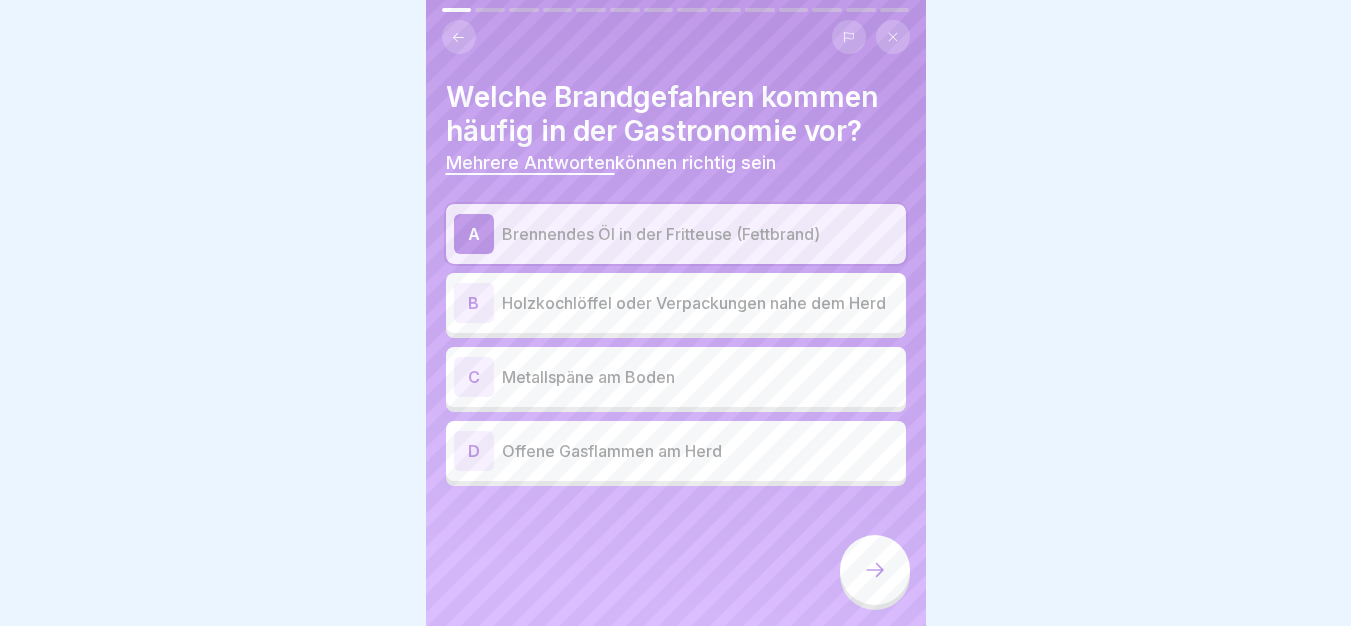 click at bounding box center (875, 570) 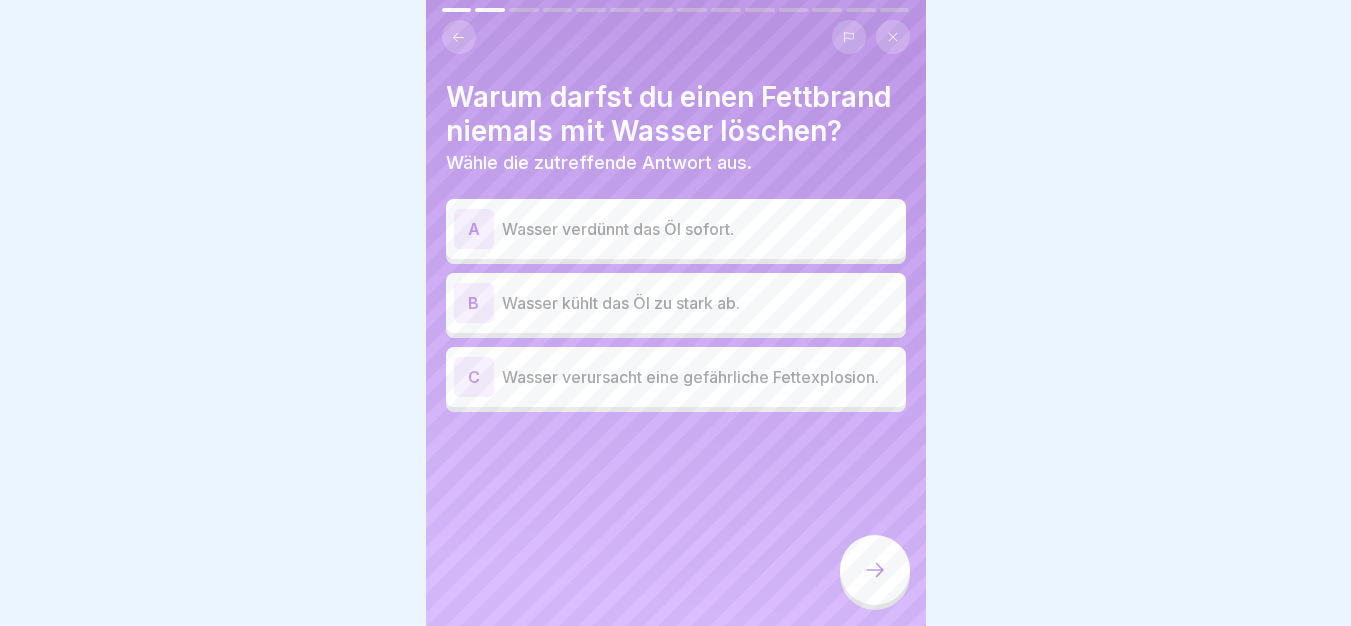 click on "Wasser verursacht eine gefährliche Fettexplosion." at bounding box center [700, 377] 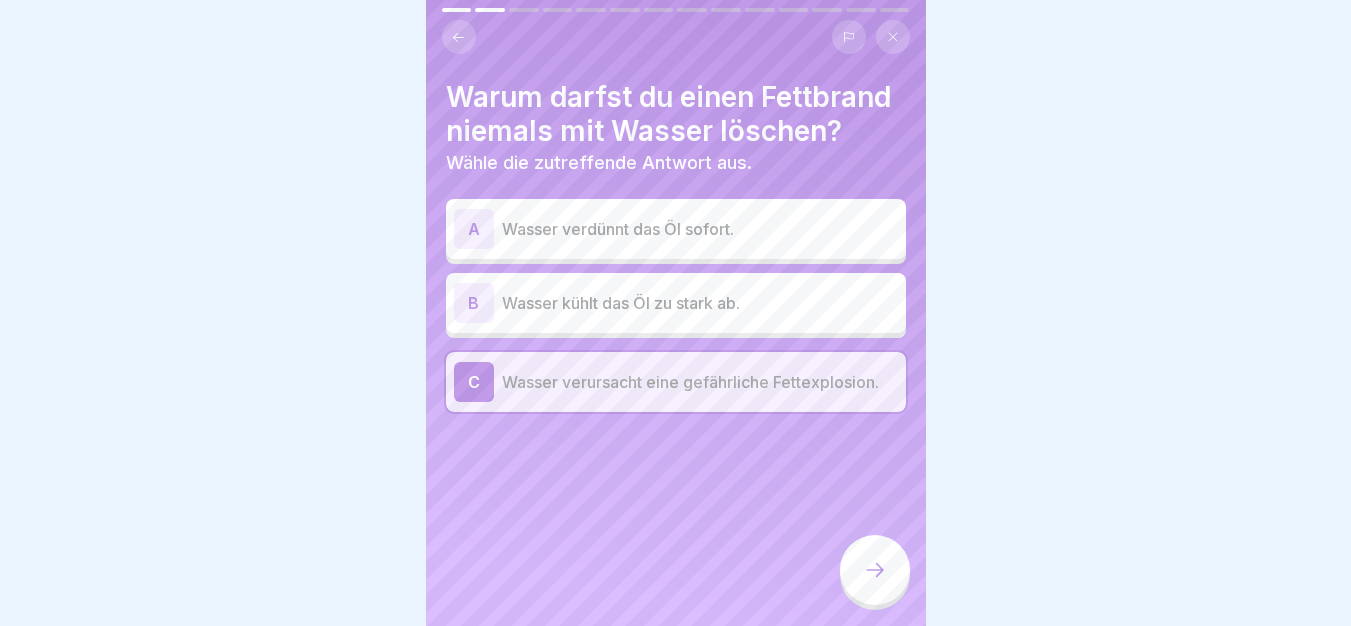 click at bounding box center [875, 570] 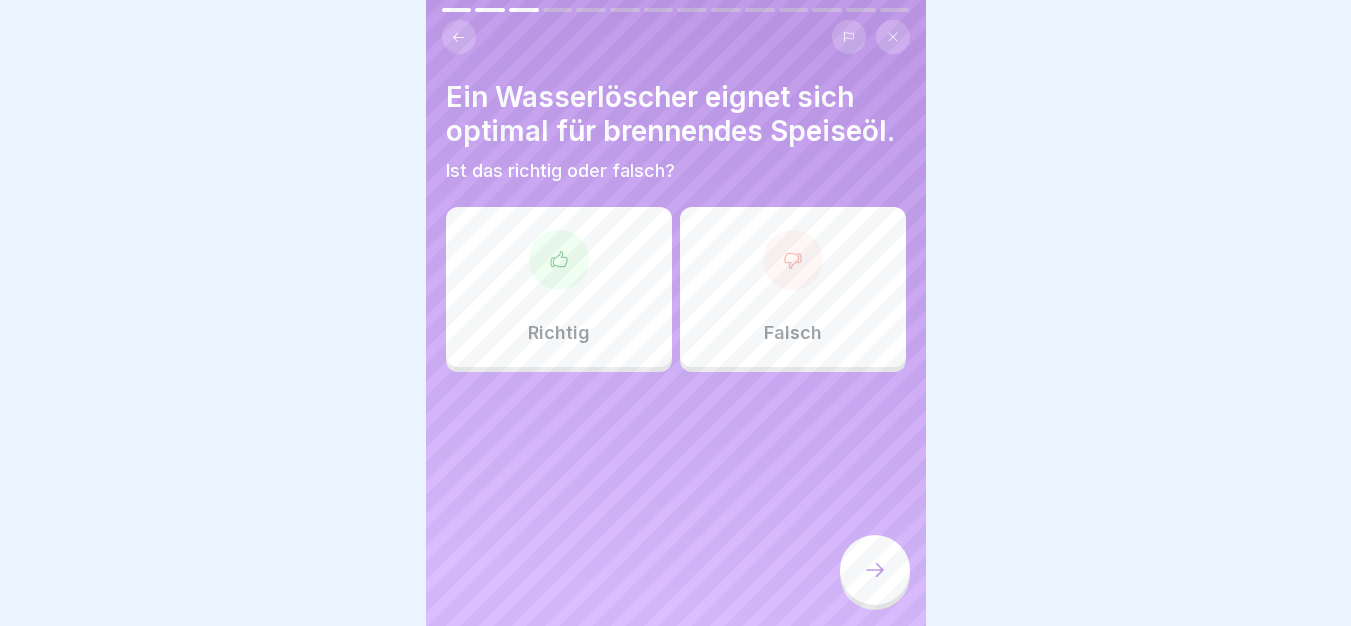click at bounding box center [875, 570] 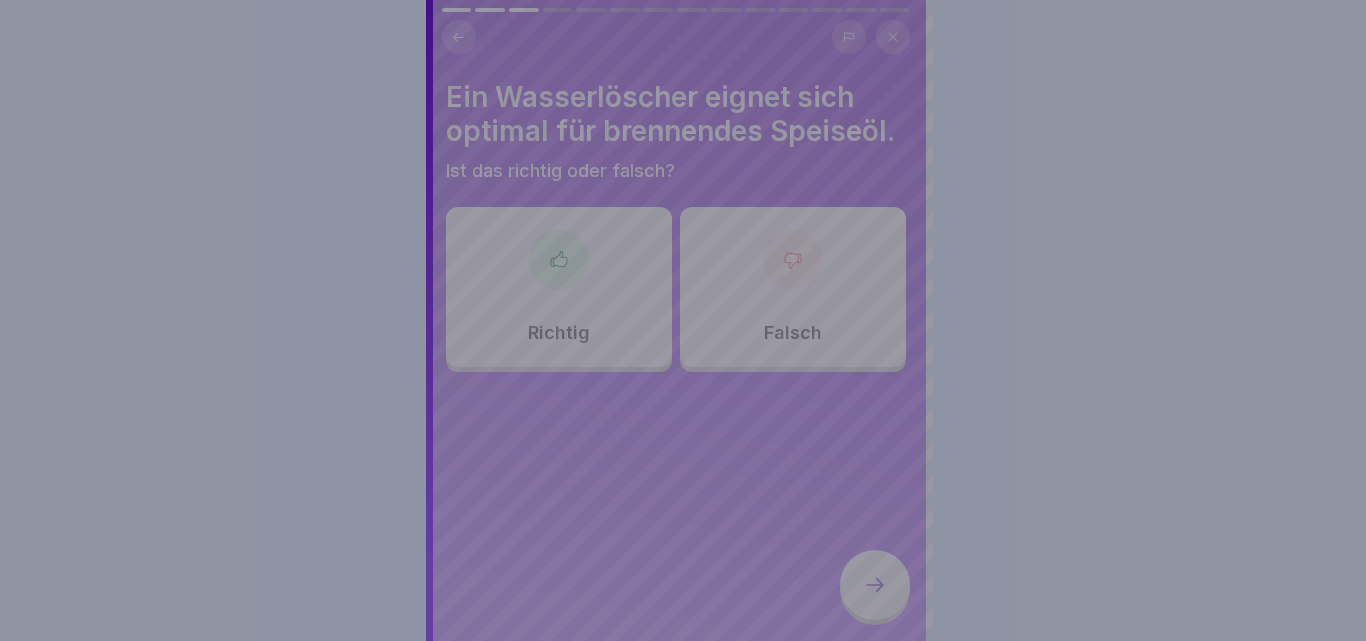 click at bounding box center (683, 320) 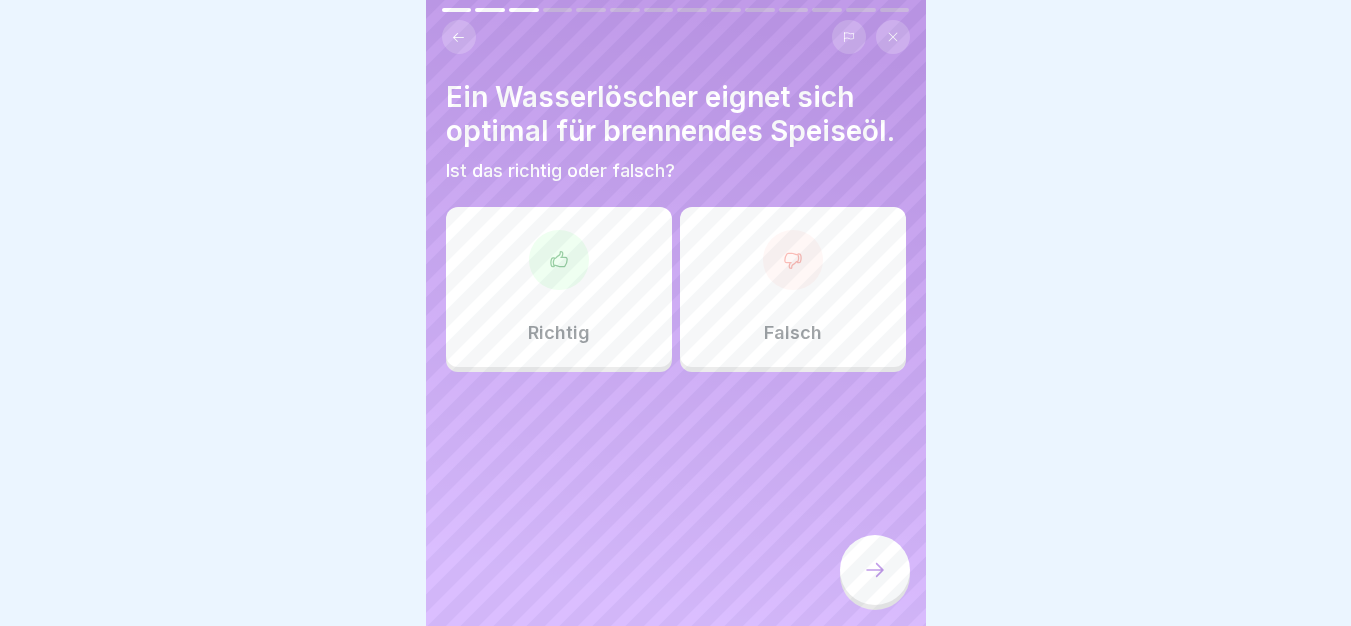 click on "Falsch" at bounding box center [793, 287] 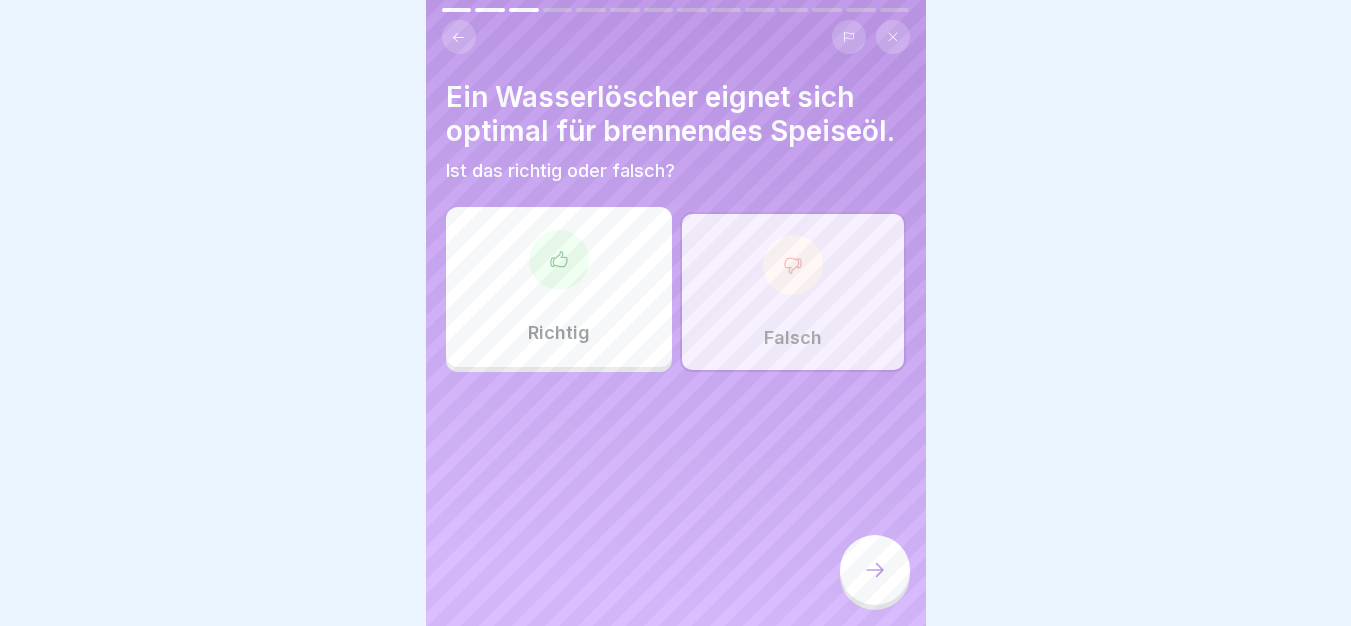 click at bounding box center [875, 570] 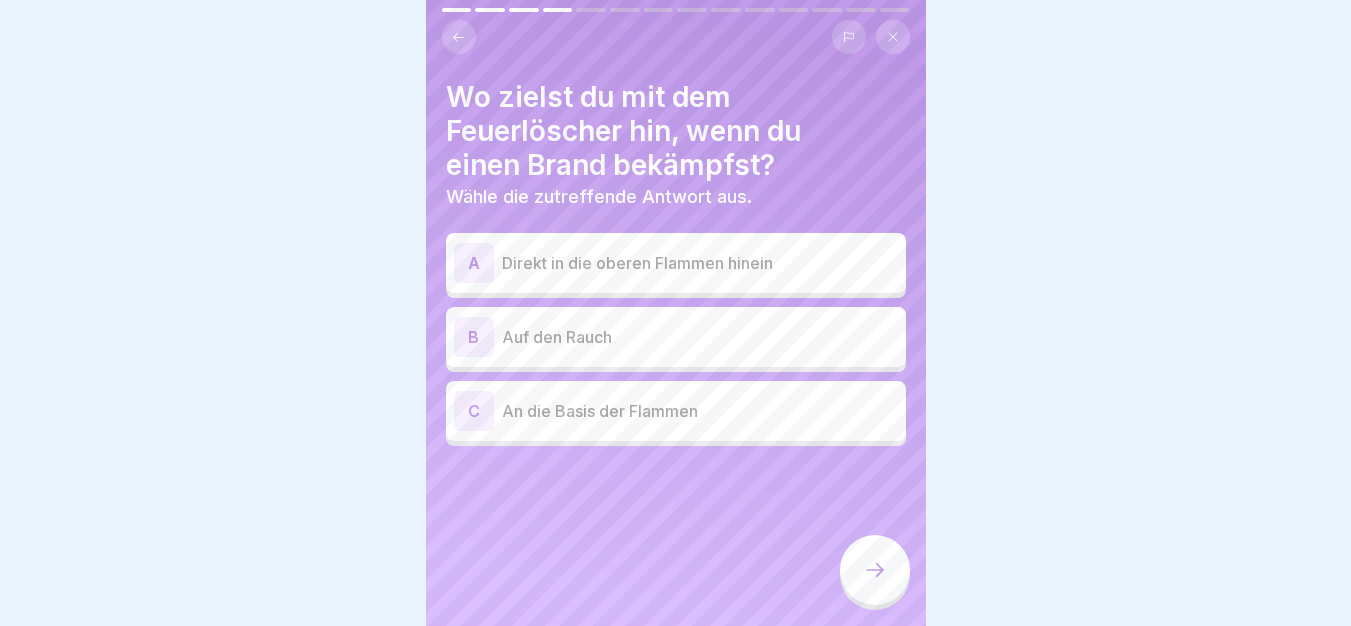 click on "C An die Basis der Flammen" at bounding box center [676, 411] 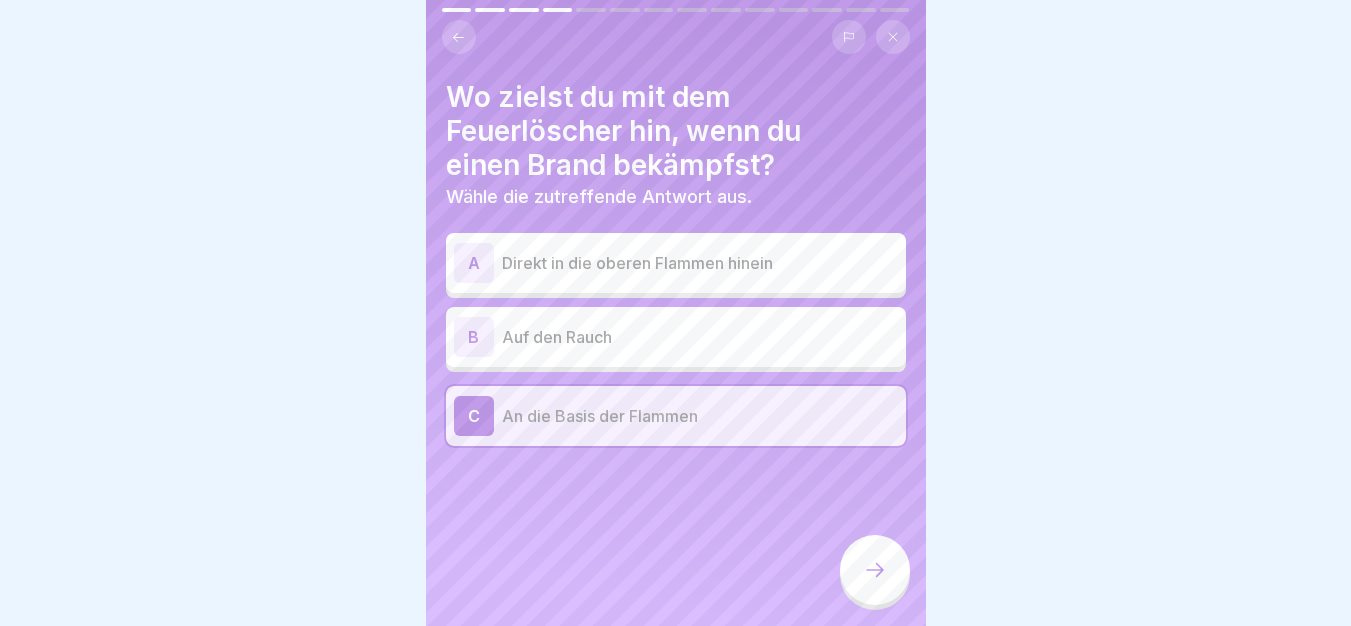 click 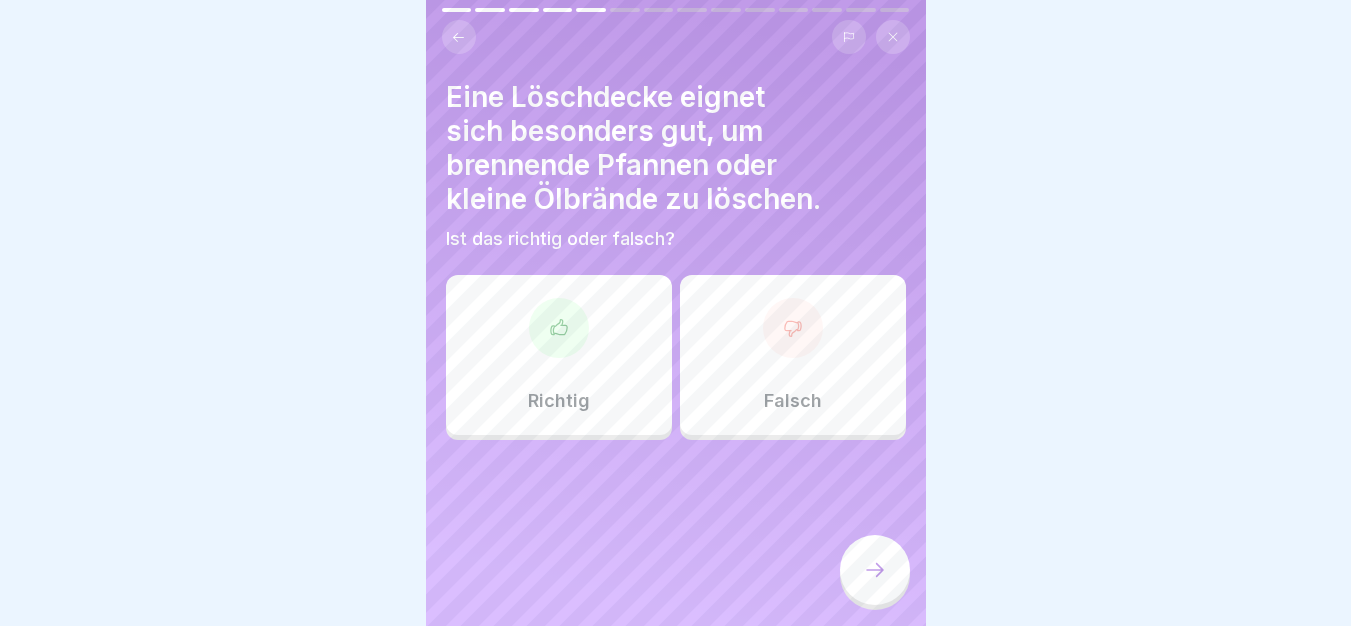 click on "Richtig" at bounding box center (559, 355) 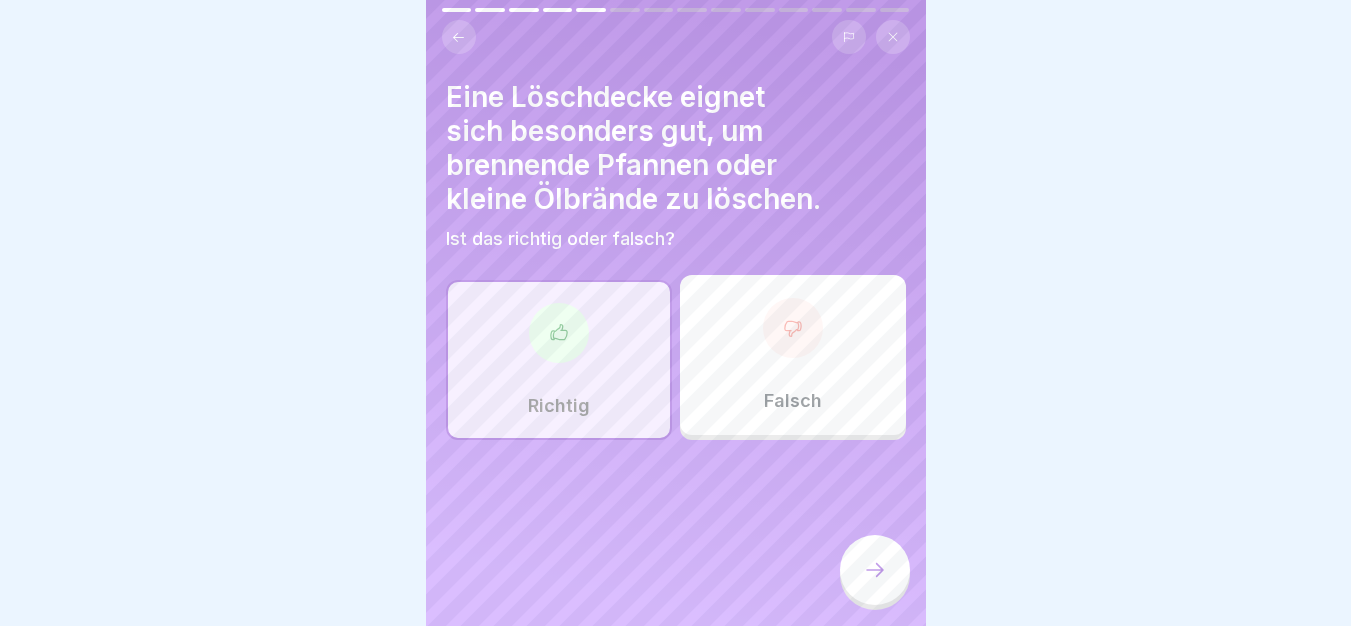 click at bounding box center [875, 570] 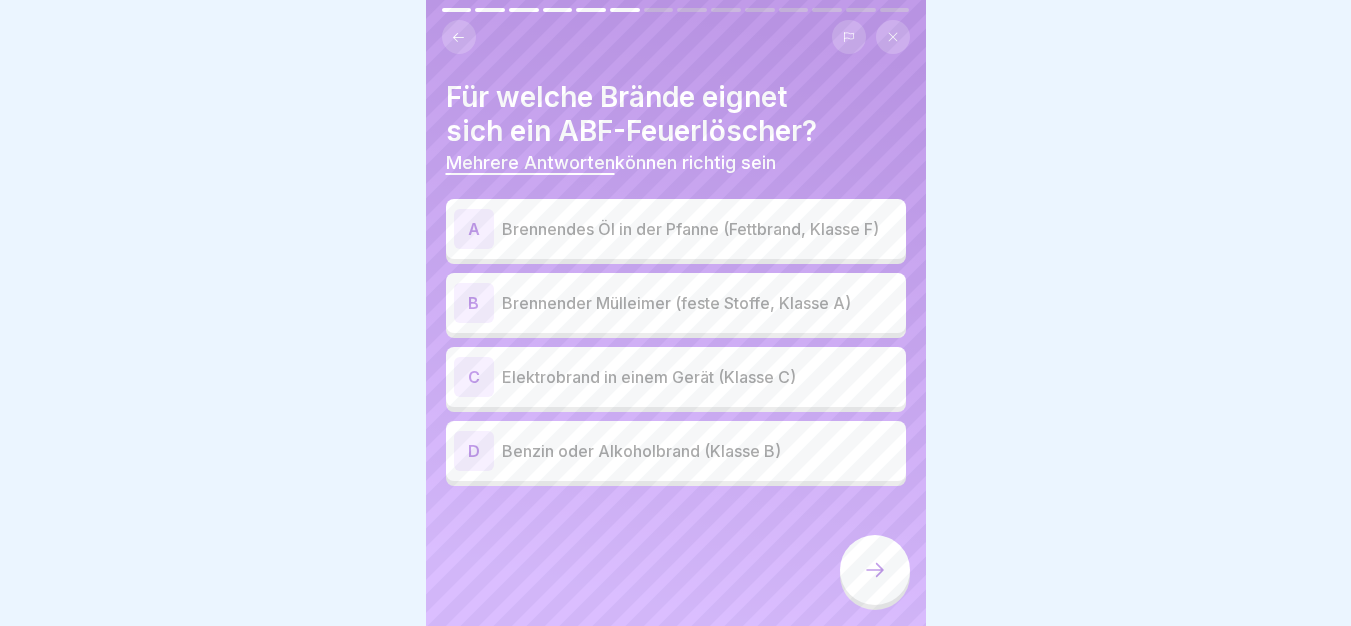 click on "Brennendes Öl in der Pfanne (Fettbrand, Klasse F)" at bounding box center (700, 229) 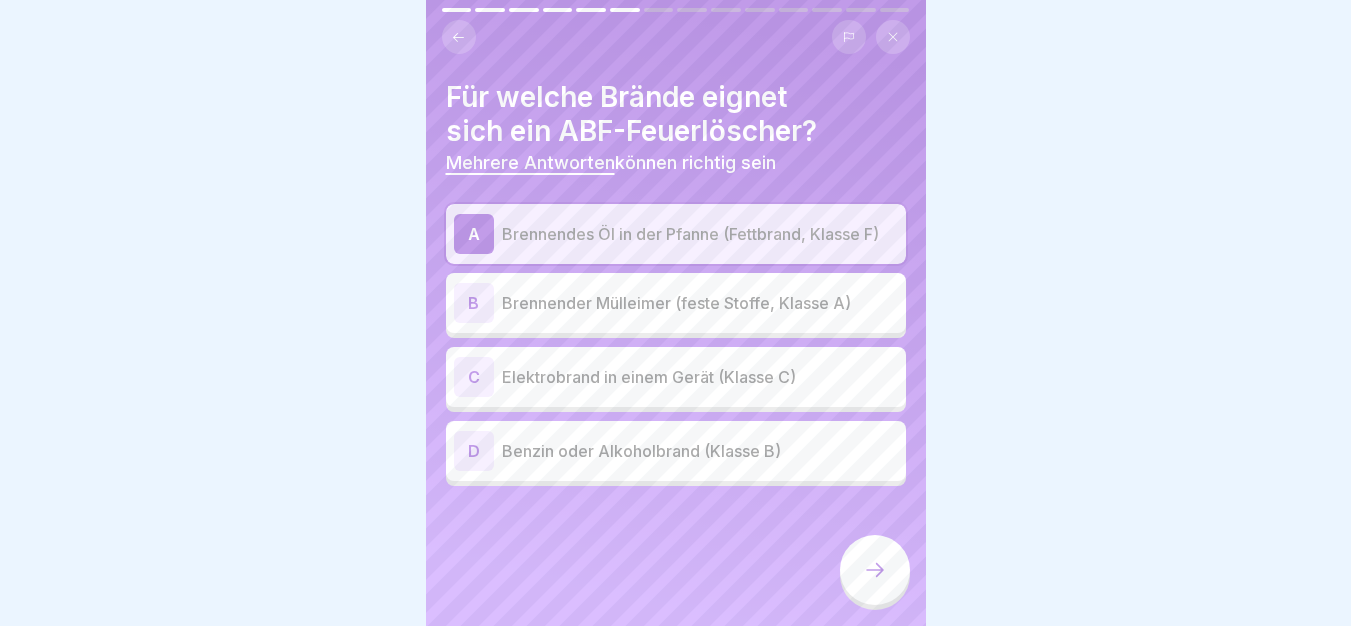 click on "Brennender Mülleimer (feste Stoffe, Klasse A)" at bounding box center (700, 303) 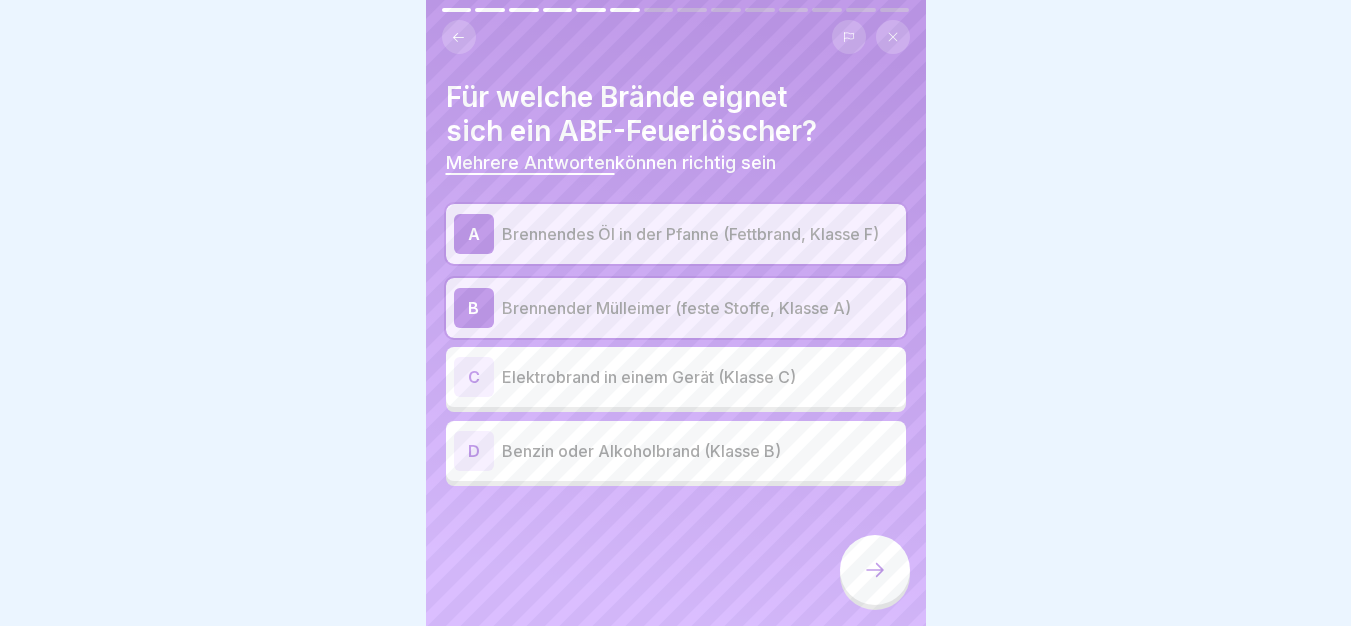 click on "D Benzin oder Alkoholbrand (Klasse B)" at bounding box center [676, 451] 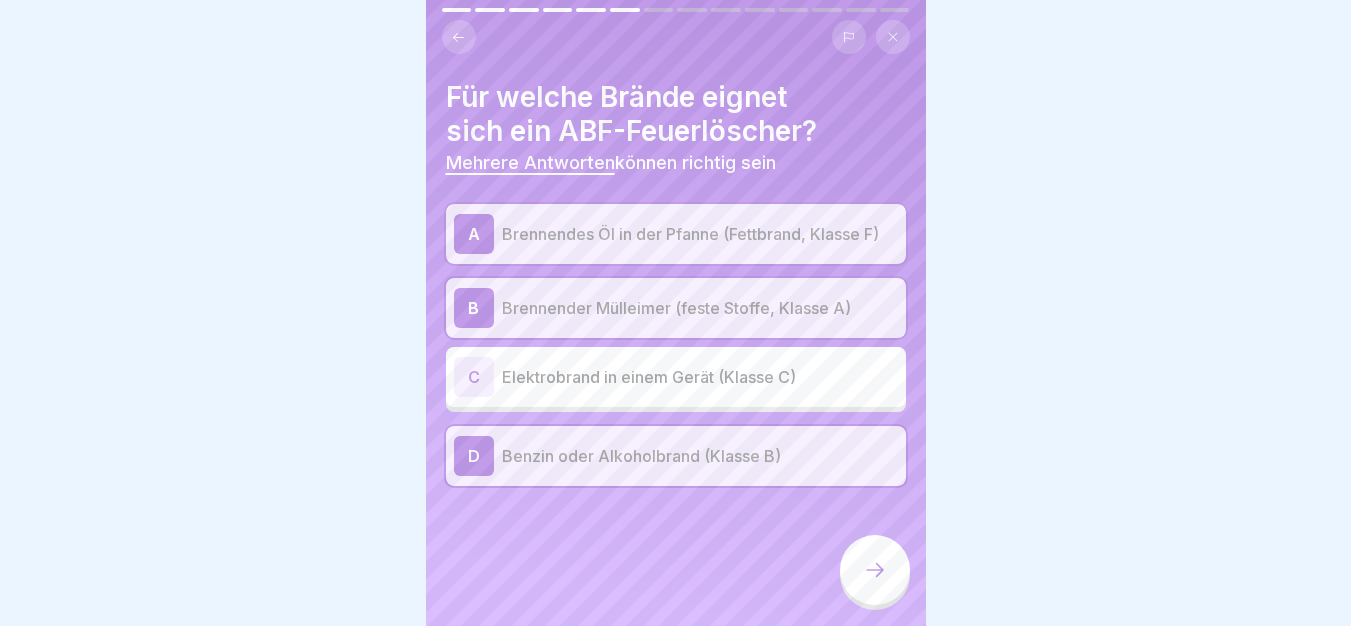 click at bounding box center [875, 570] 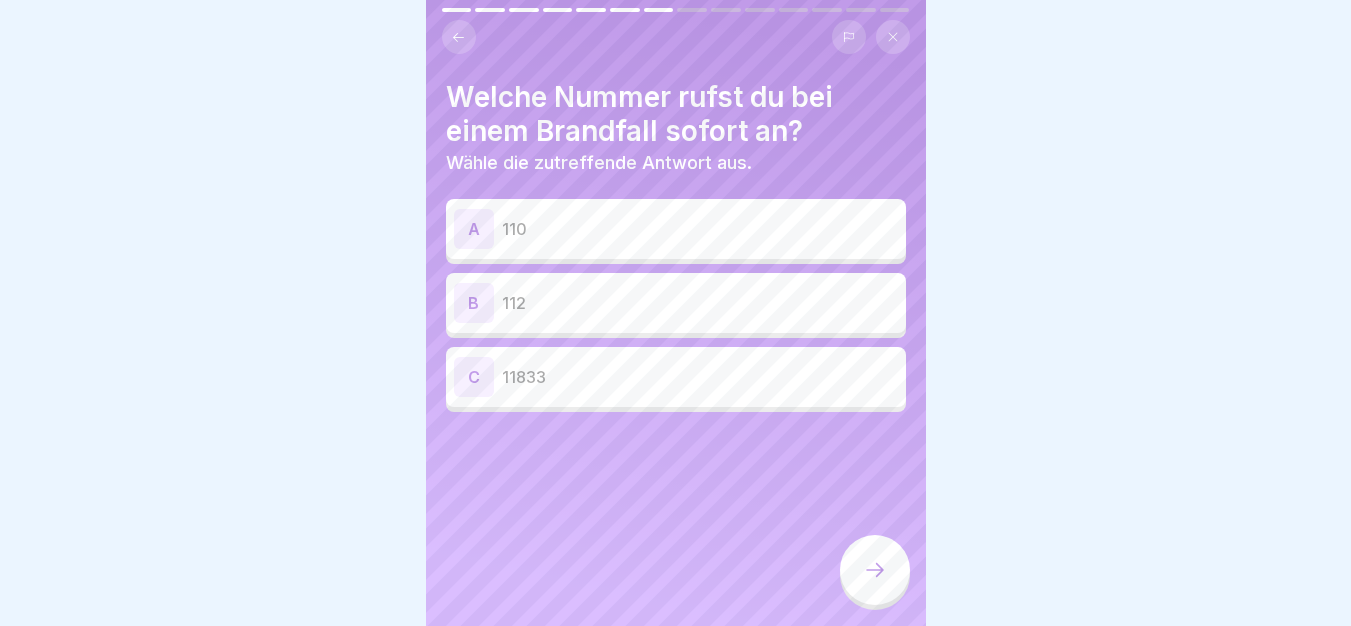 click on "112" at bounding box center (700, 303) 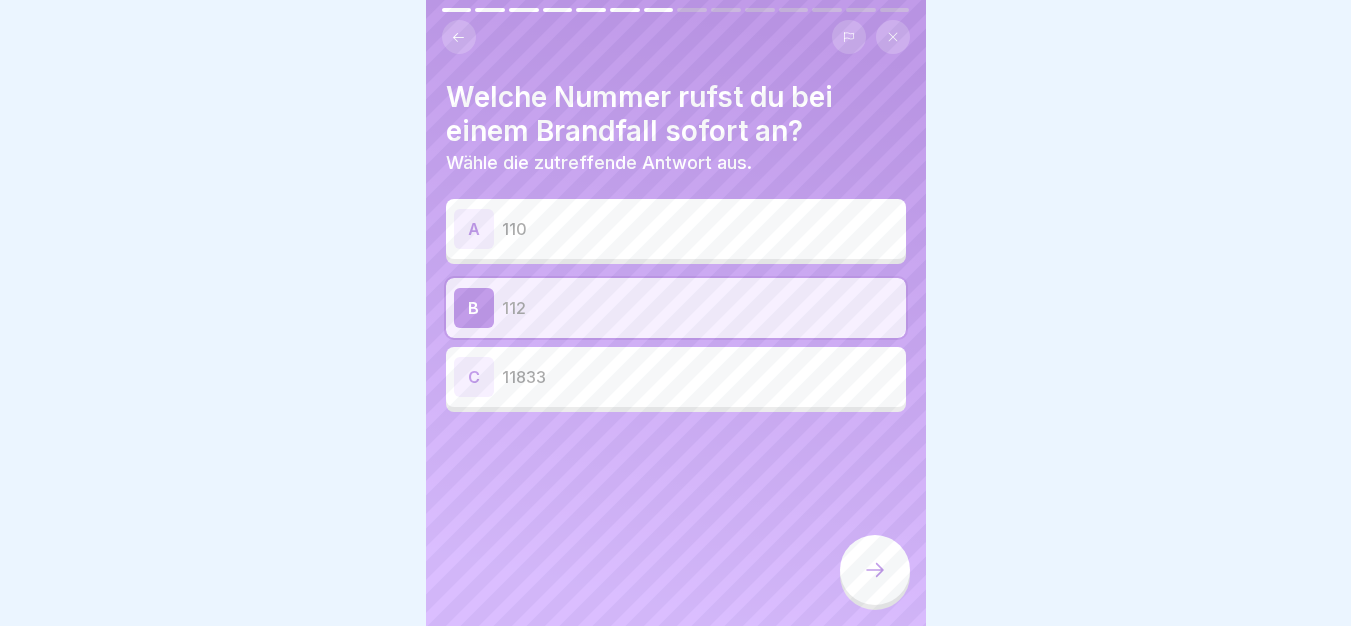 click 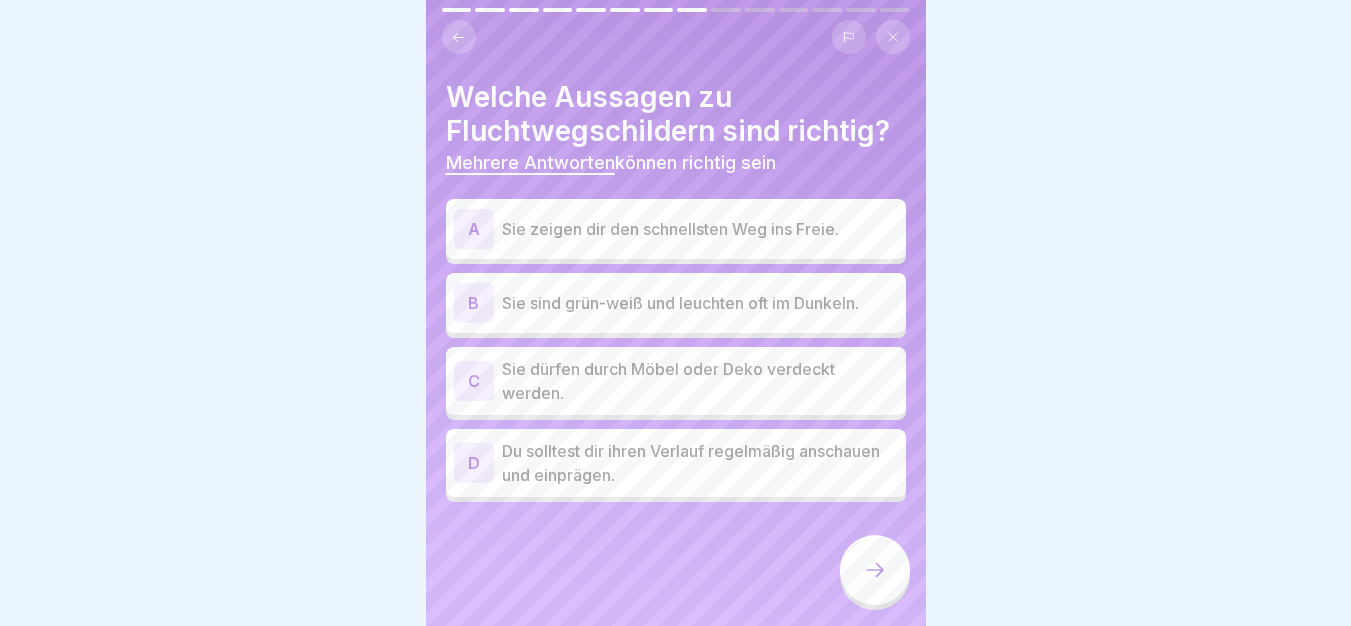 click on "A Sie zeigen dir den schnellsten Weg ins Freie." at bounding box center [676, 229] 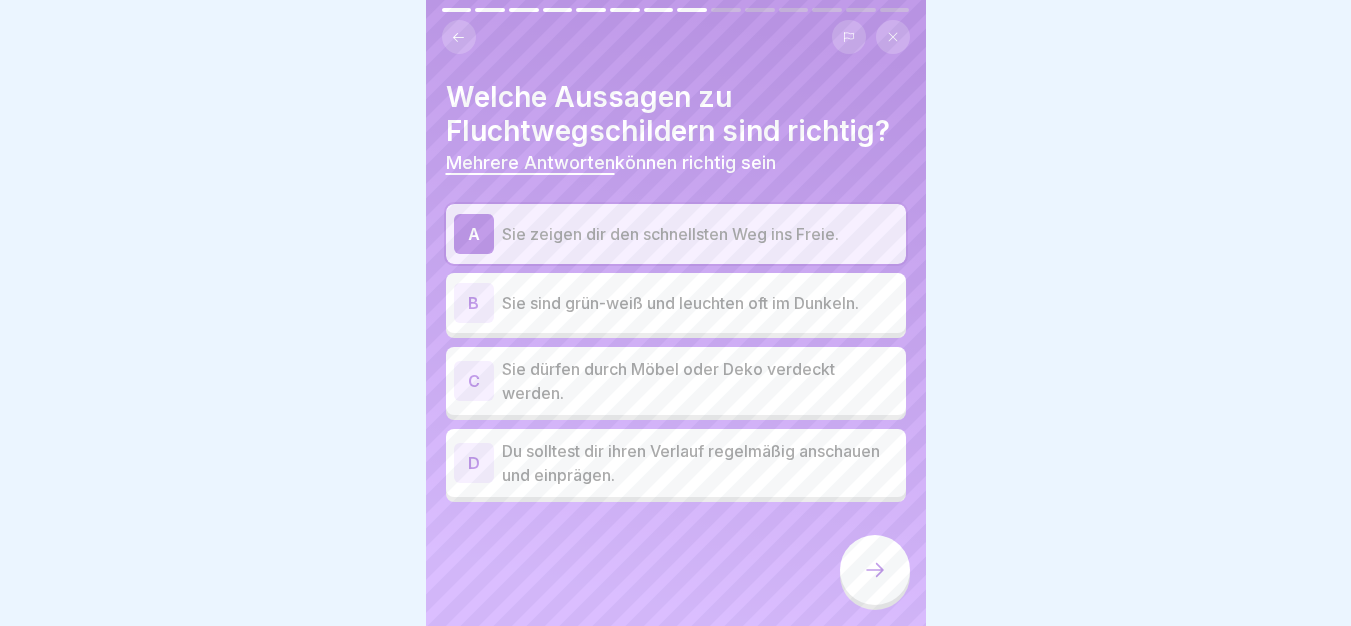 click on "Sie sind grün-weiß und leuchten oft im Dunkeln." at bounding box center (700, 303) 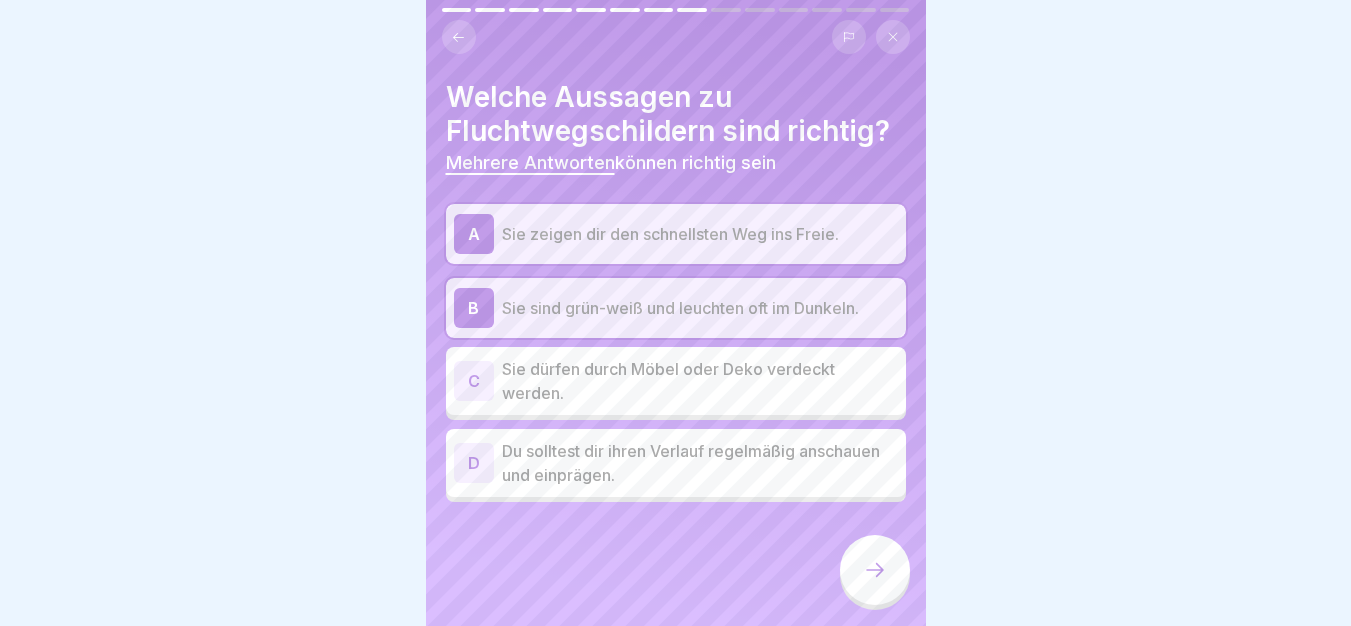 click on "Du solltest dir ihren Verlauf regelmäßig anschauen und einprägen." at bounding box center [700, 463] 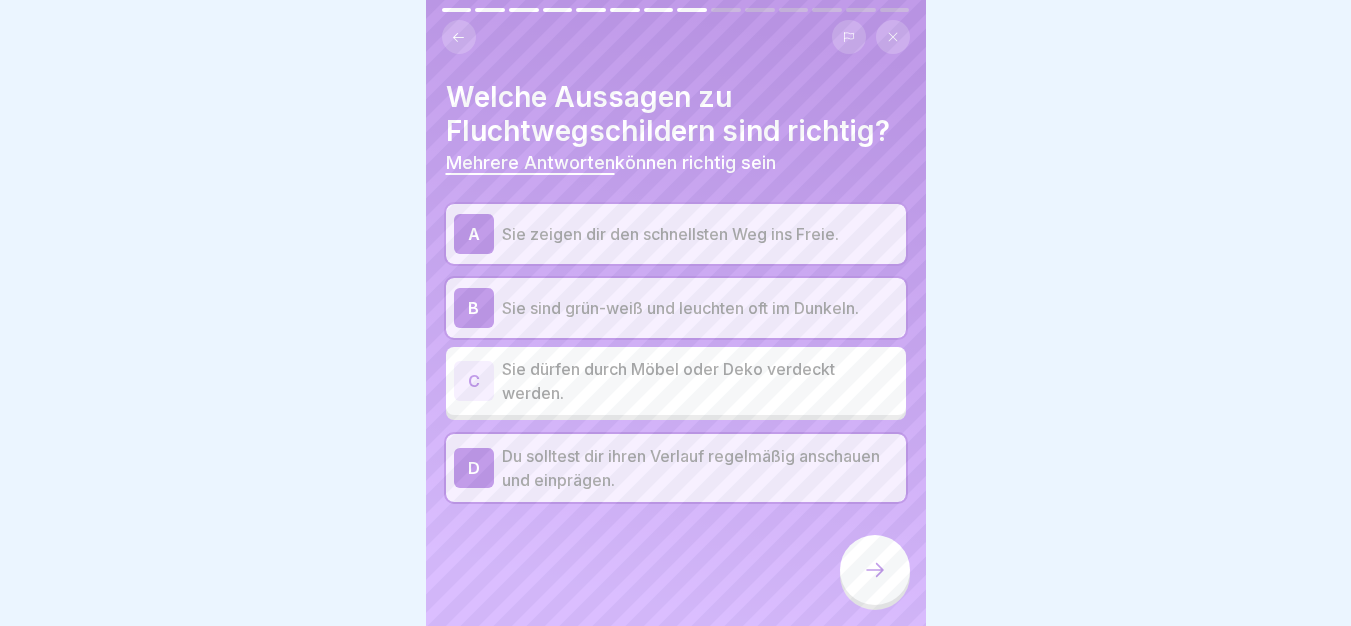 click 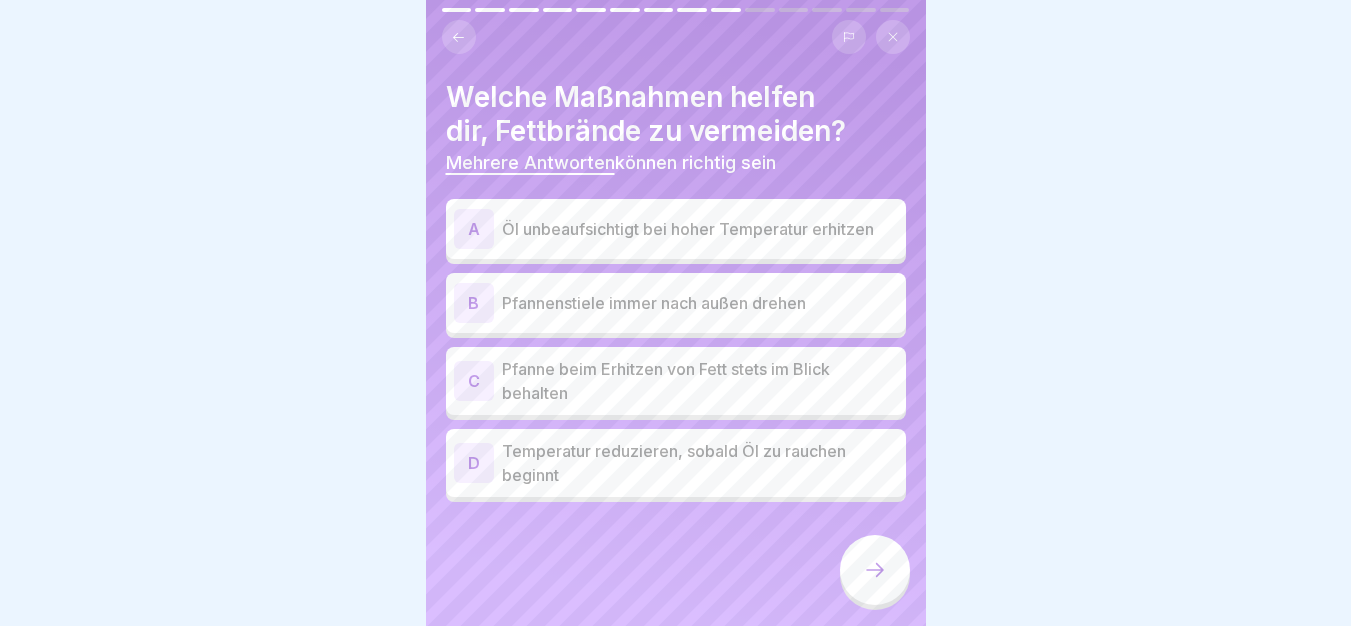 click on "Pfanne beim Erhitzen von Fett stets im Blick behalten" at bounding box center [700, 381] 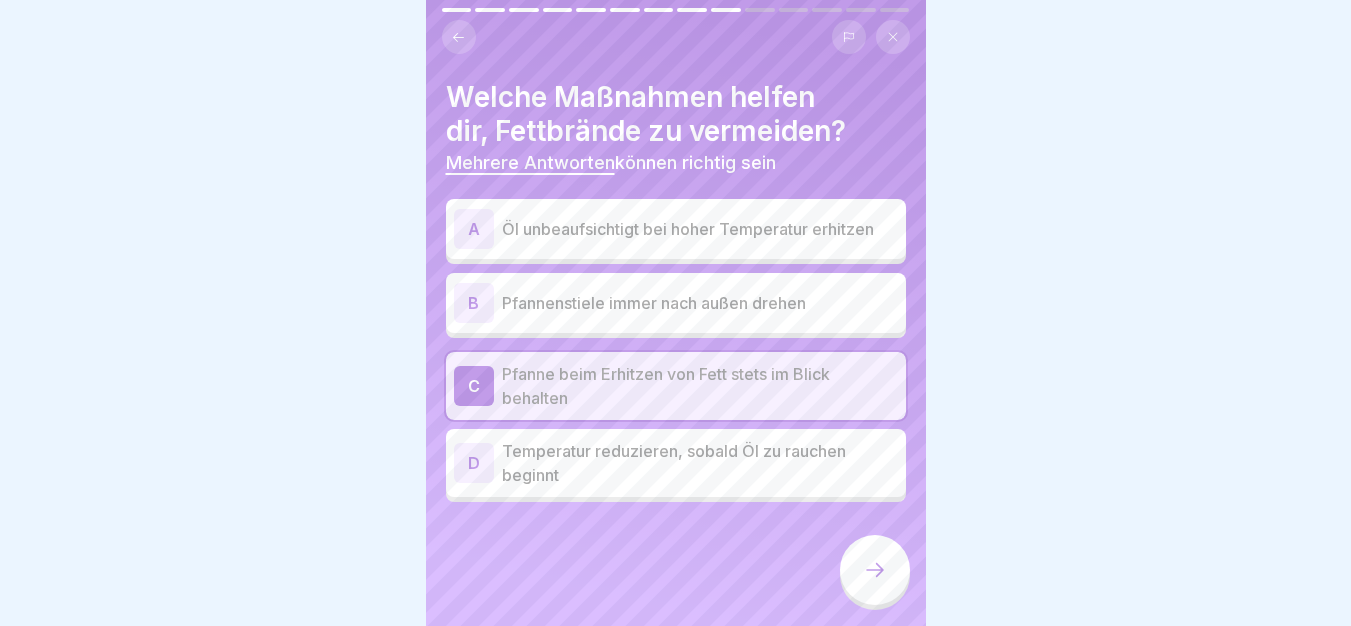 click on "Temperatur reduzieren, sobald Öl zu rauchen beginnt" at bounding box center [700, 463] 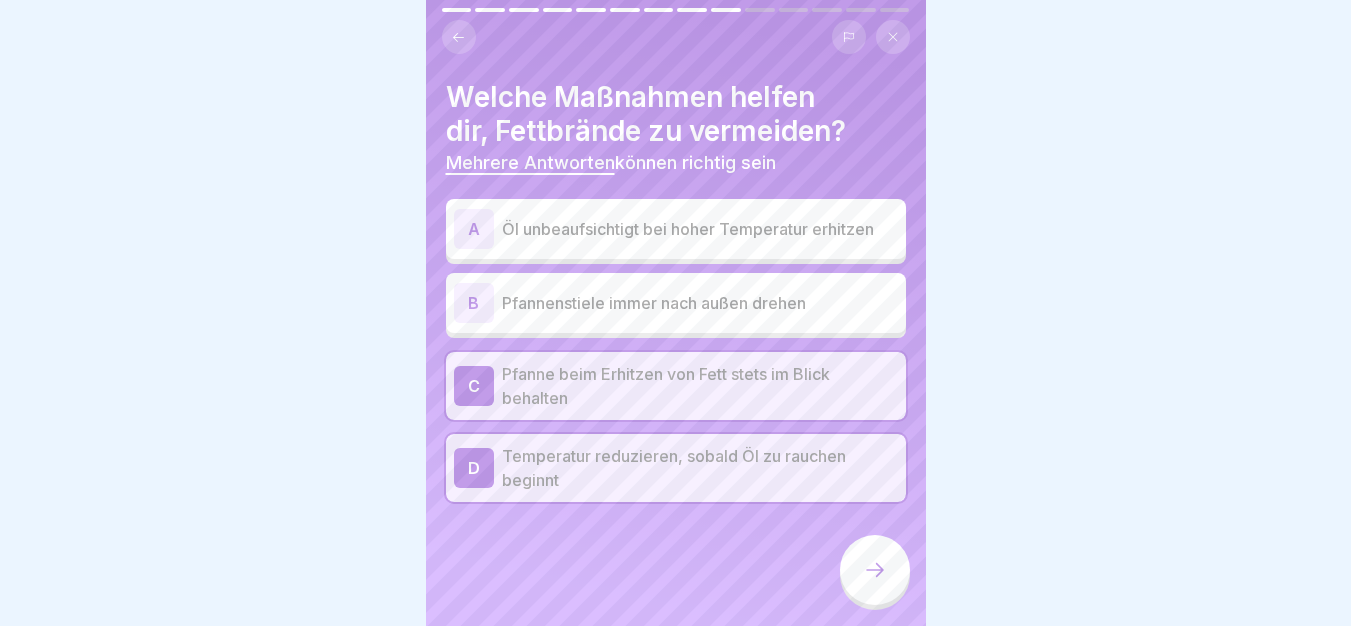 click 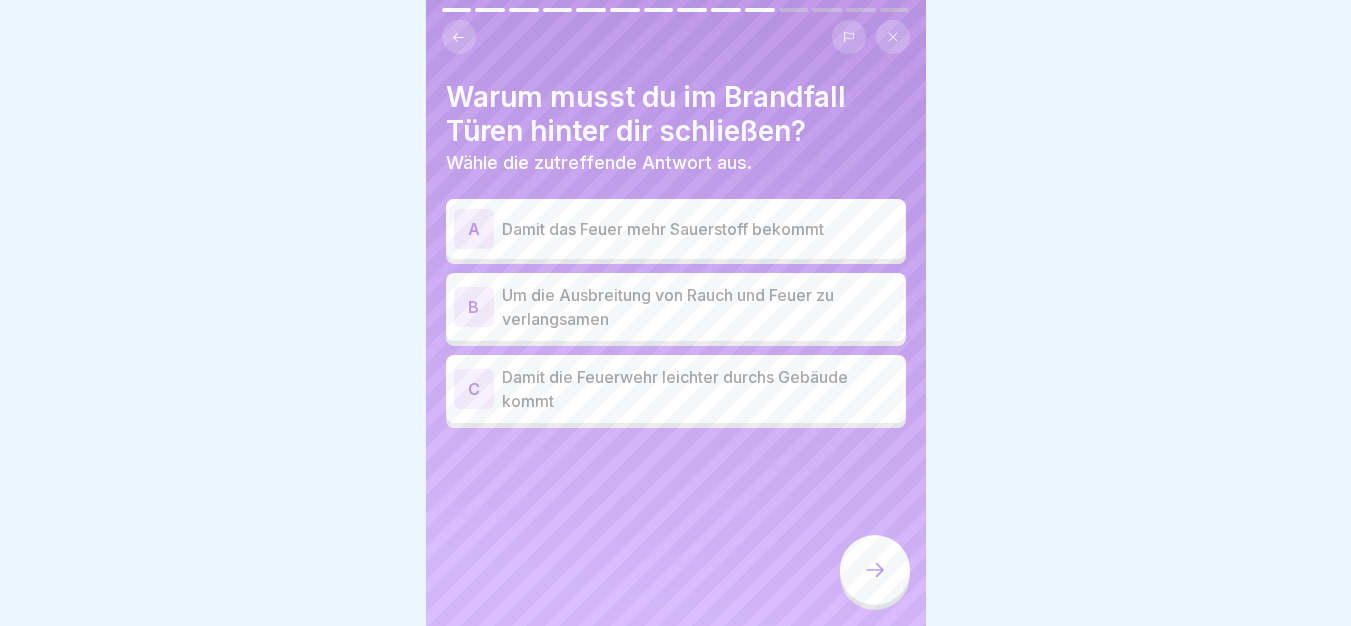 click at bounding box center (875, 570) 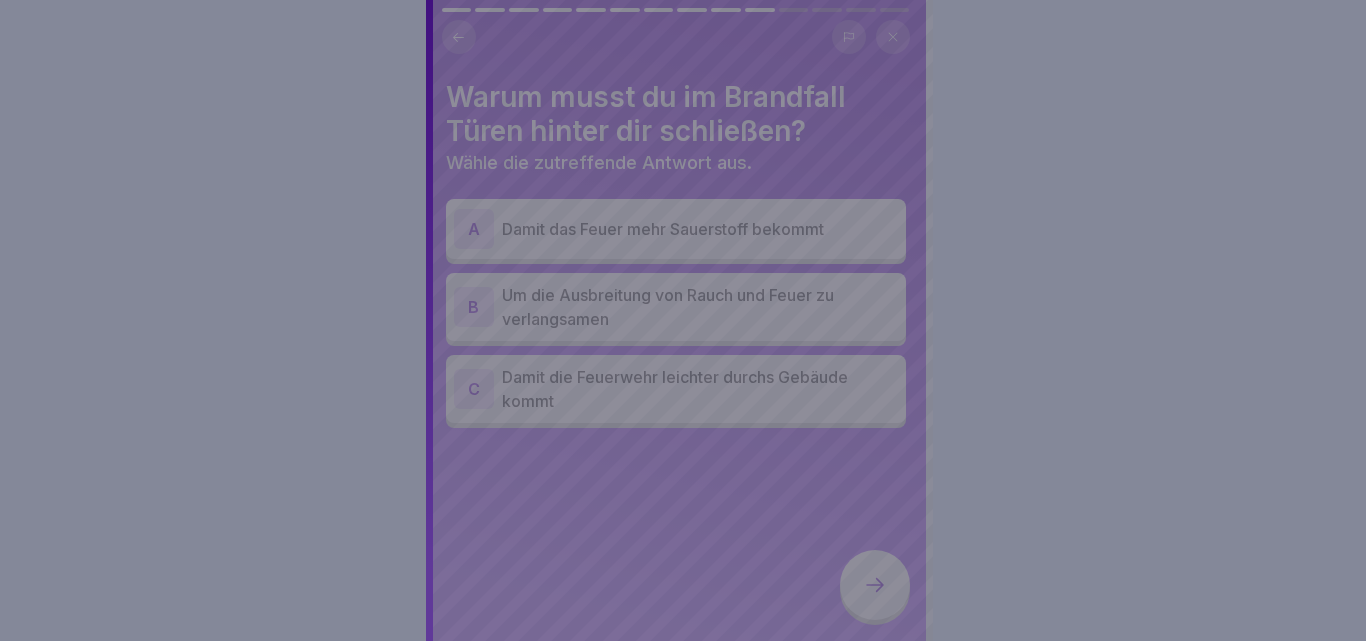 click at bounding box center (683, 320) 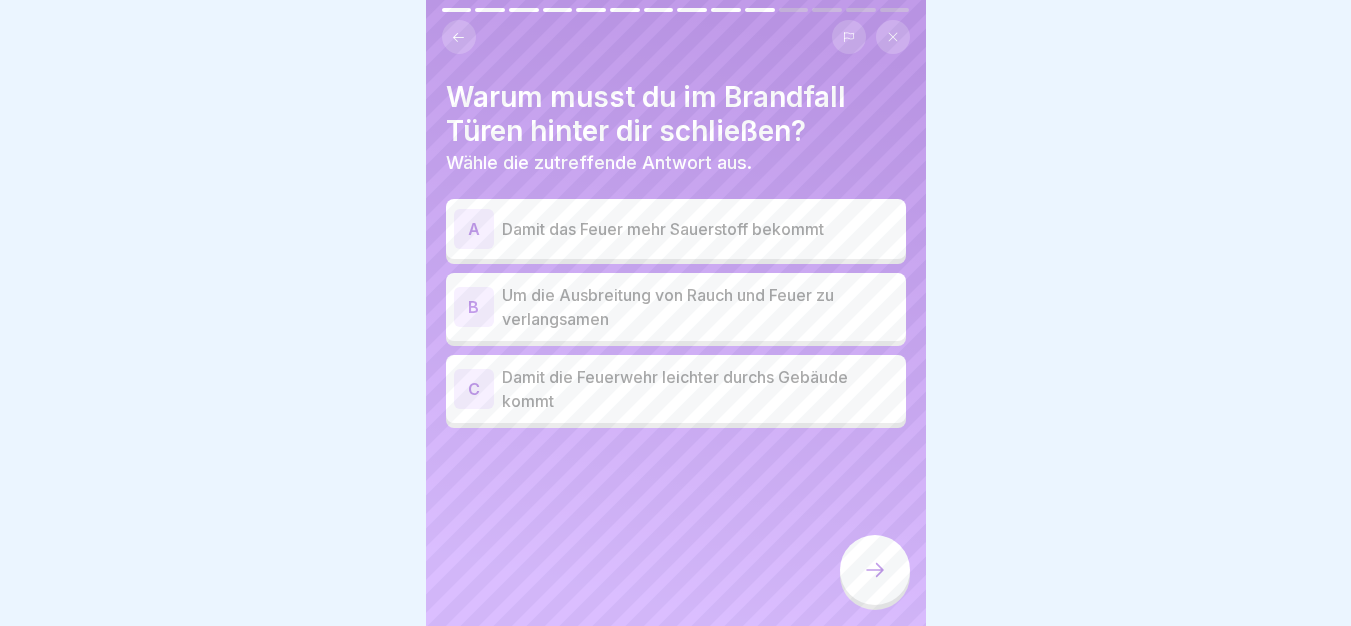 click on "Um die Ausbreitung von Rauch und Feuer zu verlangsamen" at bounding box center [700, 307] 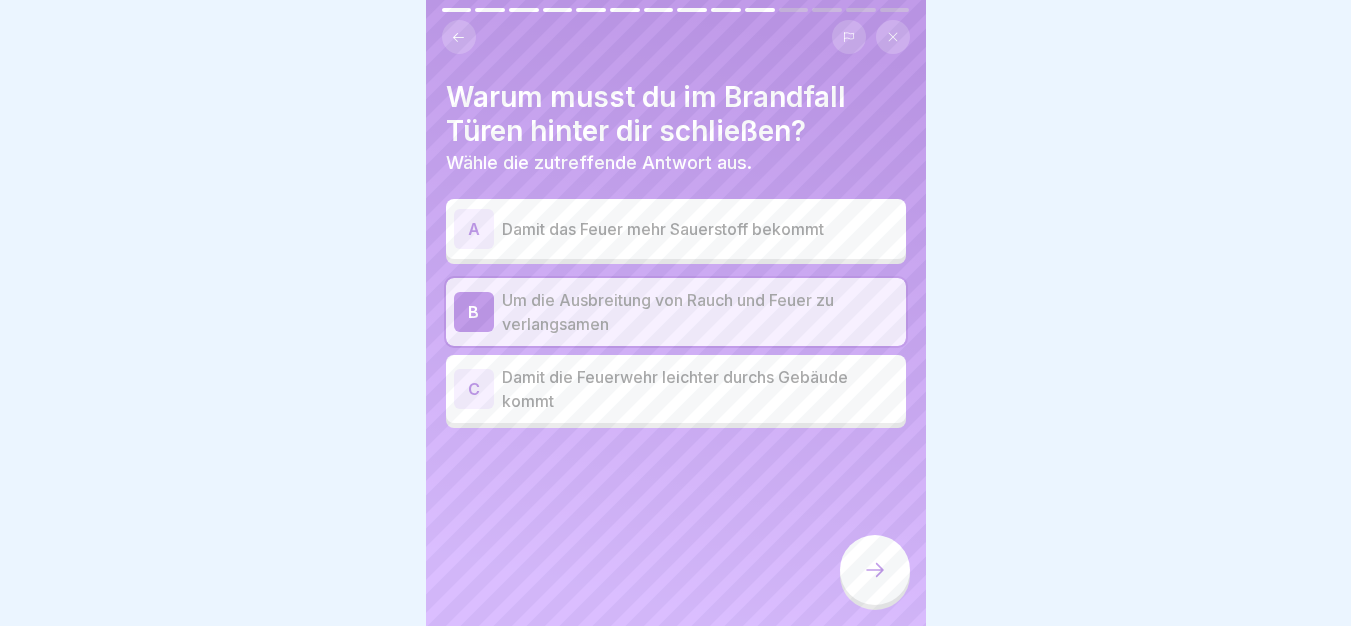 click 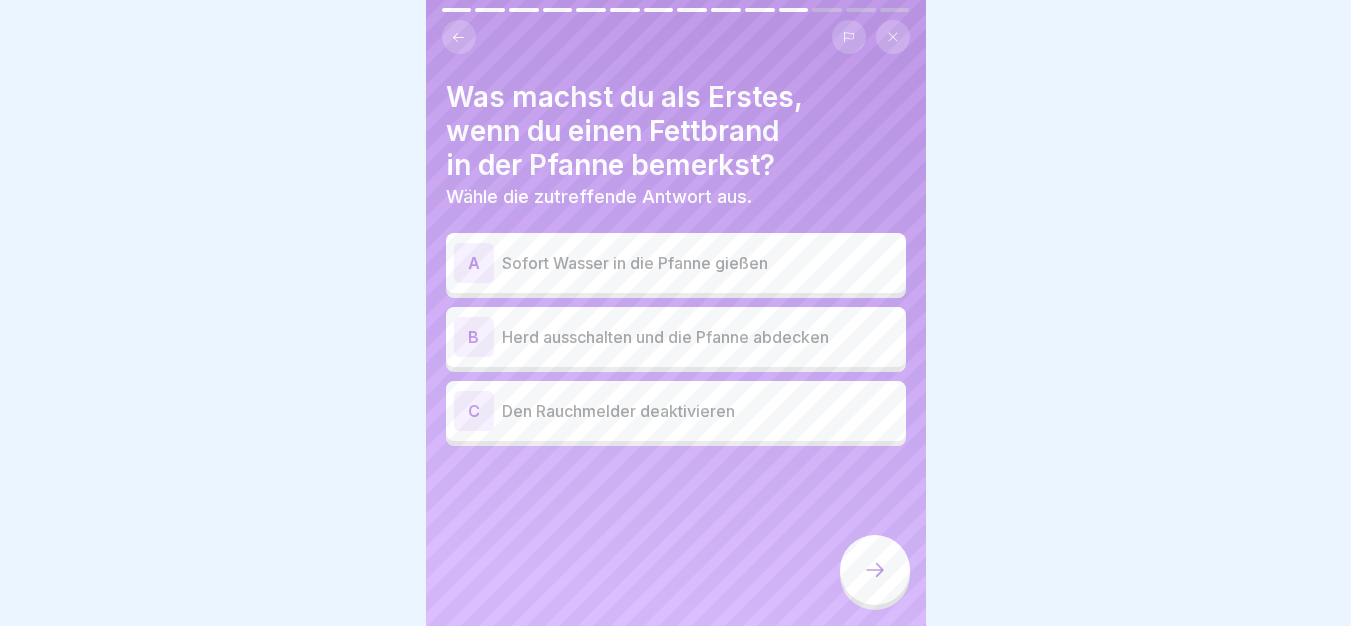 click on "Herd ausschalten und die Pfanne abdecken" at bounding box center [700, 337] 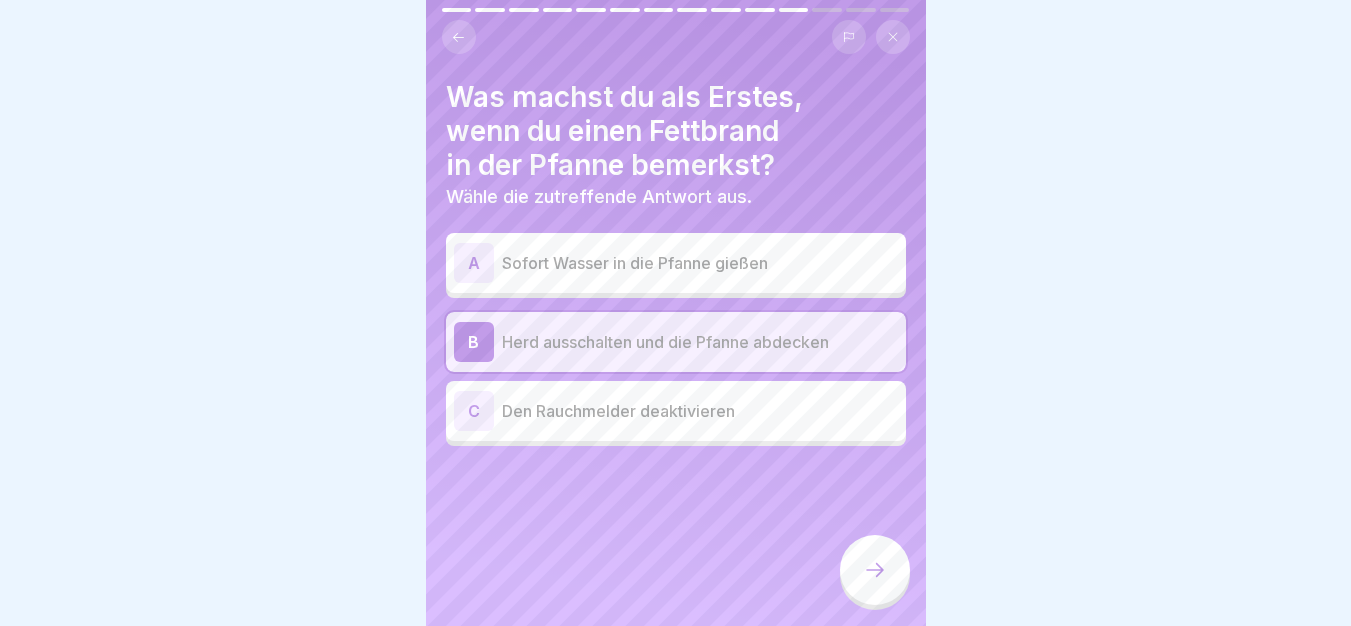 click at bounding box center (875, 570) 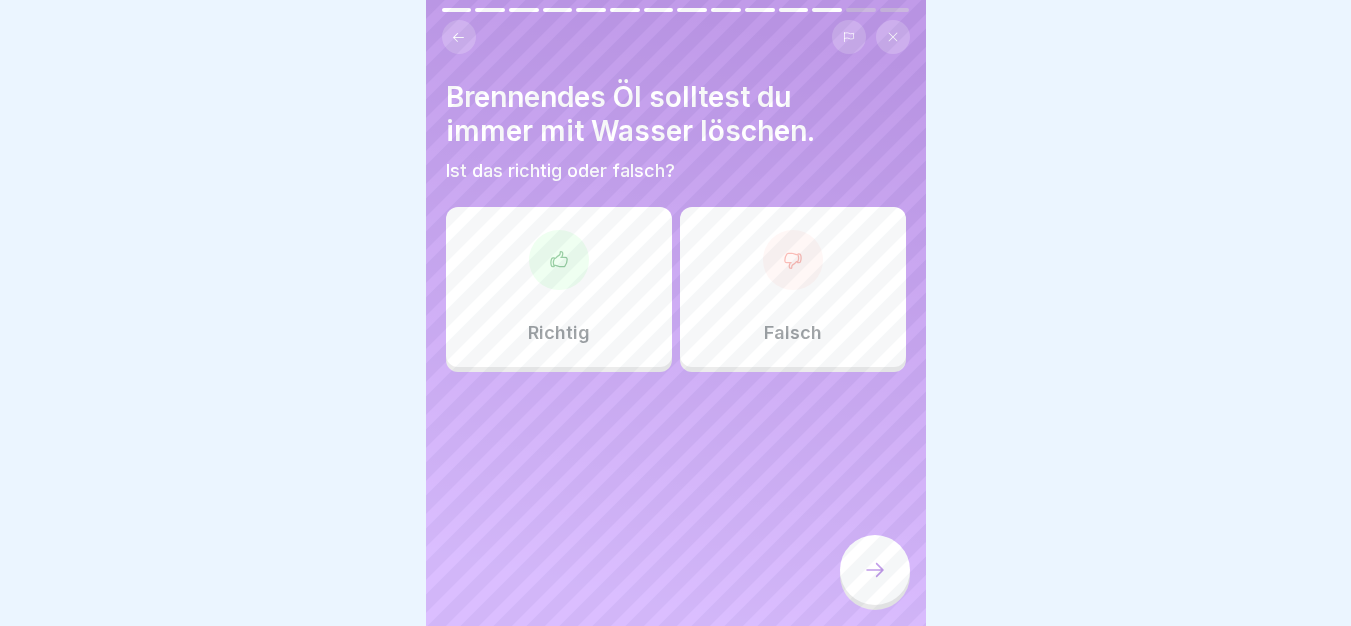 click on "Falsch" at bounding box center [793, 287] 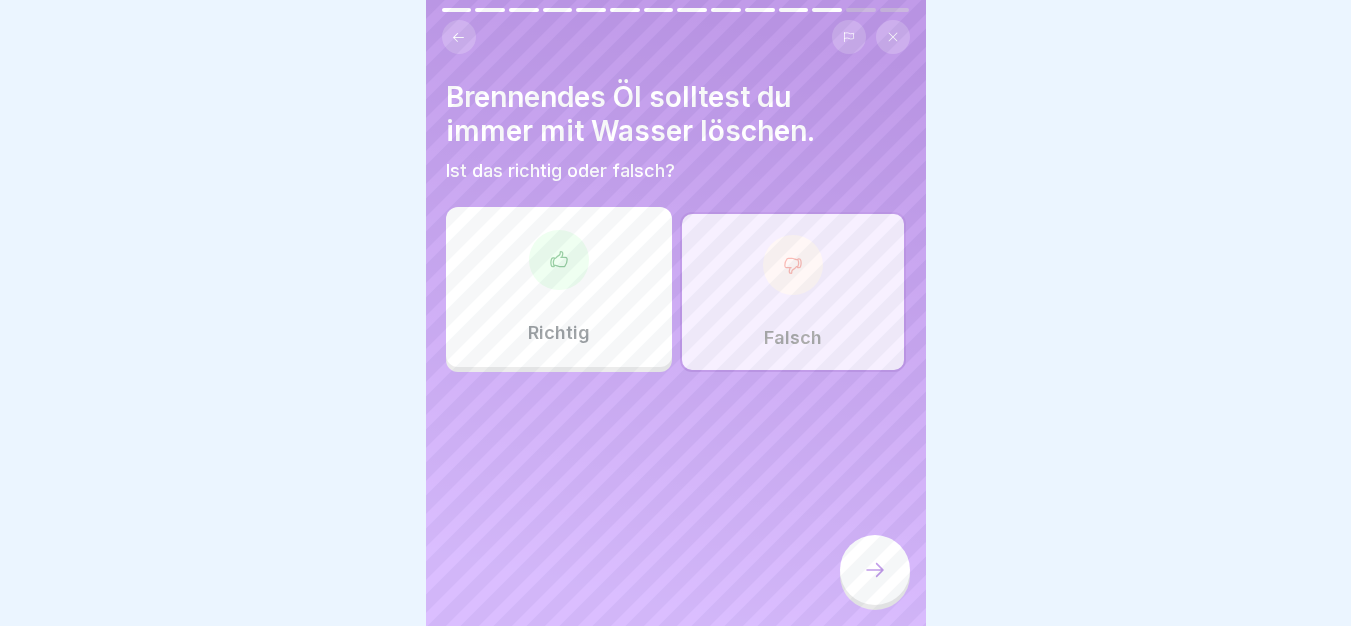 click at bounding box center (875, 570) 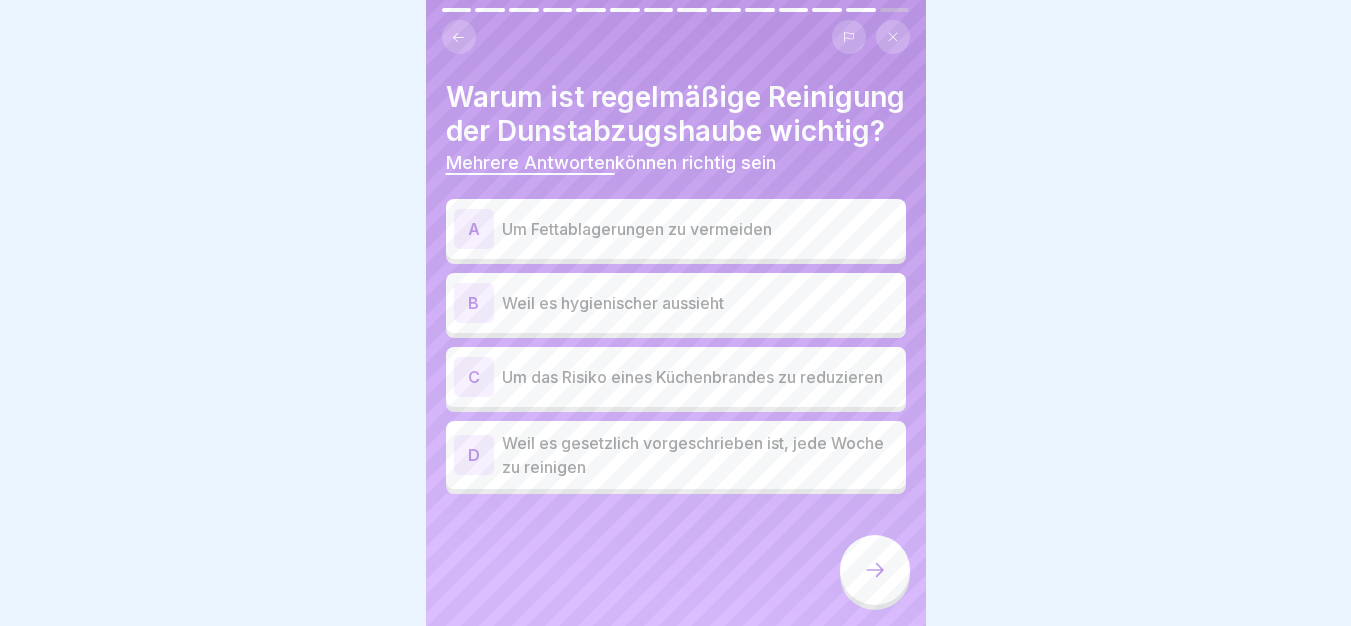 click on "A Um Fettablagerungen zu vermeiden" at bounding box center [676, 229] 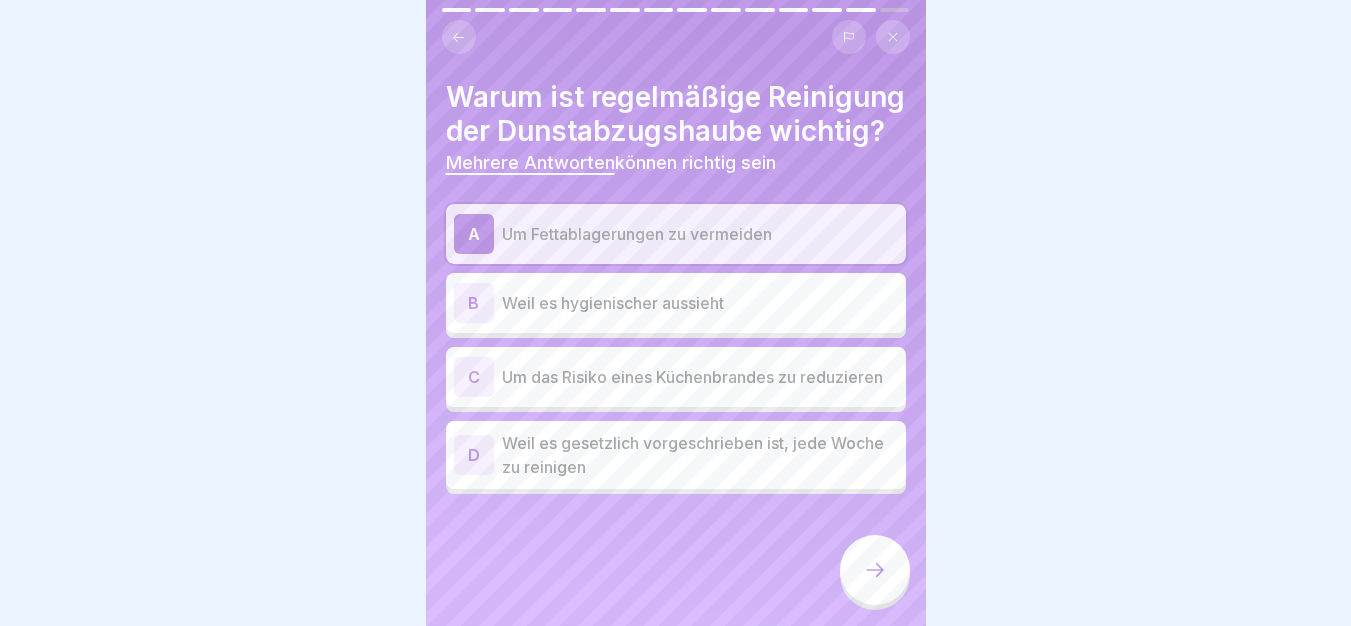 click on "Um das Risiko eines Küchenbrandes zu reduzieren" at bounding box center [700, 377] 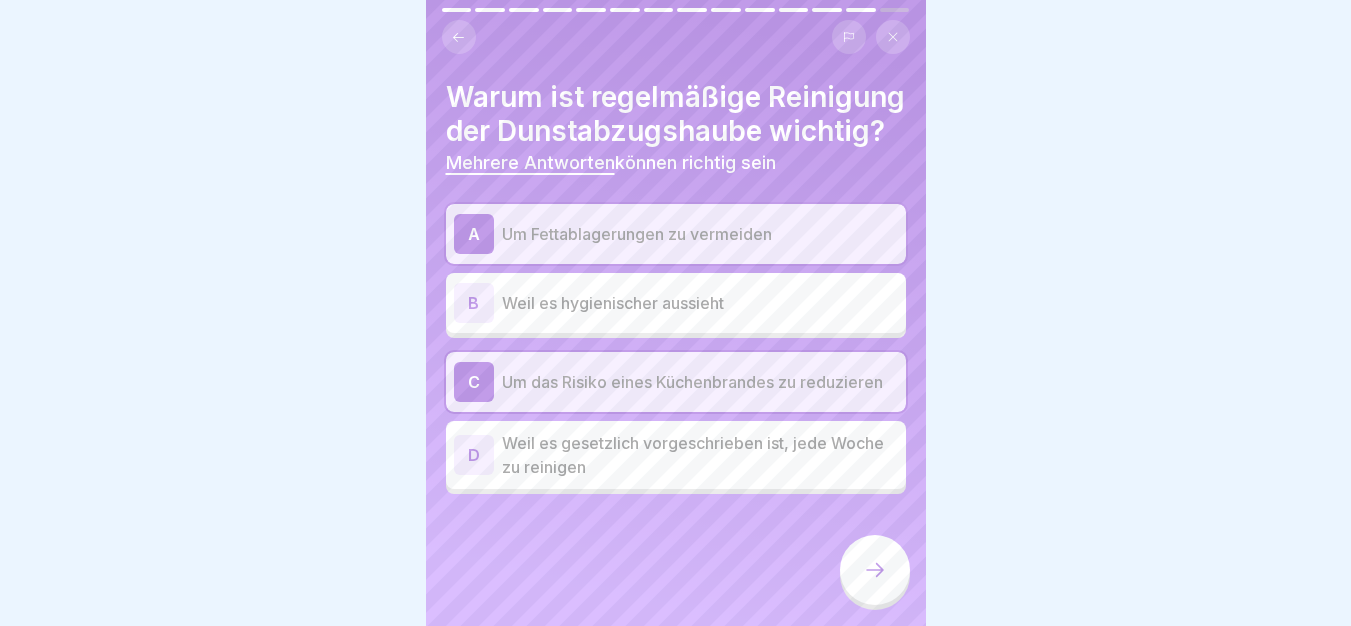 click 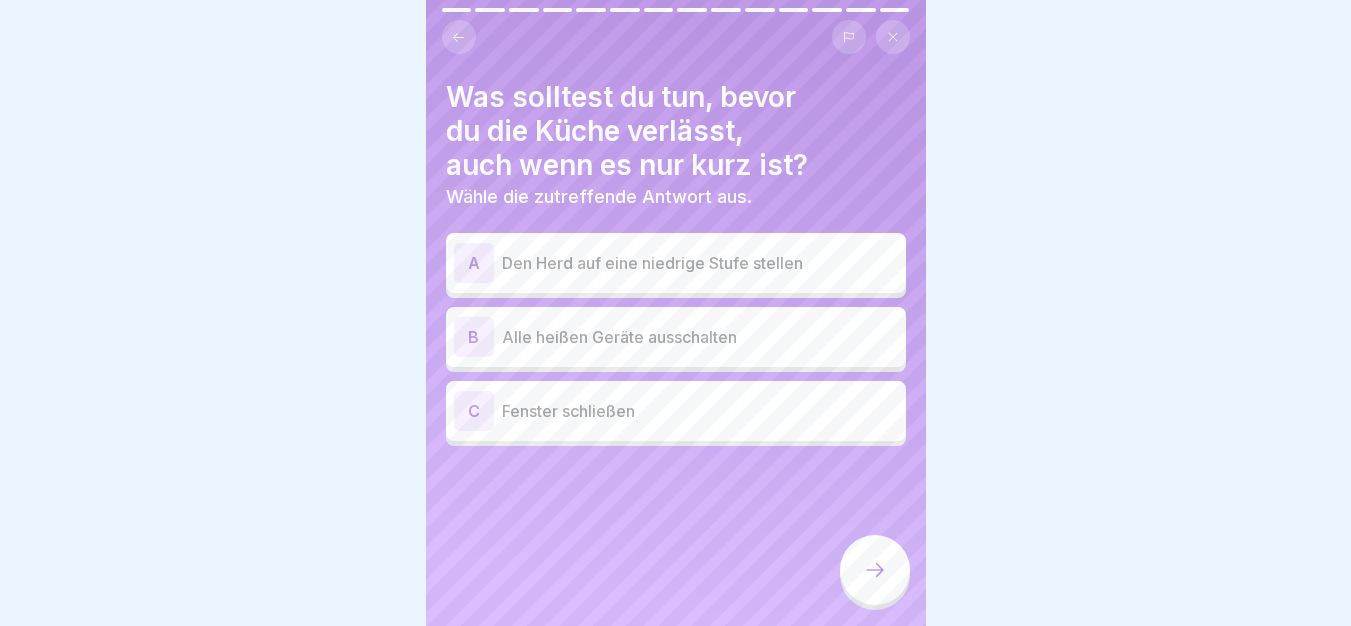 click on "Alle heißen Geräte ausschalten" at bounding box center [700, 337] 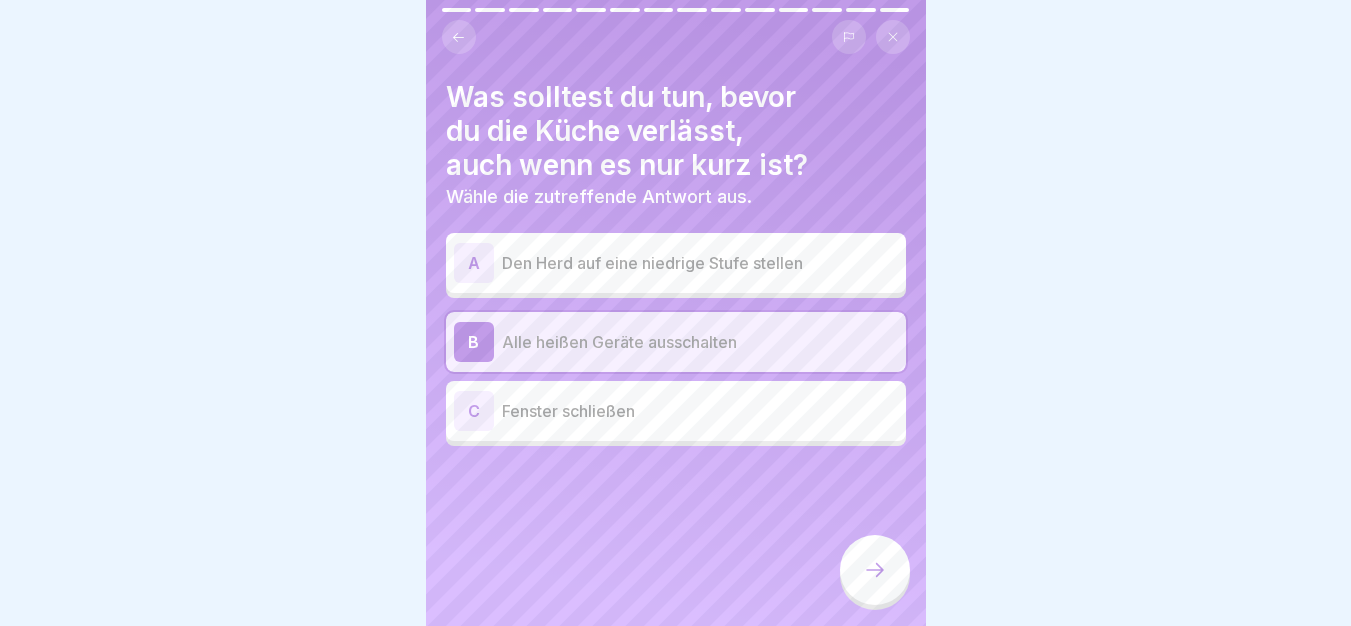 click 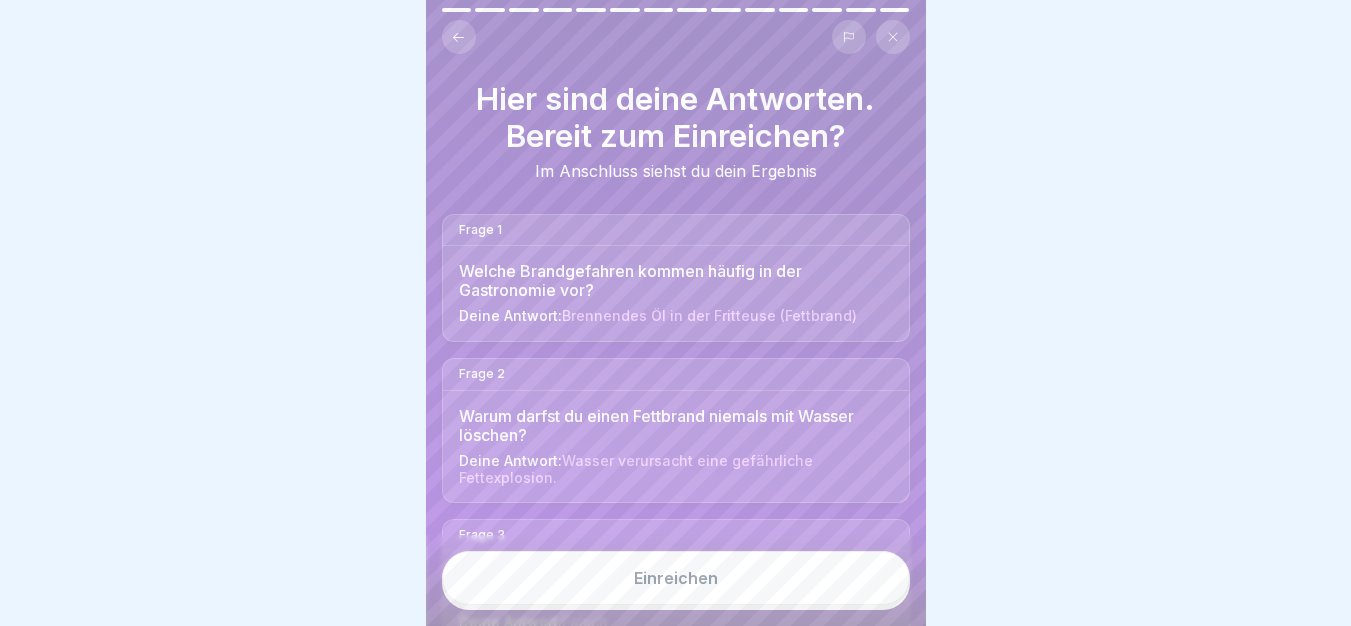 click on "Einreichen" at bounding box center (676, 578) 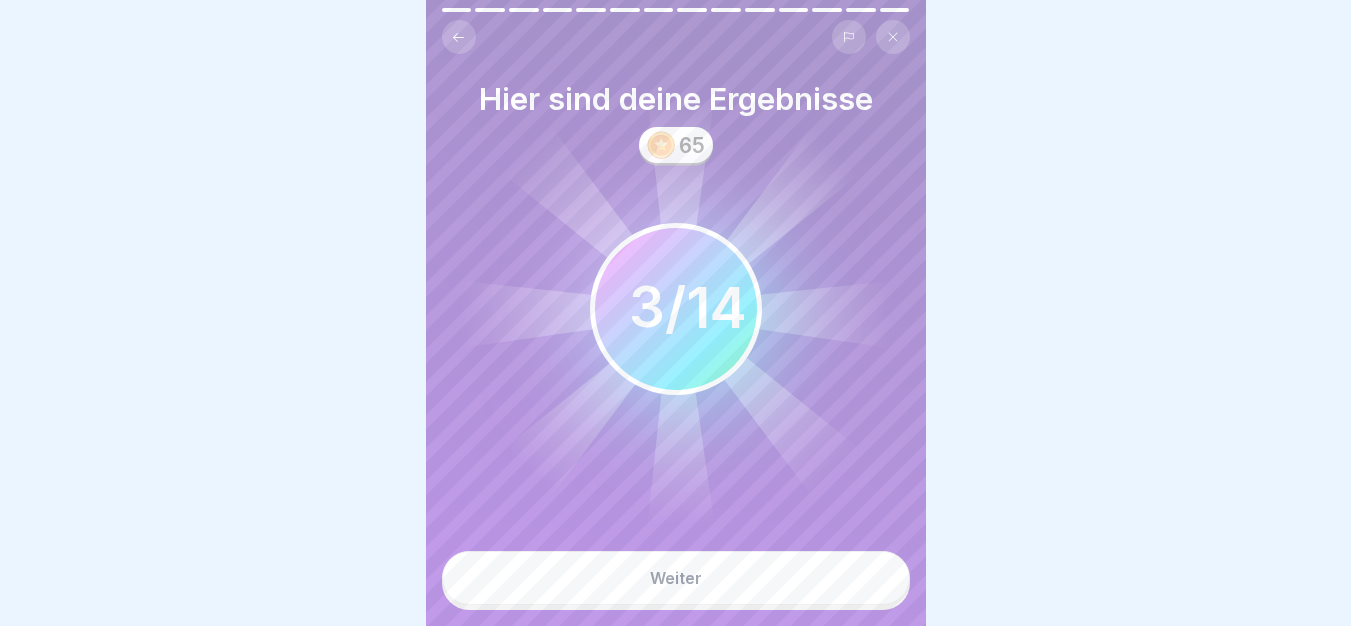 click on "Weiter" at bounding box center (676, 578) 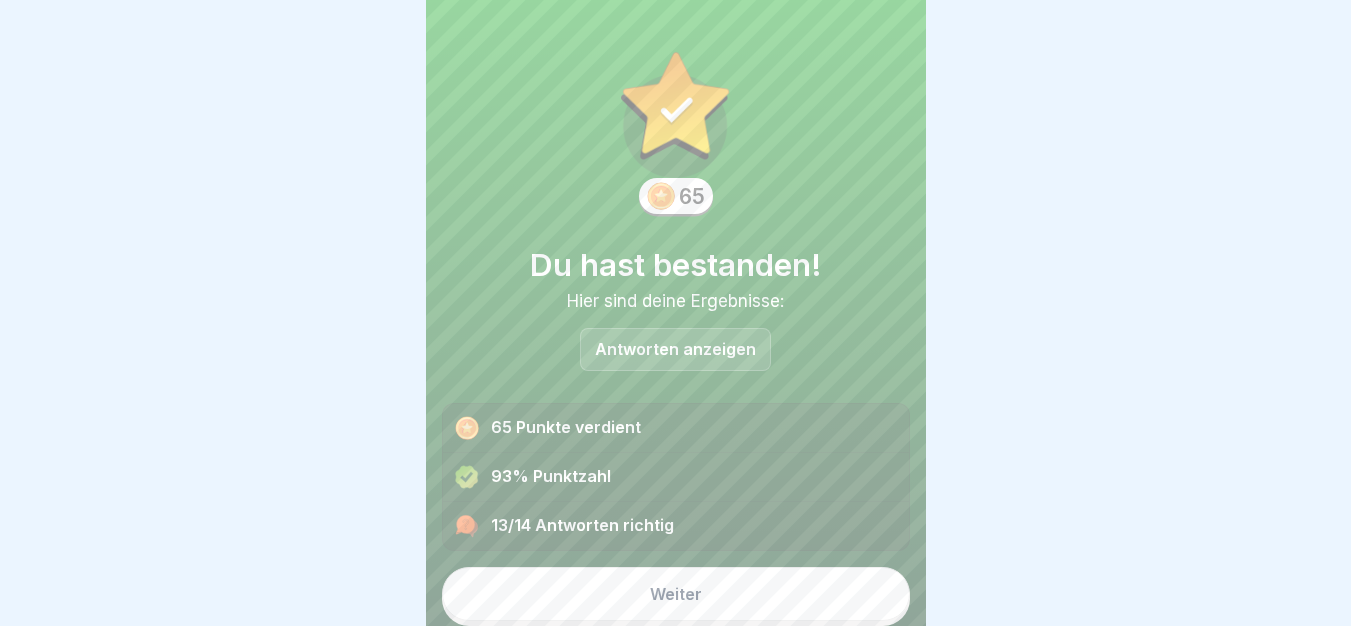 click on "Weiter" at bounding box center (676, 594) 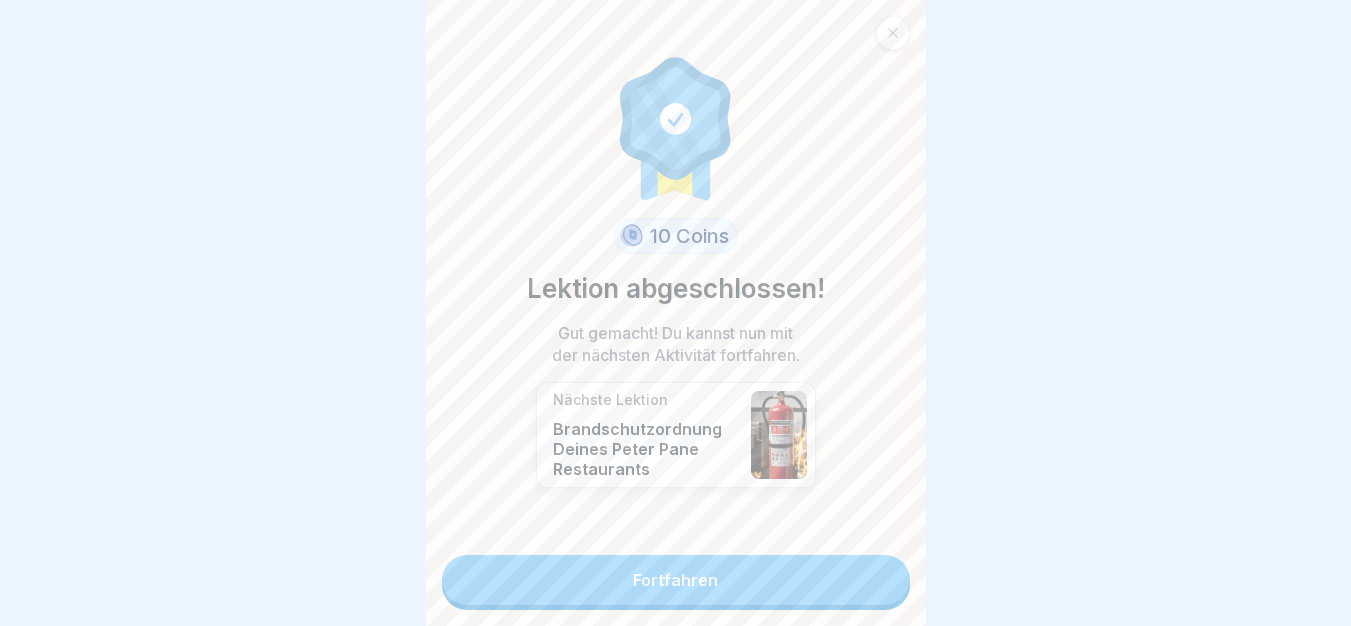 click on "Fortfahren" at bounding box center (676, 580) 